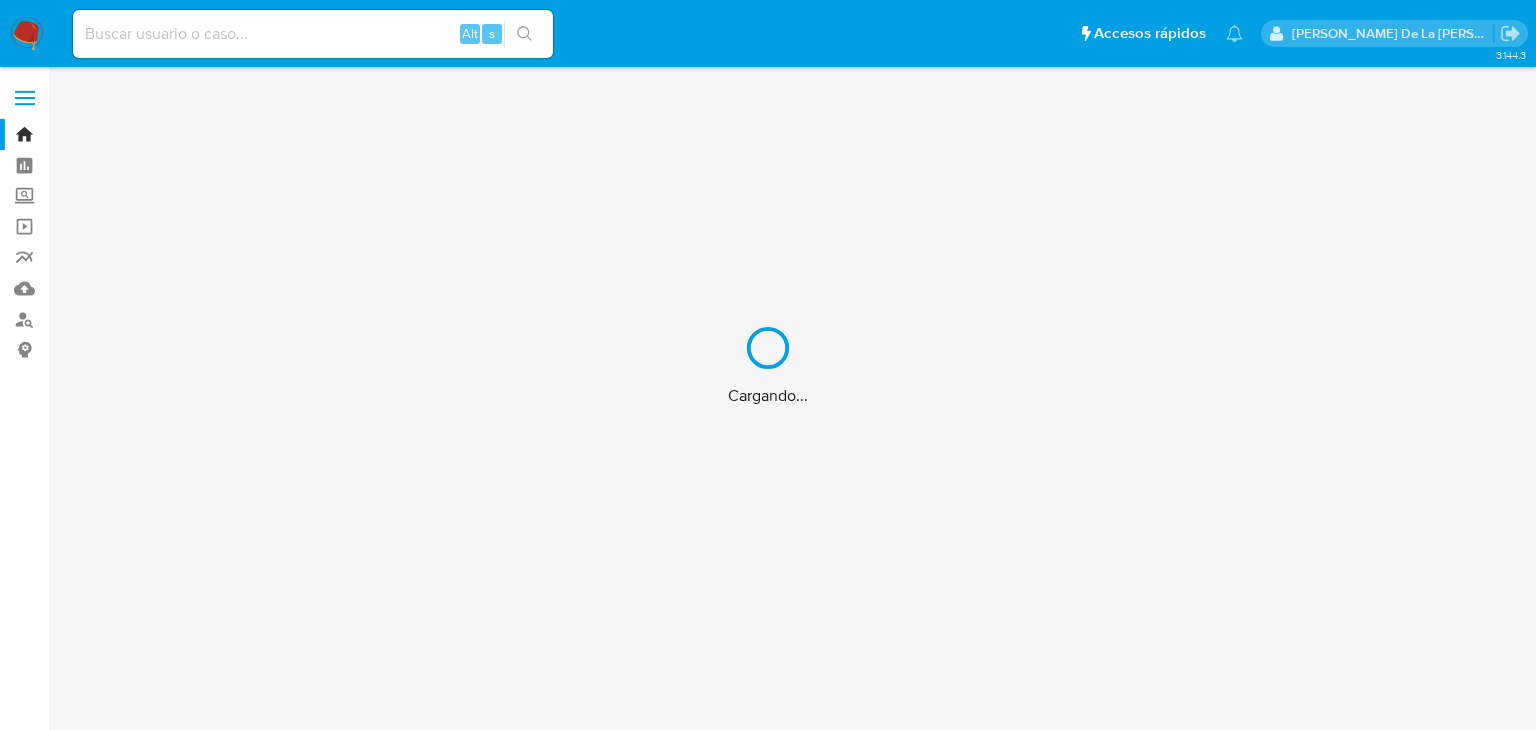 scroll, scrollTop: 0, scrollLeft: 0, axis: both 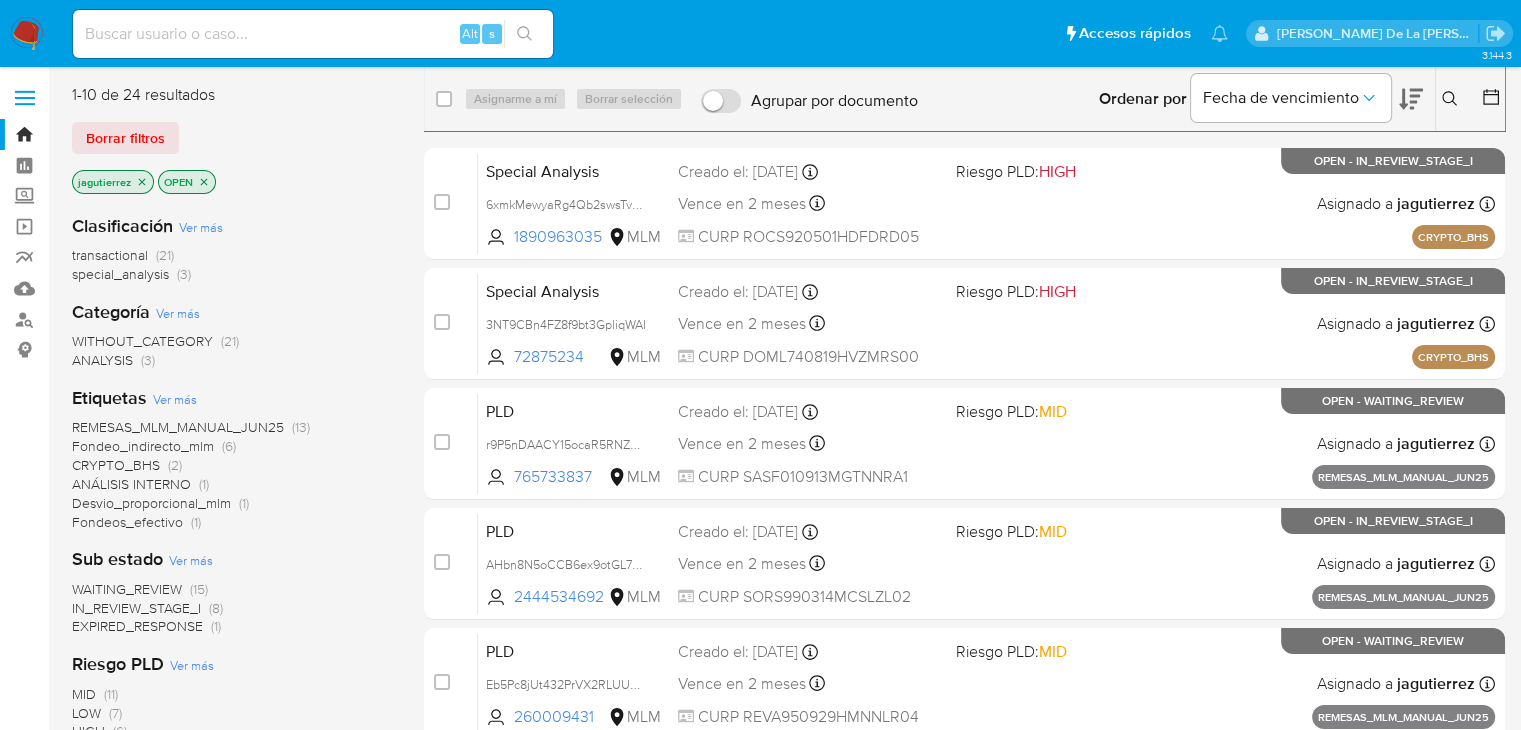 click at bounding box center [1452, 99] 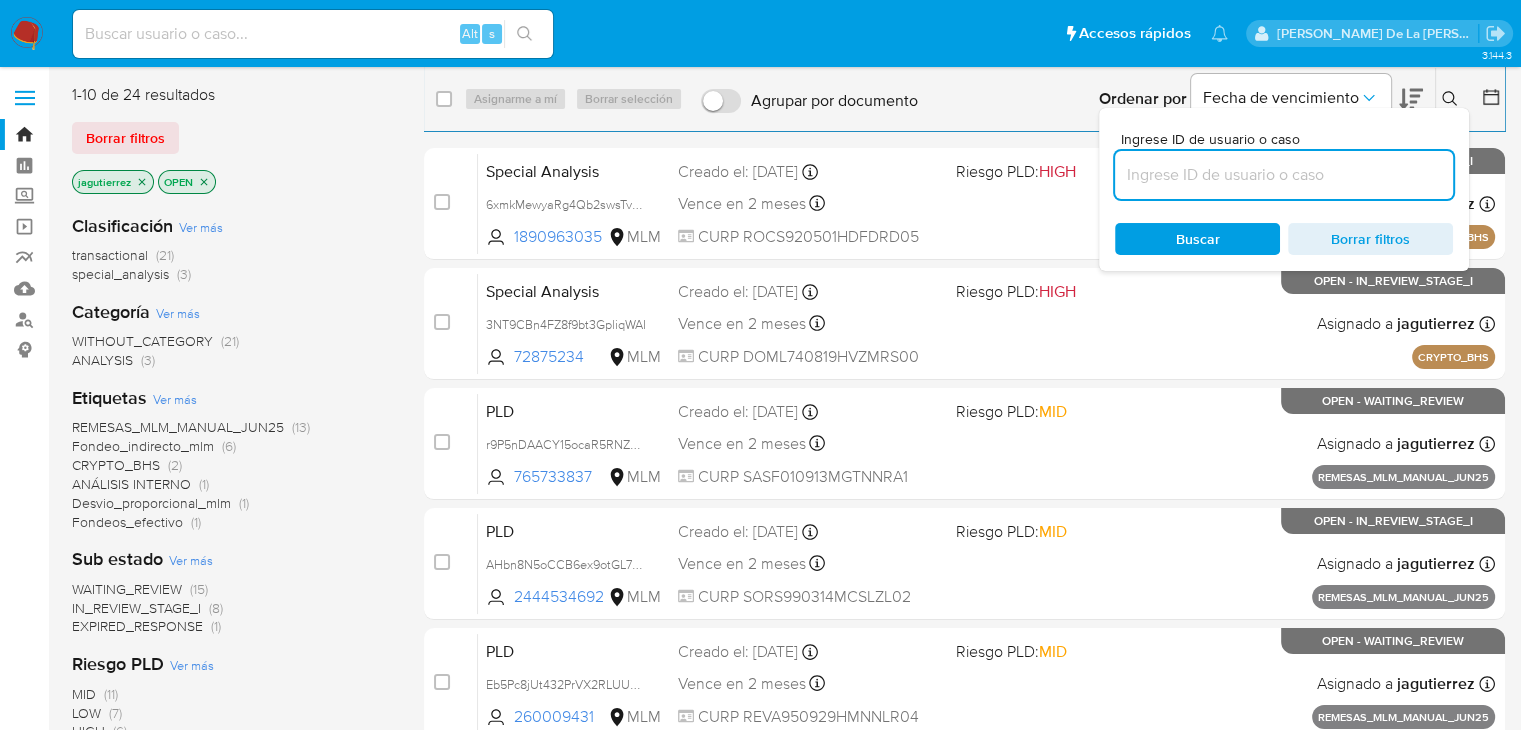 click at bounding box center [1284, 175] 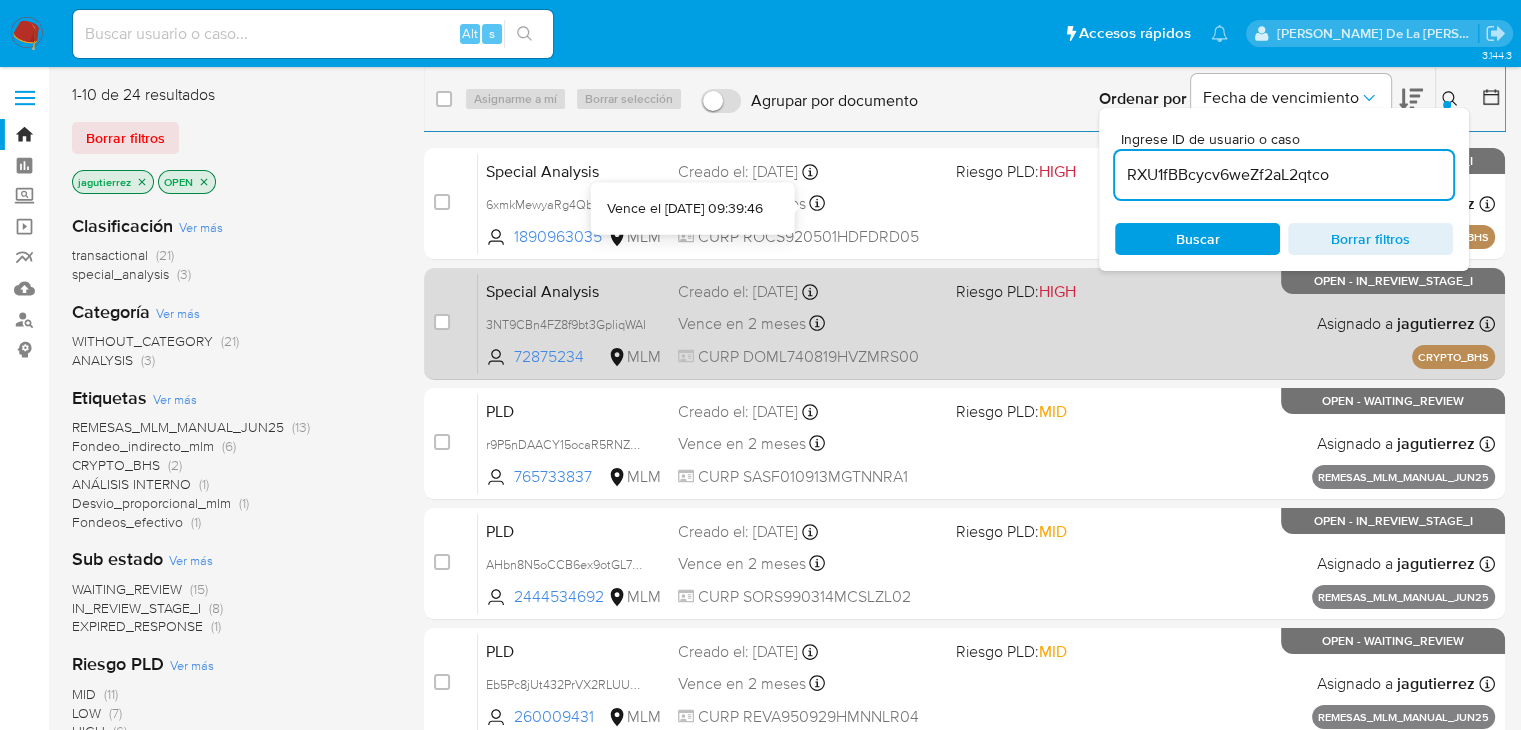 type on "RXU1fBBcycv6weZf2aL2qtco" 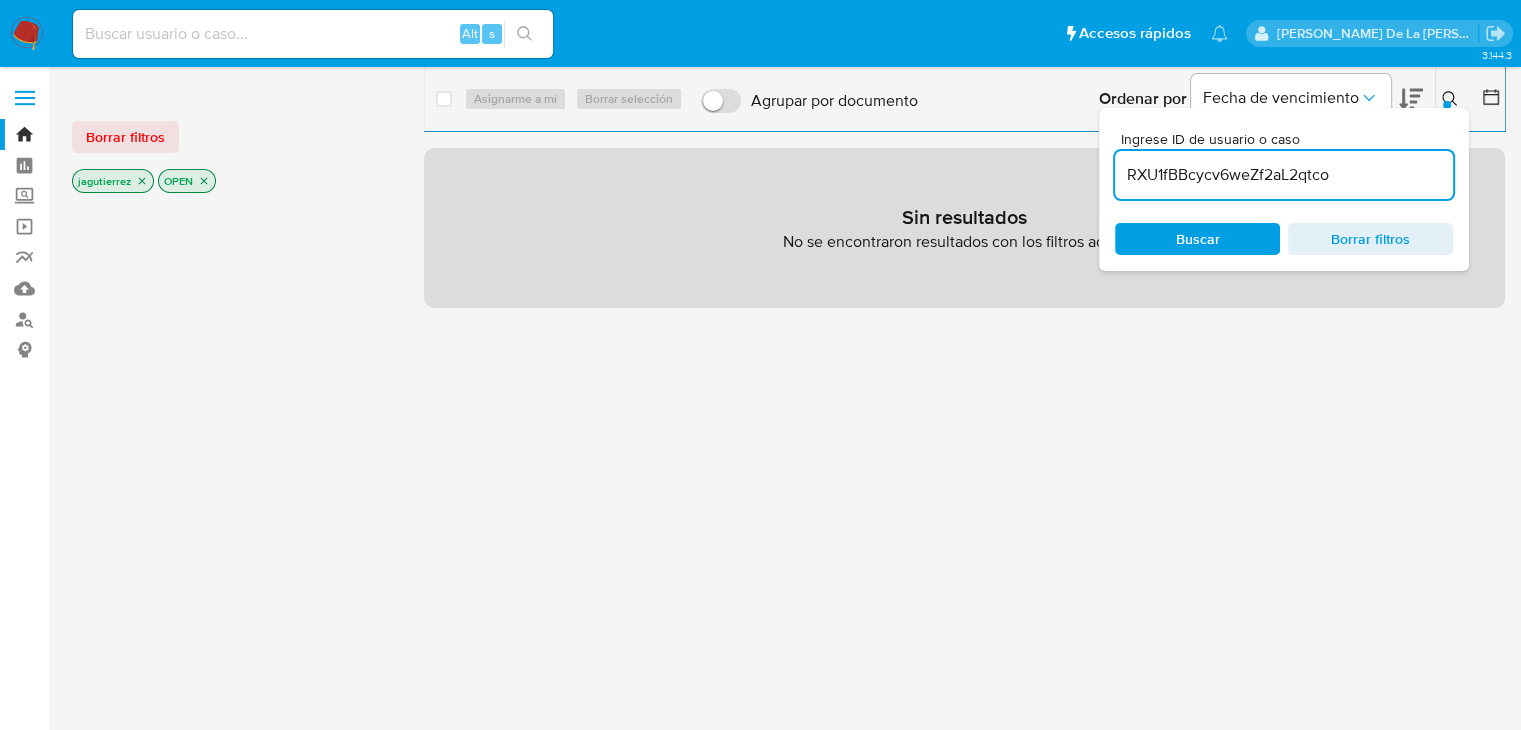 click 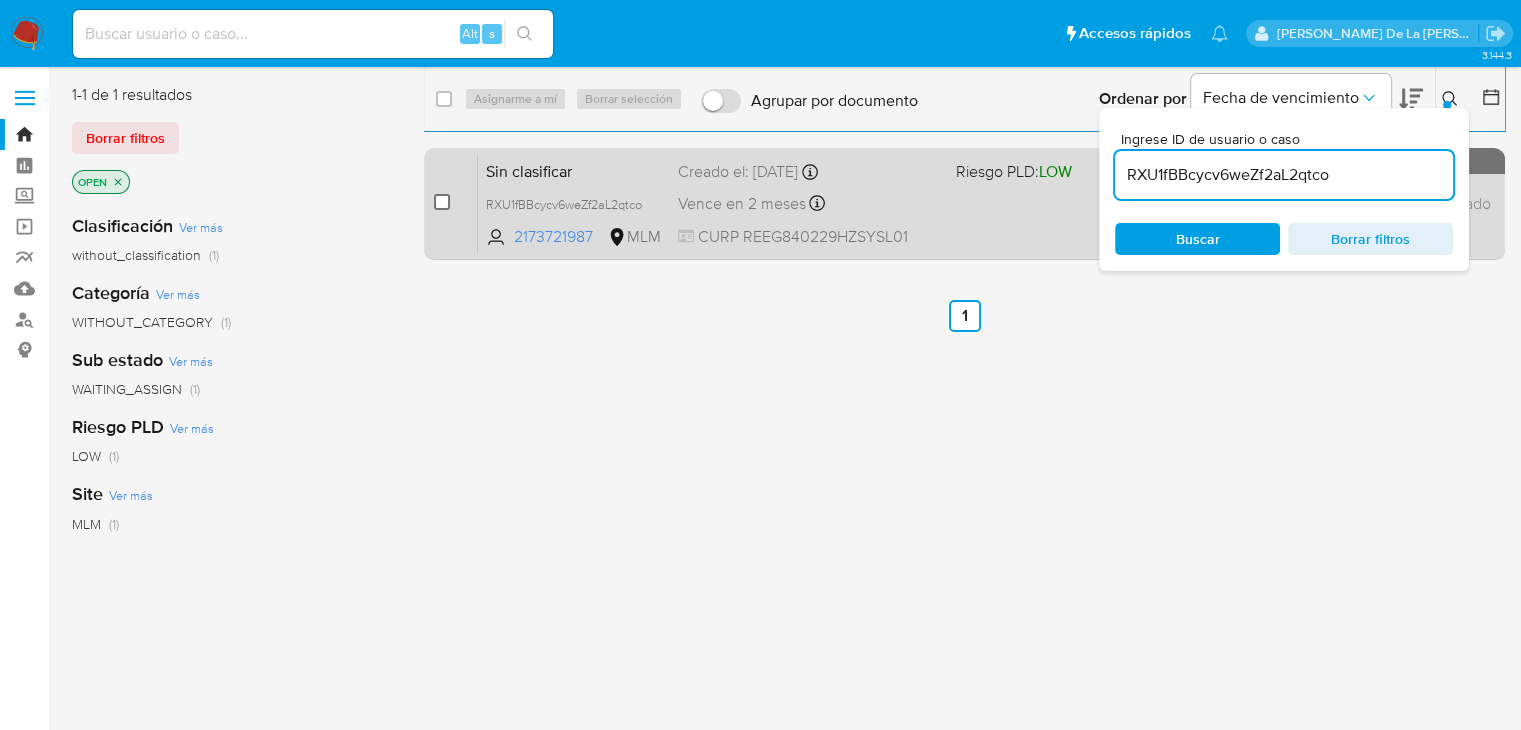 click at bounding box center [442, 202] 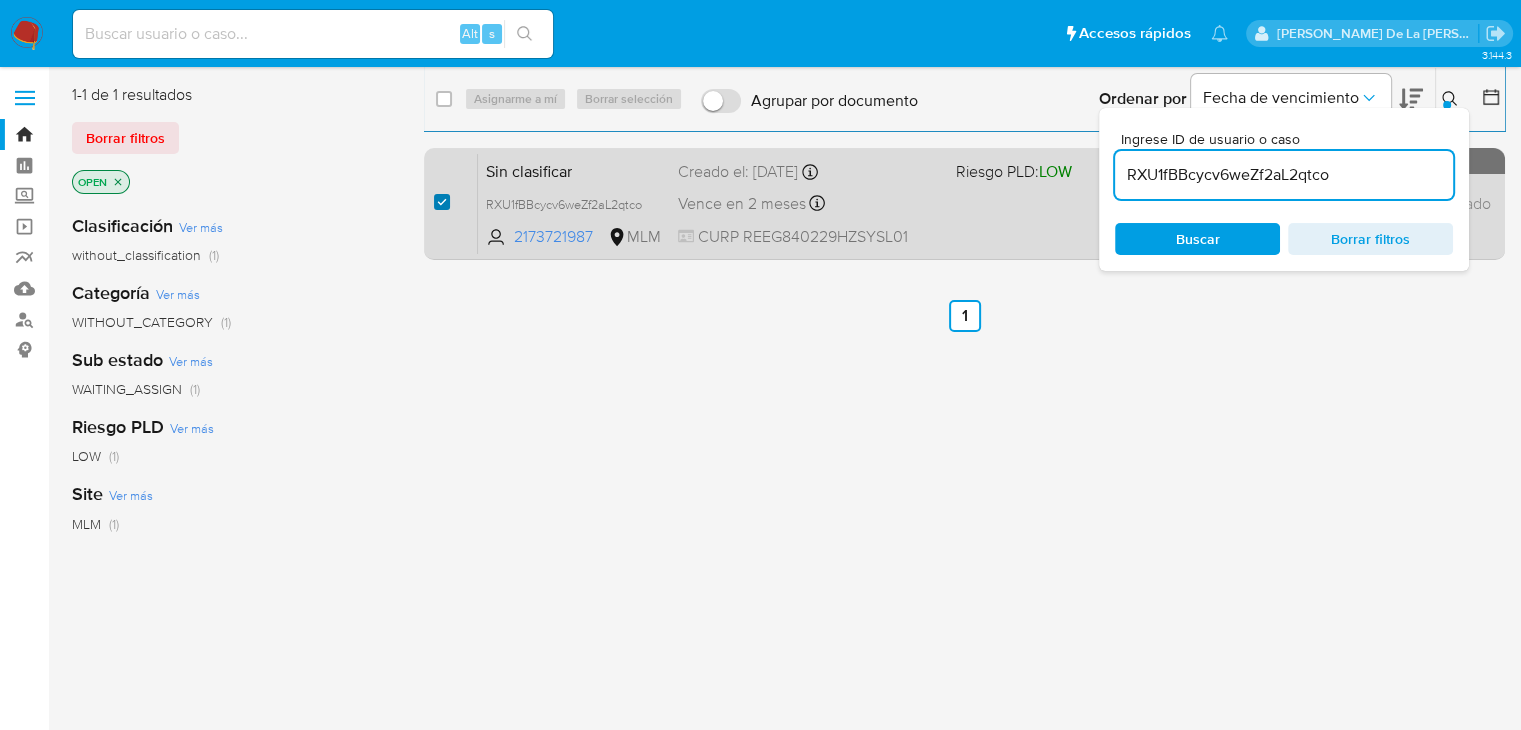 checkbox on "true" 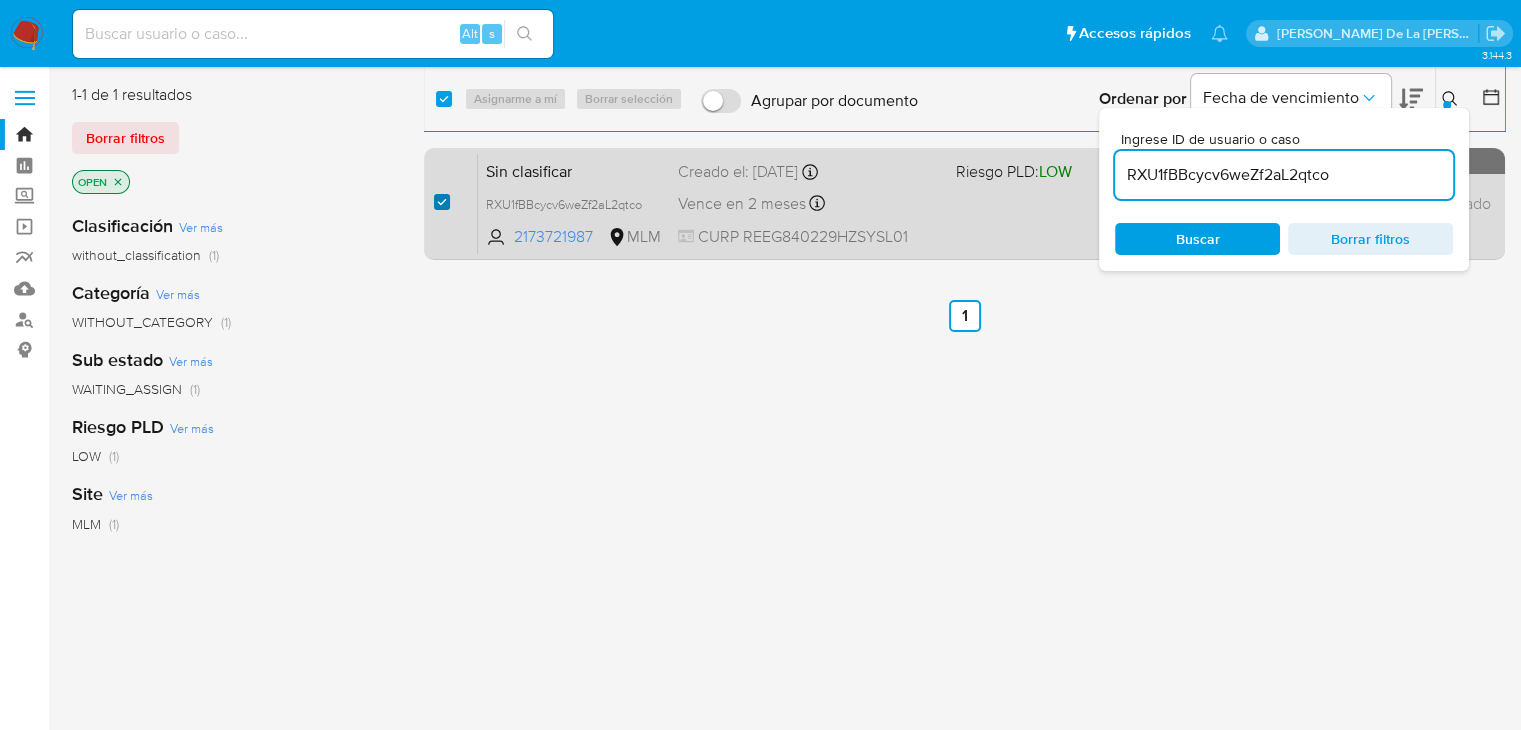 checkbox on "true" 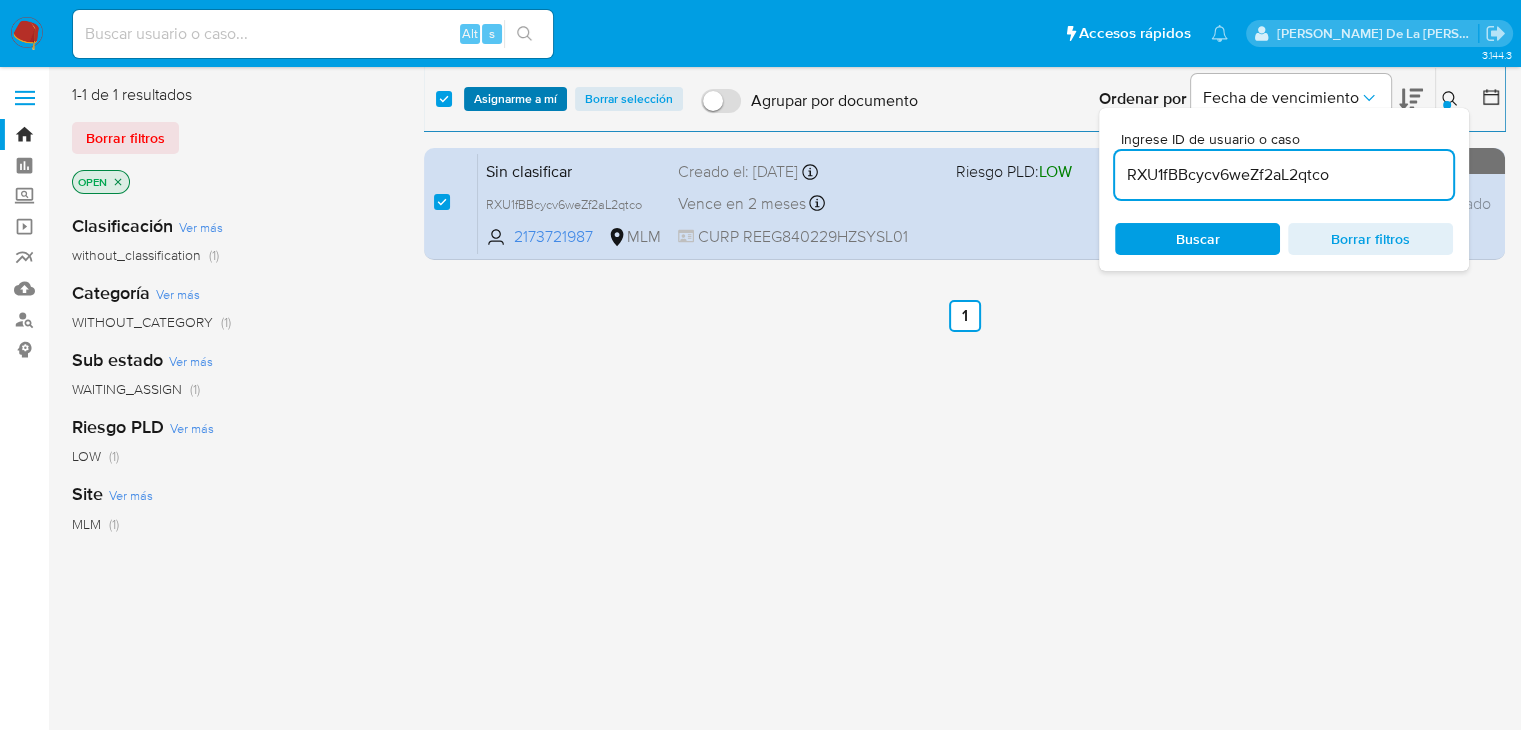 click on "Asignarme a mí" at bounding box center [515, 99] 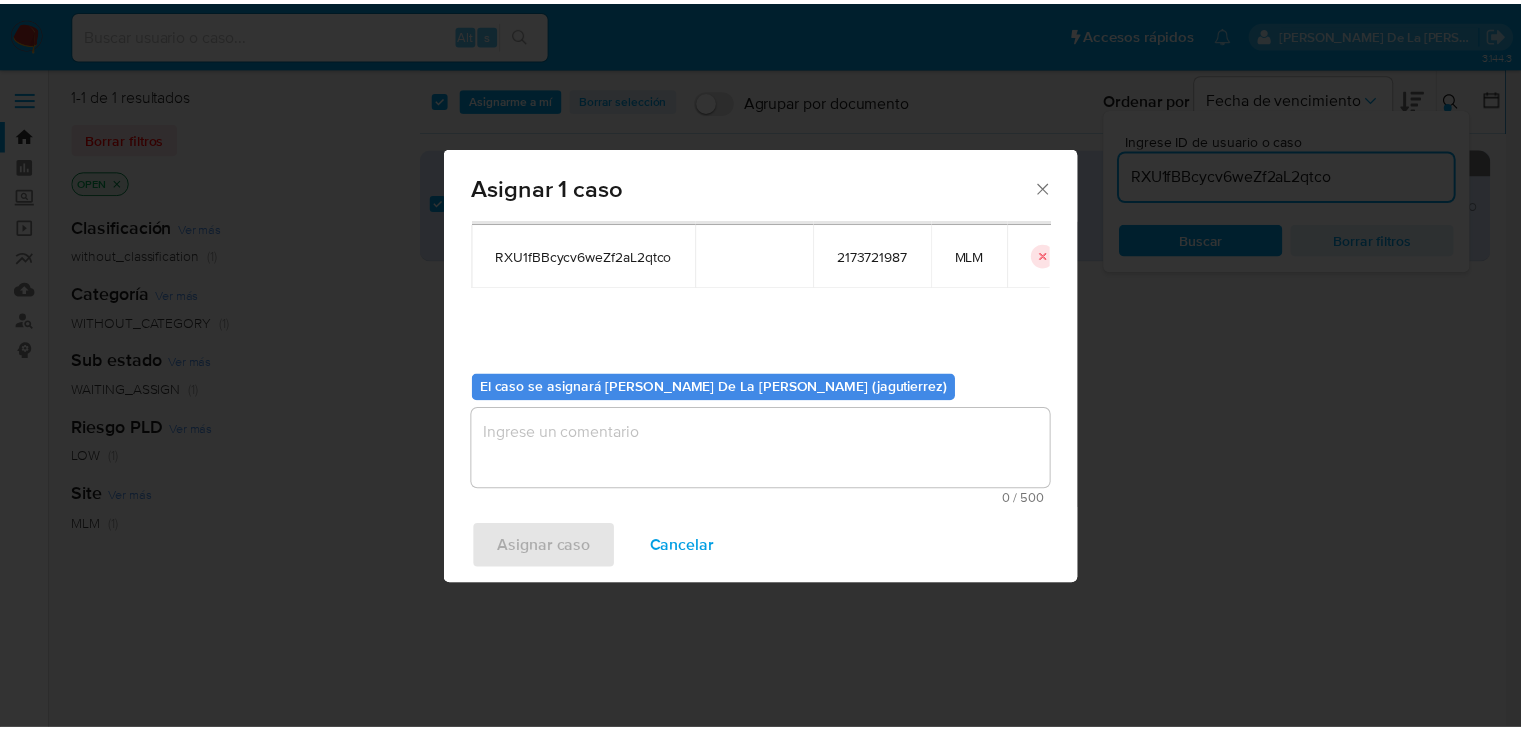 scroll, scrollTop: 104, scrollLeft: 0, axis: vertical 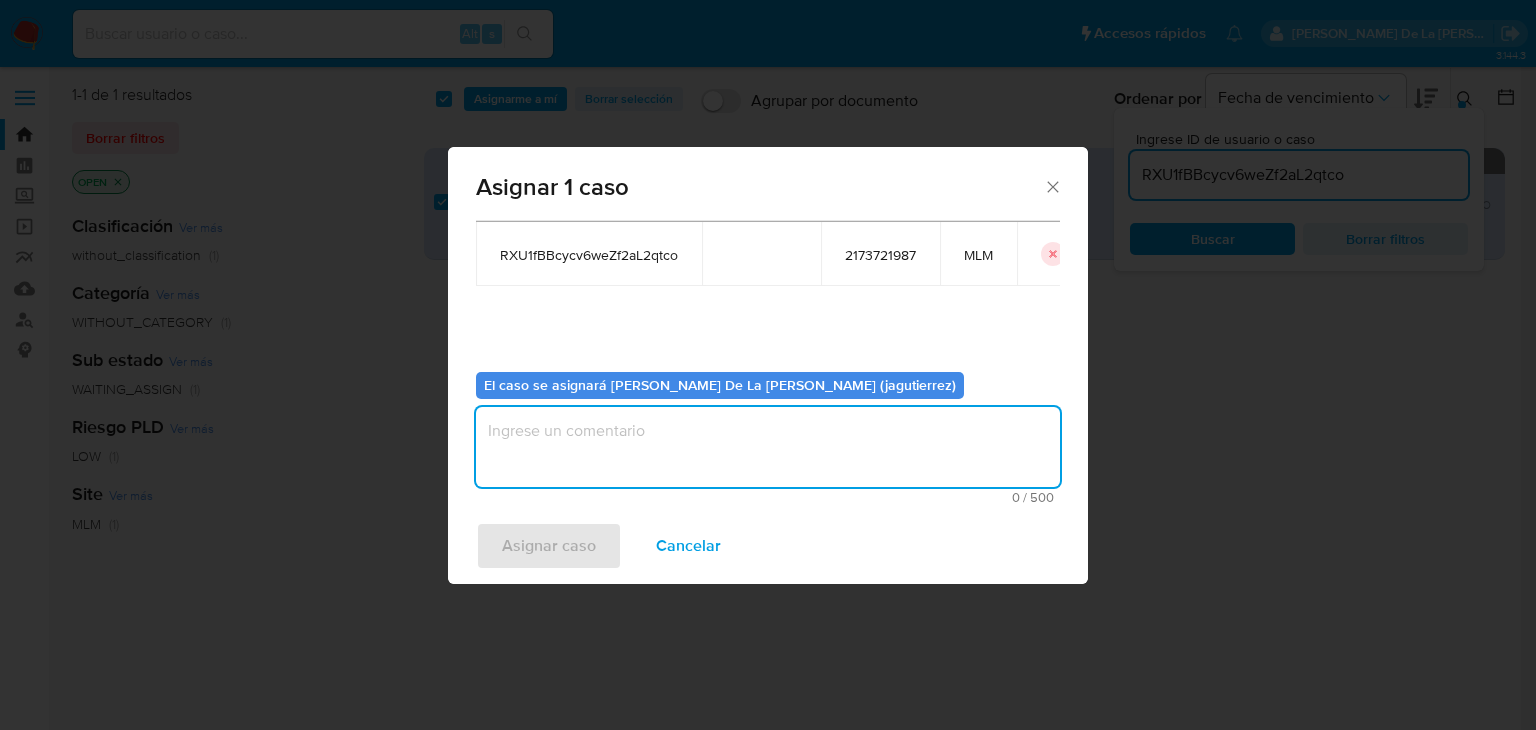 click at bounding box center (768, 447) 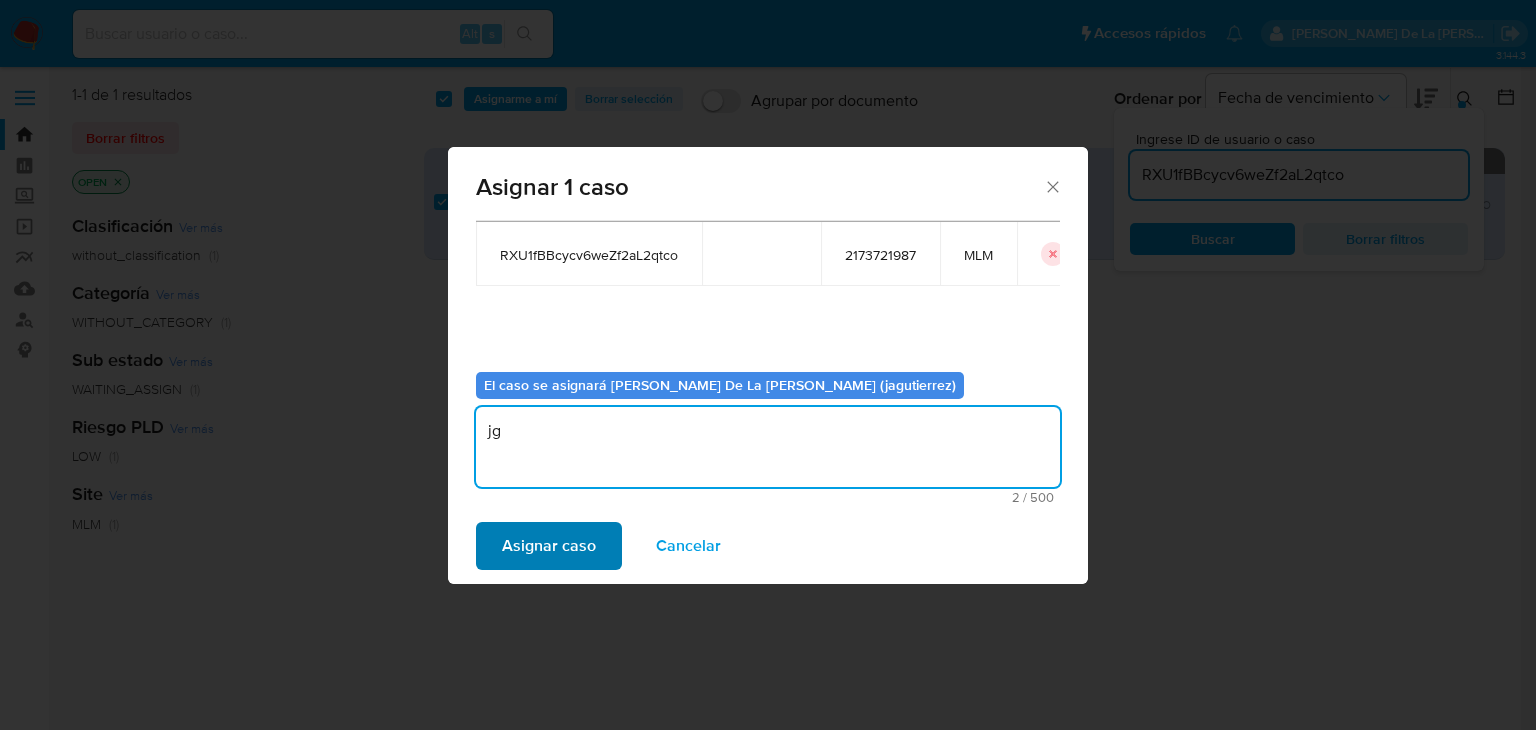 type on "jg" 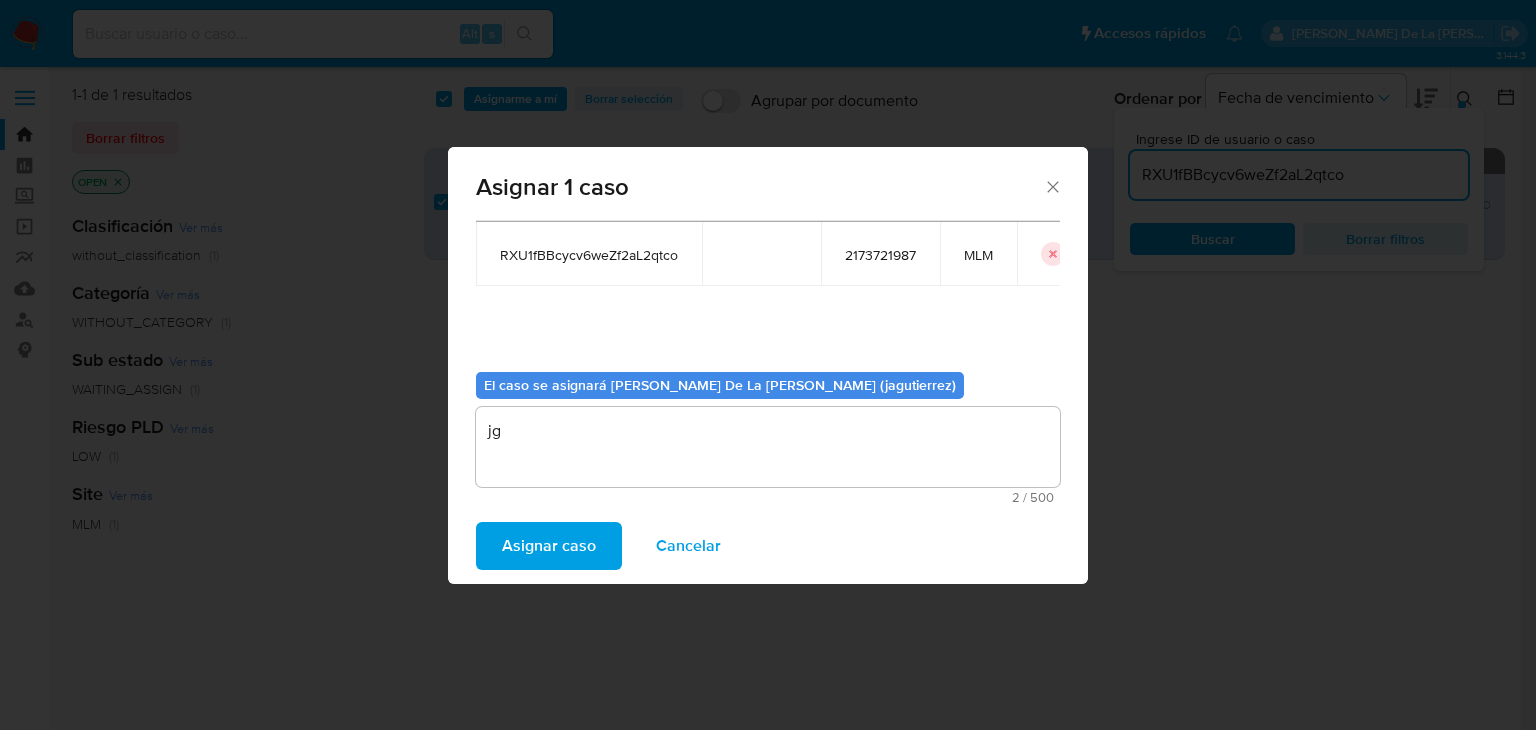 click on "Asignar caso" at bounding box center (549, 546) 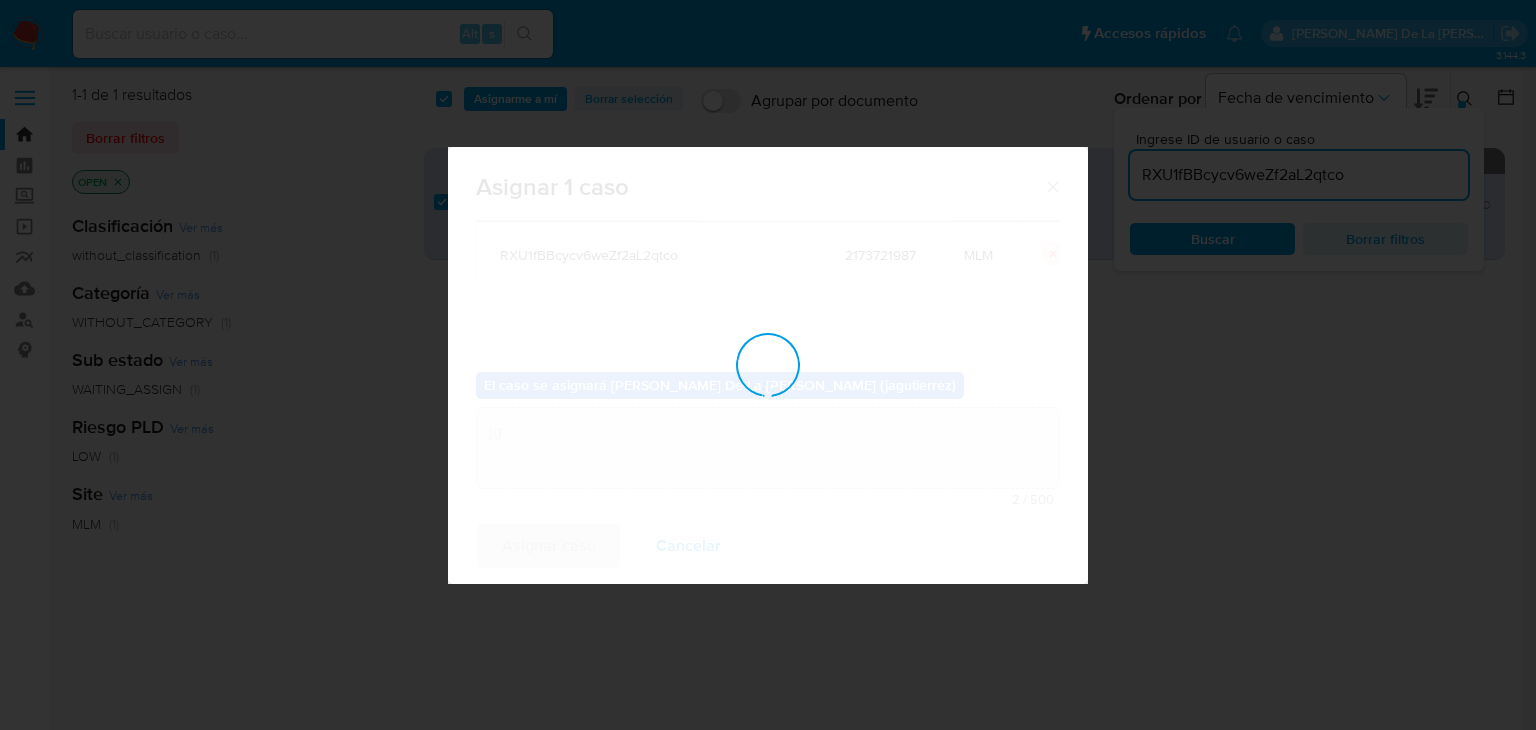 type 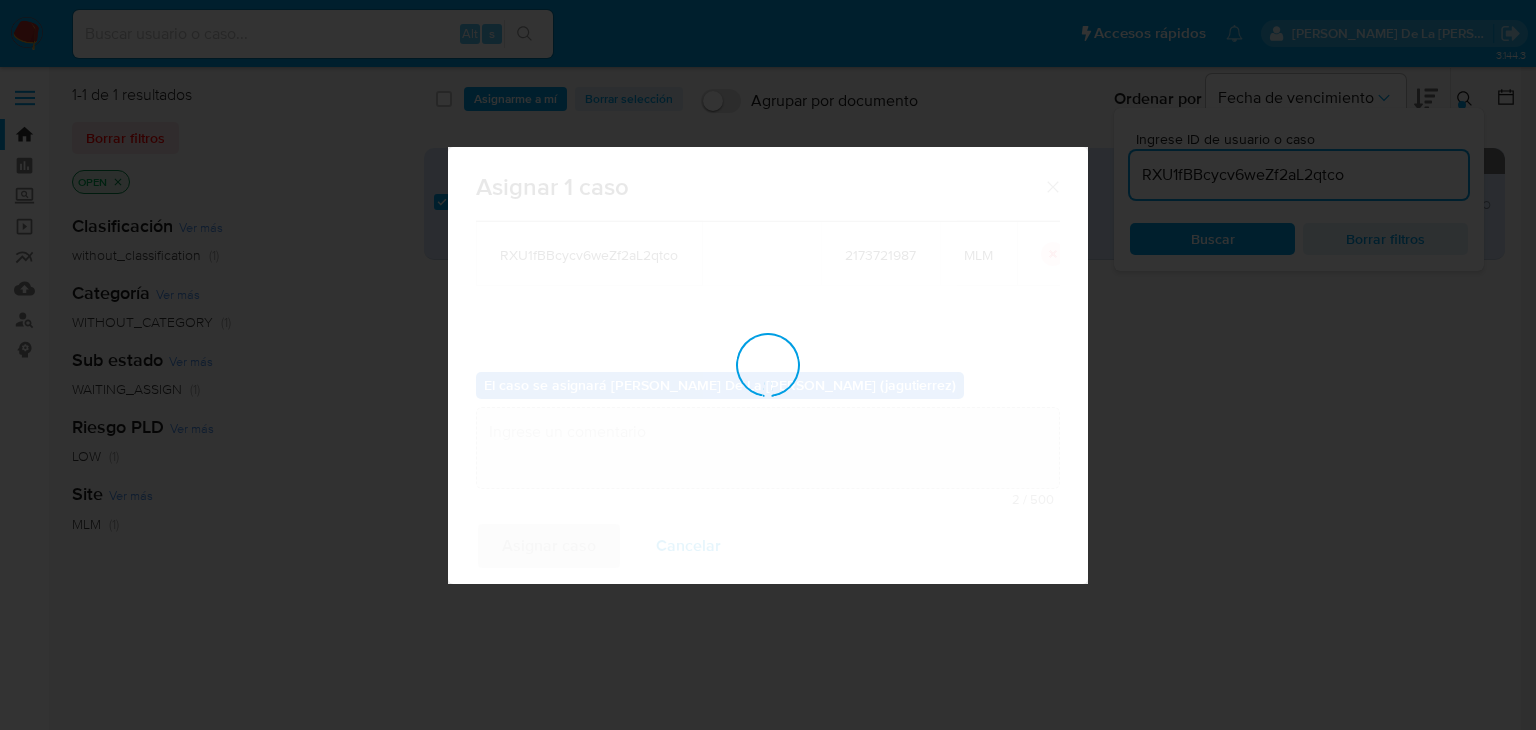 checkbox on "false" 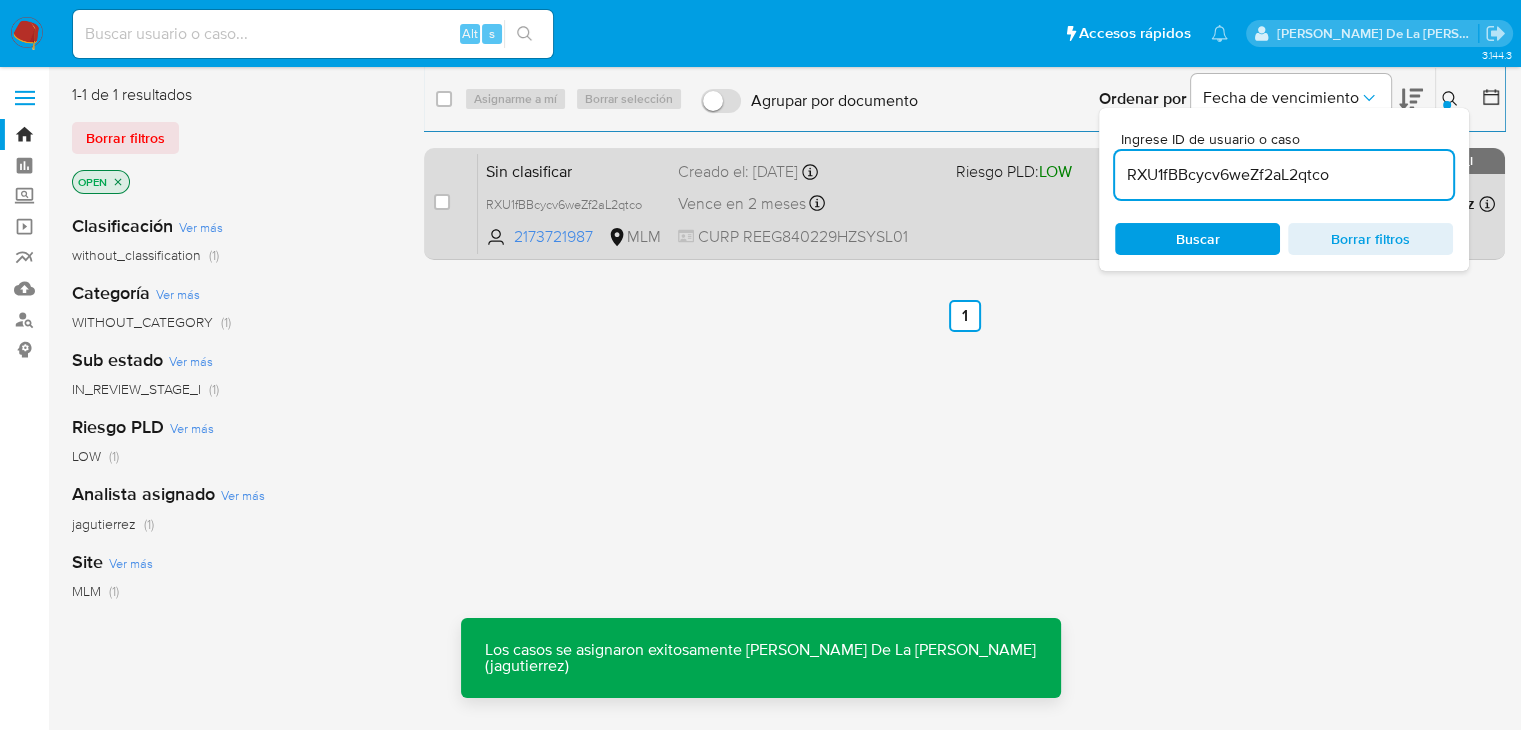 click on "Vence en 2 meses   Vence el 04/09/2025 10:10:48" at bounding box center [809, 203] 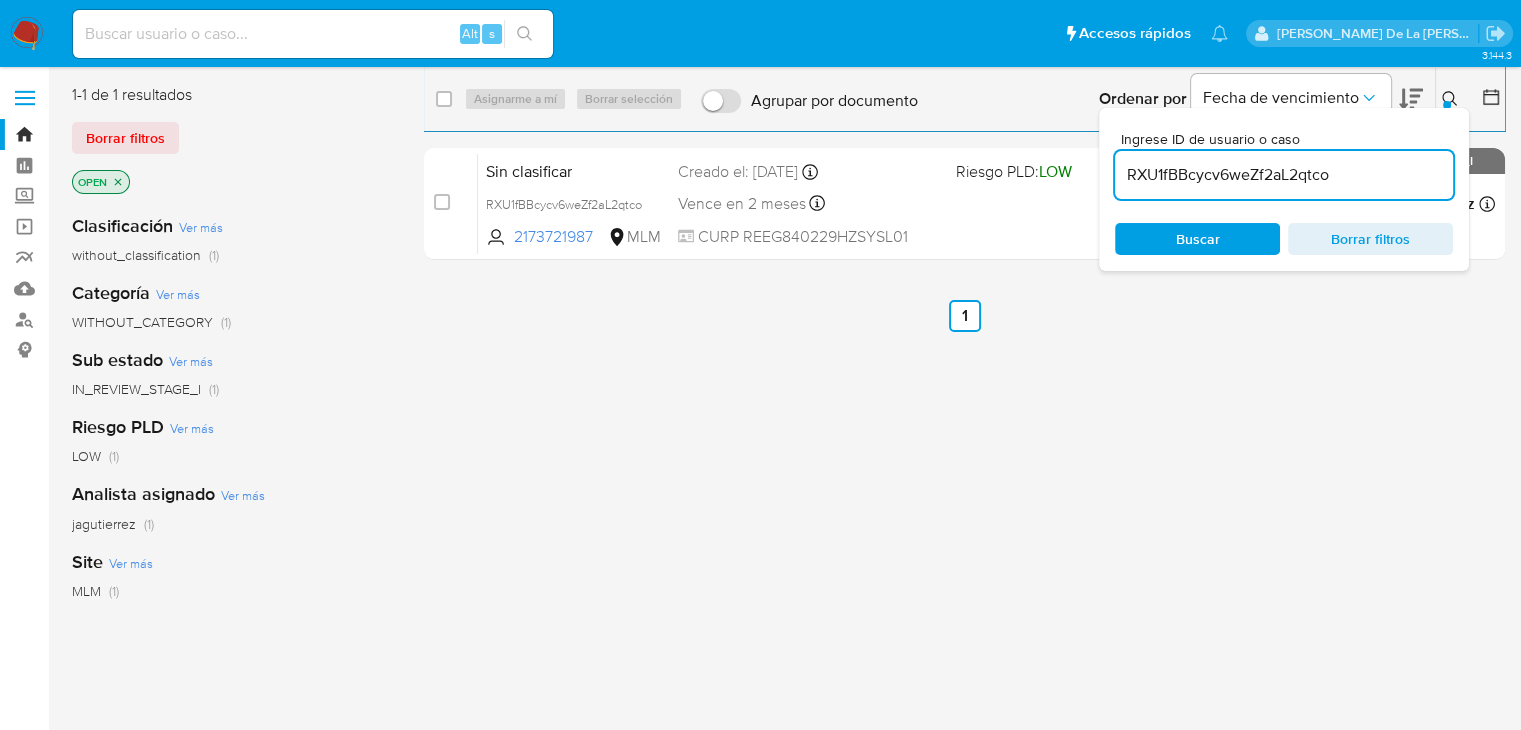click at bounding box center [313, 34] 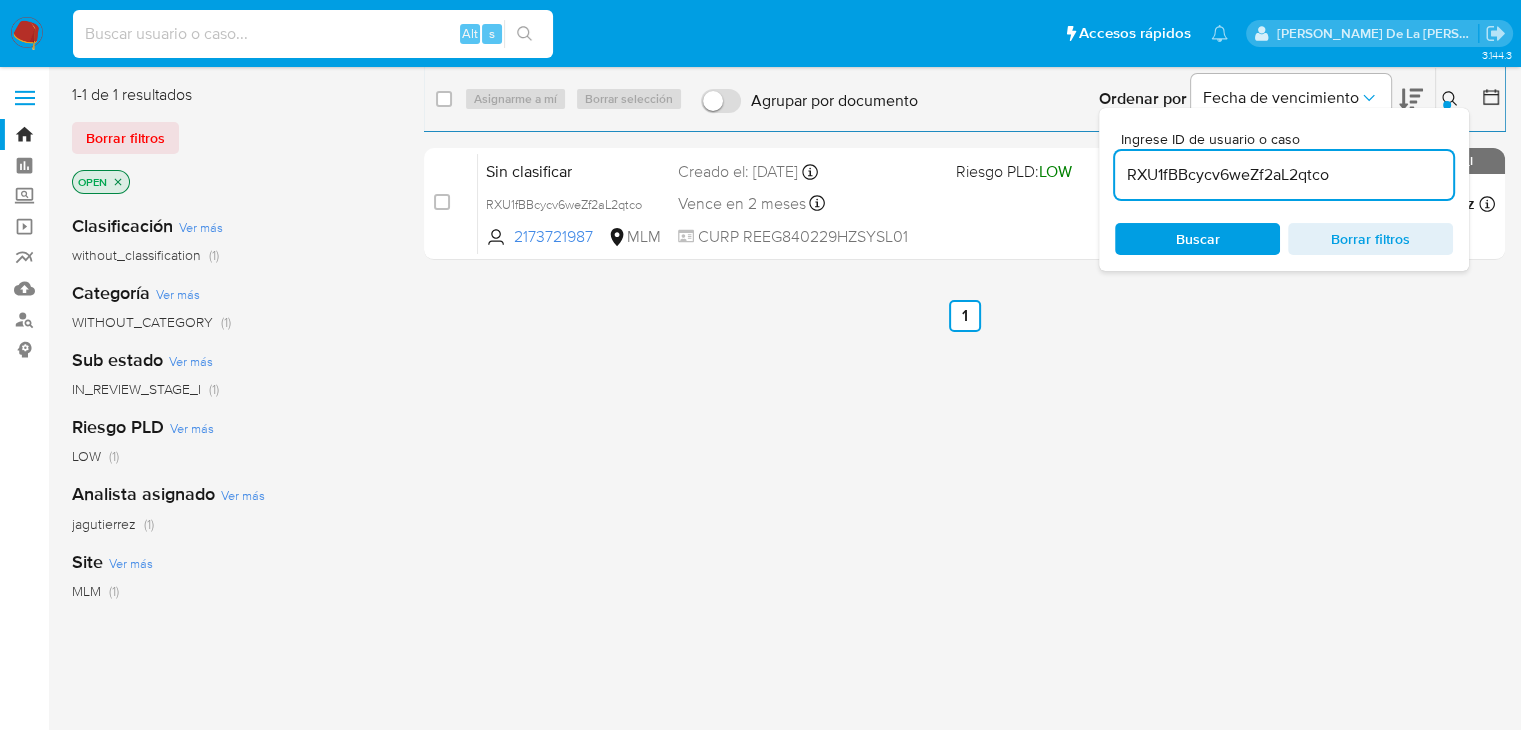 paste on "140242875" 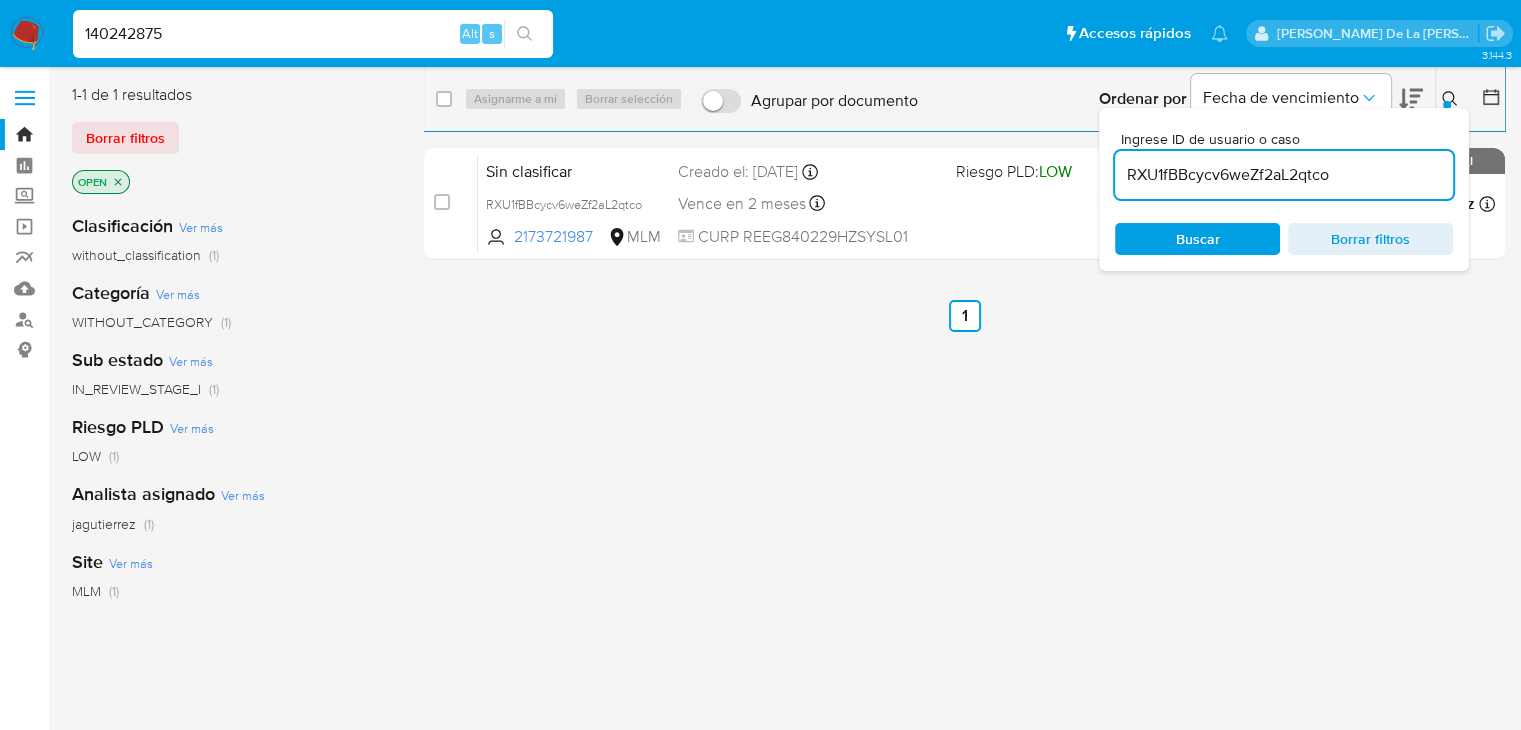 type on "140242875" 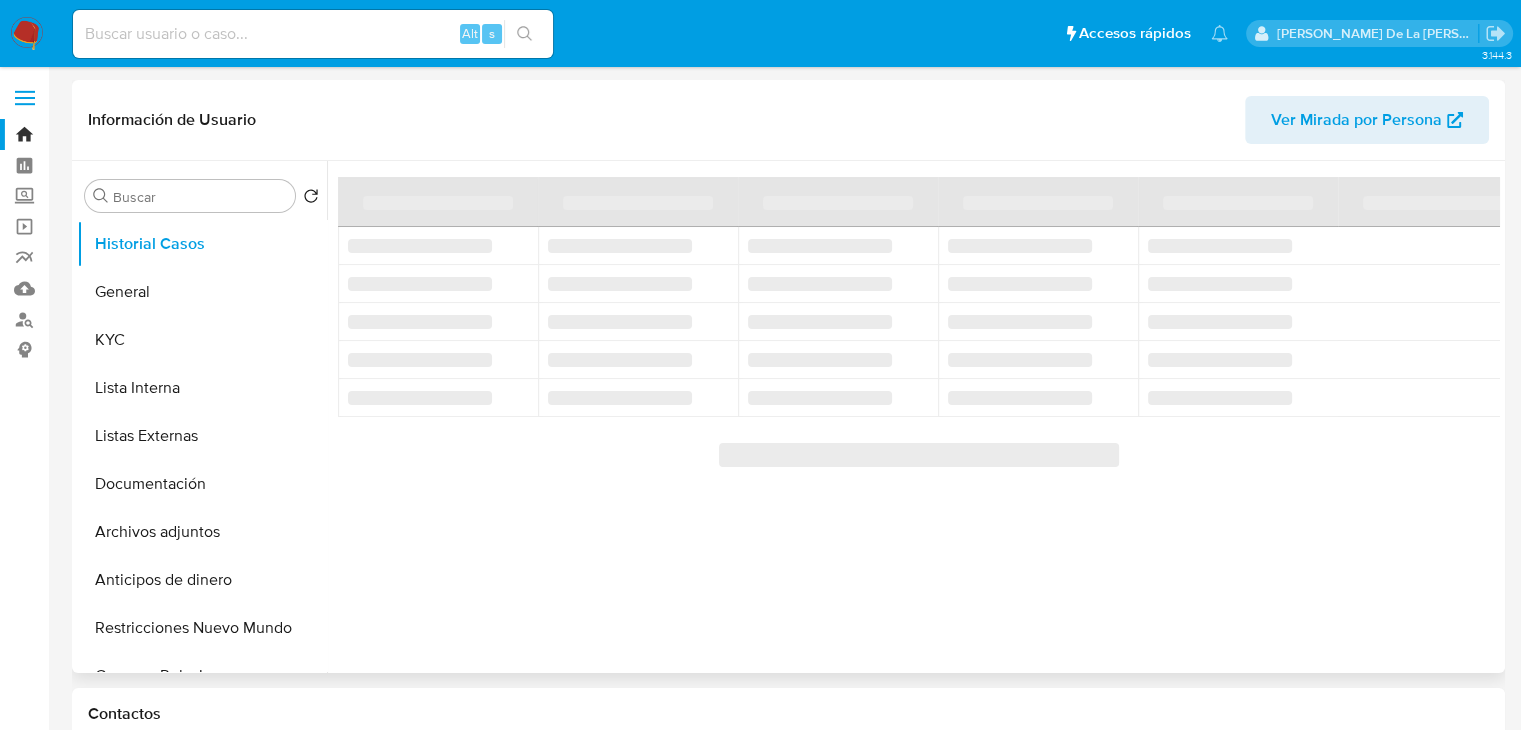 select on "10" 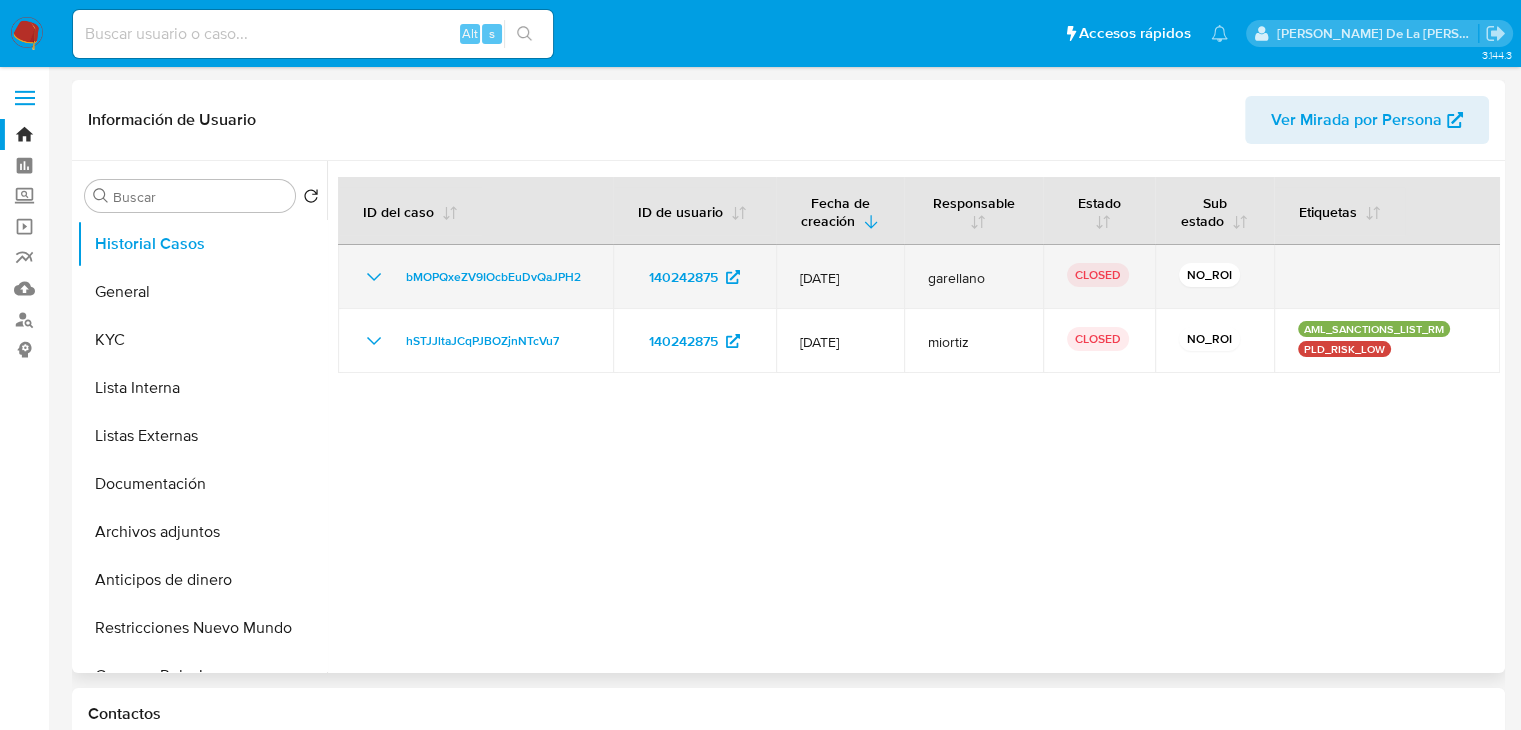 click on "bMOPQxeZV9IOcbEuDvQaJPH2" at bounding box center [475, 277] 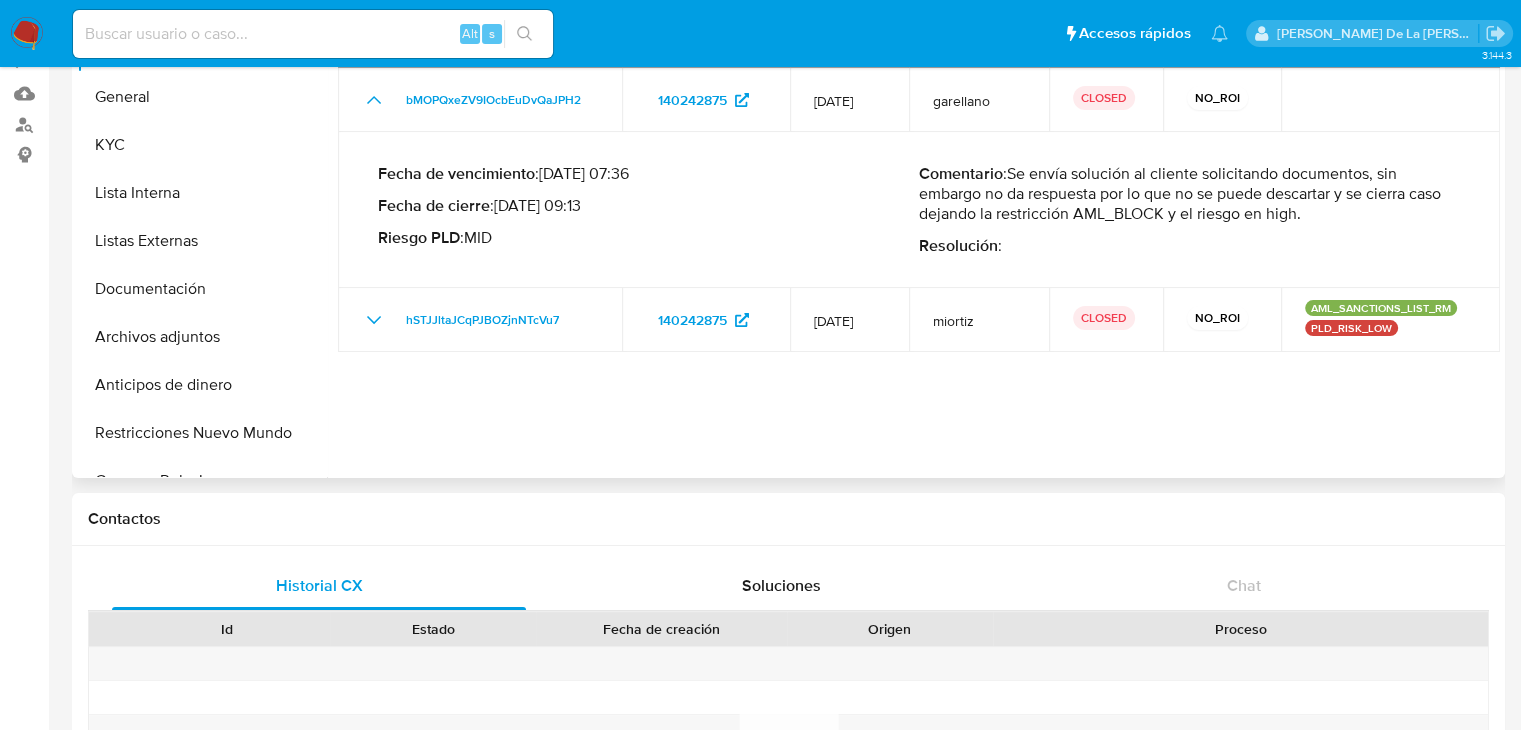 scroll, scrollTop: 200, scrollLeft: 0, axis: vertical 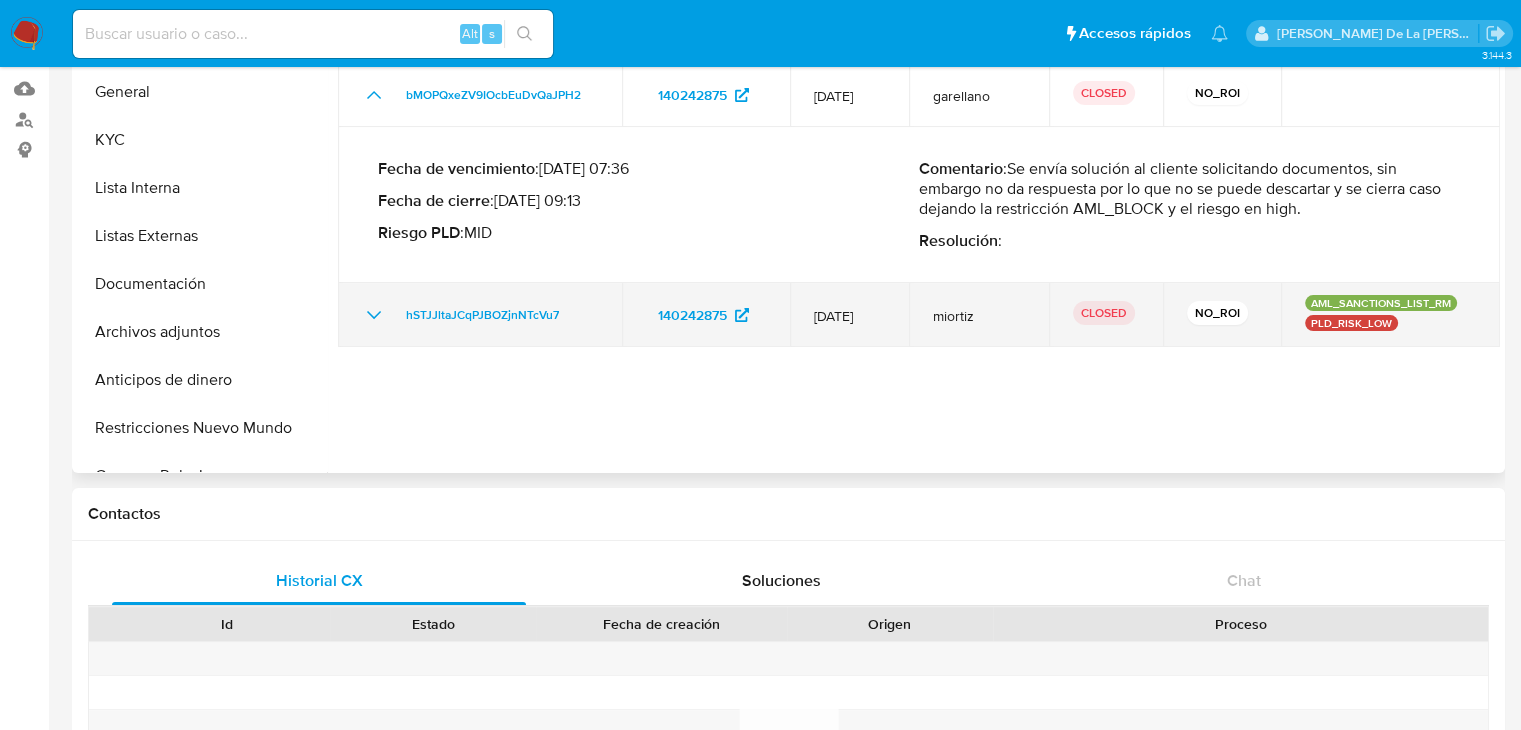 click on "hSTJJltaJCqPJBOZjnNTcVu7" at bounding box center [480, 315] 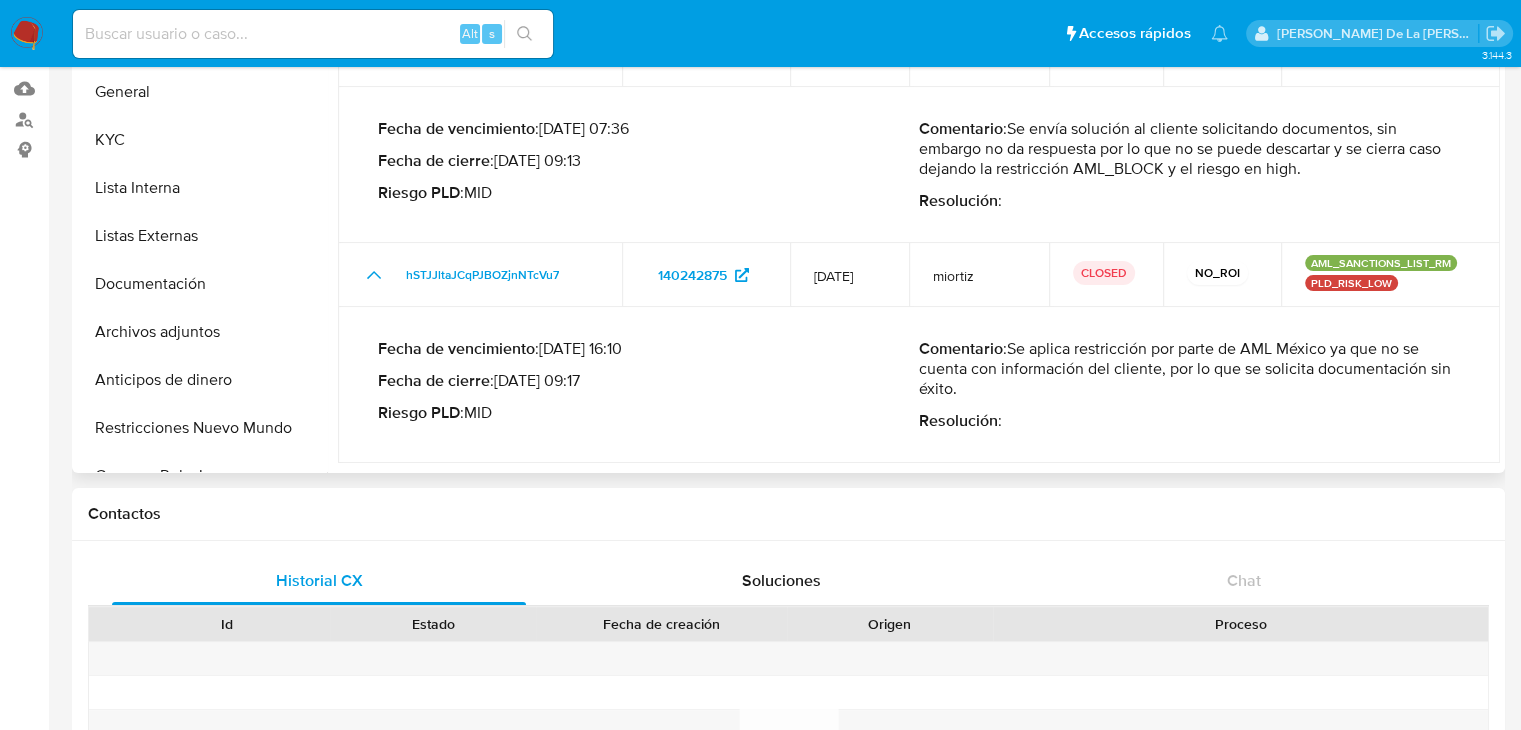 scroll, scrollTop: 0, scrollLeft: 0, axis: both 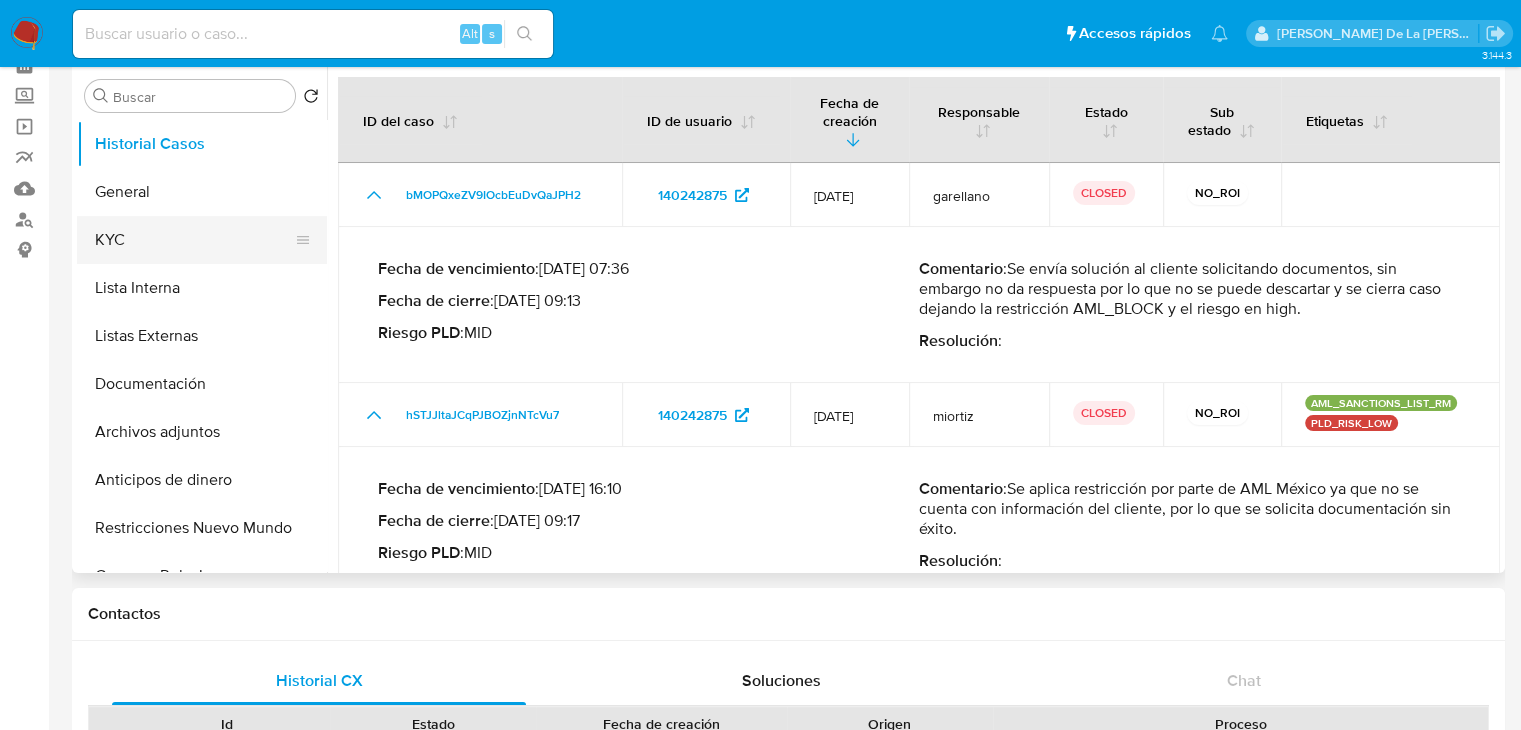 click on "KYC" at bounding box center [194, 240] 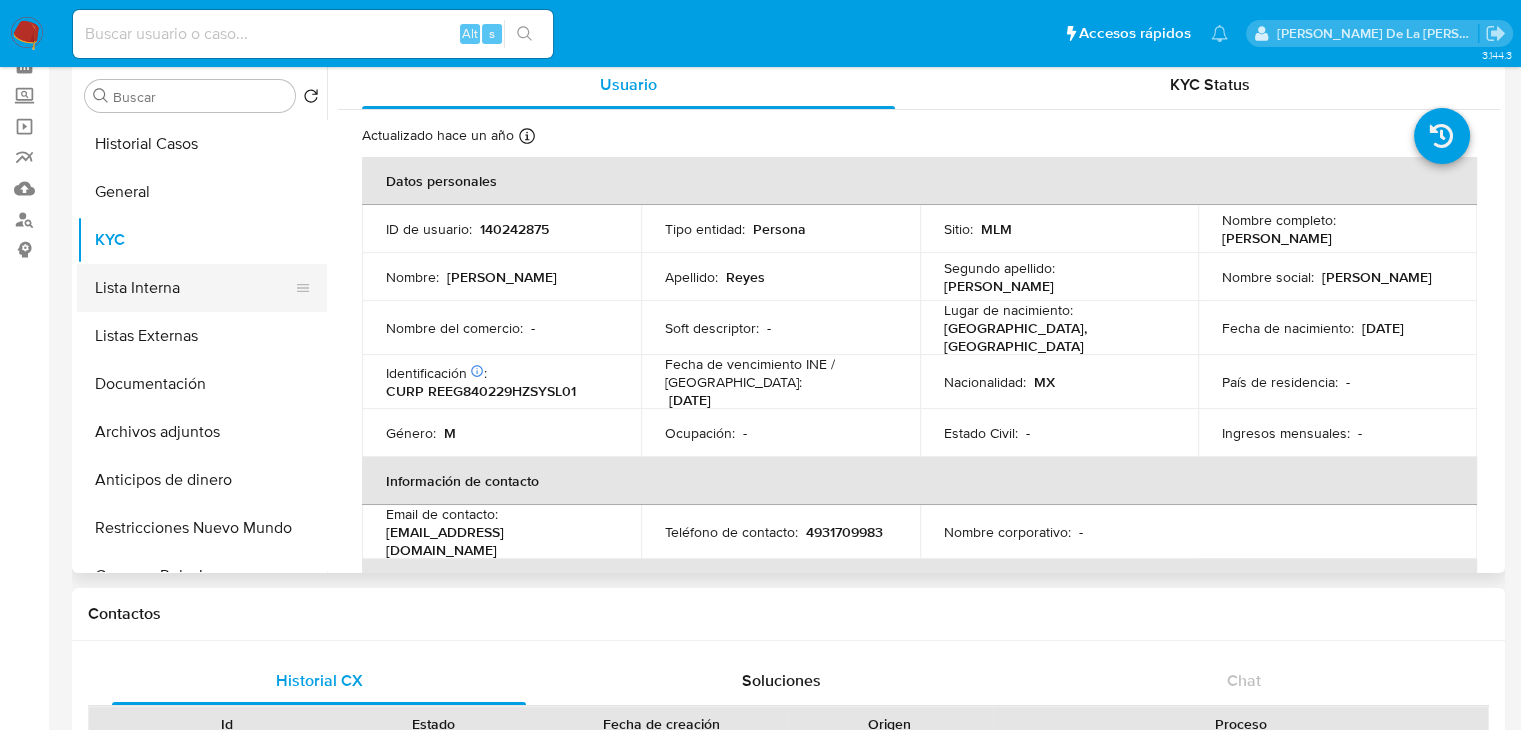 click on "Lista Interna" at bounding box center (194, 288) 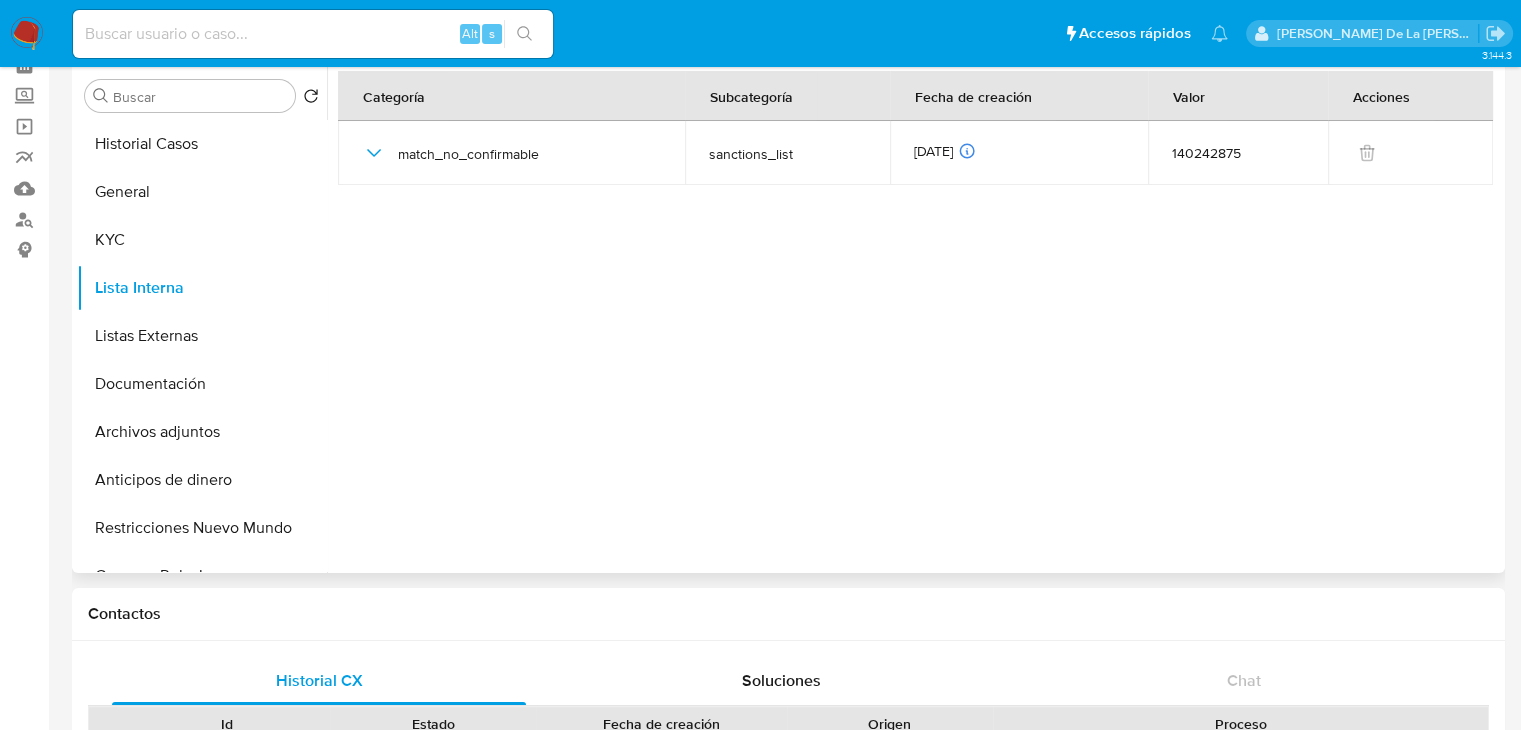 drag, startPoint x: 224, startPoint y: 325, endPoint x: 332, endPoint y: 331, distance: 108.16654 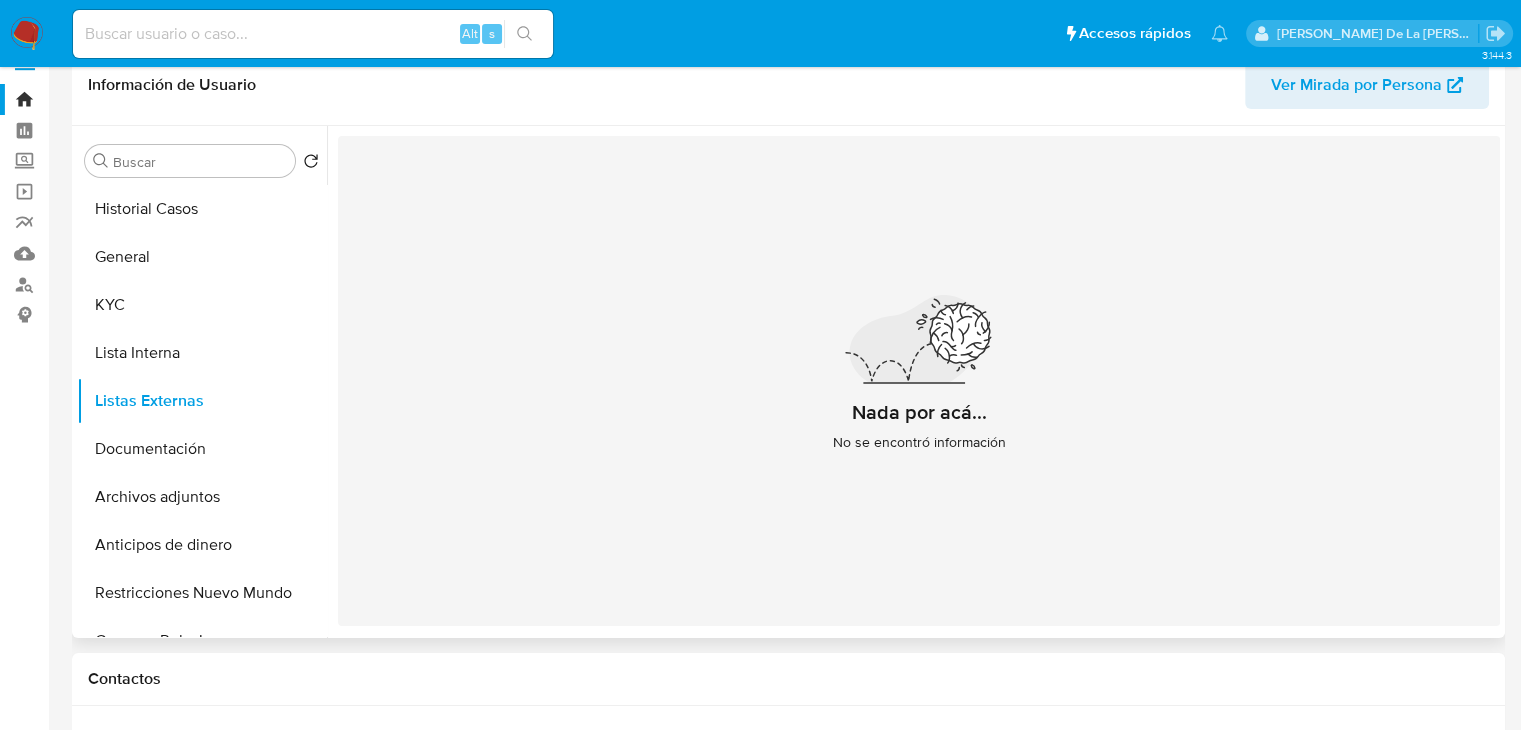scroll, scrollTop: 0, scrollLeft: 0, axis: both 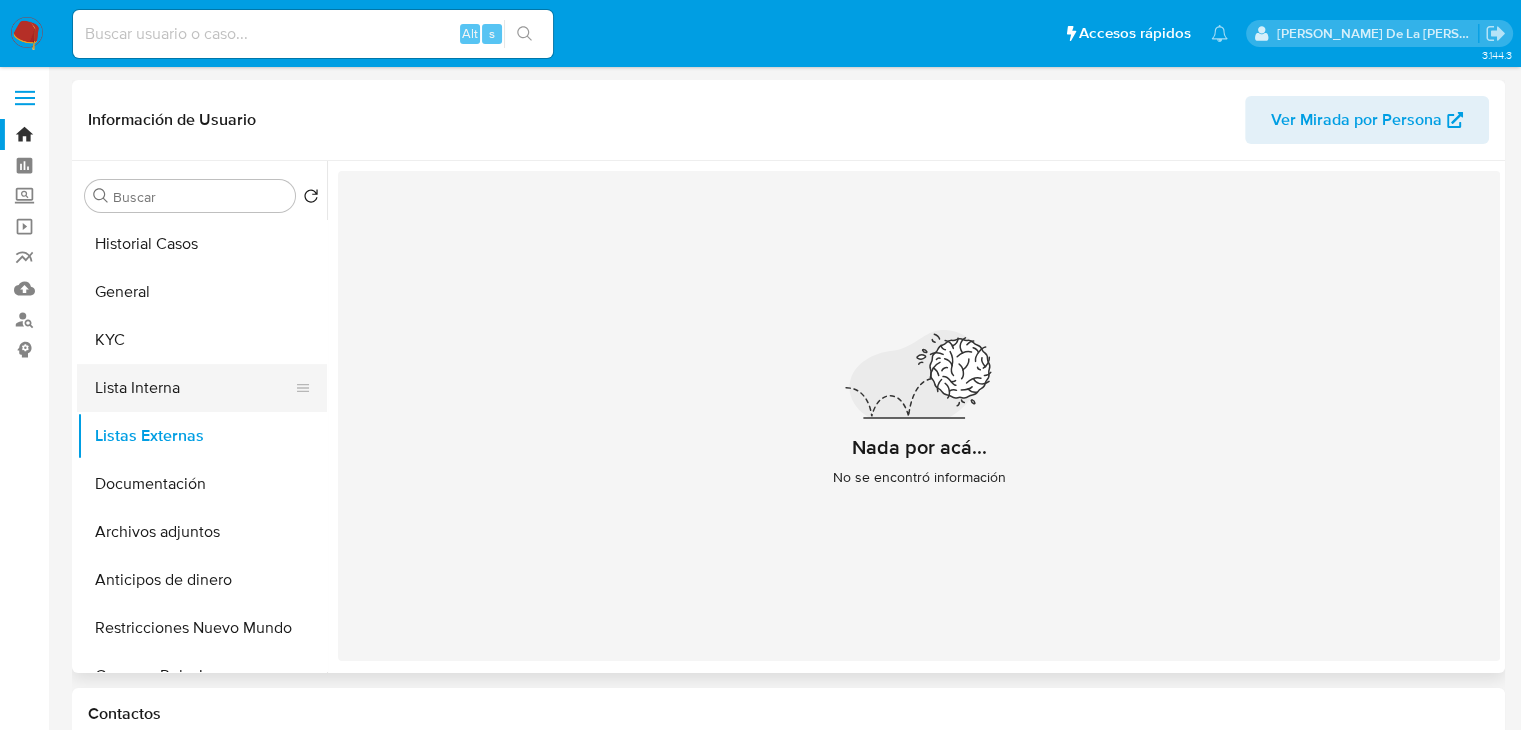 click on "Lista Interna" at bounding box center [194, 388] 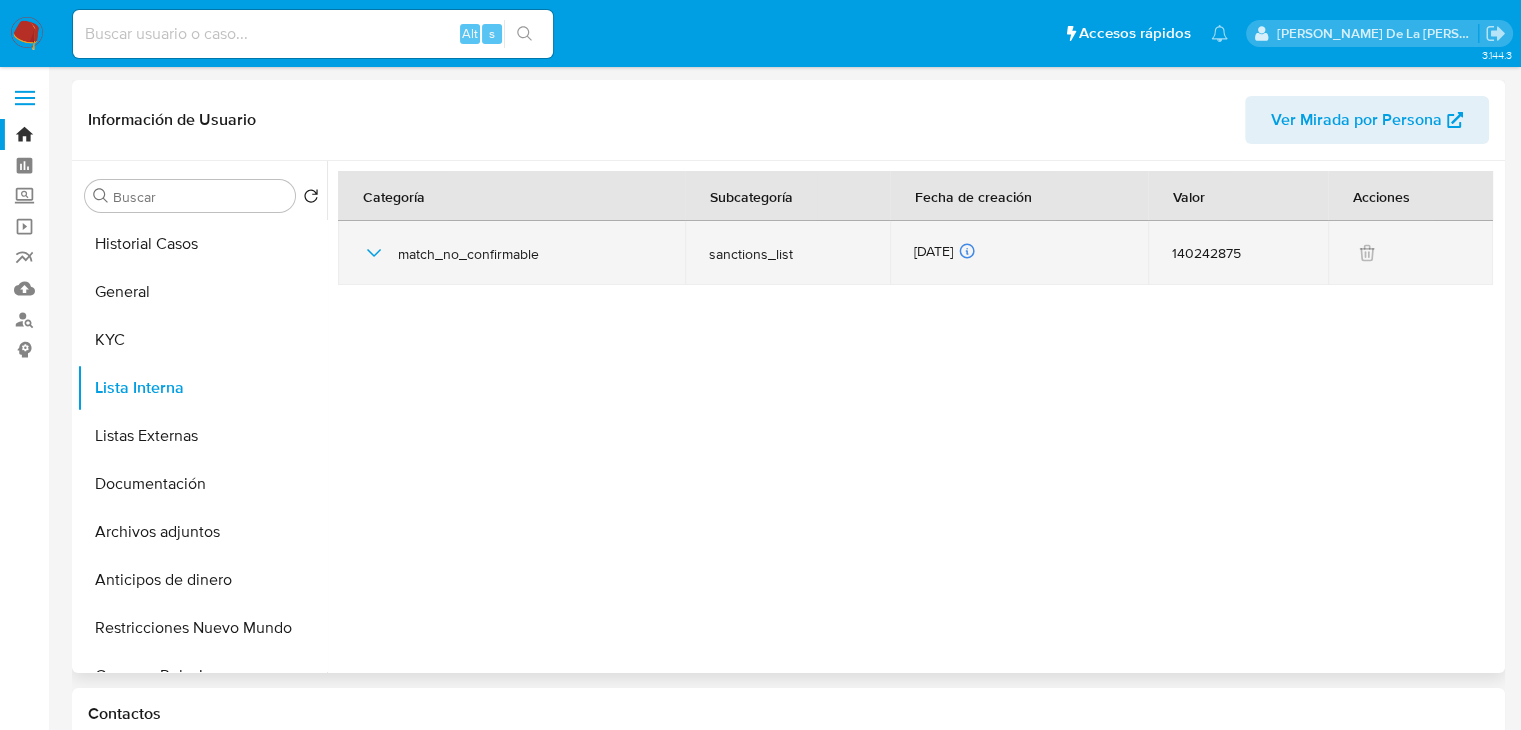 click on "match_no_confirmable" at bounding box center [511, 253] 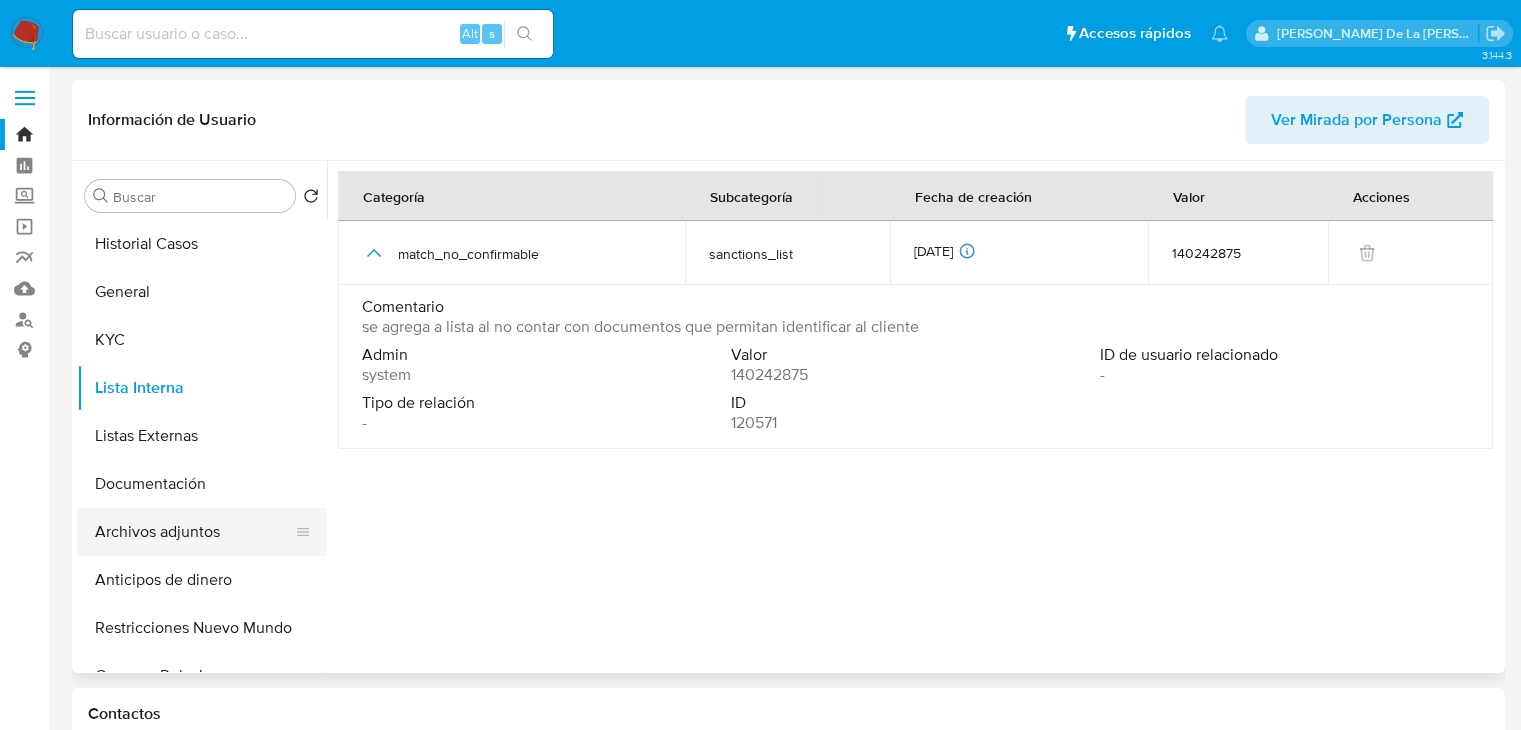 click on "Archivos adjuntos" at bounding box center [194, 532] 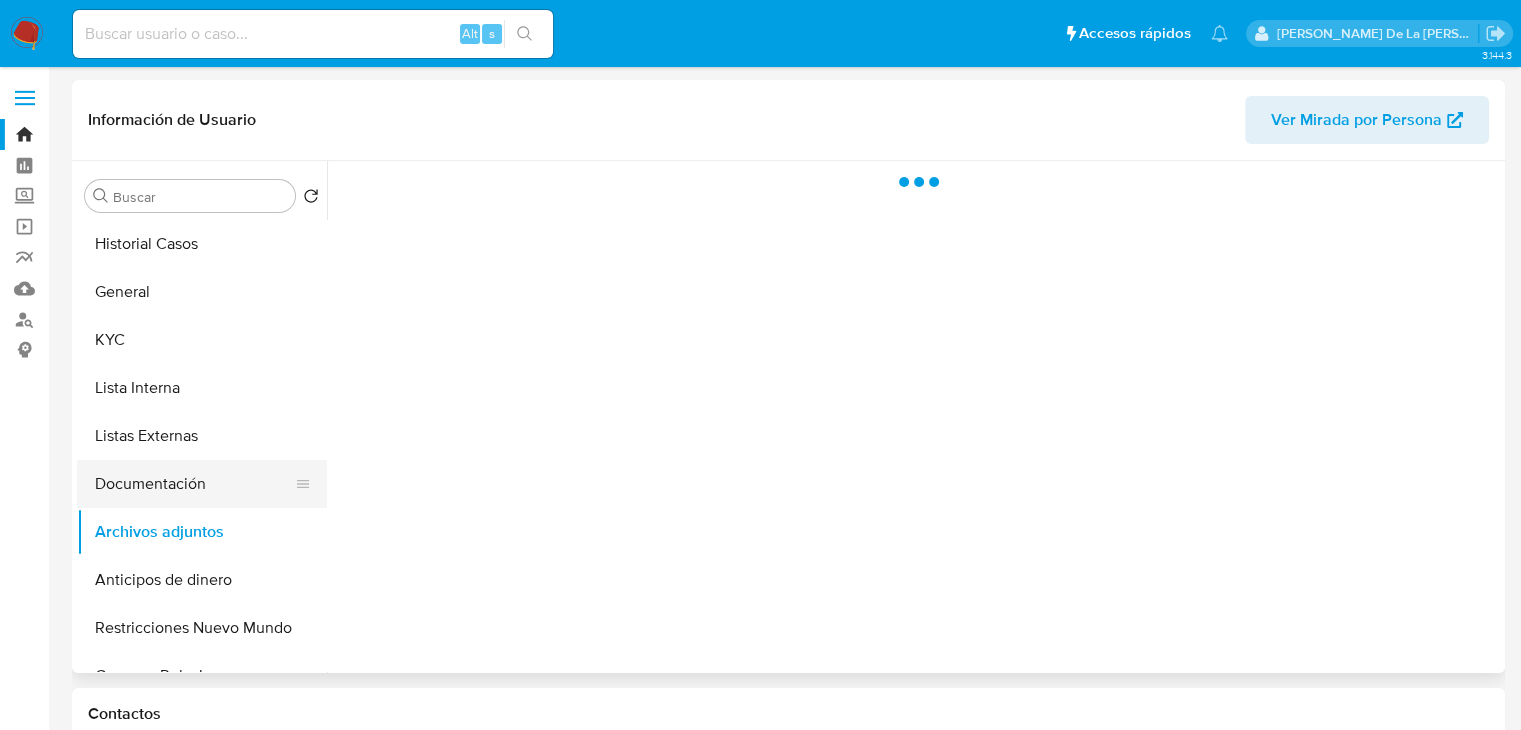 click on "Documentación" at bounding box center [194, 484] 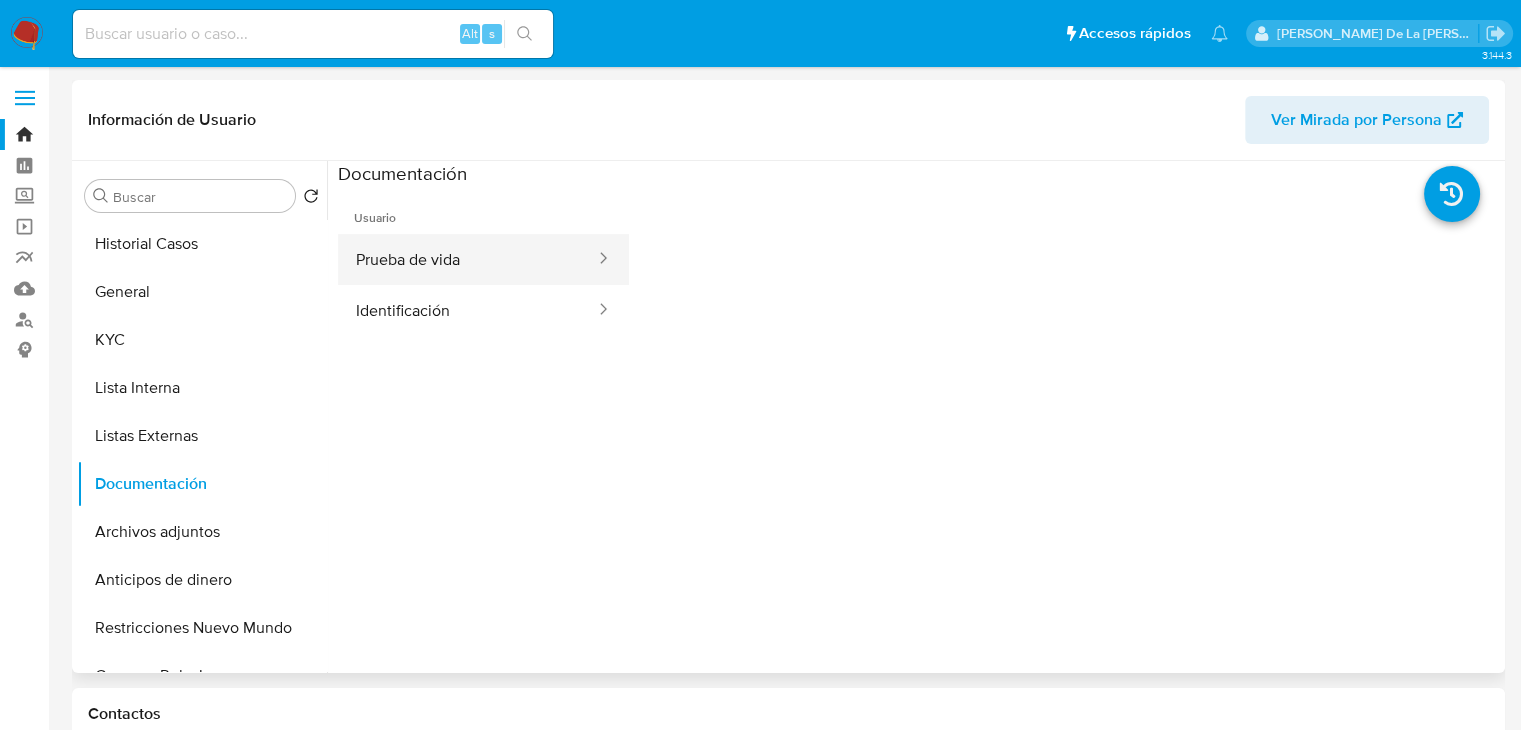 click on "Prueba de vida" at bounding box center (467, 259) 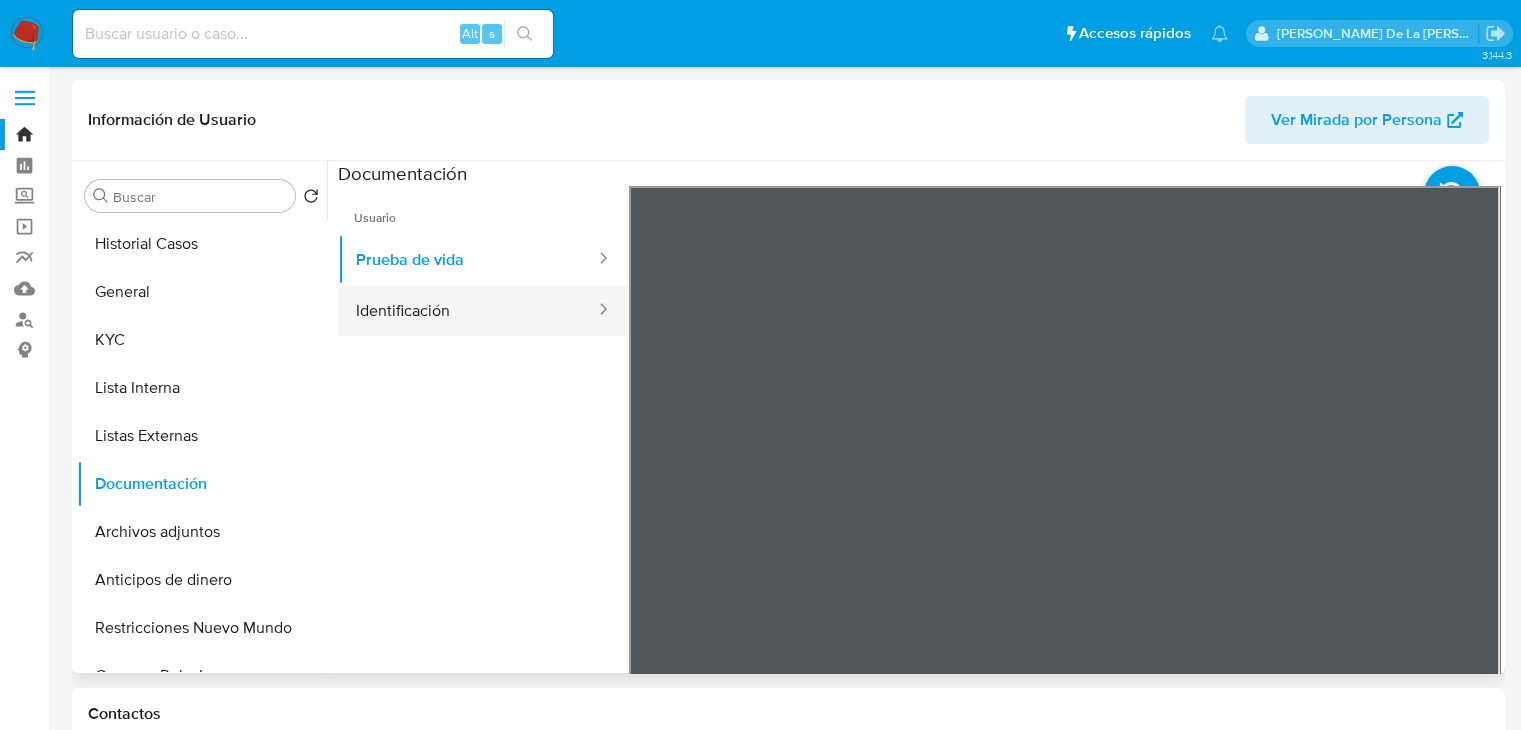 click on "Identificación" at bounding box center [467, 310] 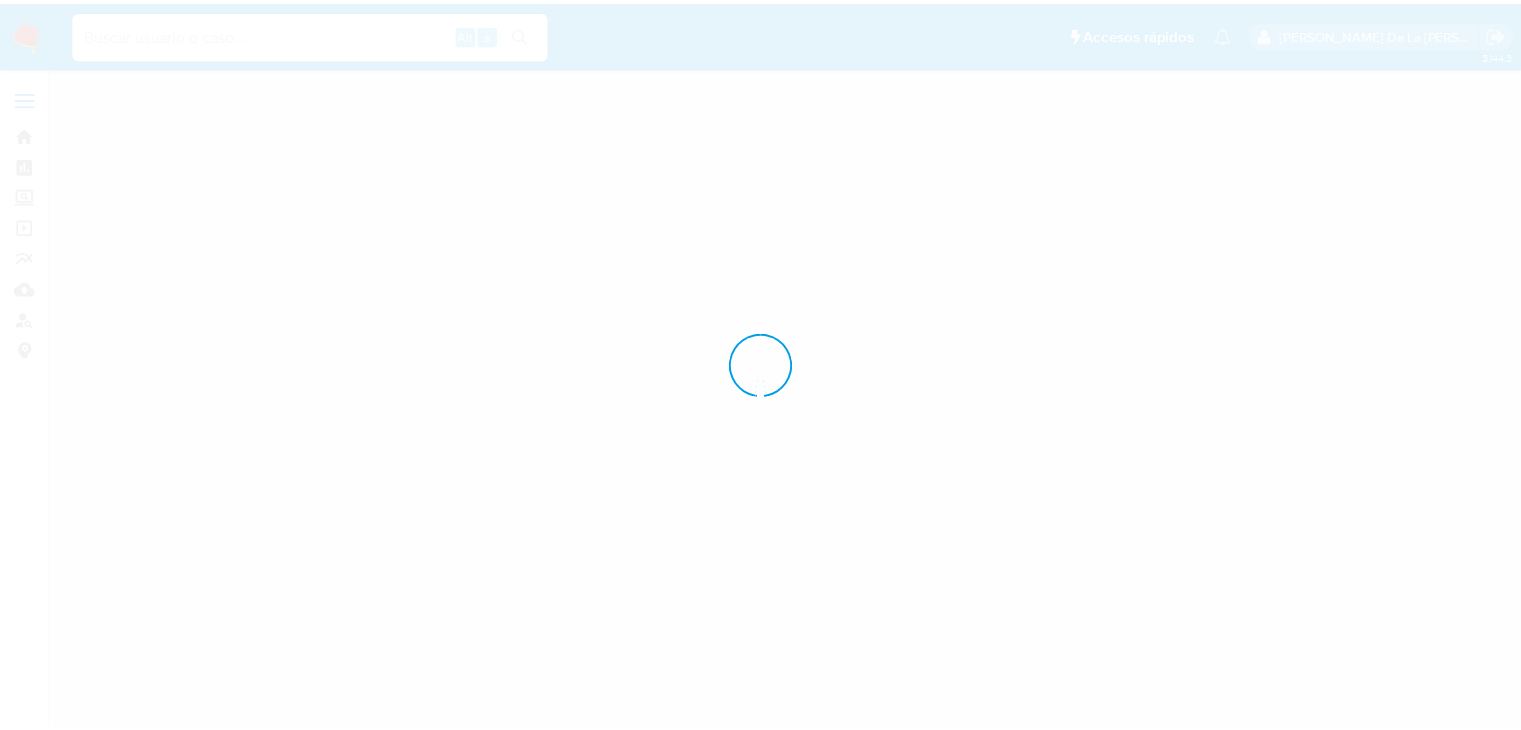 scroll, scrollTop: 0, scrollLeft: 0, axis: both 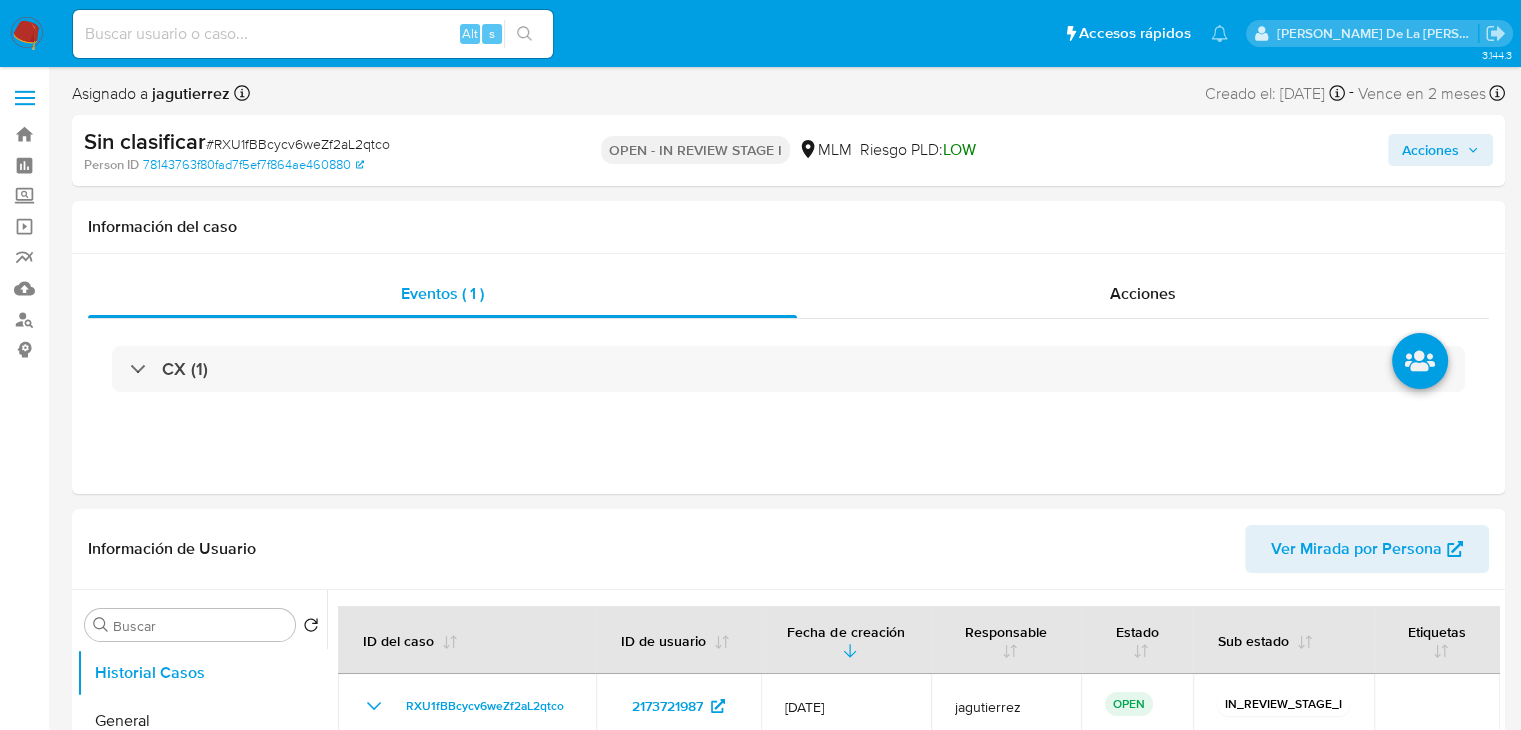 select on "10" 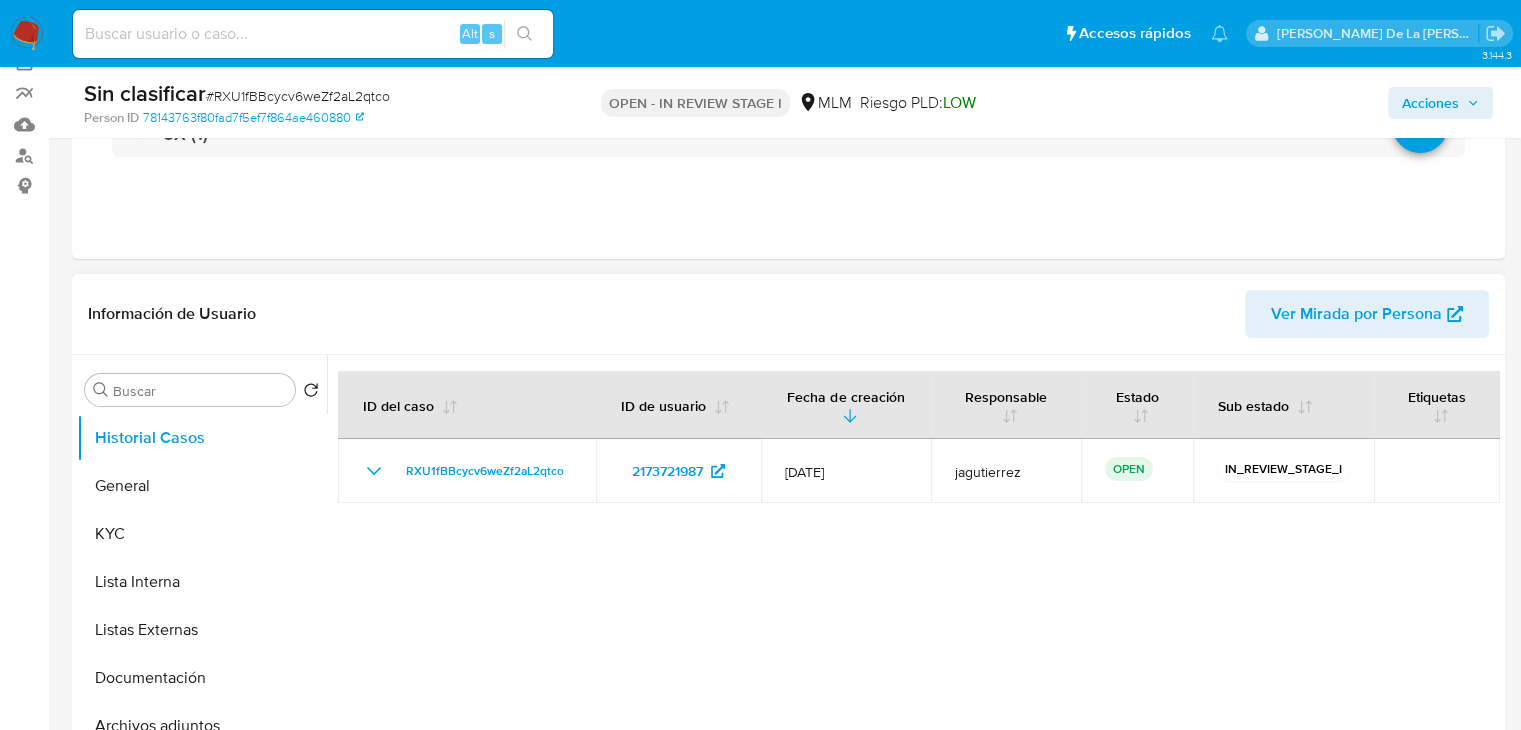 scroll, scrollTop: 200, scrollLeft: 0, axis: vertical 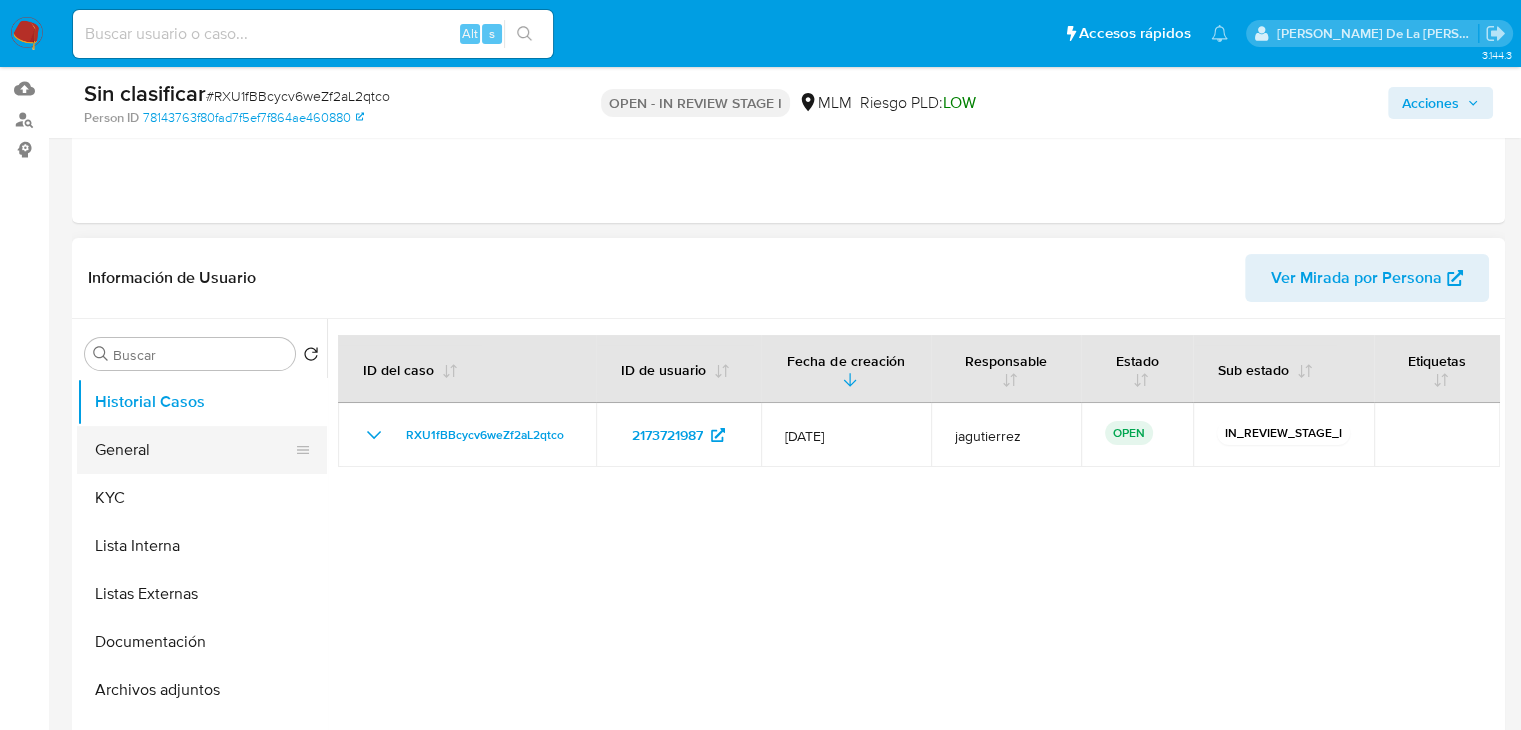 click on "General" at bounding box center (194, 450) 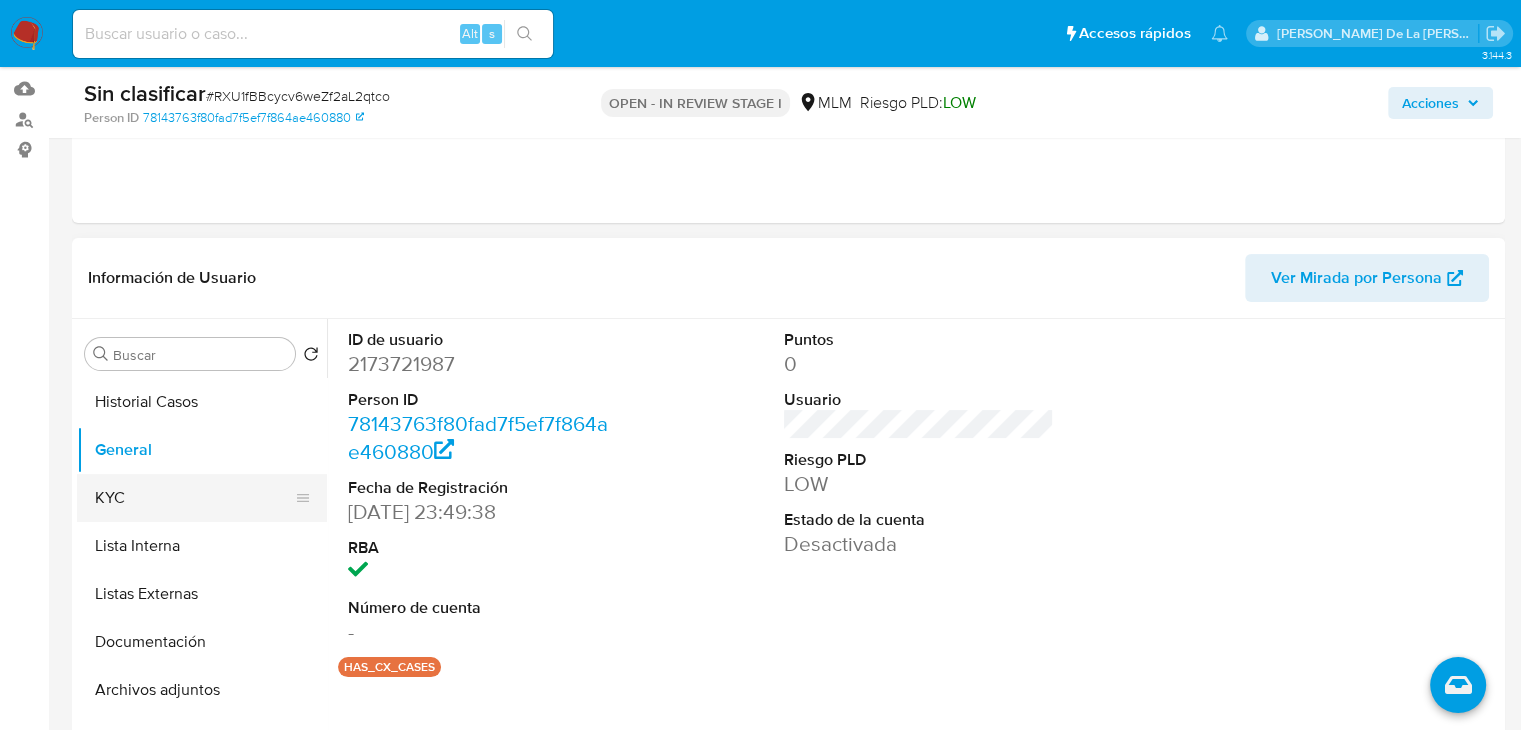 click on "KYC" at bounding box center [194, 498] 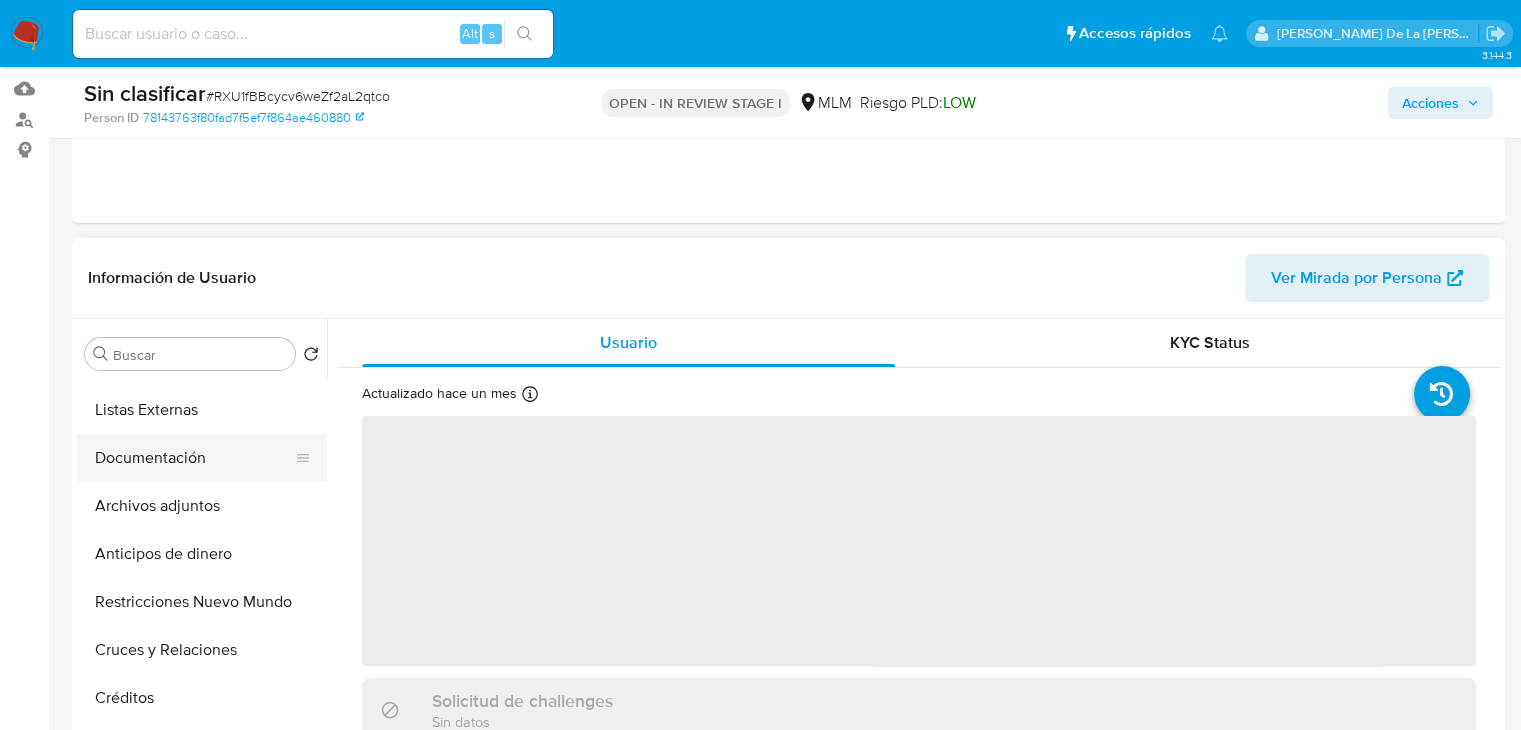 scroll, scrollTop: 200, scrollLeft: 0, axis: vertical 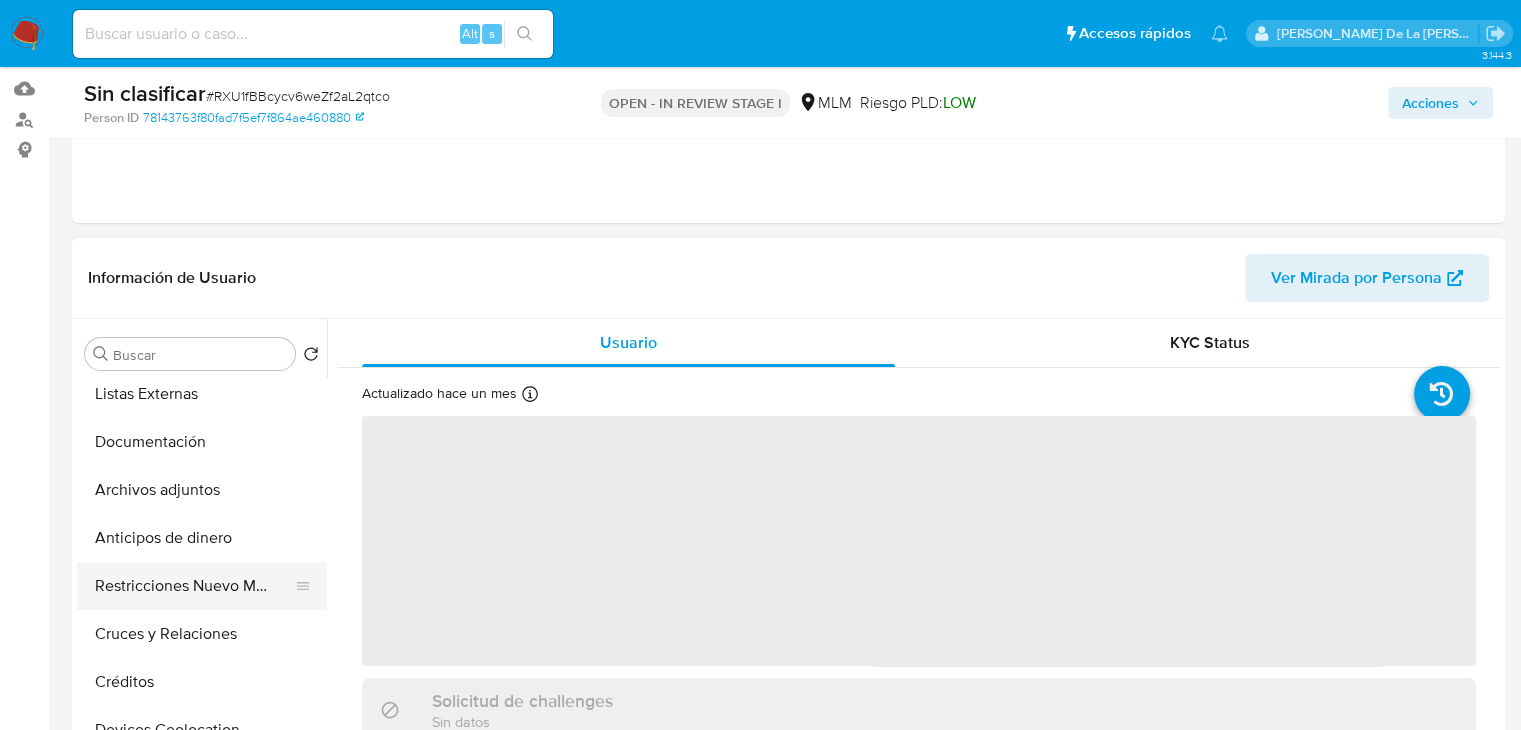 click on "Restricciones Nuevo Mundo" at bounding box center [194, 586] 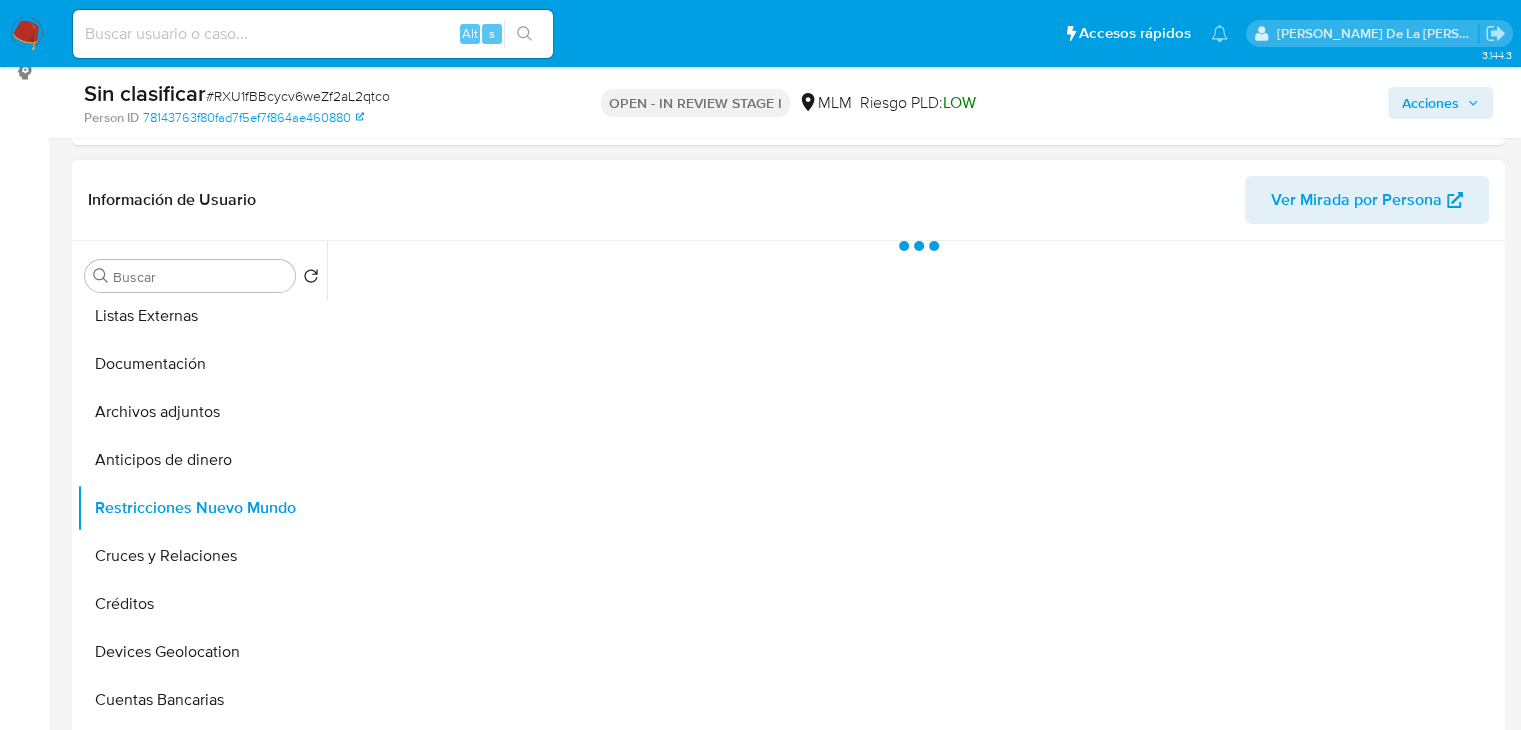scroll, scrollTop: 300, scrollLeft: 0, axis: vertical 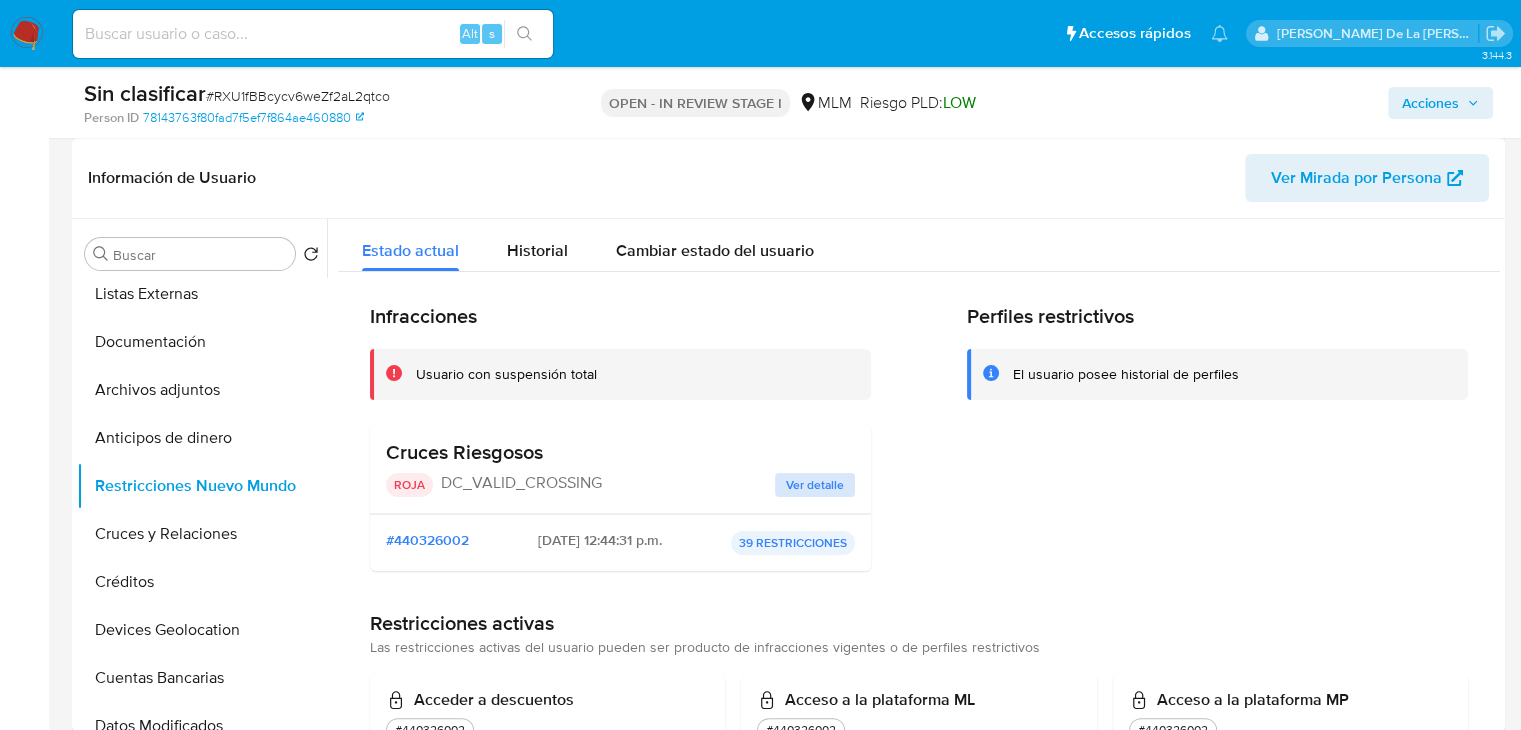 drag, startPoint x: 841, startPoint y: 466, endPoint x: 828, endPoint y: 473, distance: 14.764823 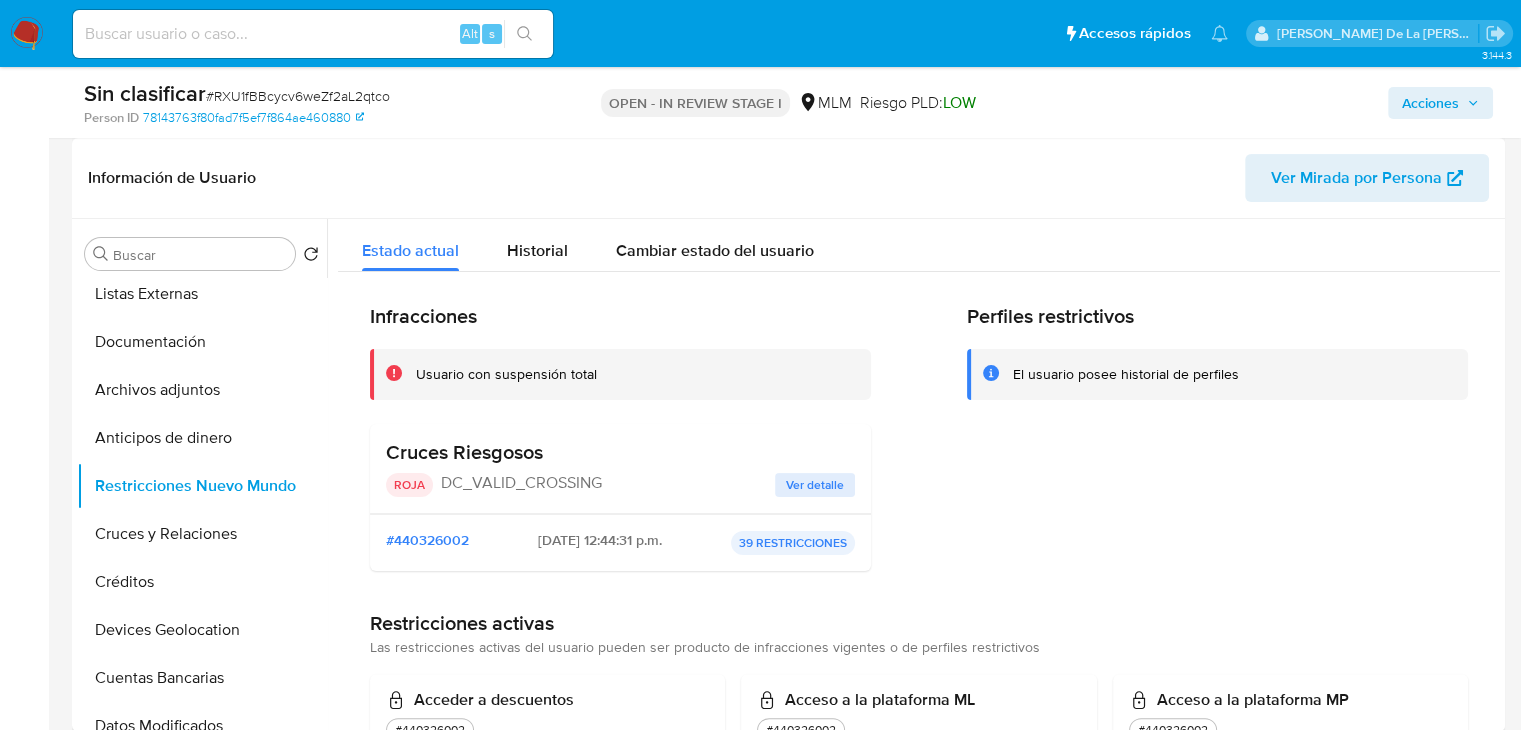 click on "Ver detalle" at bounding box center (815, 485) 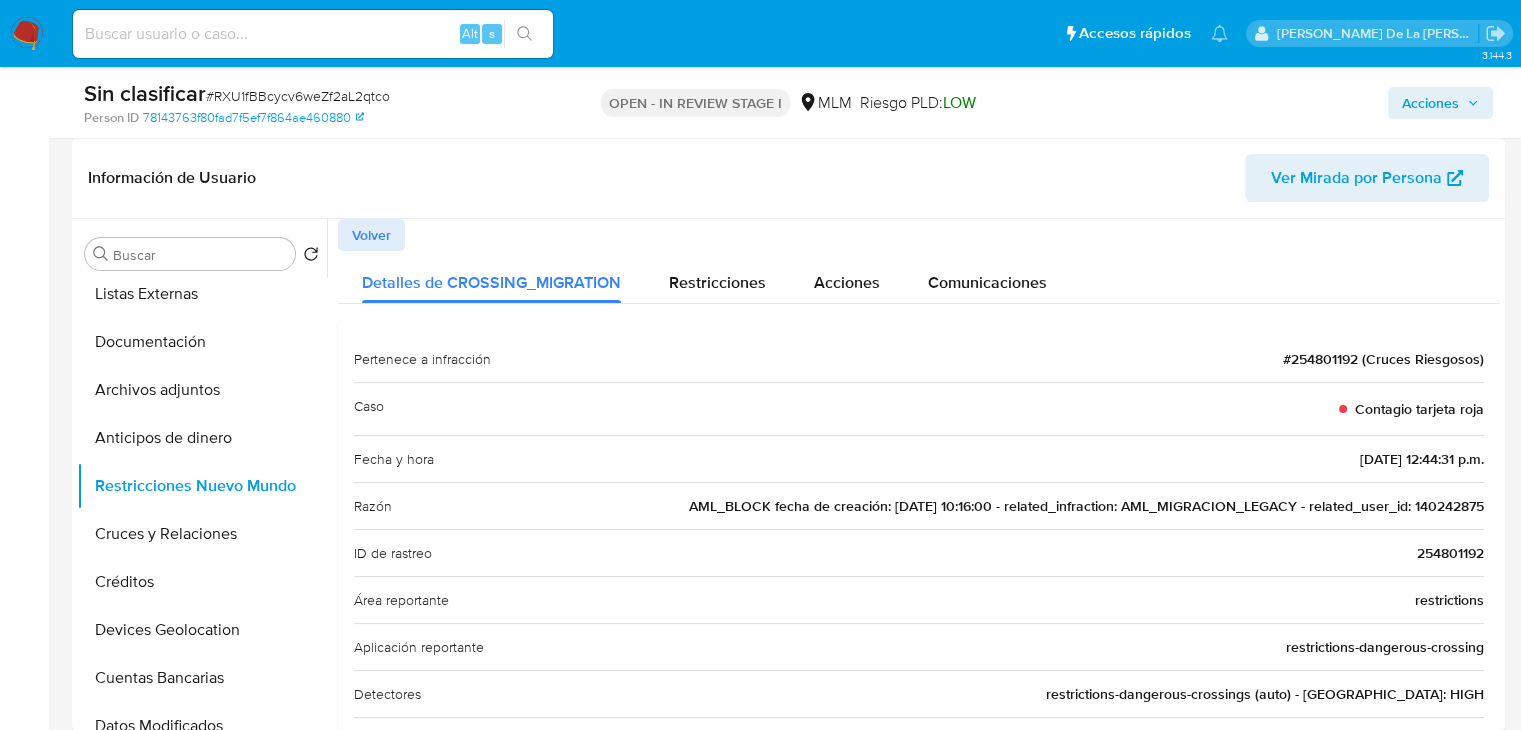 click on "Razón AML_BLOCK fecha de creación: 30/09/2019 10:16:00 - related_infraction: AML_MIGRACION_LEGACY - related_user_id: 140242875" at bounding box center (919, 505) 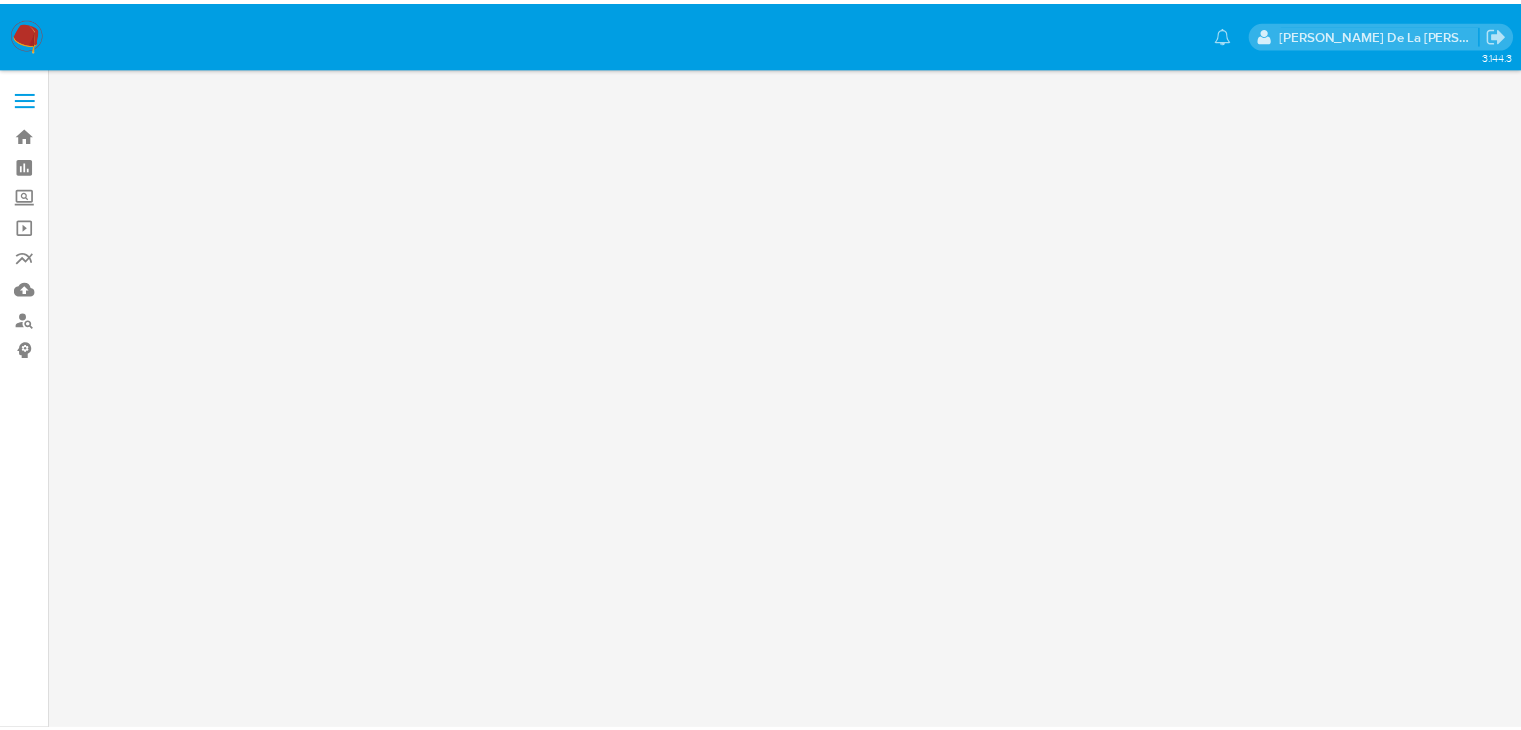 scroll, scrollTop: 0, scrollLeft: 0, axis: both 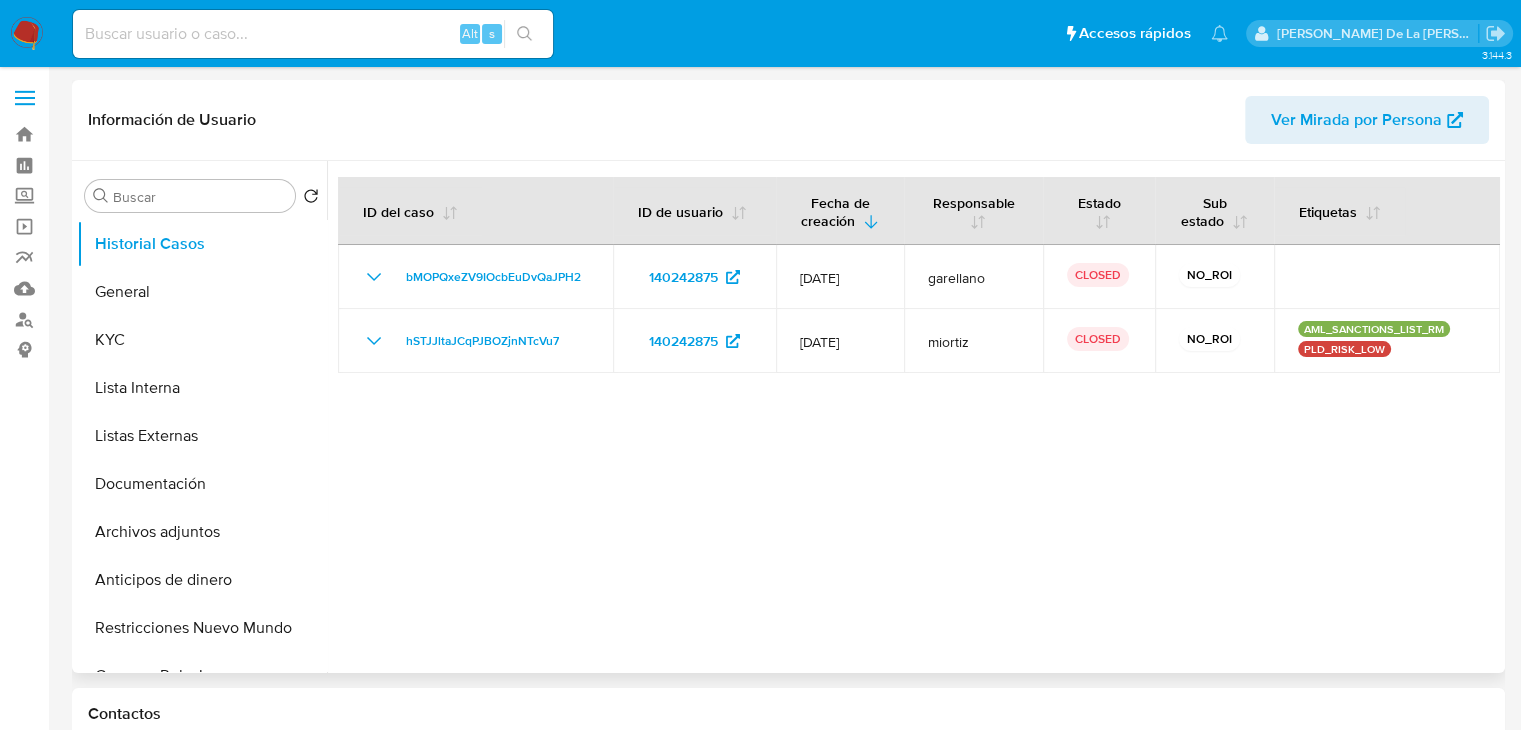 select on "10" 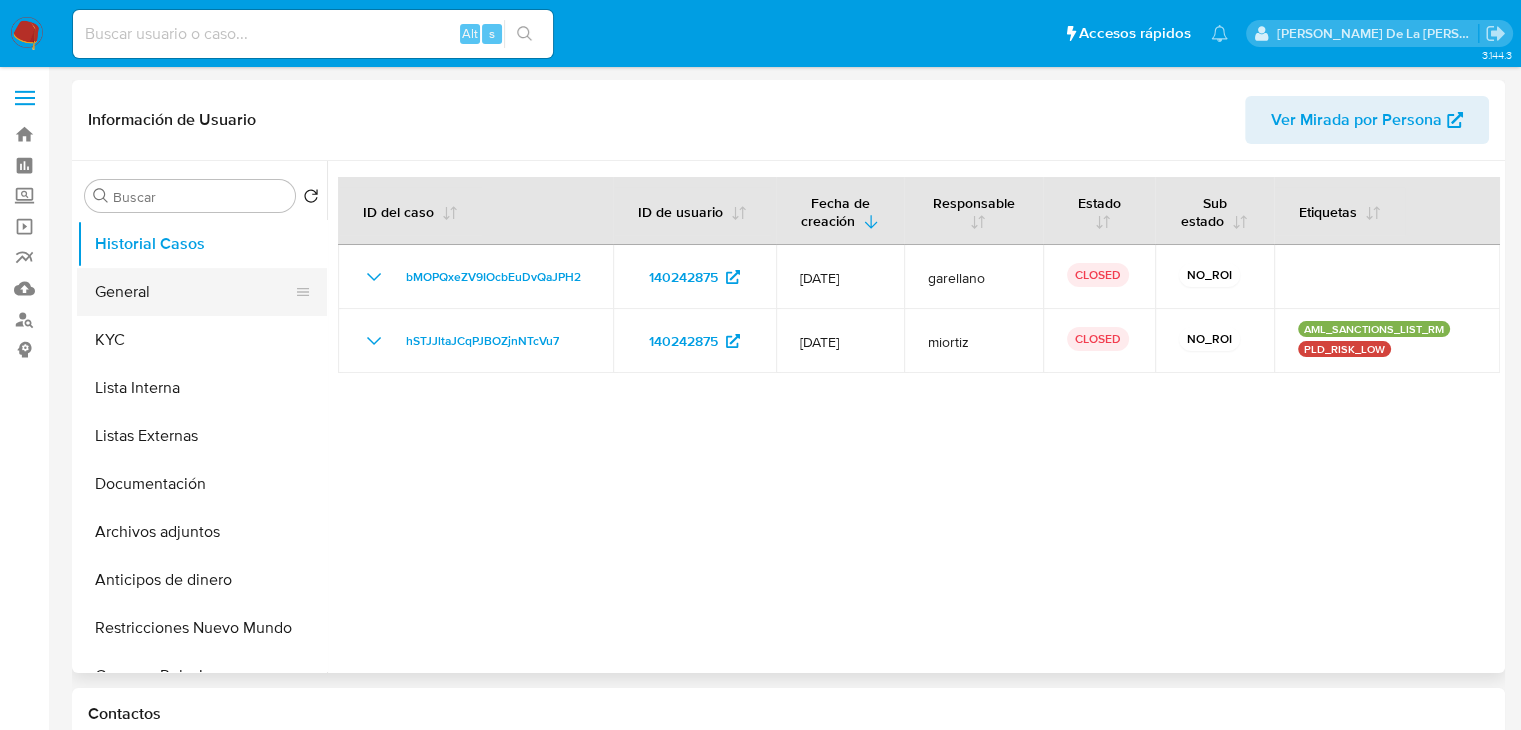 click on "General" at bounding box center [194, 292] 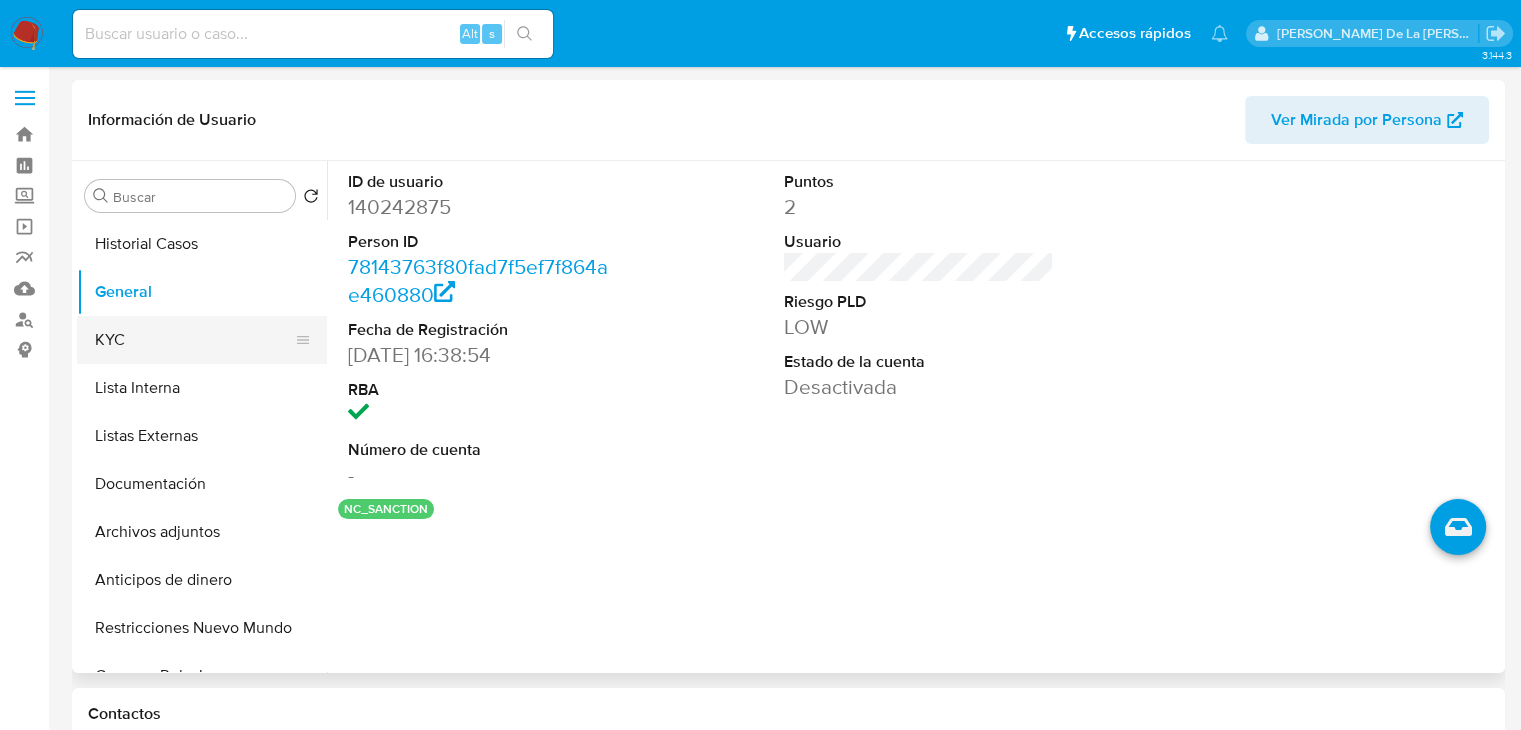 click on "KYC" at bounding box center (194, 340) 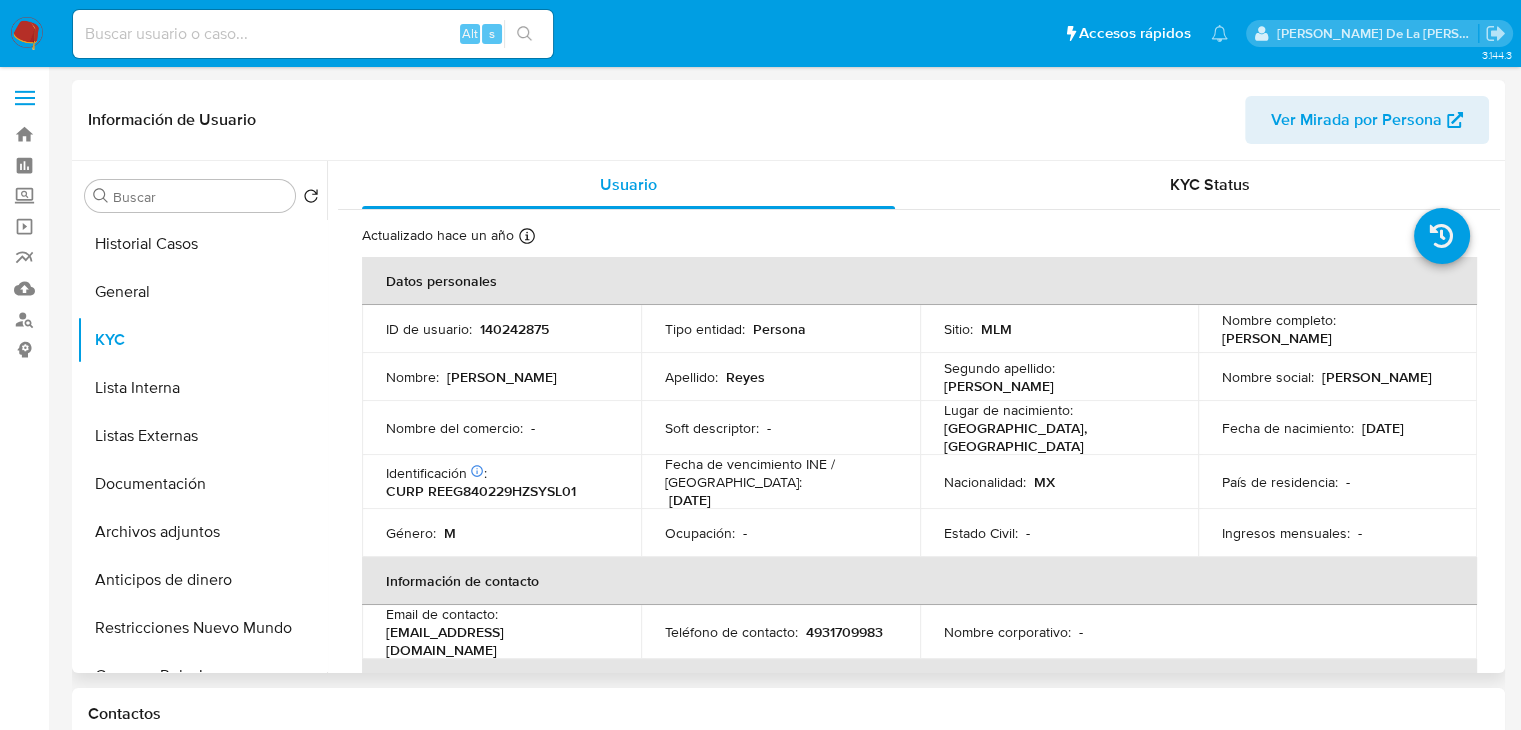 drag, startPoint x: 1220, startPoint y: 340, endPoint x: 1368, endPoint y: 337, distance: 148.0304 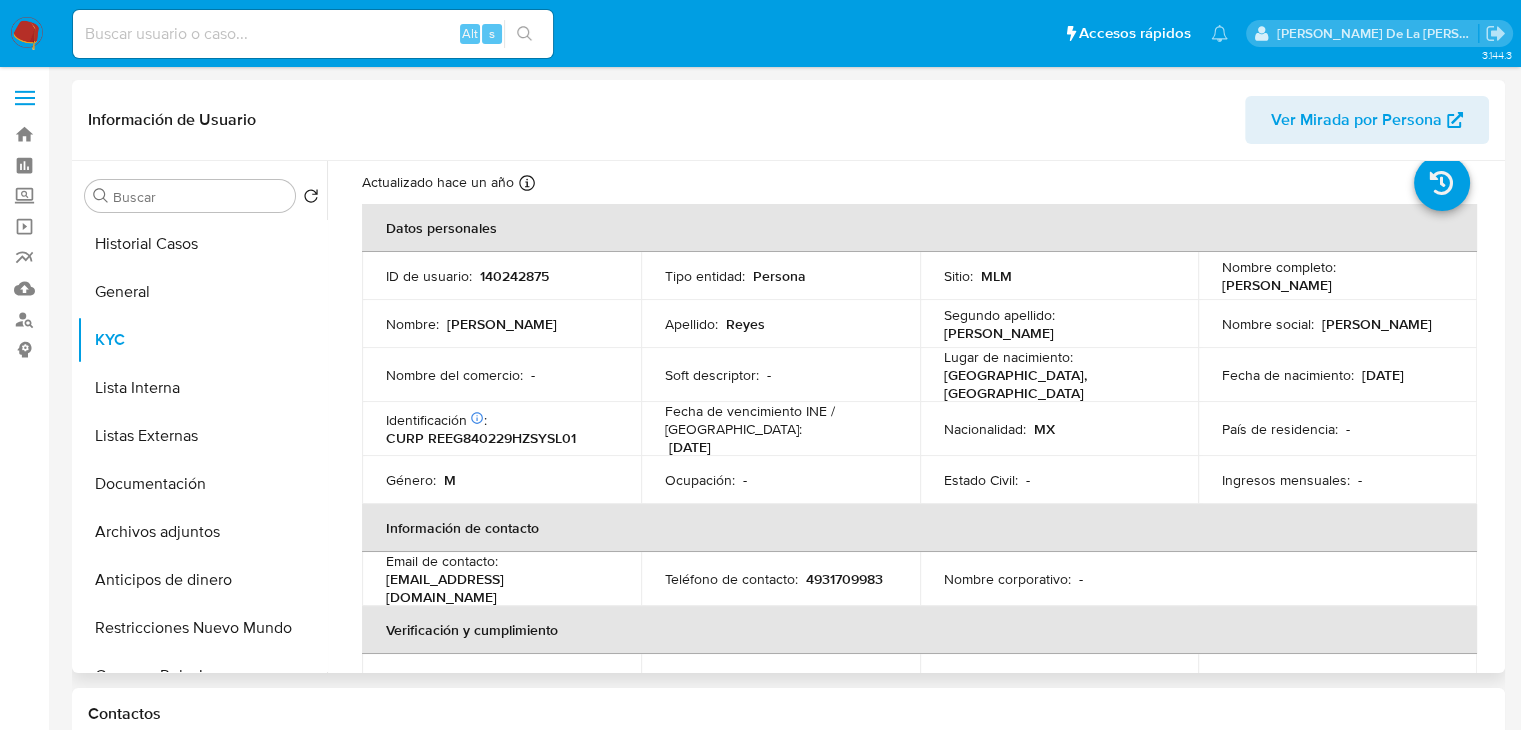 scroll, scrollTop: 100, scrollLeft: 0, axis: vertical 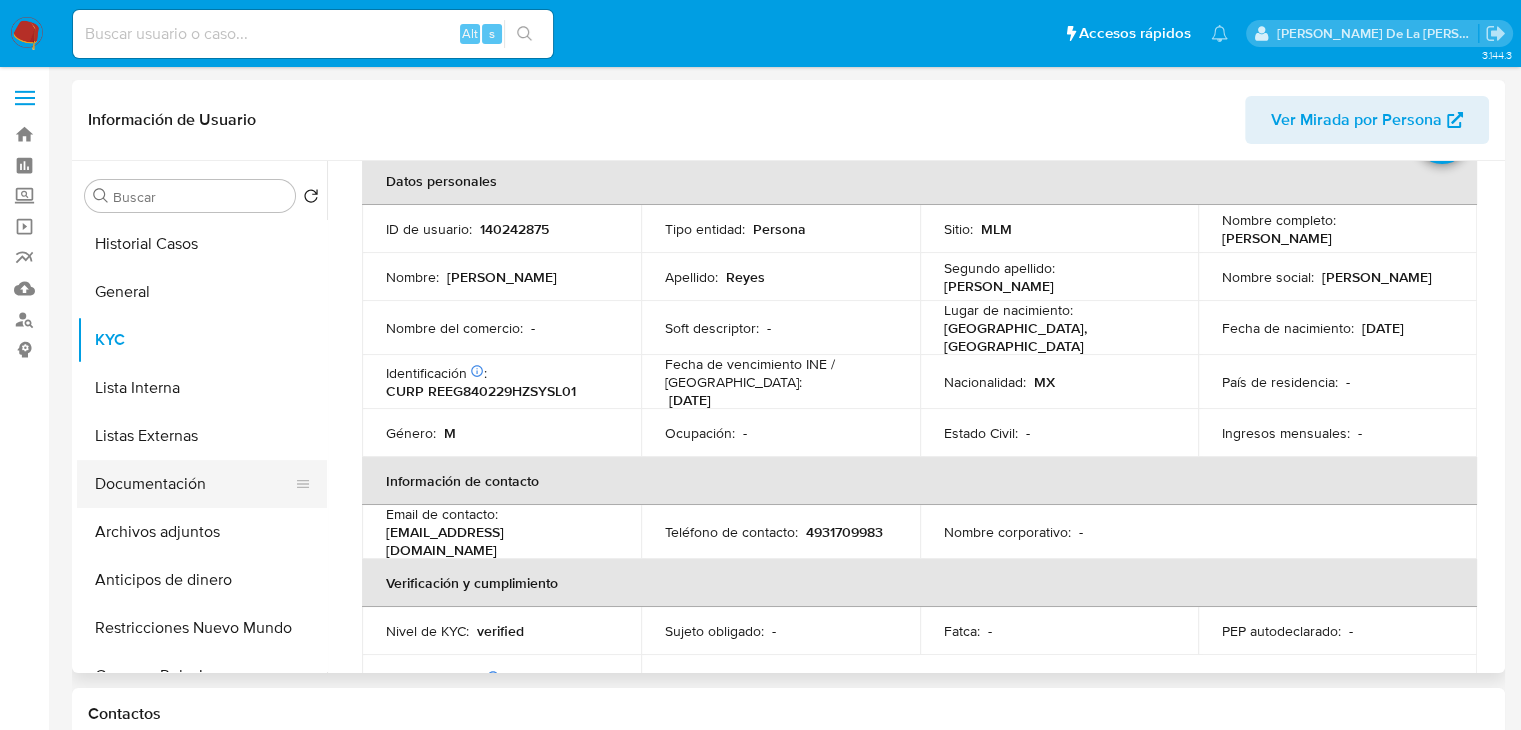 click on "Documentación" at bounding box center [194, 484] 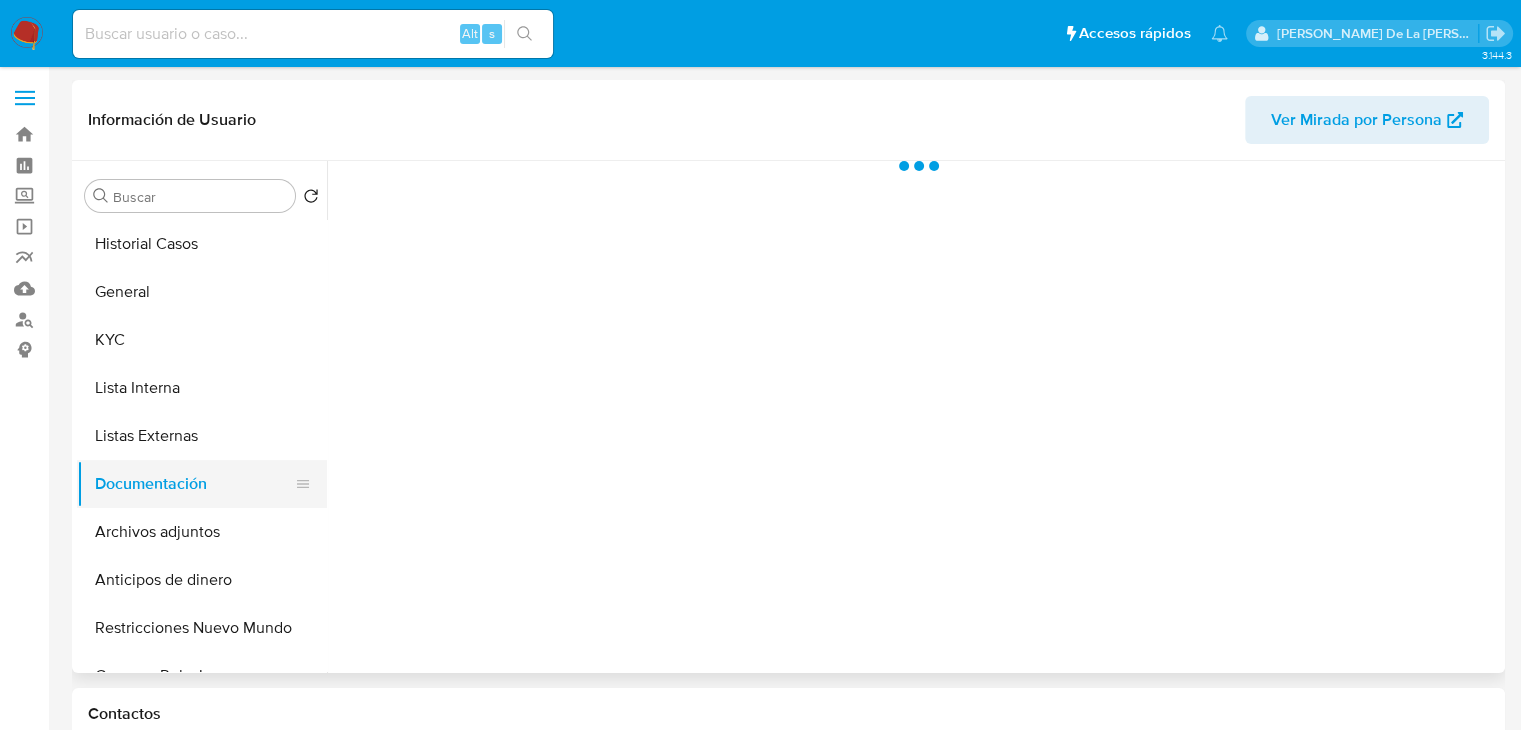 scroll, scrollTop: 0, scrollLeft: 0, axis: both 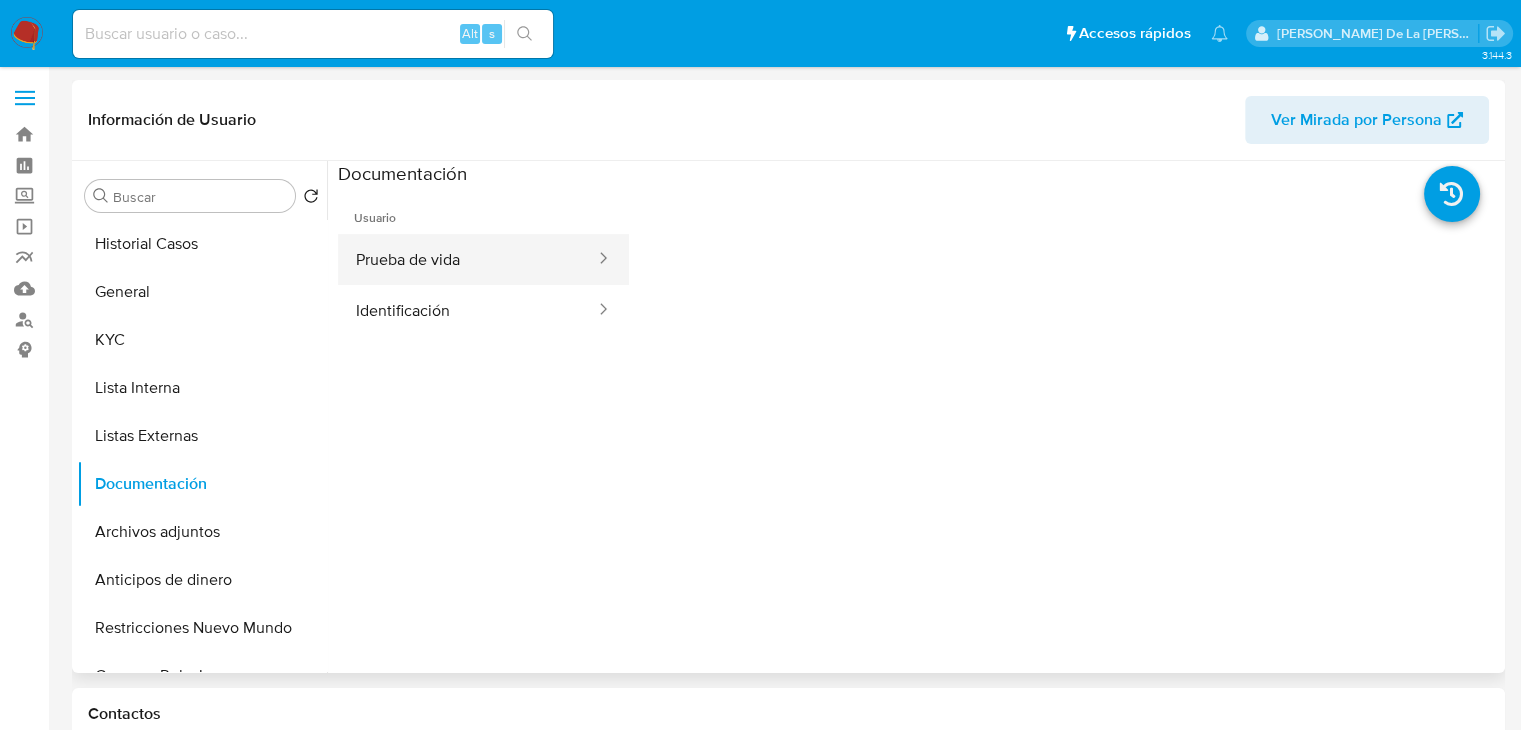 click on "Prueba de vida" at bounding box center (467, 259) 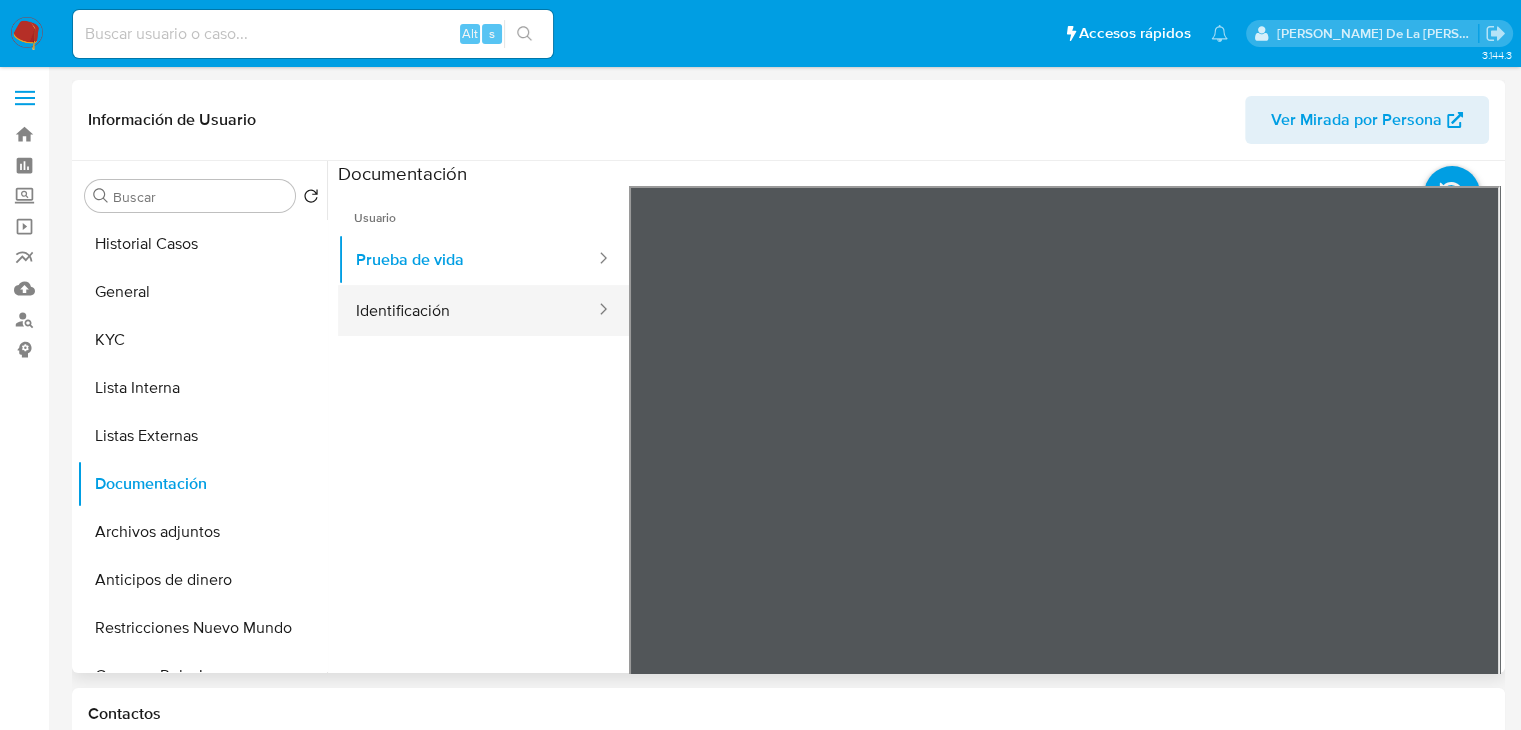 click on "Identificación" at bounding box center (467, 310) 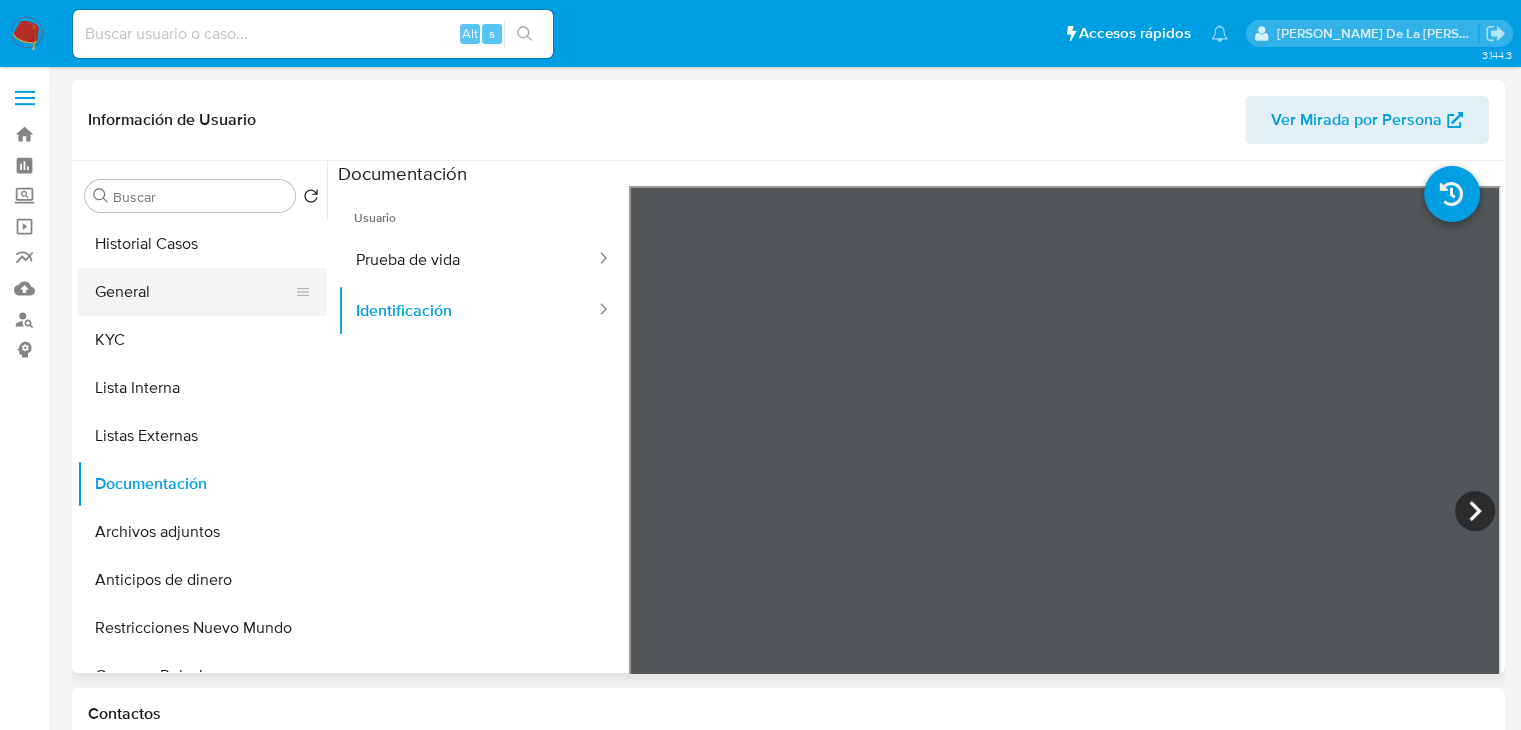 click on "General" at bounding box center [194, 292] 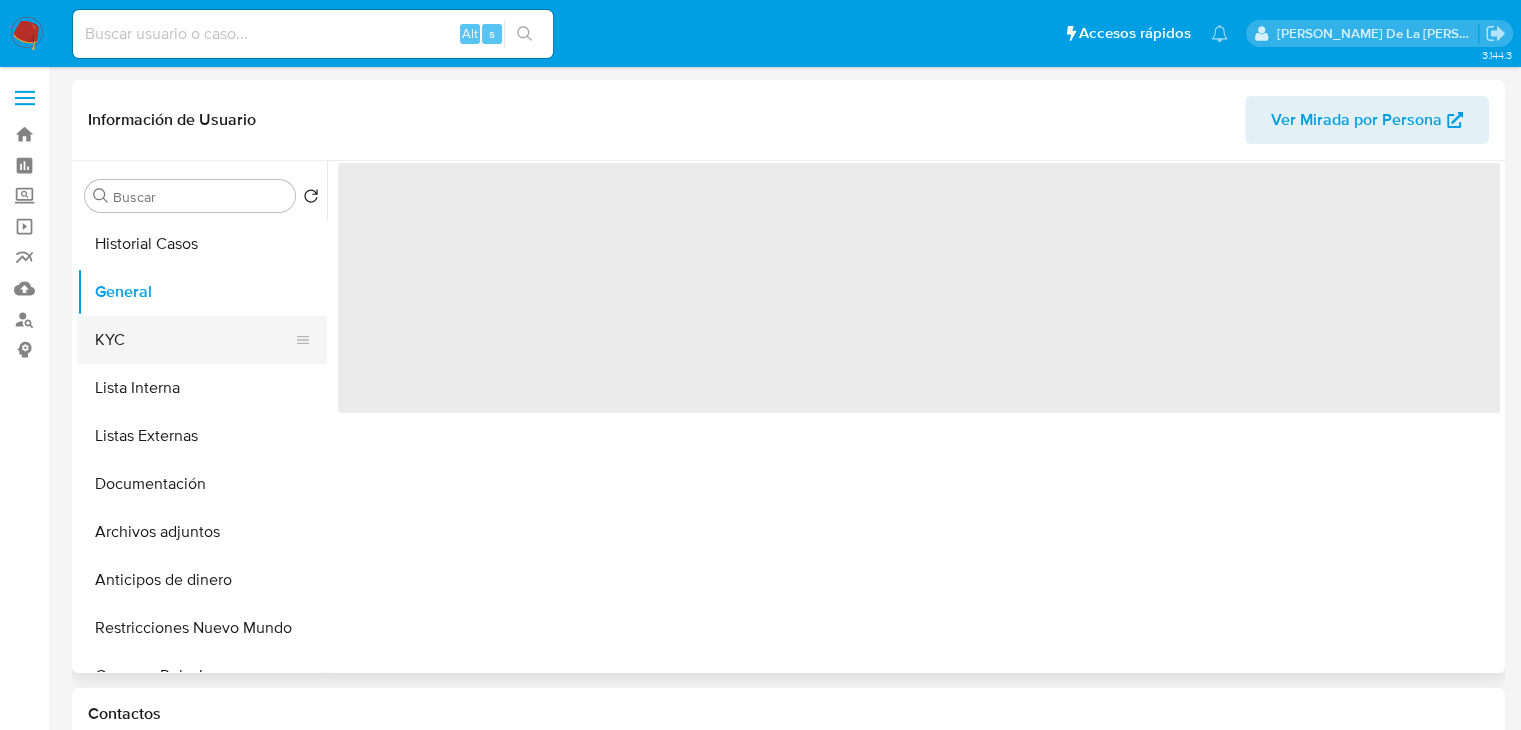 click on "KYC" at bounding box center (194, 340) 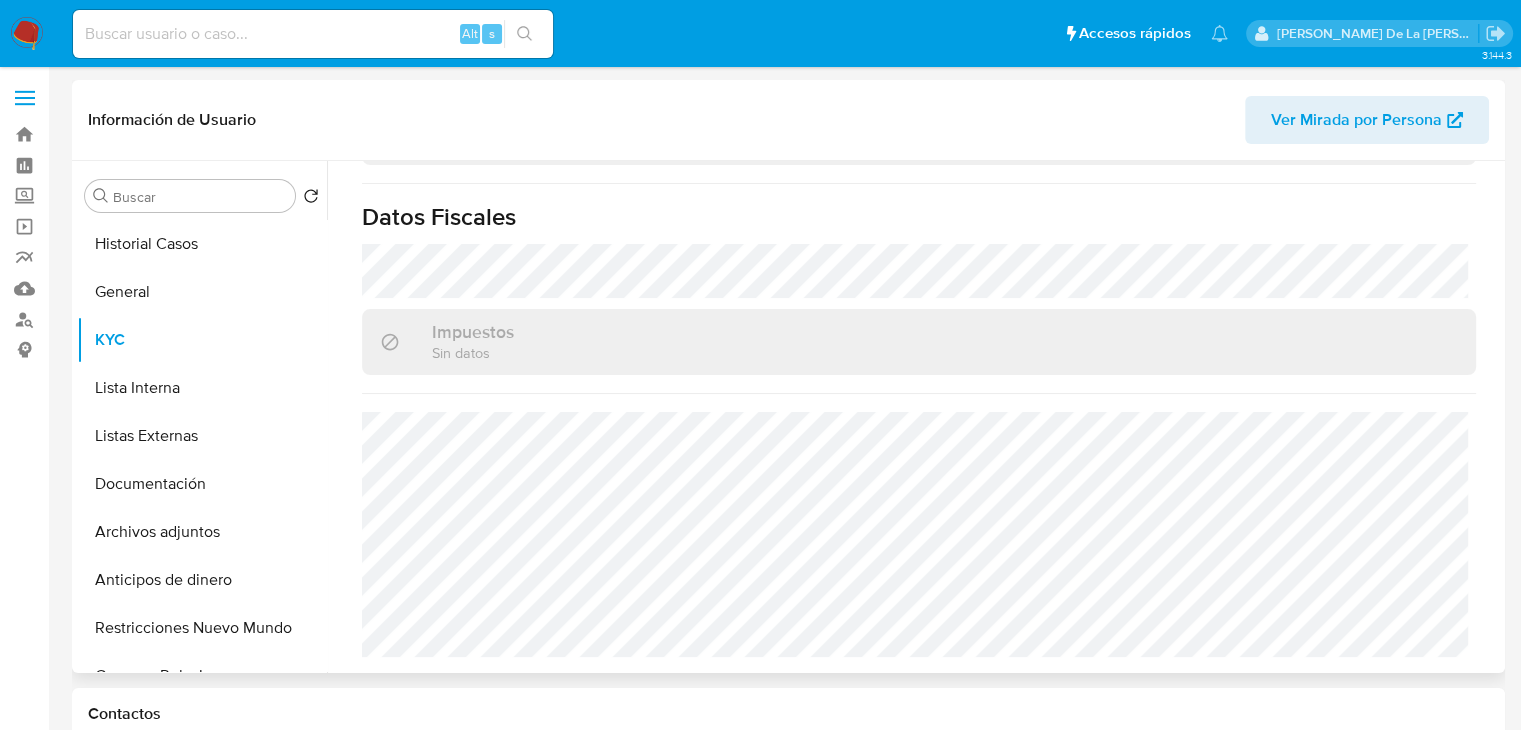 scroll, scrollTop: 1263, scrollLeft: 0, axis: vertical 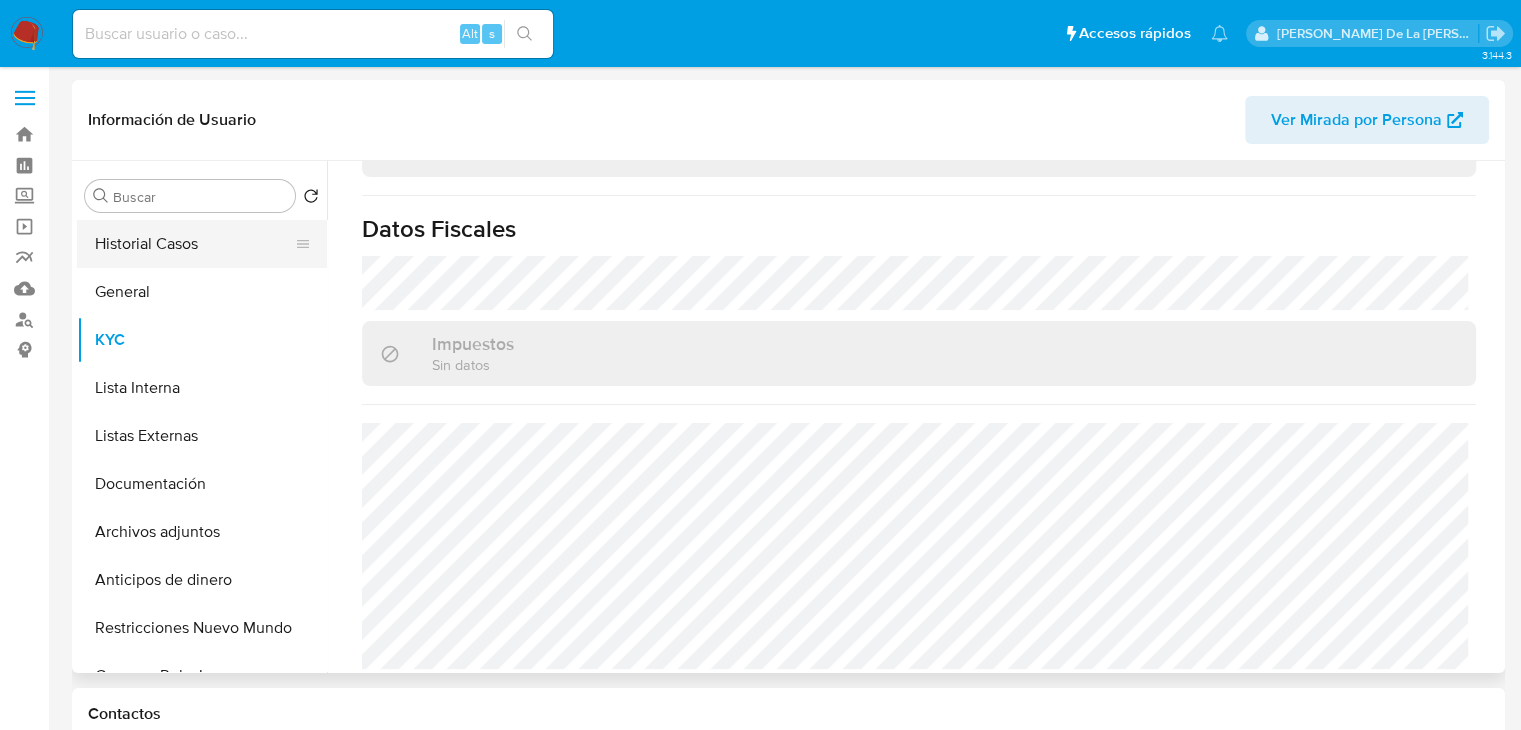 click on "Historial Casos" at bounding box center [194, 244] 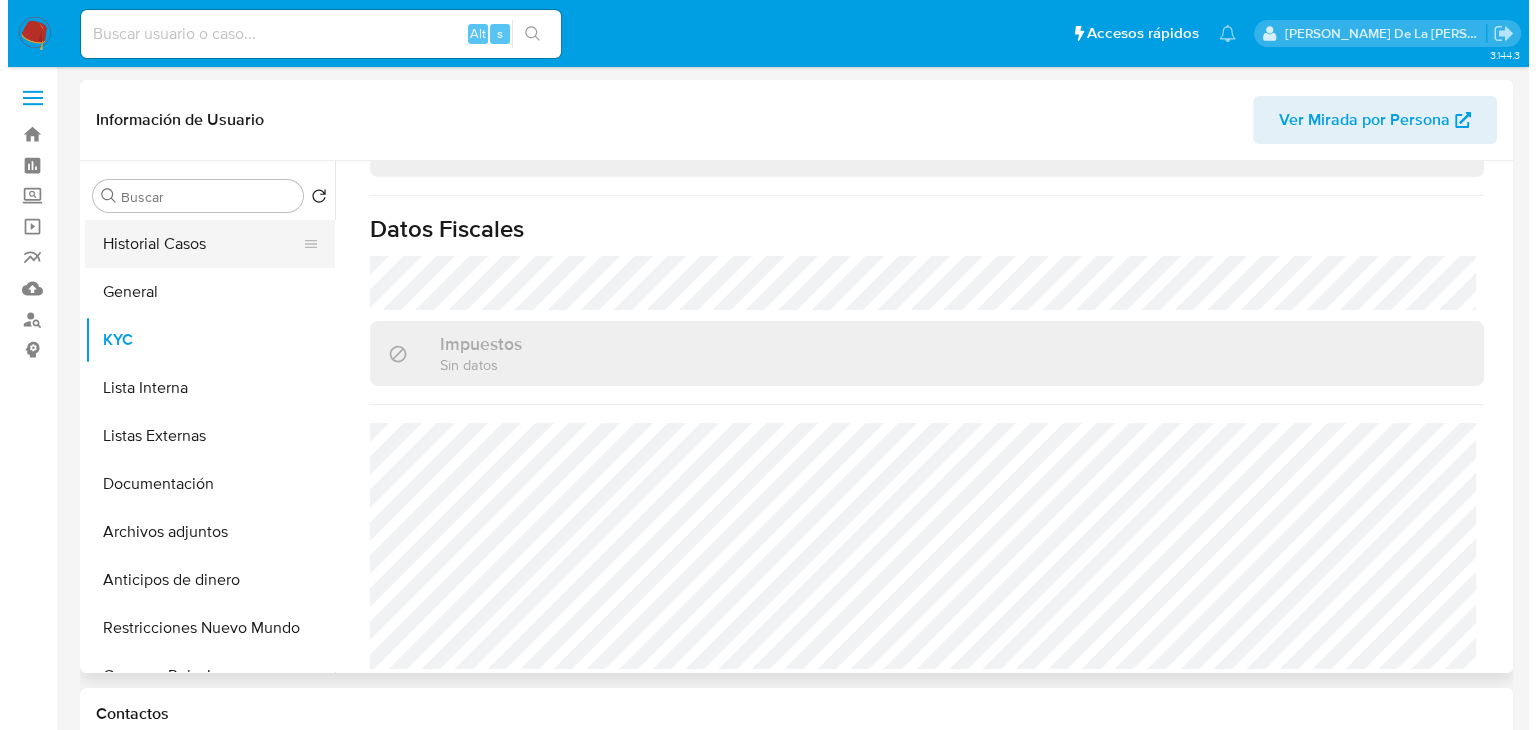 scroll, scrollTop: 0, scrollLeft: 0, axis: both 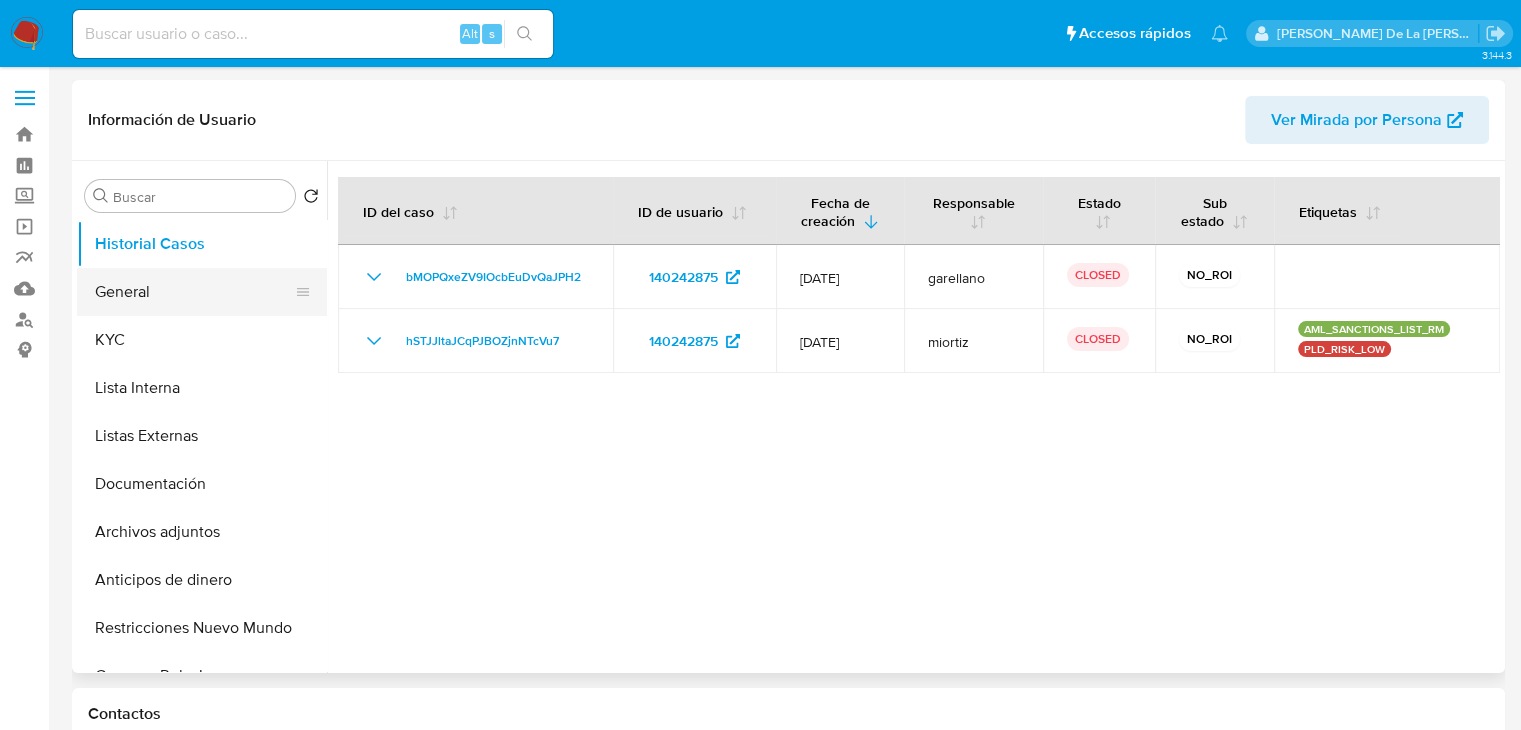 click on "General" at bounding box center (194, 292) 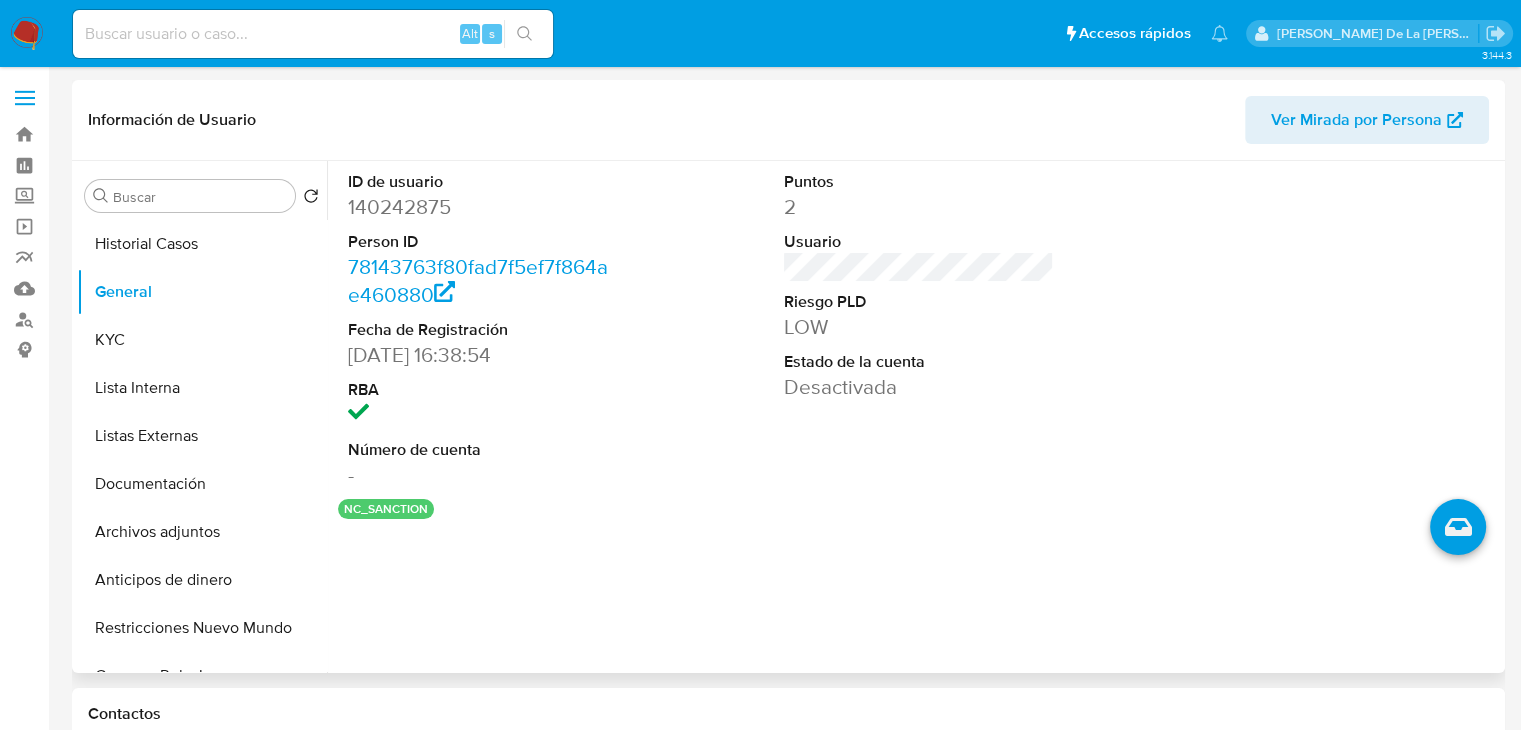 click at bounding box center (1478, 530) 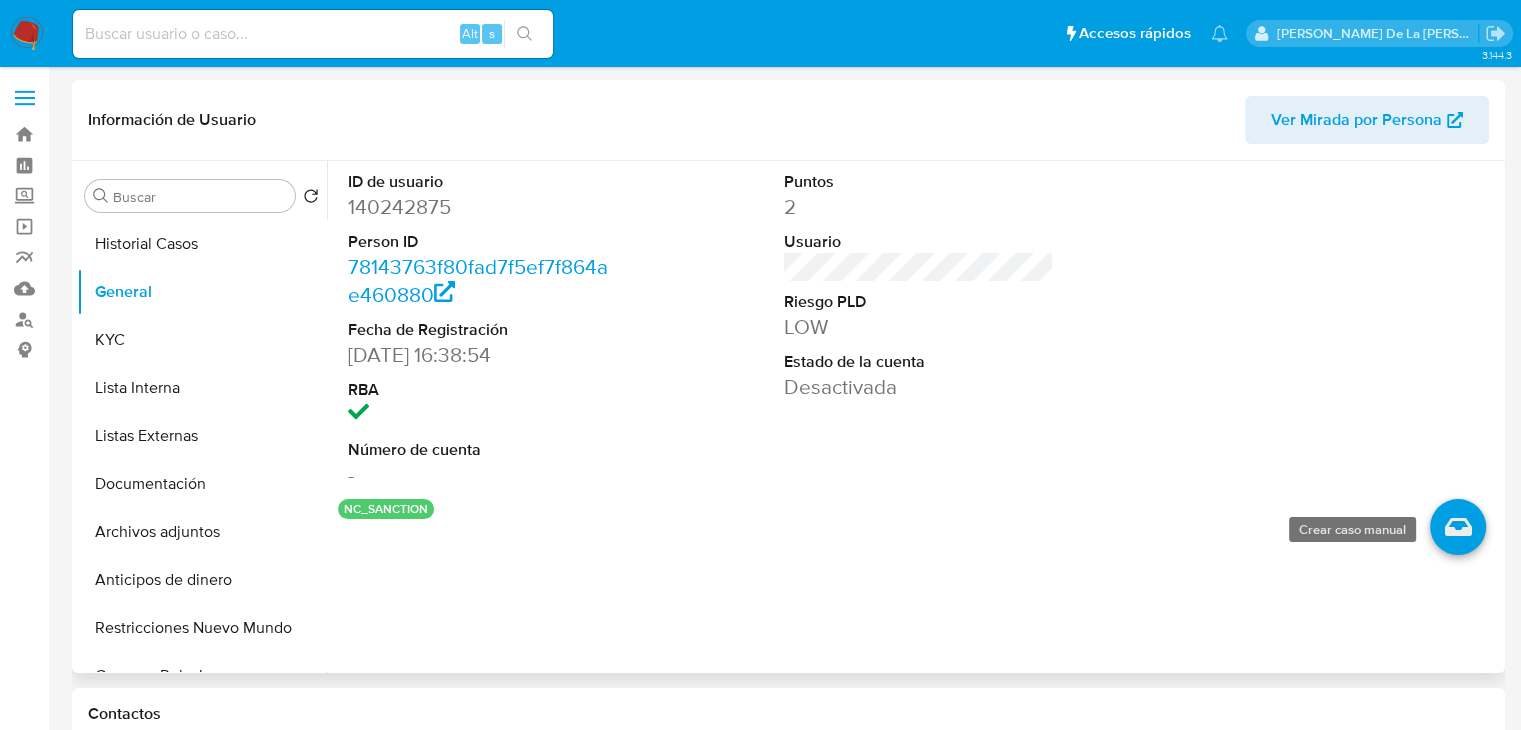 click at bounding box center (1458, 527) 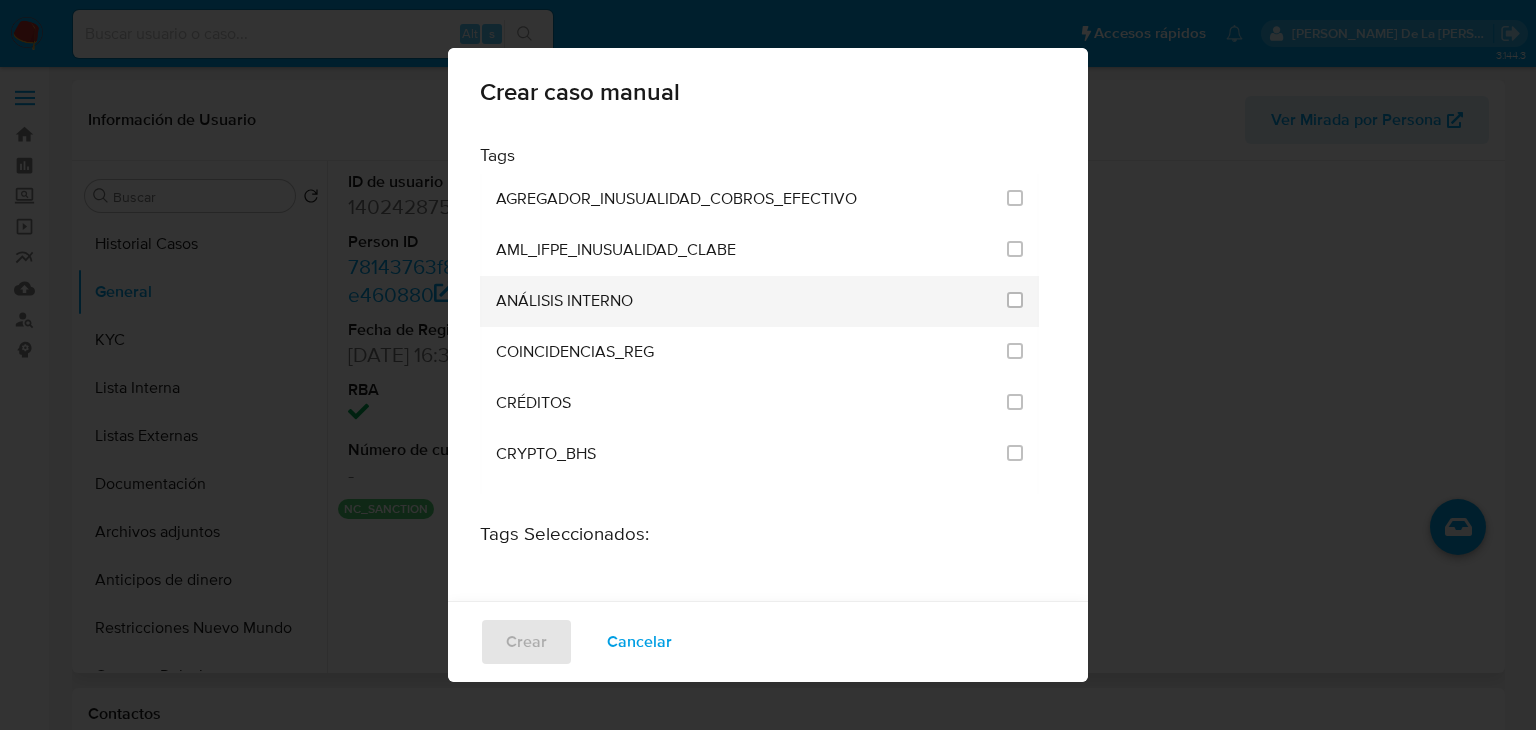 click on "ANÁLISIS INTERNO" at bounding box center [751, 301] 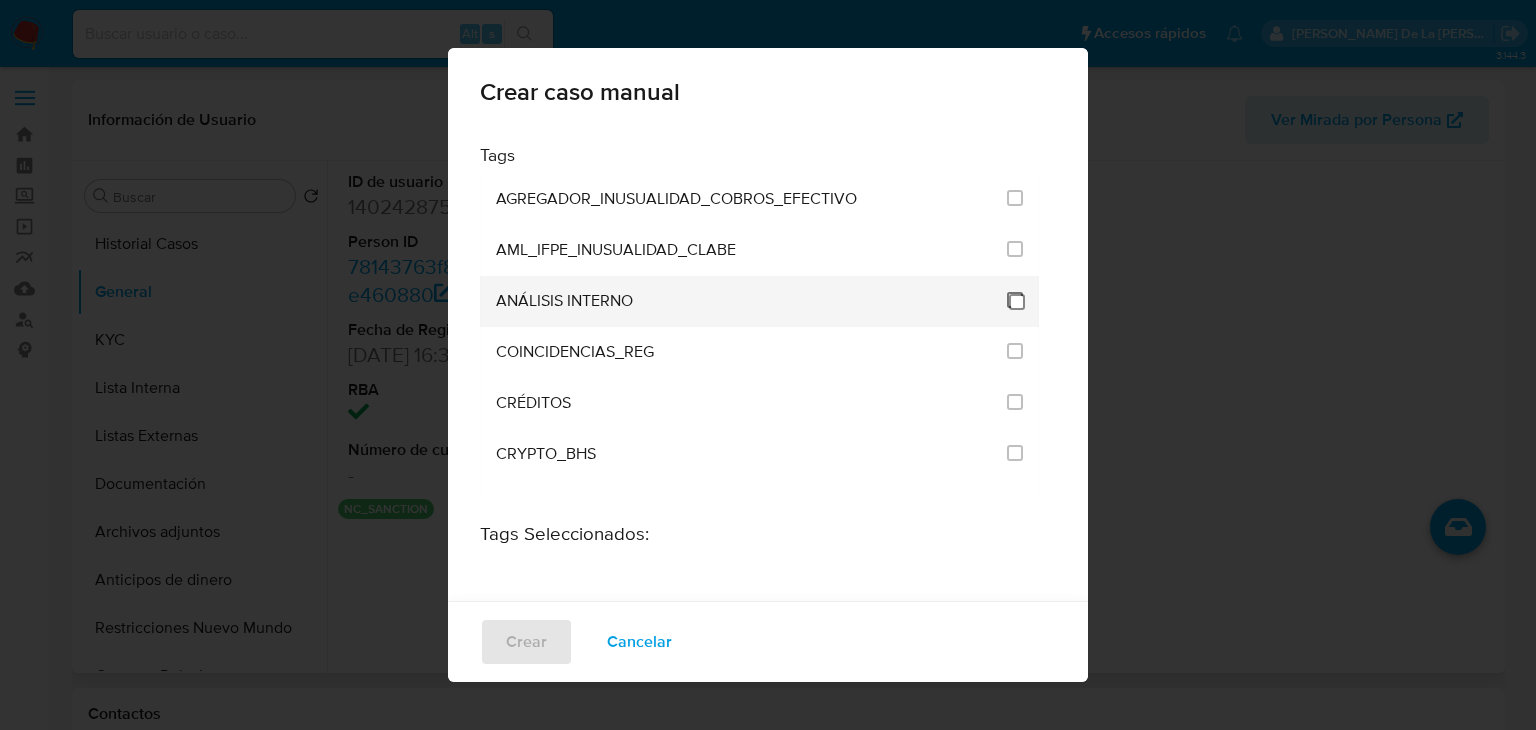 click at bounding box center [1015, 300] 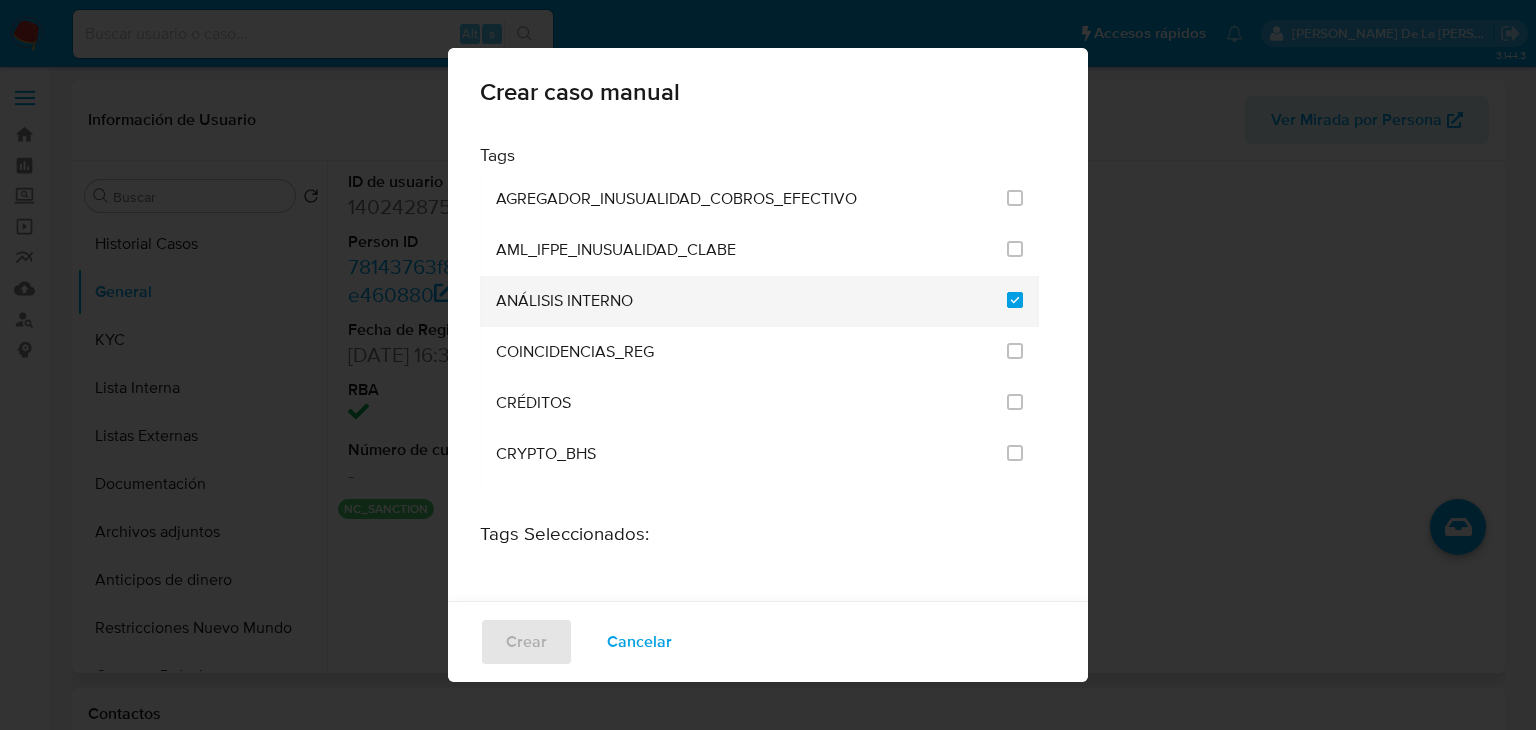 checkbox on "true" 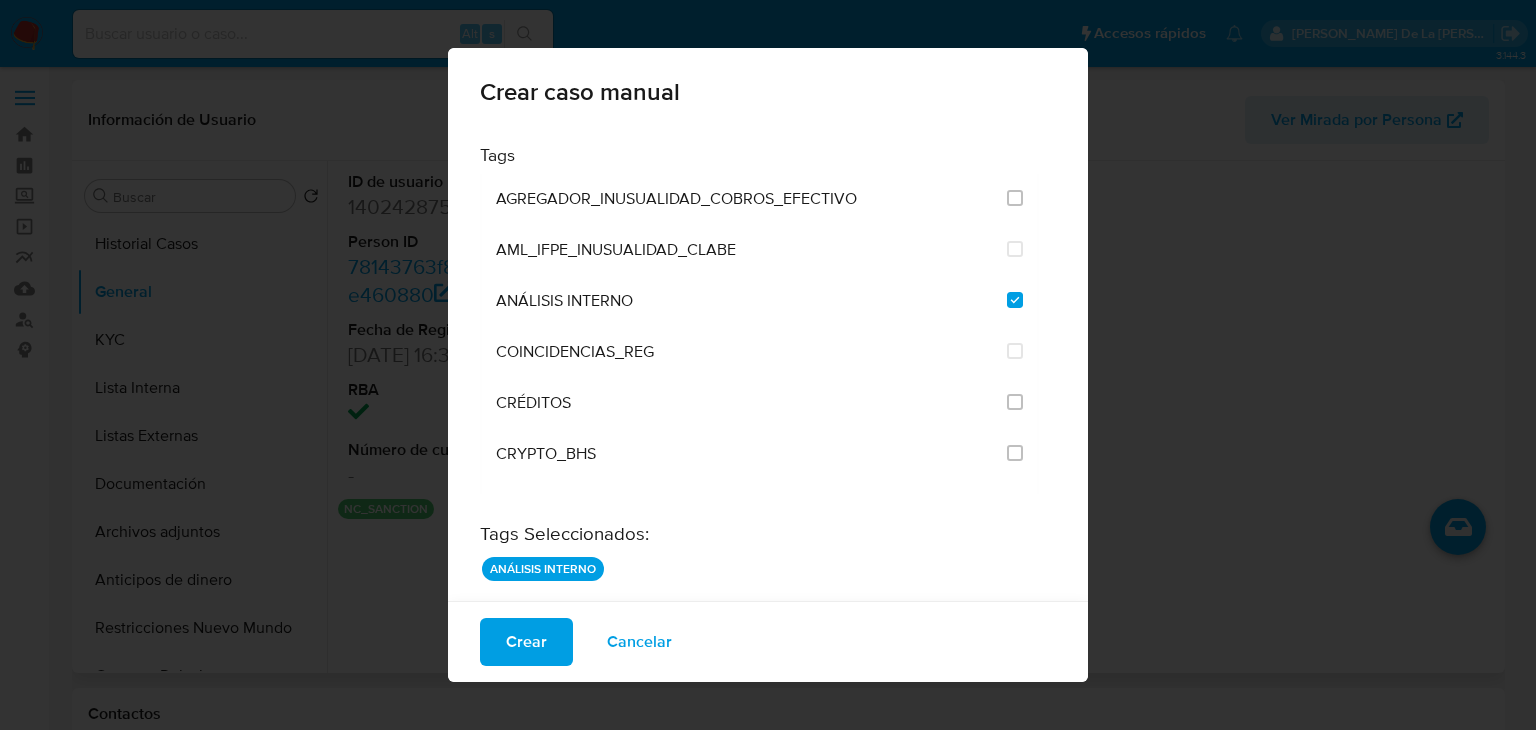 click on "Crear" at bounding box center [526, 642] 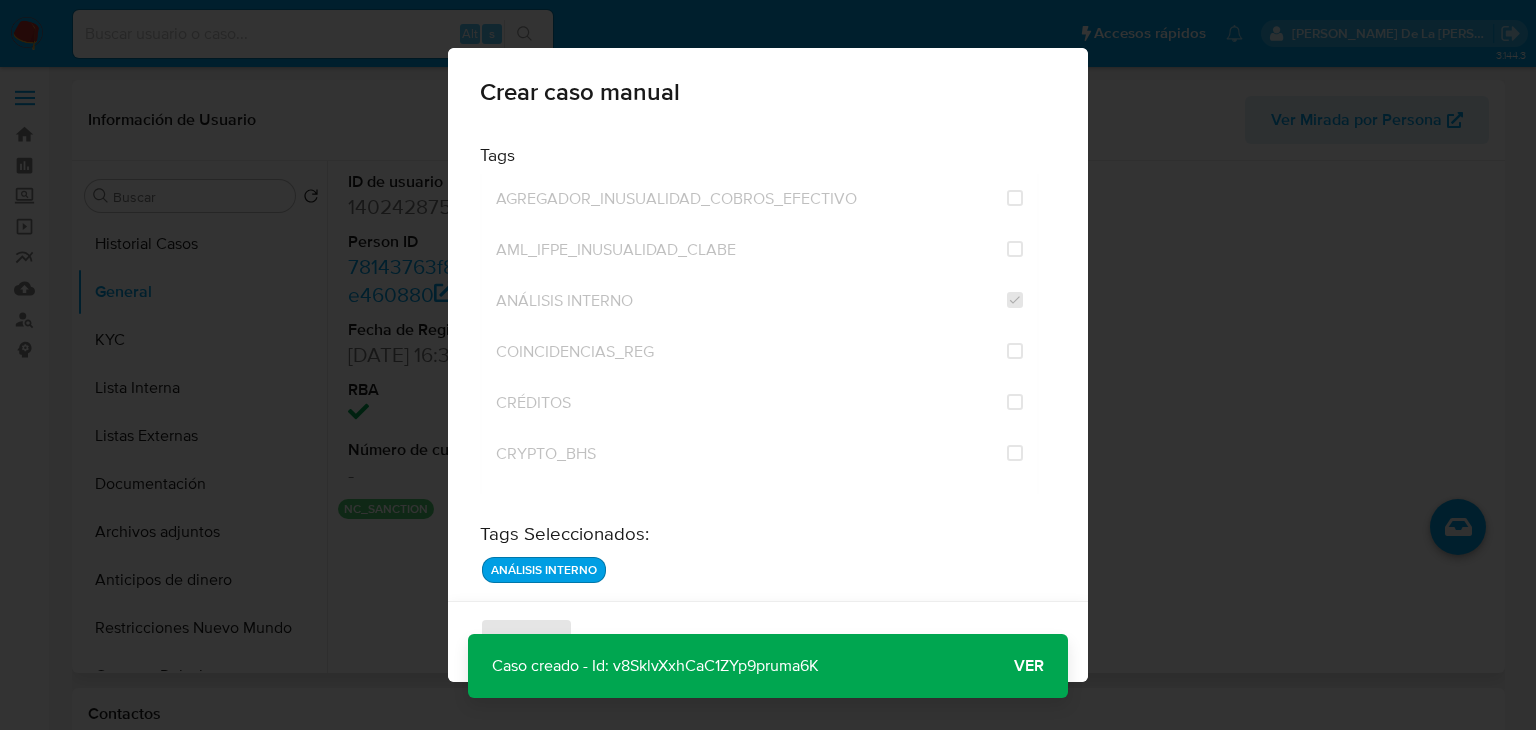 click on "Ver" at bounding box center [1029, 666] 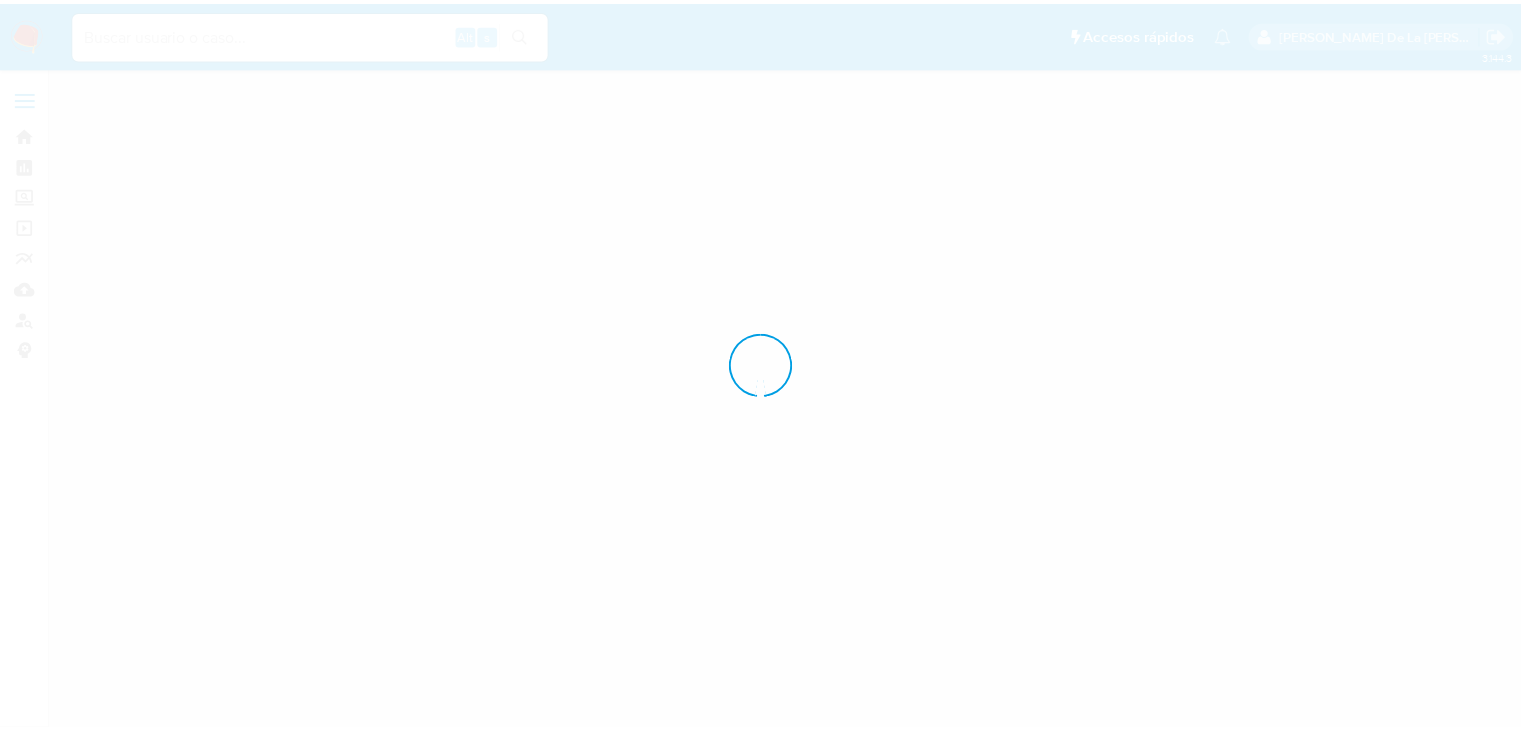 scroll, scrollTop: 0, scrollLeft: 0, axis: both 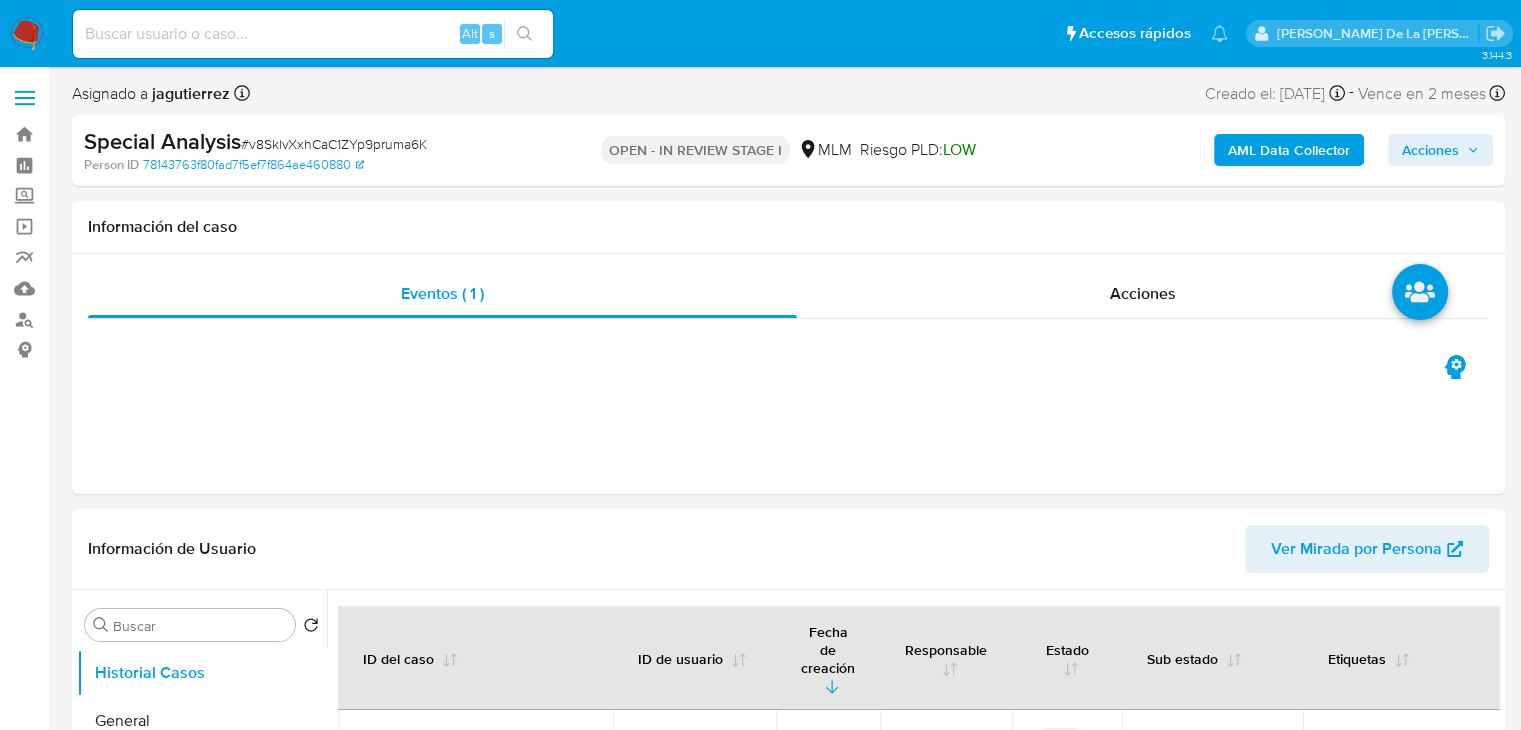 select on "10" 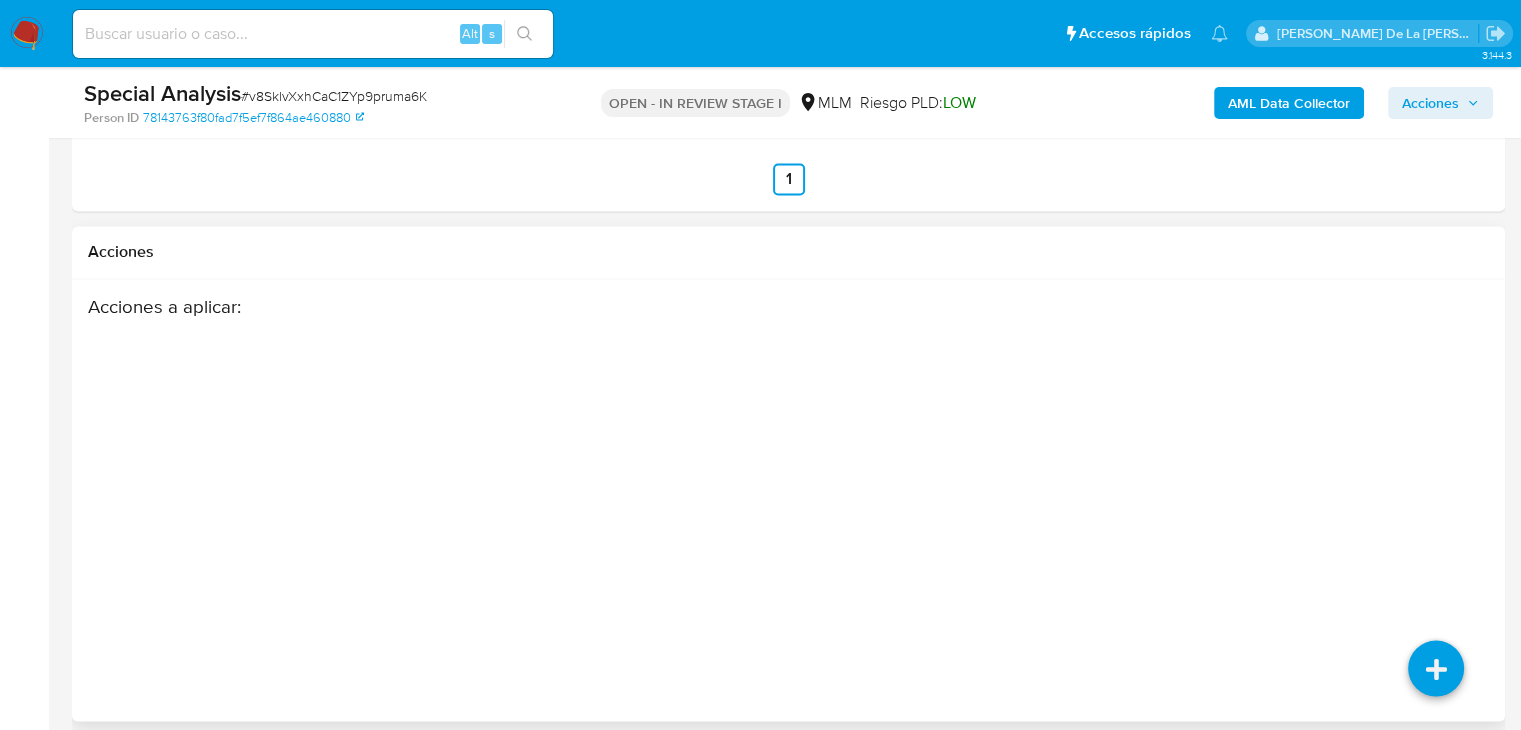 scroll, scrollTop: 3242, scrollLeft: 0, axis: vertical 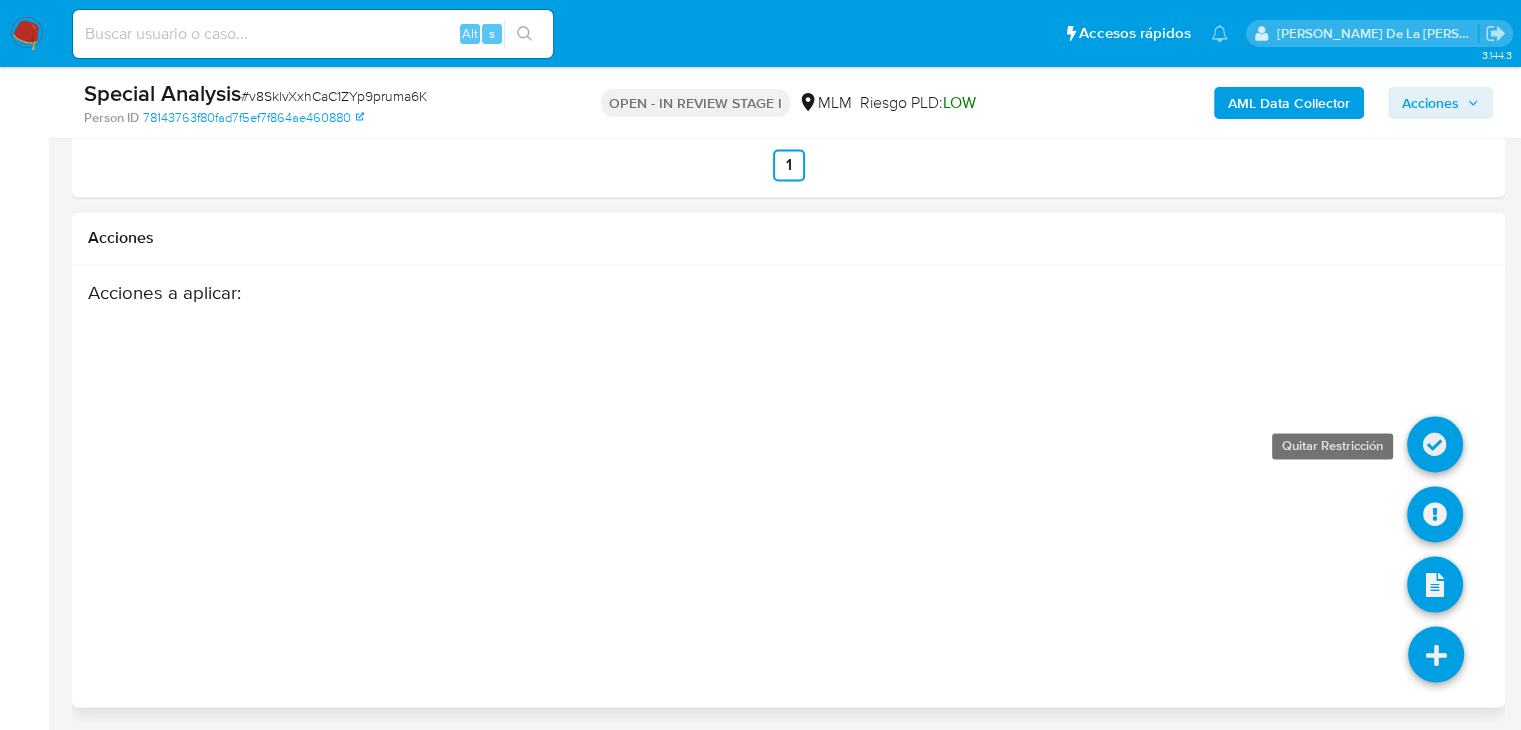 drag, startPoint x: 1436, startPoint y: 511, endPoint x: 1442, endPoint y: 422, distance: 89.20202 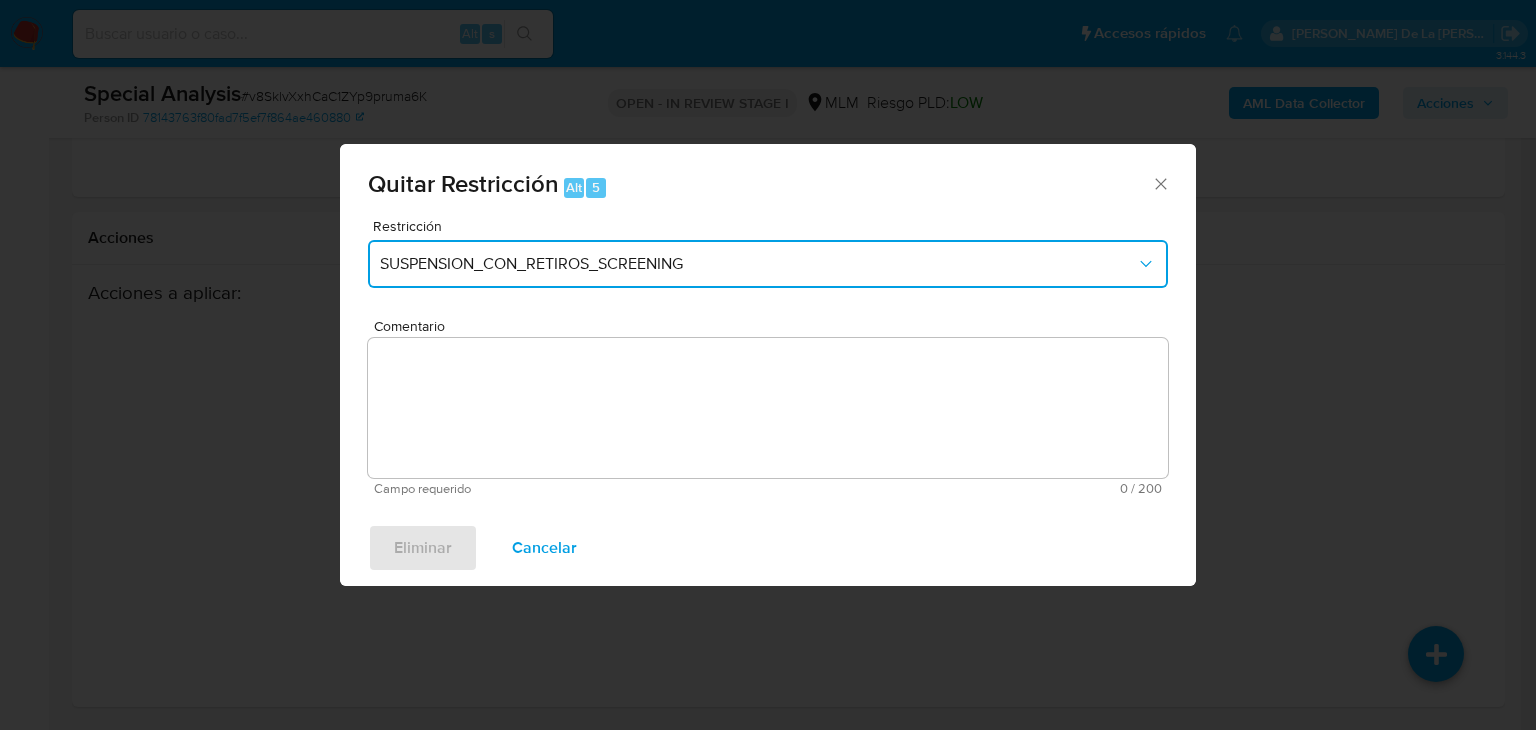 click on "SUSPENSION_CON_RETIROS_SCREENING" at bounding box center [768, 264] 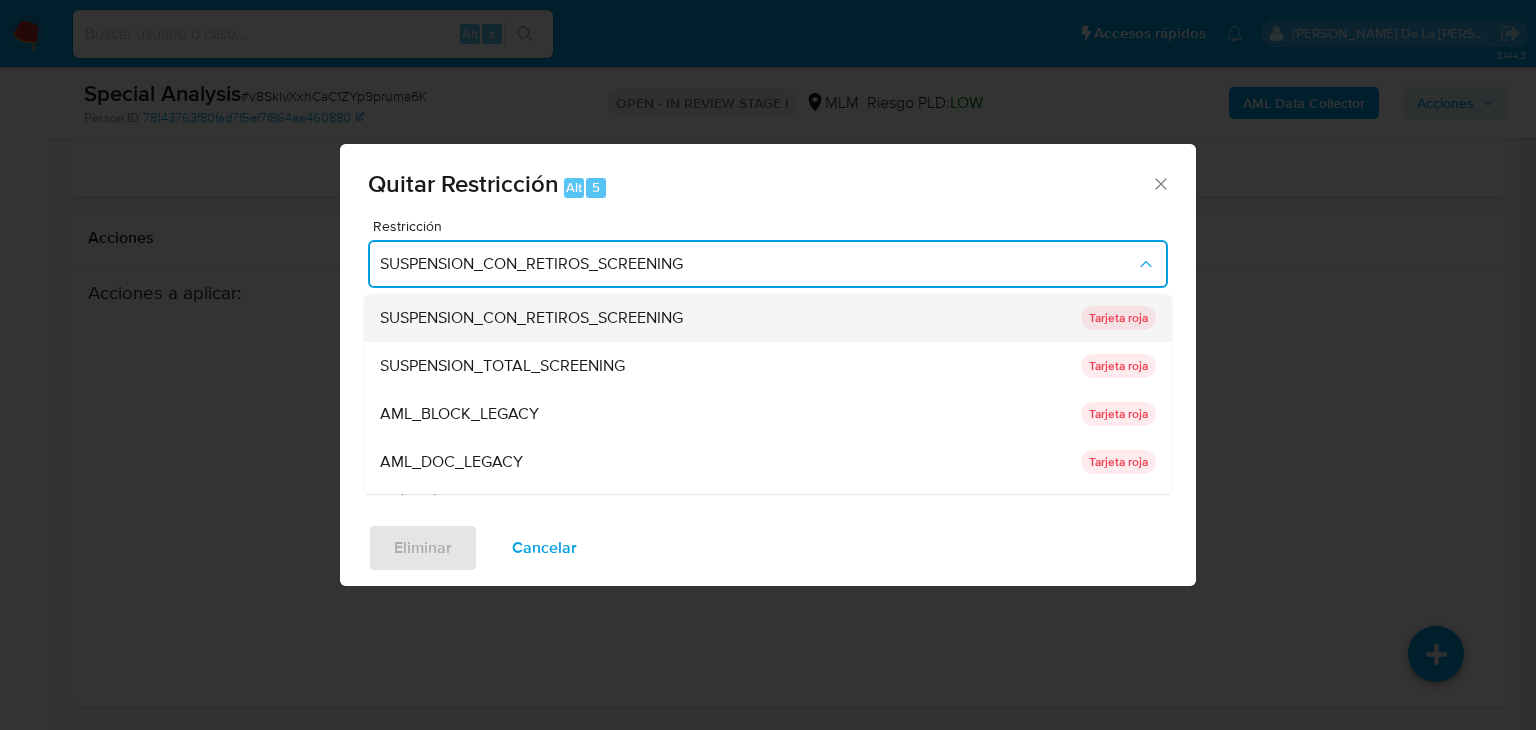 click on "SUSPENSION_CON_RETIROS_SCREENING" at bounding box center (531, 318) 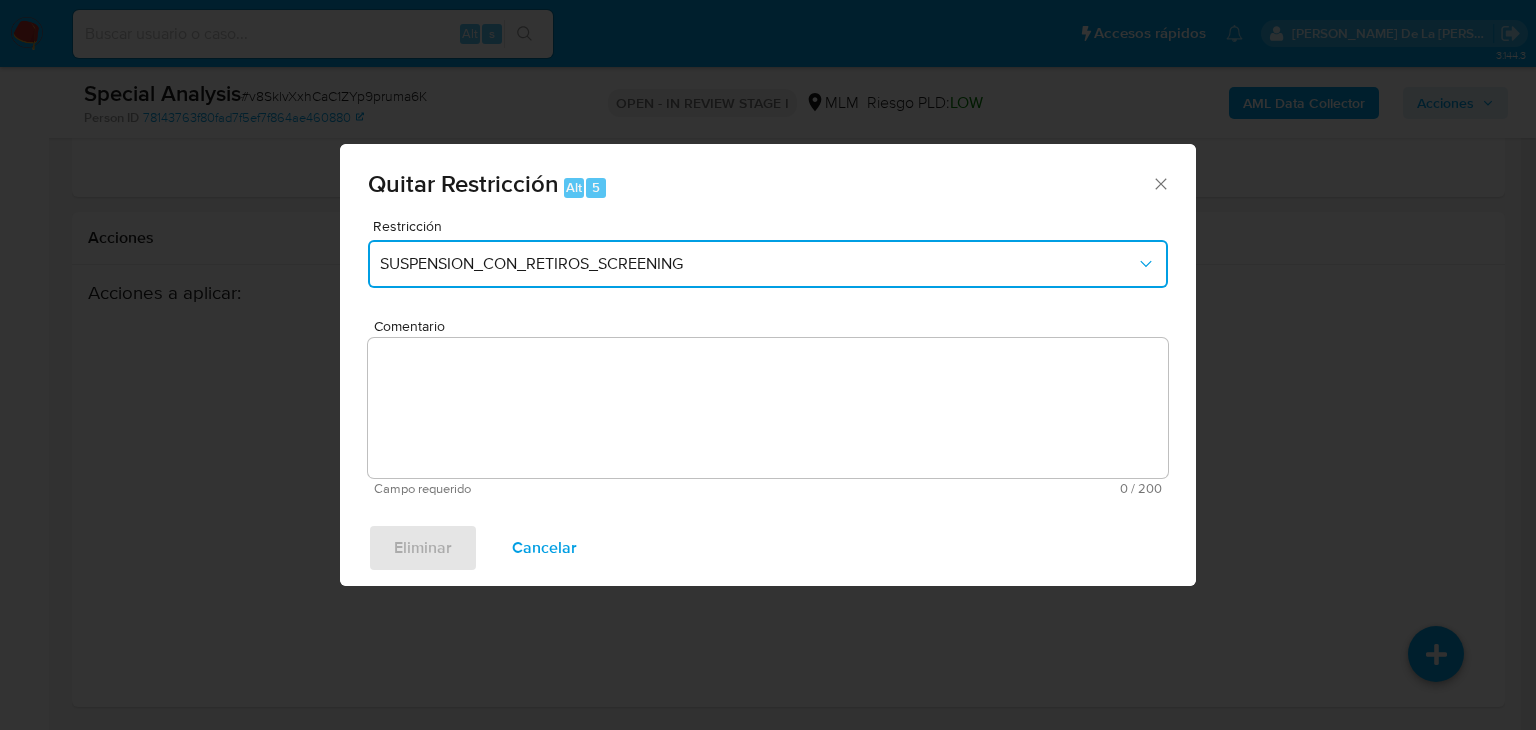 click on "SUSPENSION_CON_RETIROS_SCREENING" at bounding box center (758, 264) 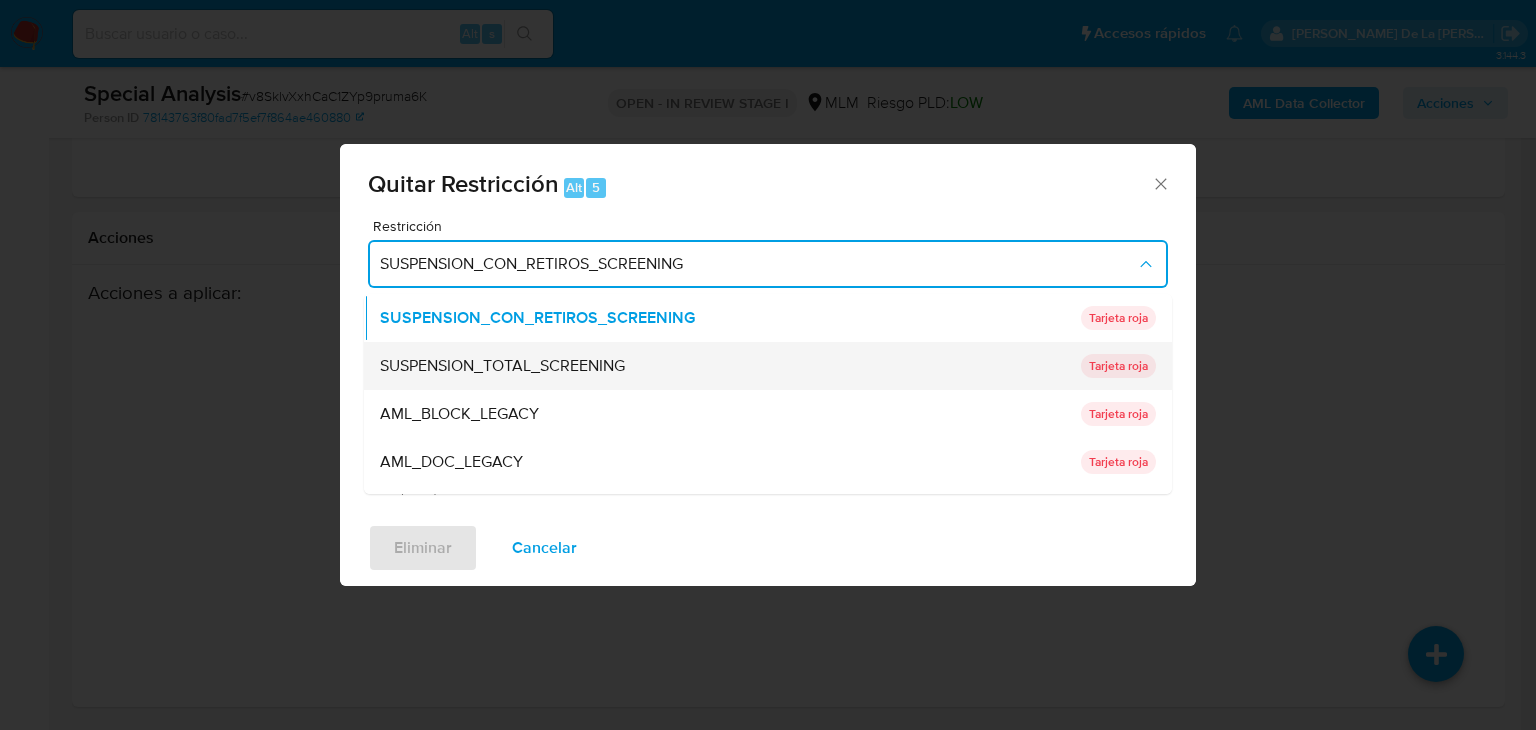click on "SUSPENSION_TOTAL_SCREENING" at bounding box center (502, 366) 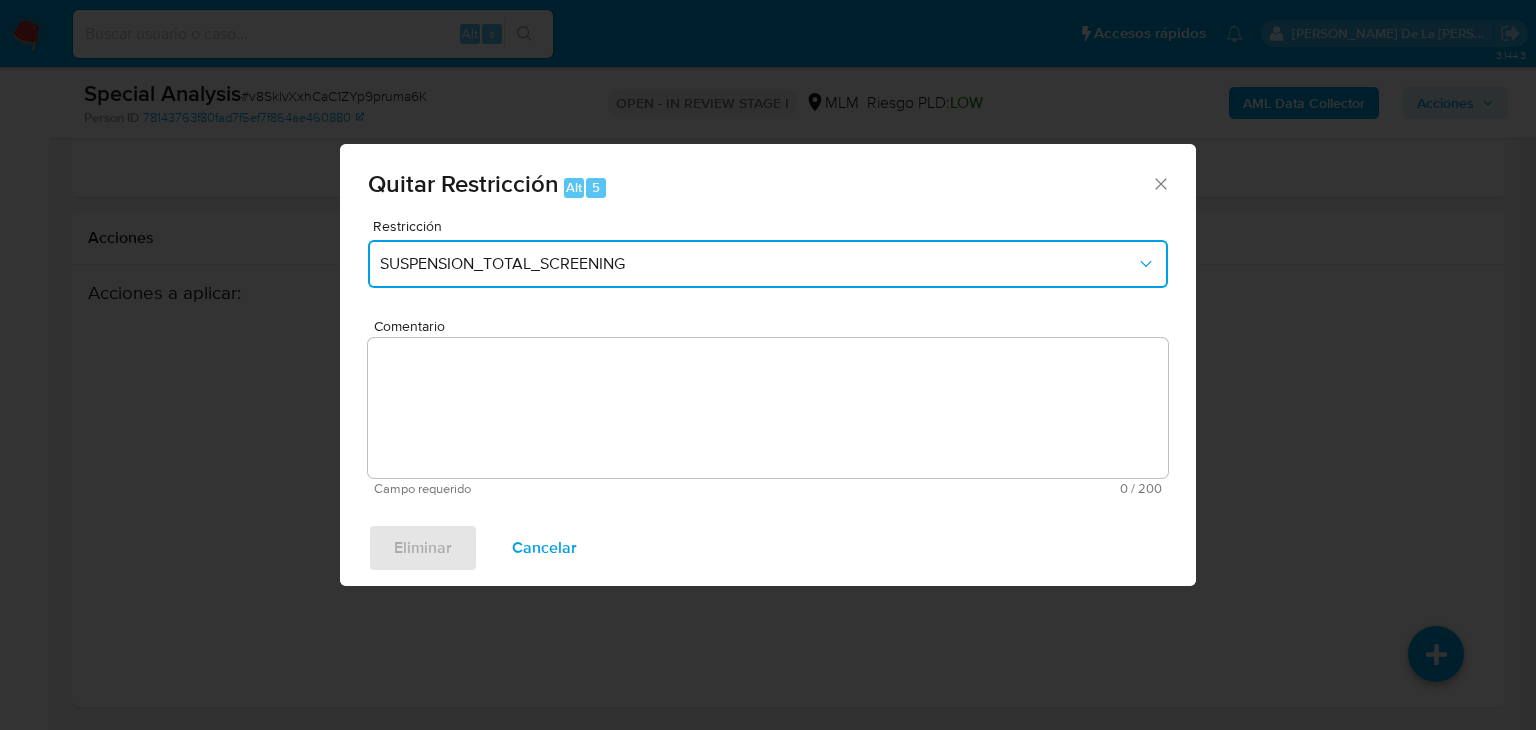 click on "SUSPENSION_TOTAL_SCREENING" at bounding box center (758, 264) 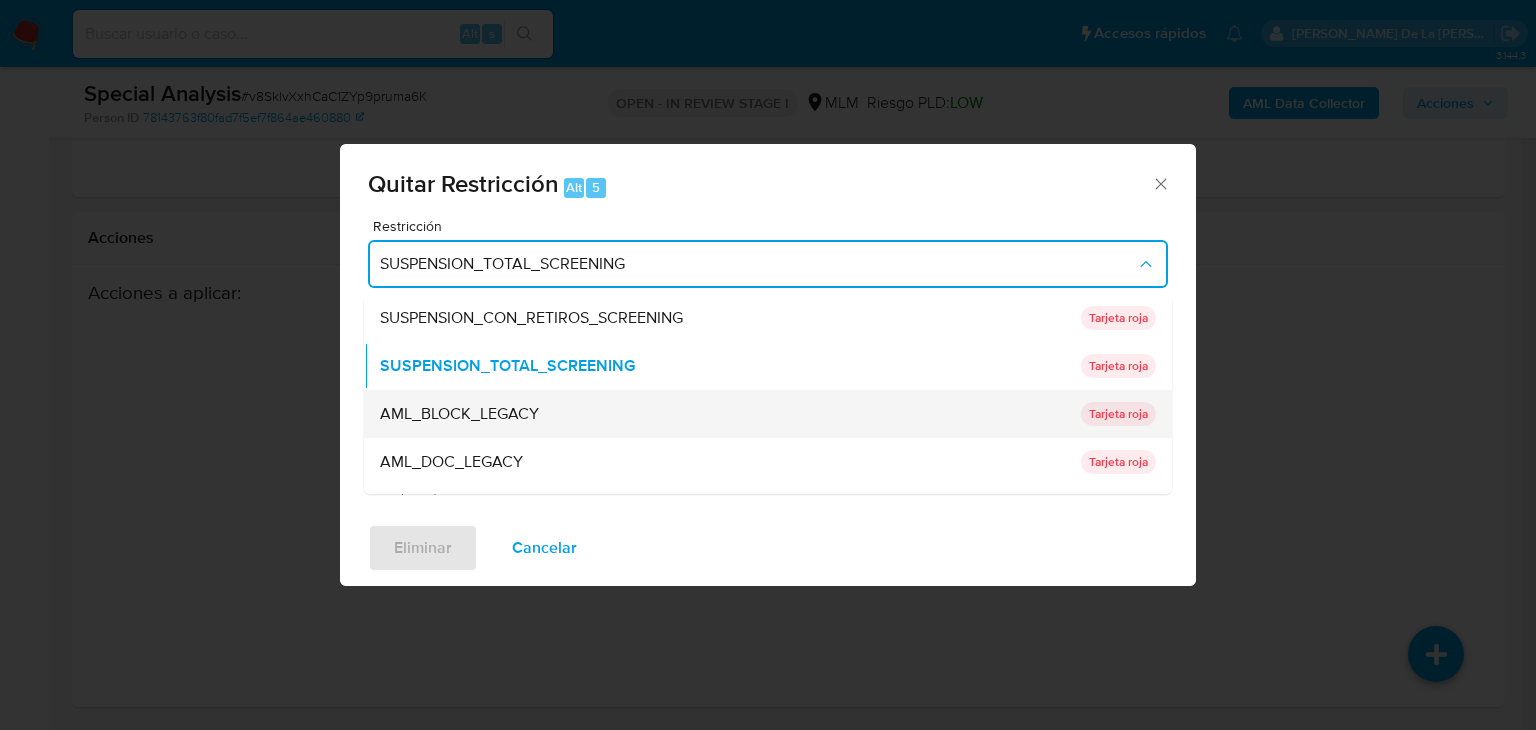 click on "AML_BLOCK_LEGACY" at bounding box center [724, 414] 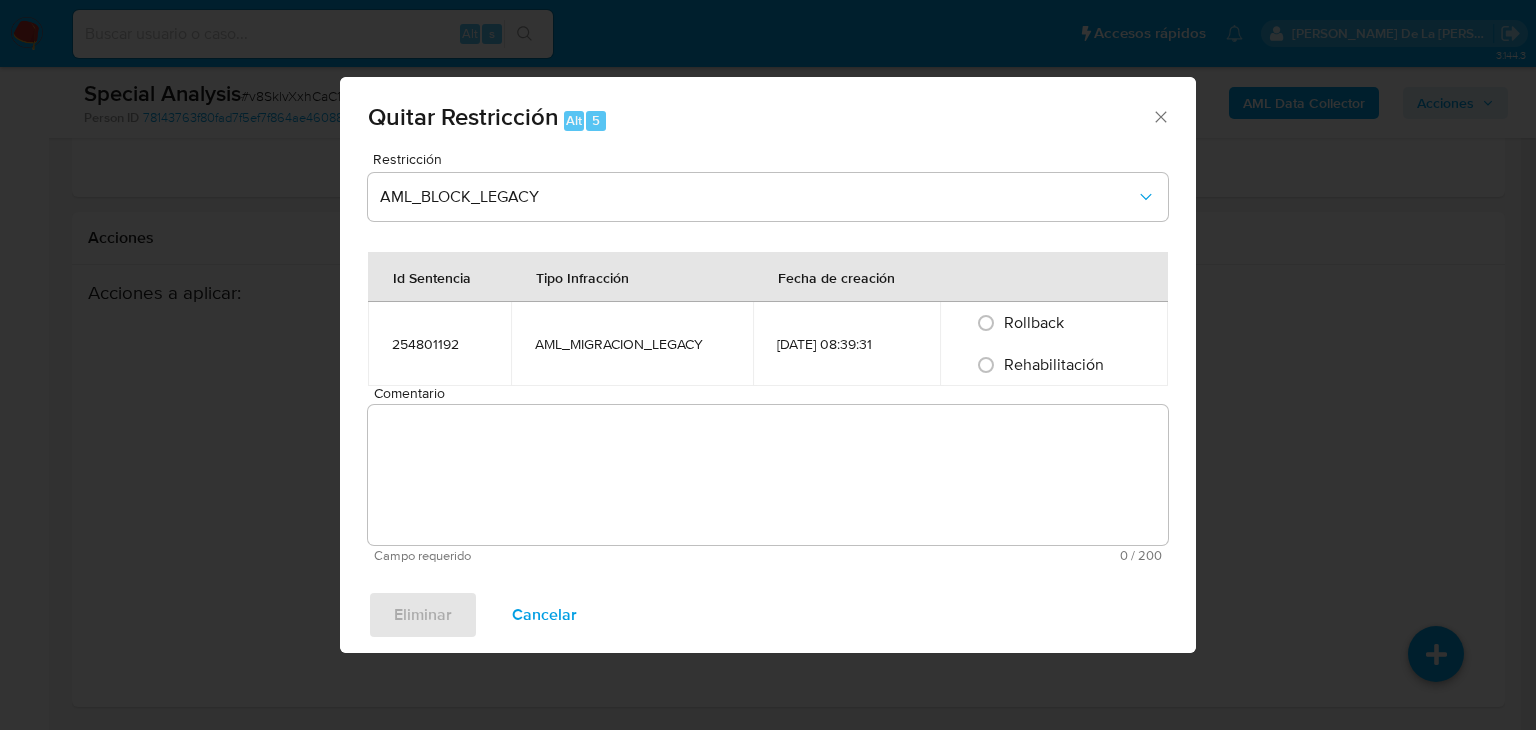 click on "Rehabilitación" at bounding box center [1054, 364] 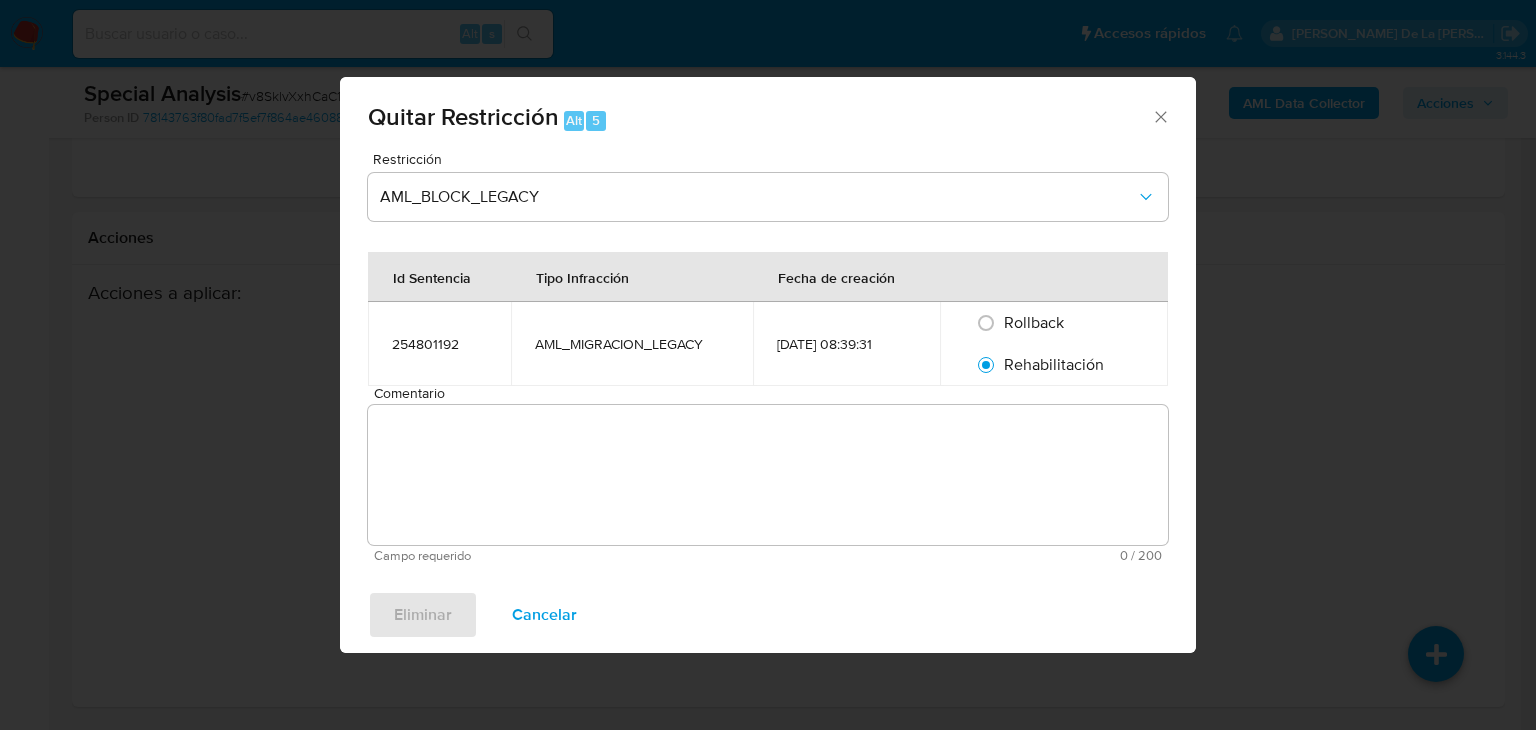 click on "Comentario" at bounding box center (768, 475) 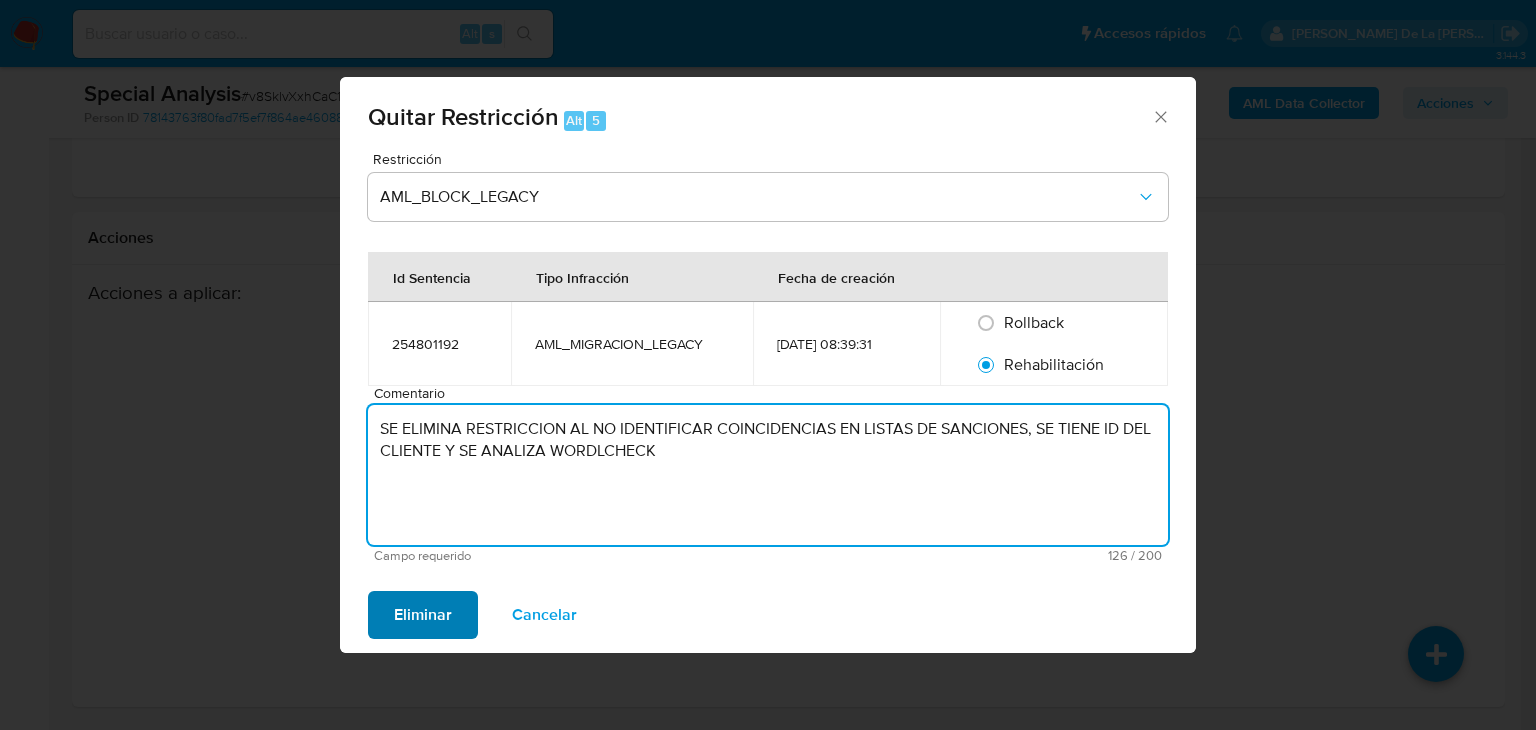 type on "SE ELIMINA RESTRICCION AL NO IDENTIFICAR COINCIDENCIAS EN LISTAS DE SANCIONES, SE TIENE ID DEL CLIENTE Y SE ANALIZA WORDLCHECK" 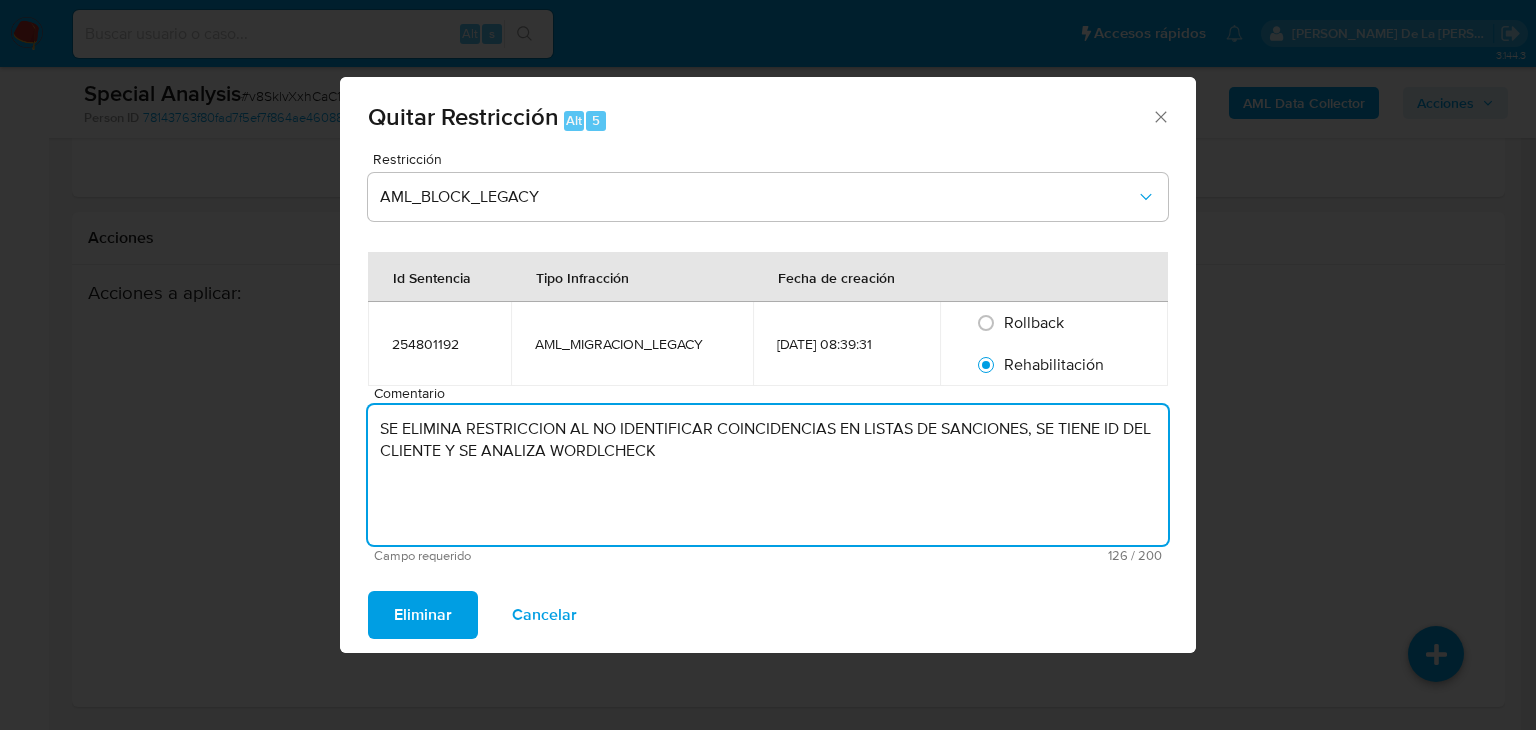 click on "Eliminar" at bounding box center (423, 615) 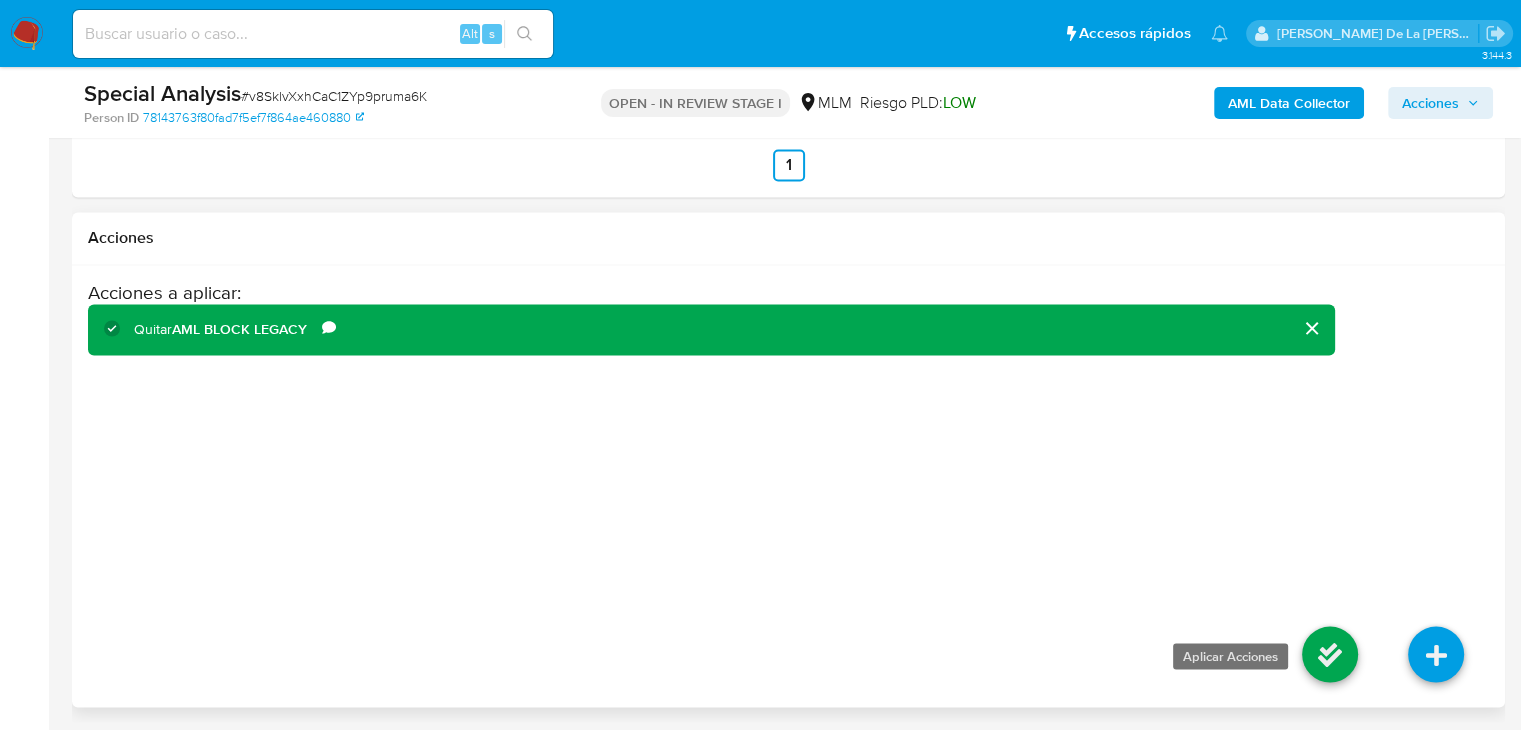 click at bounding box center (1330, 654) 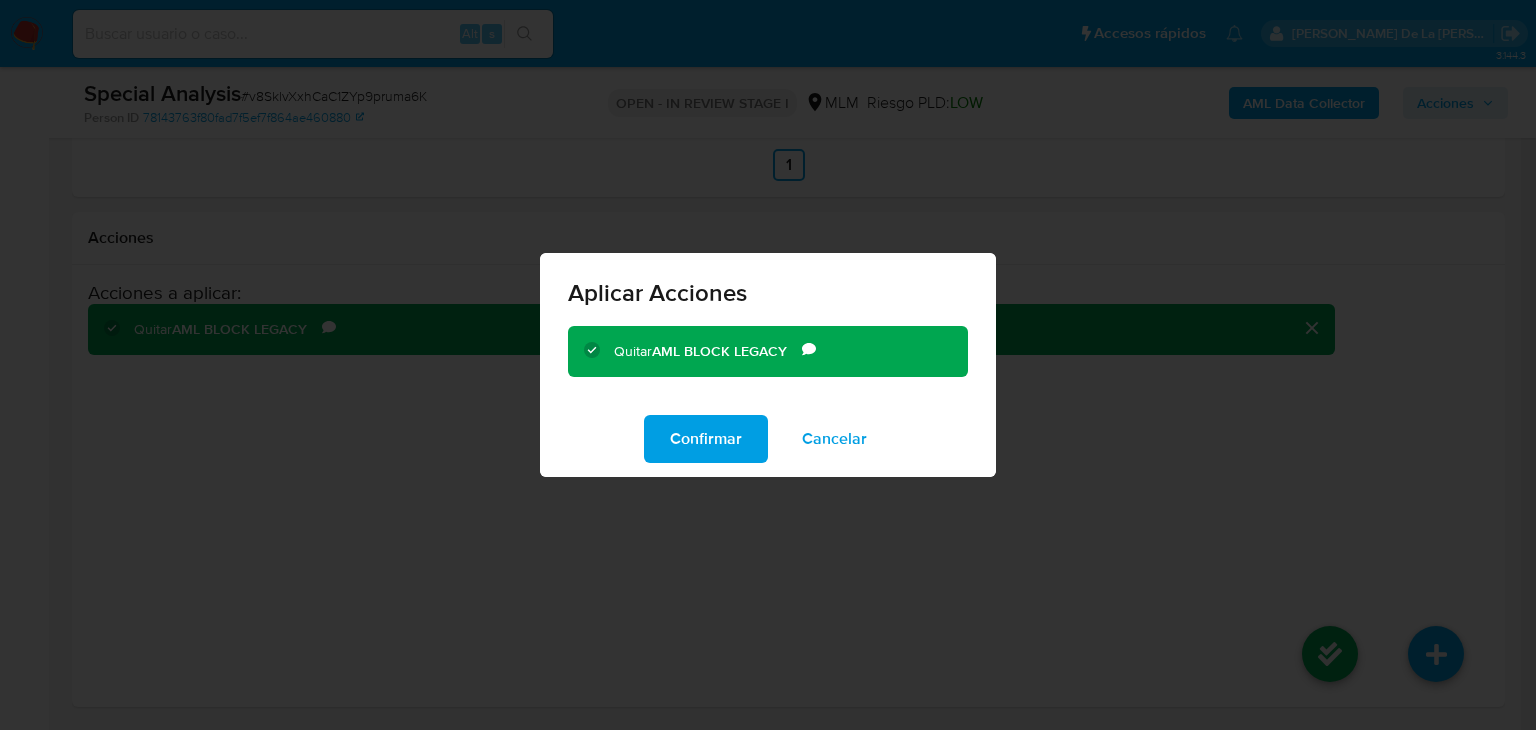 click on "Confirmar" at bounding box center (706, 439) 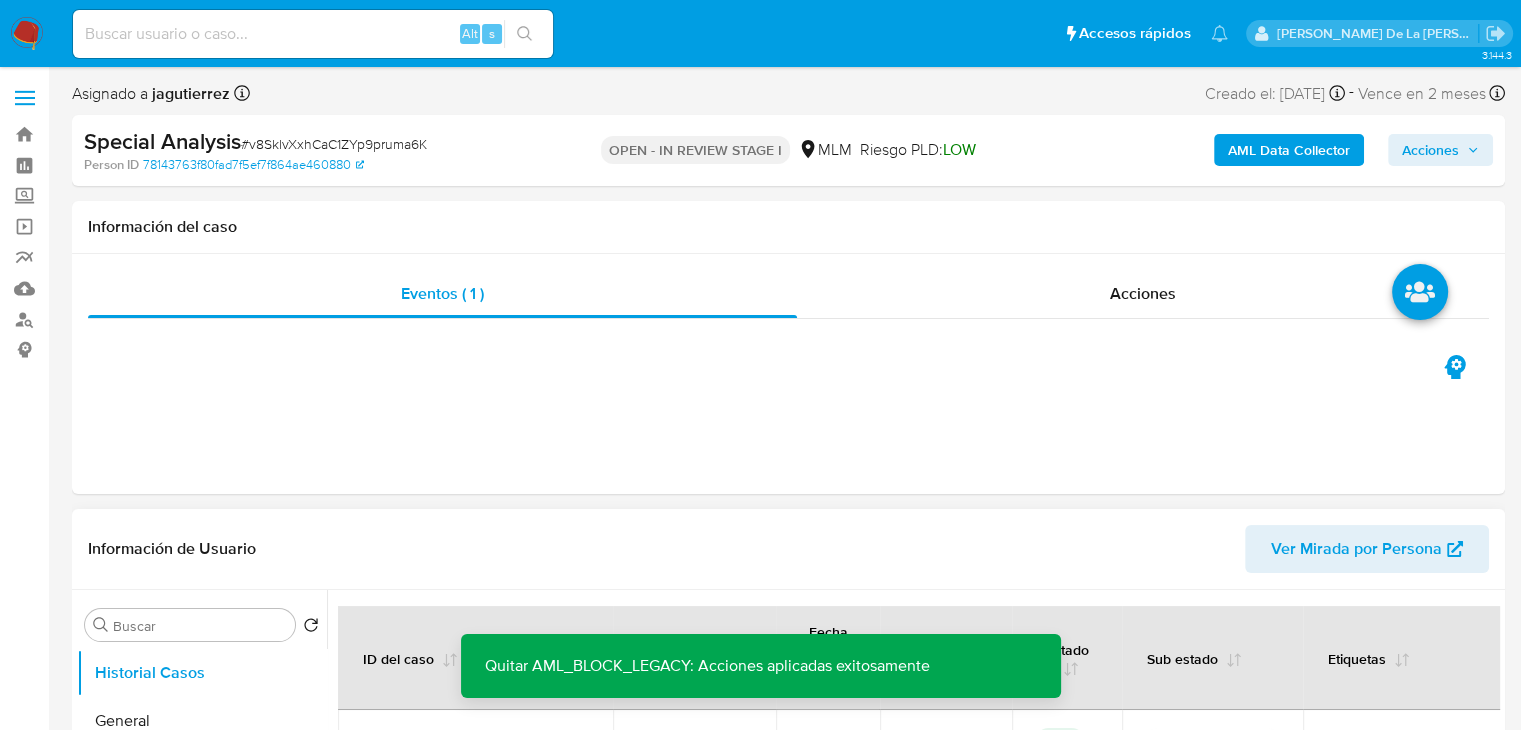 scroll, scrollTop: 300, scrollLeft: 0, axis: vertical 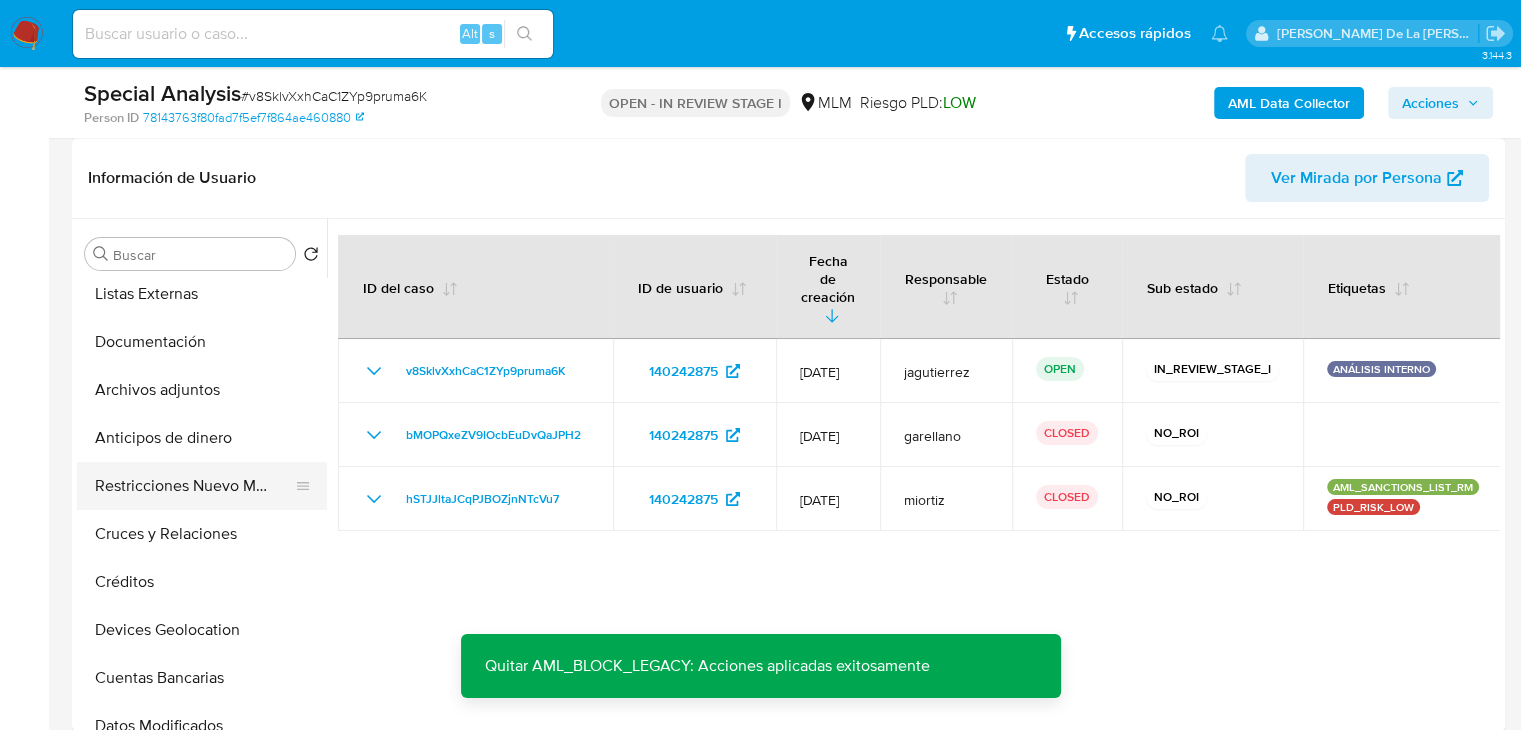 click on "Restricciones Nuevo Mundo" at bounding box center [194, 486] 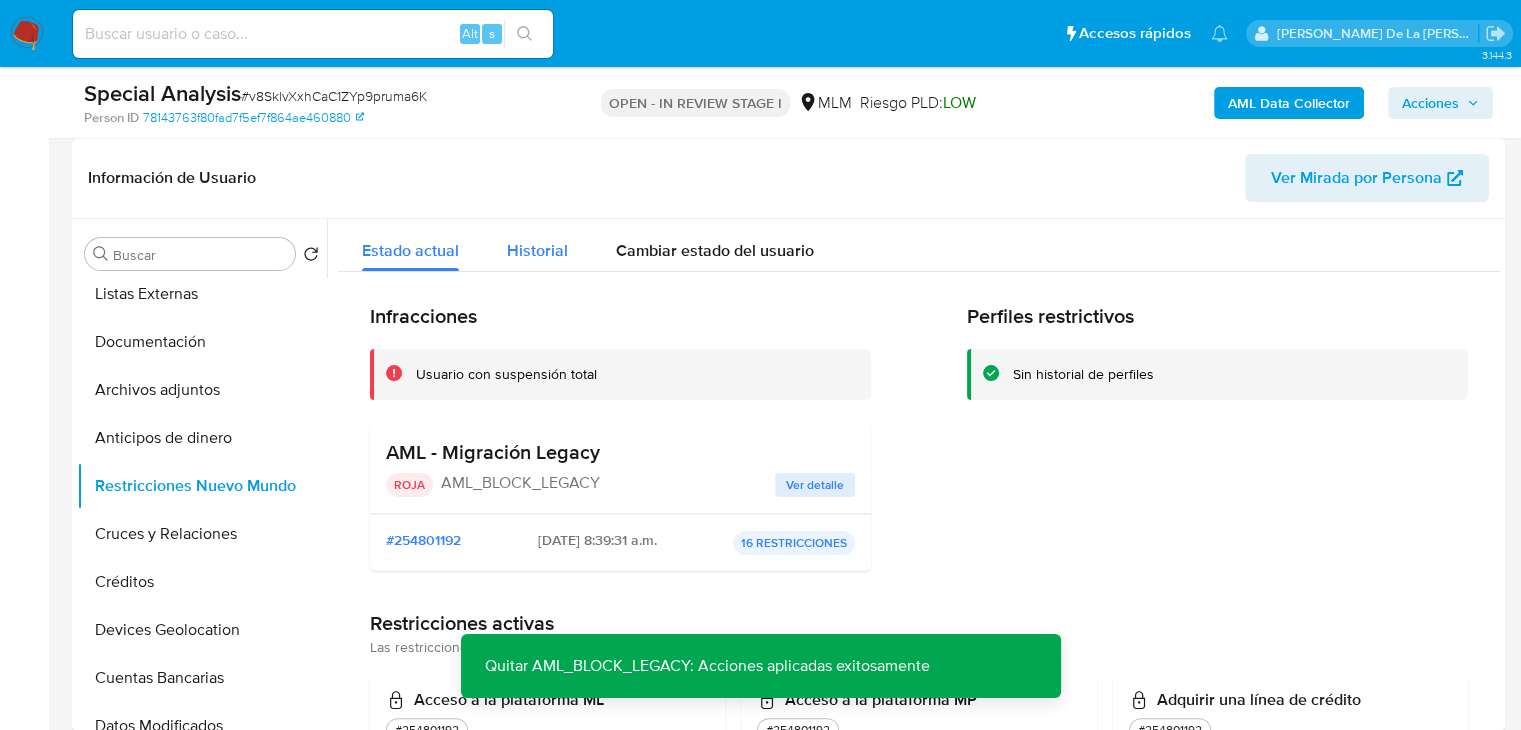 click on "Historial" at bounding box center [537, 245] 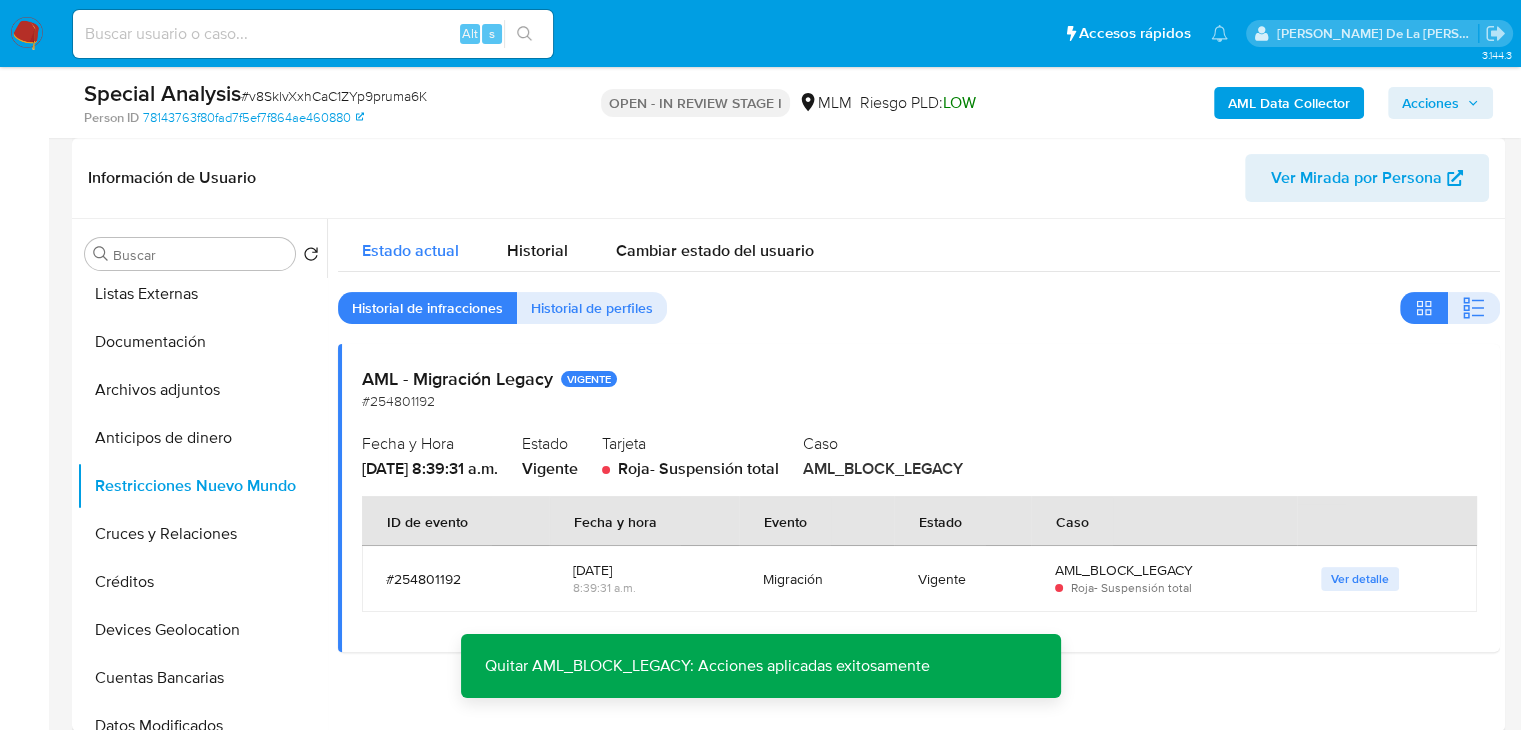 click on "Estado actual" at bounding box center [410, 250] 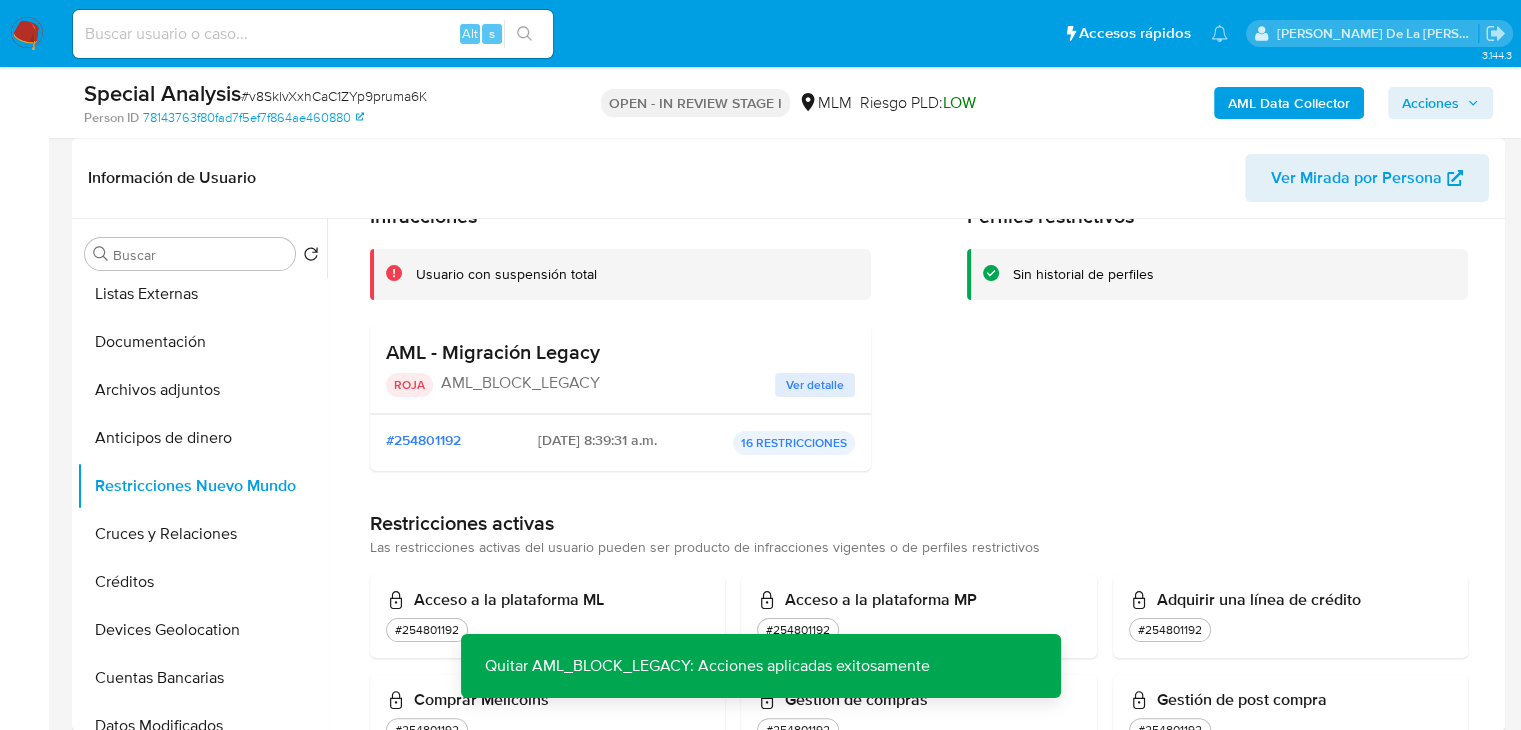 scroll, scrollTop: 568, scrollLeft: 0, axis: vertical 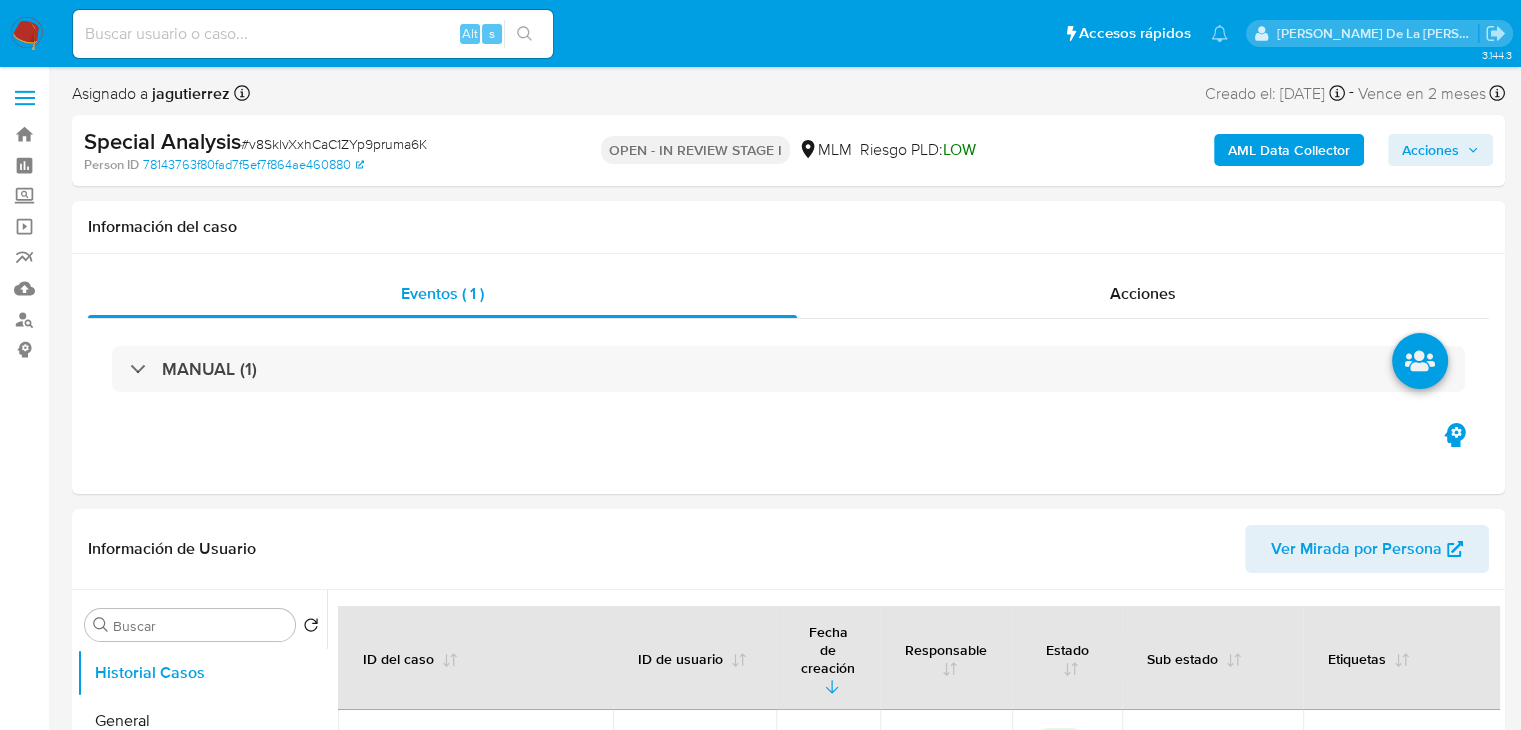 select on "10" 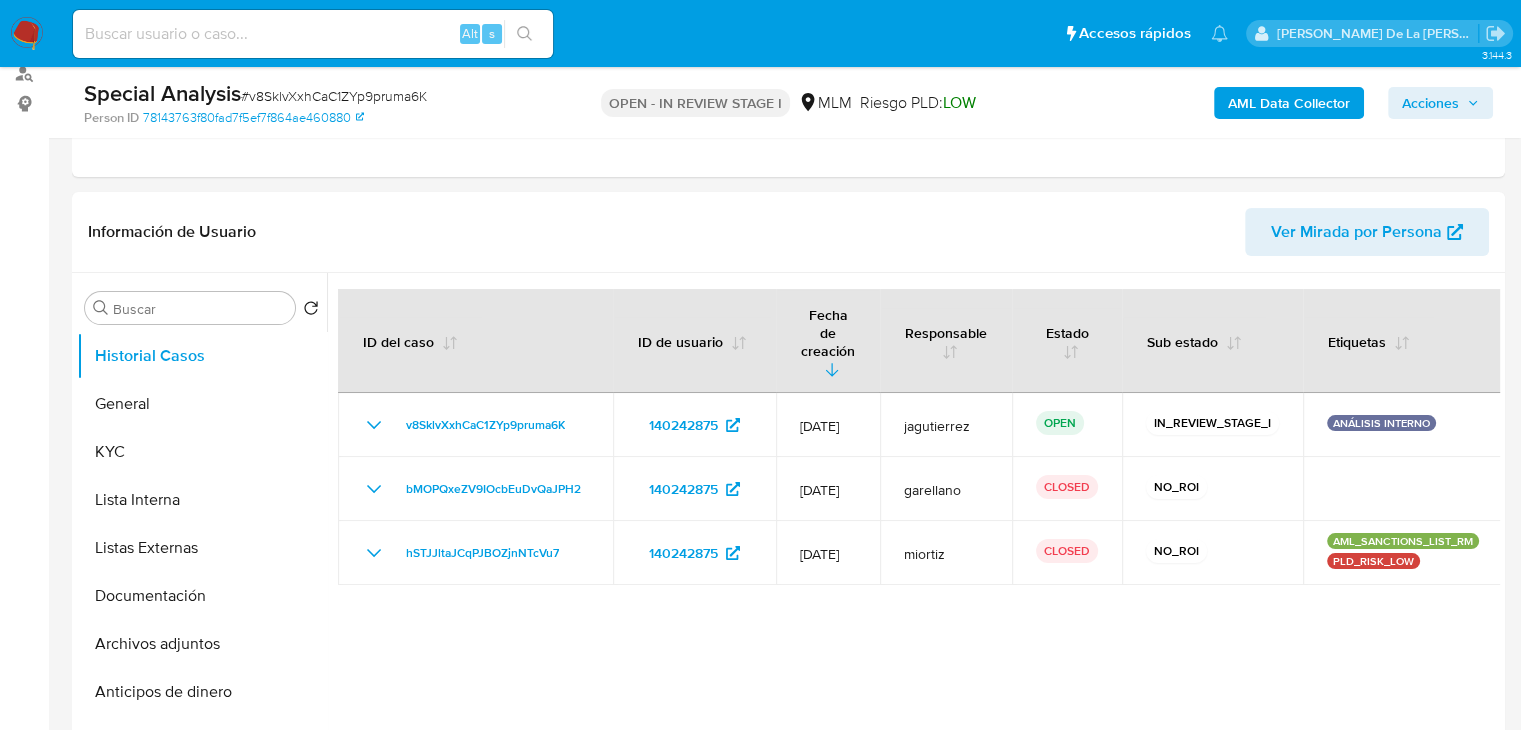 scroll, scrollTop: 242, scrollLeft: 0, axis: vertical 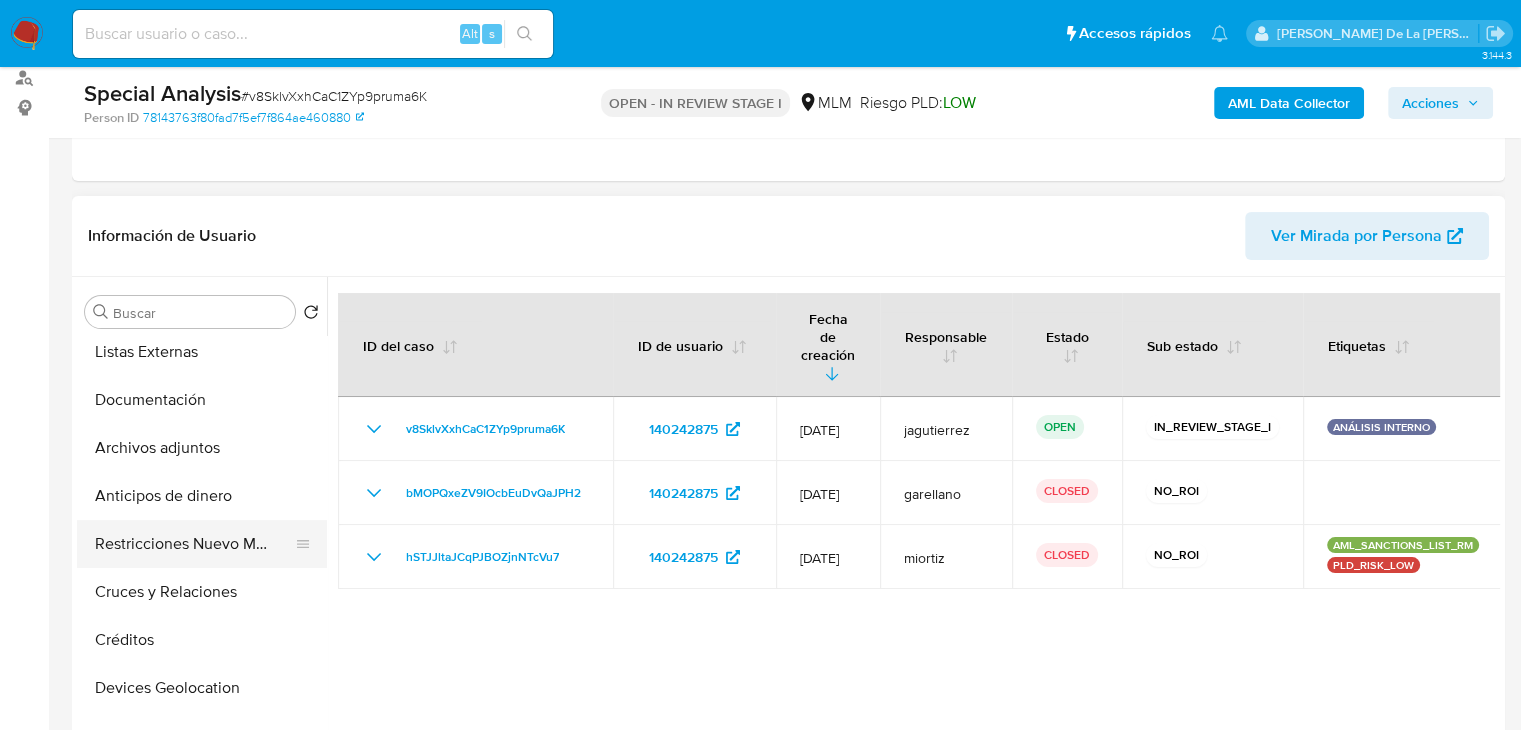 click on "Restricciones Nuevo Mundo" at bounding box center (194, 544) 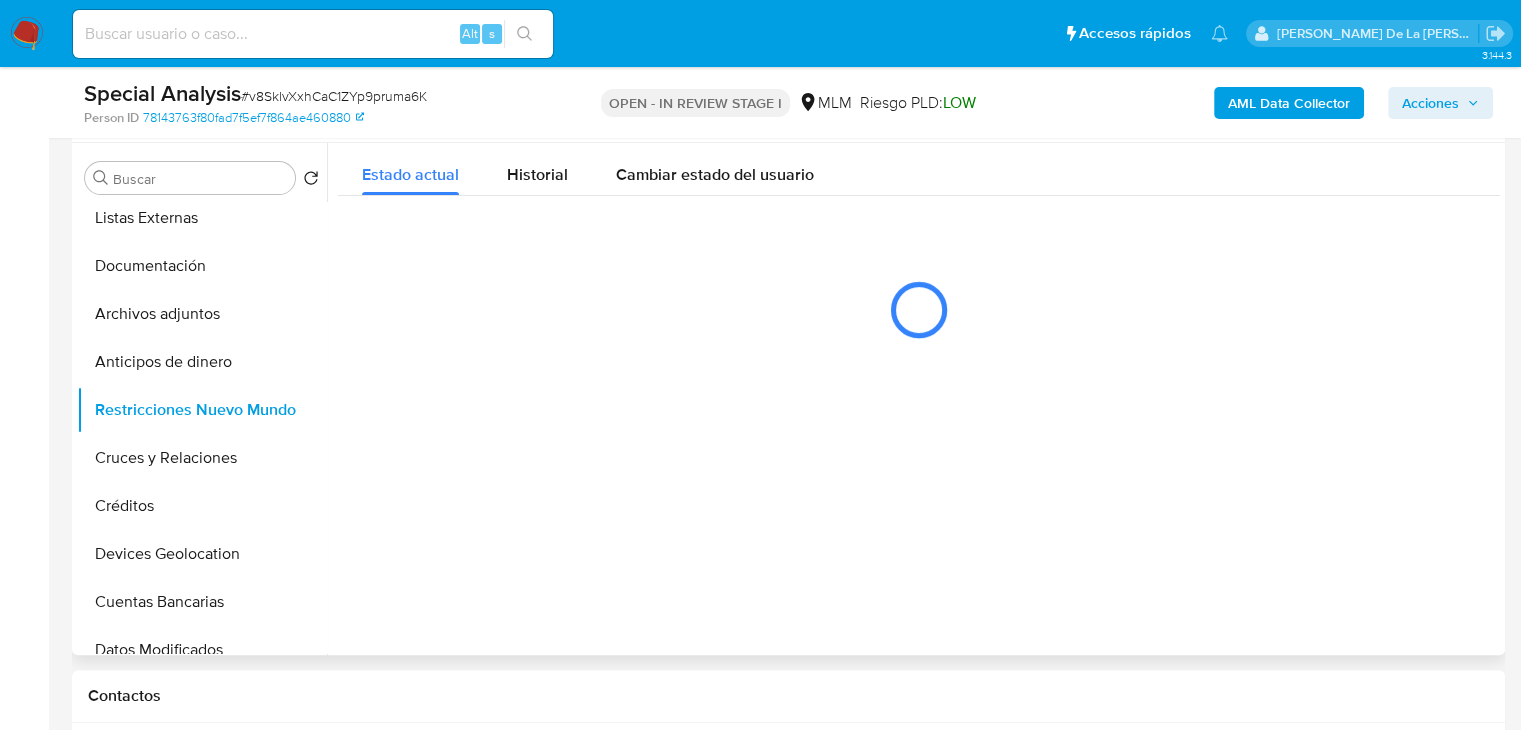 scroll, scrollTop: 342, scrollLeft: 0, axis: vertical 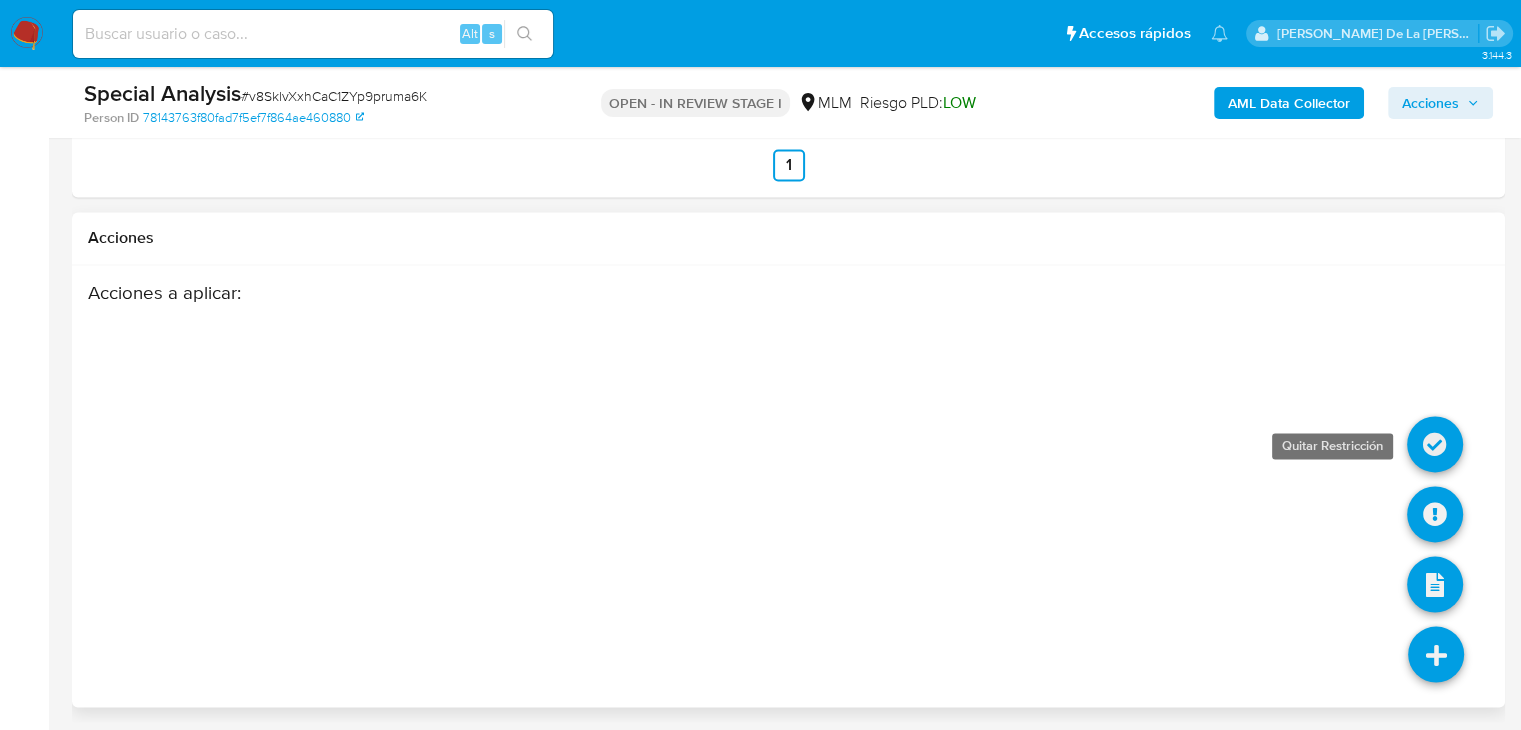 click at bounding box center (1435, 444) 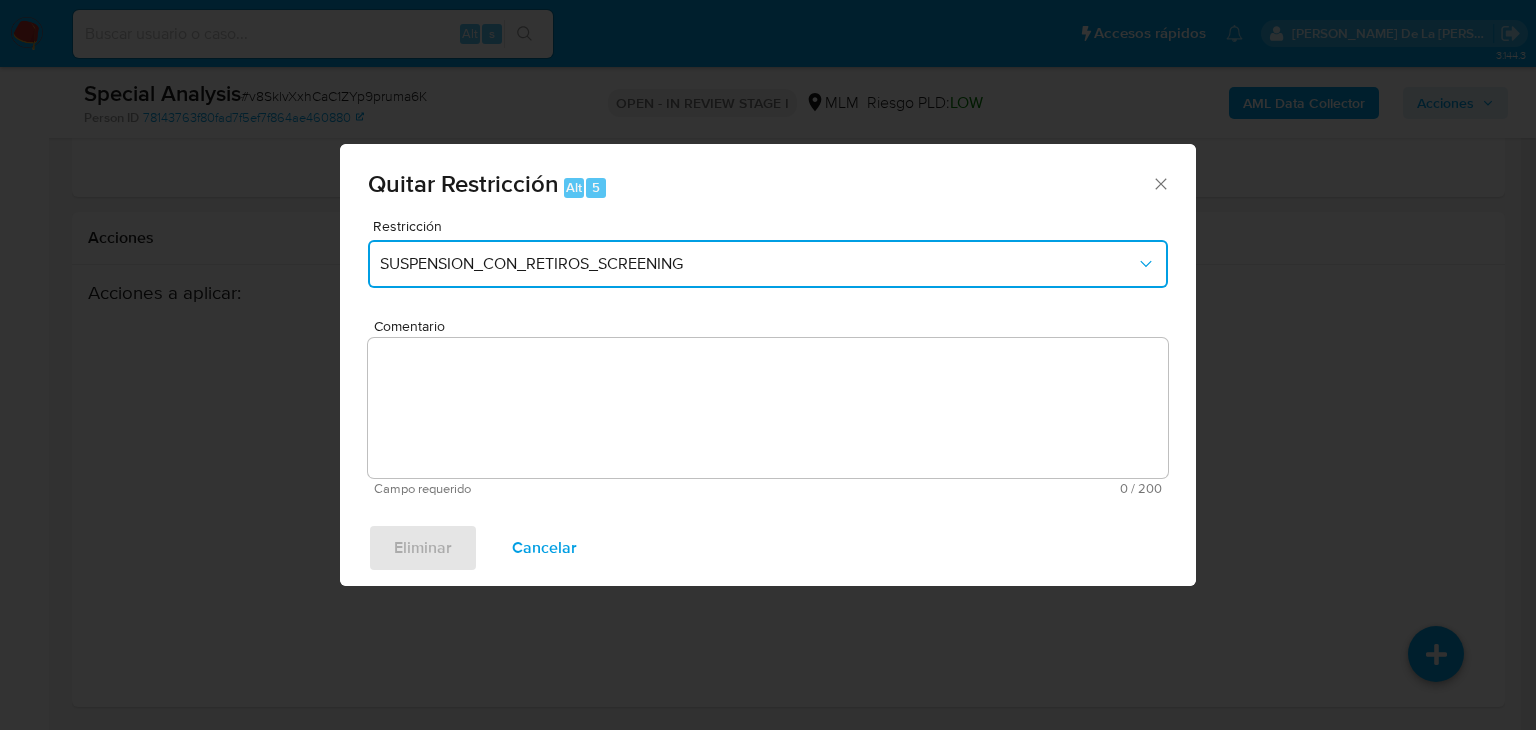 click on "SUSPENSION_CON_RETIROS_SCREENING" at bounding box center (758, 264) 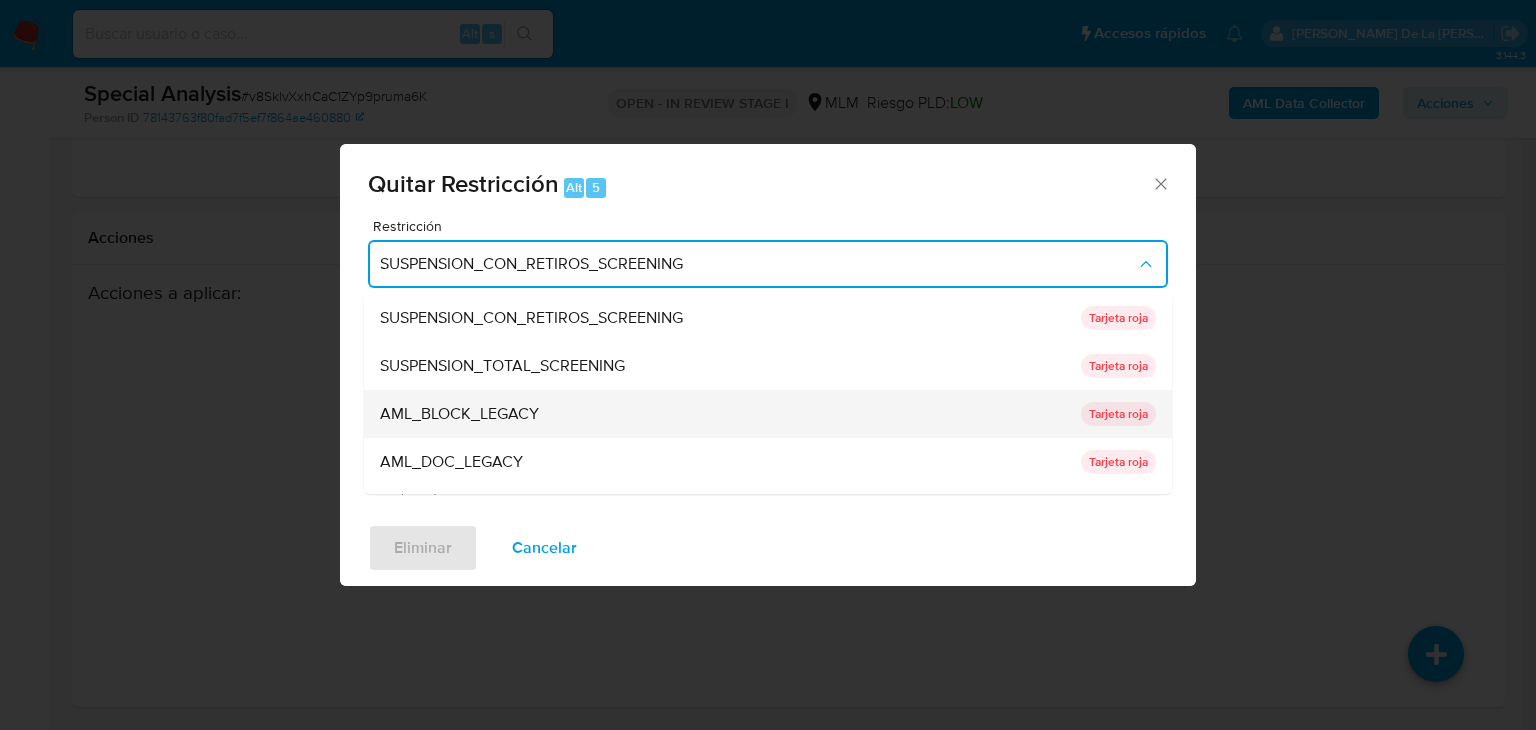 scroll, scrollTop: 184, scrollLeft: 0, axis: vertical 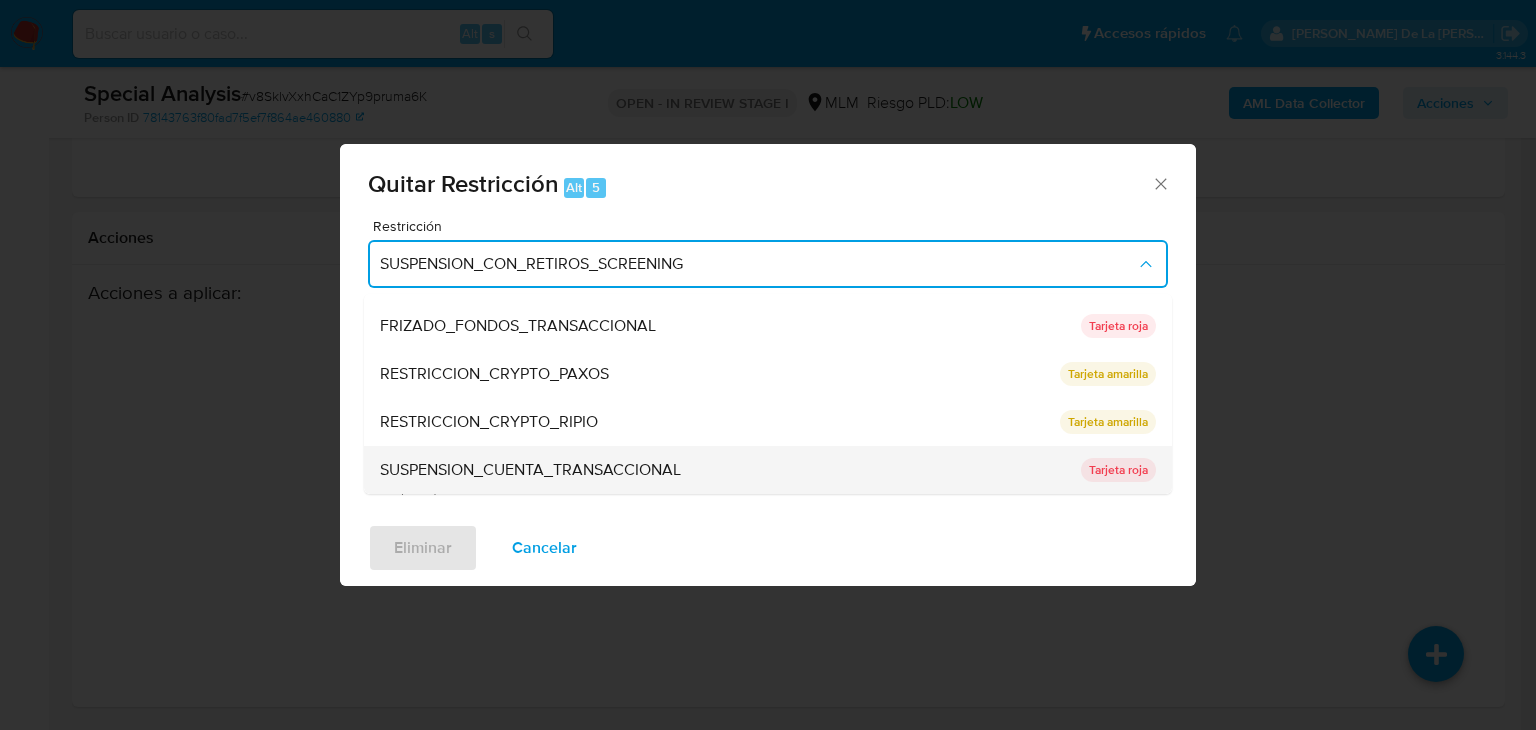 click on "SUSPENSION_CUENTA_TRANSACCIONAL" at bounding box center [530, 470] 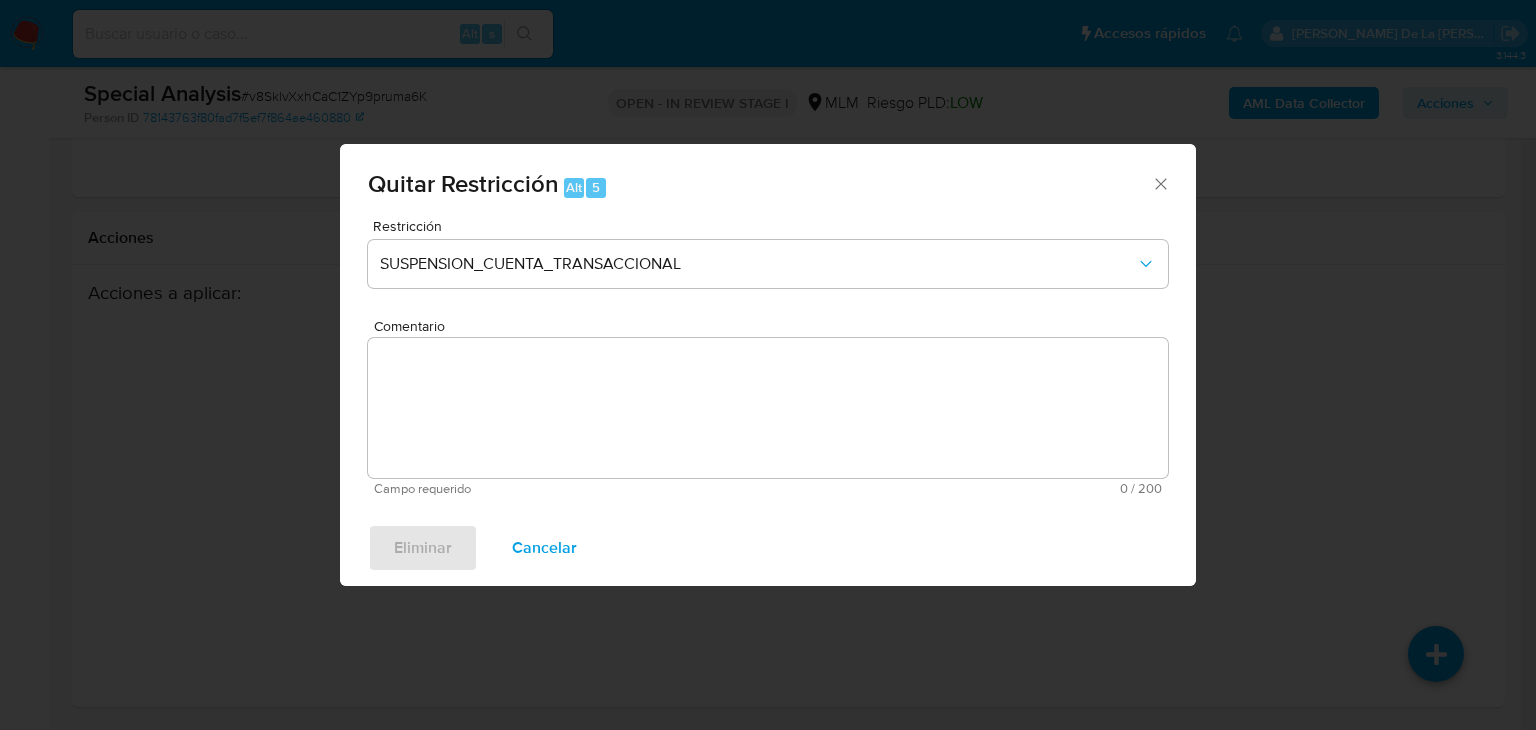 click on "Restricción SUSPENSION_CUENTA_TRANSACCIONAL" at bounding box center [768, 266] 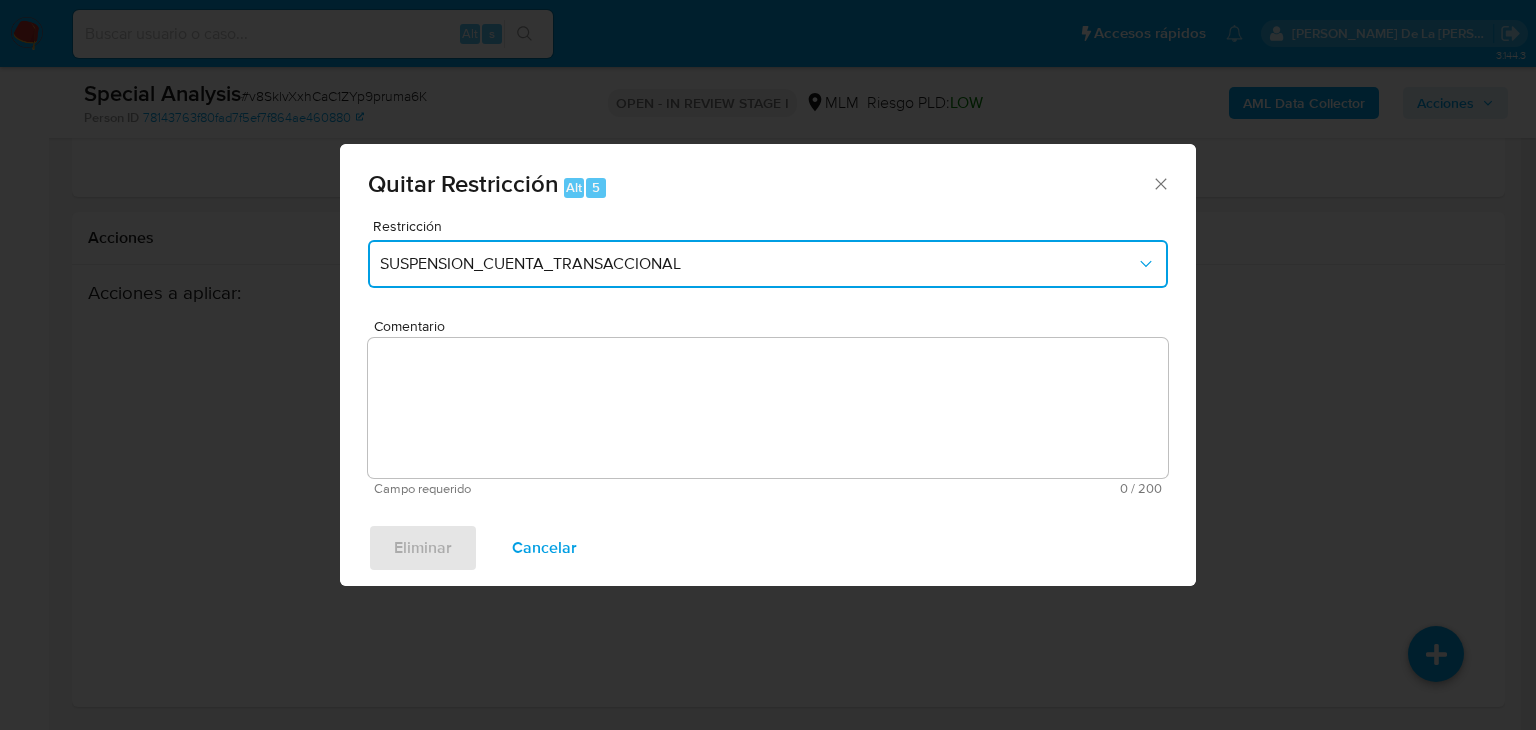 click on "SUSPENSION_CUENTA_TRANSACCIONAL" at bounding box center (758, 264) 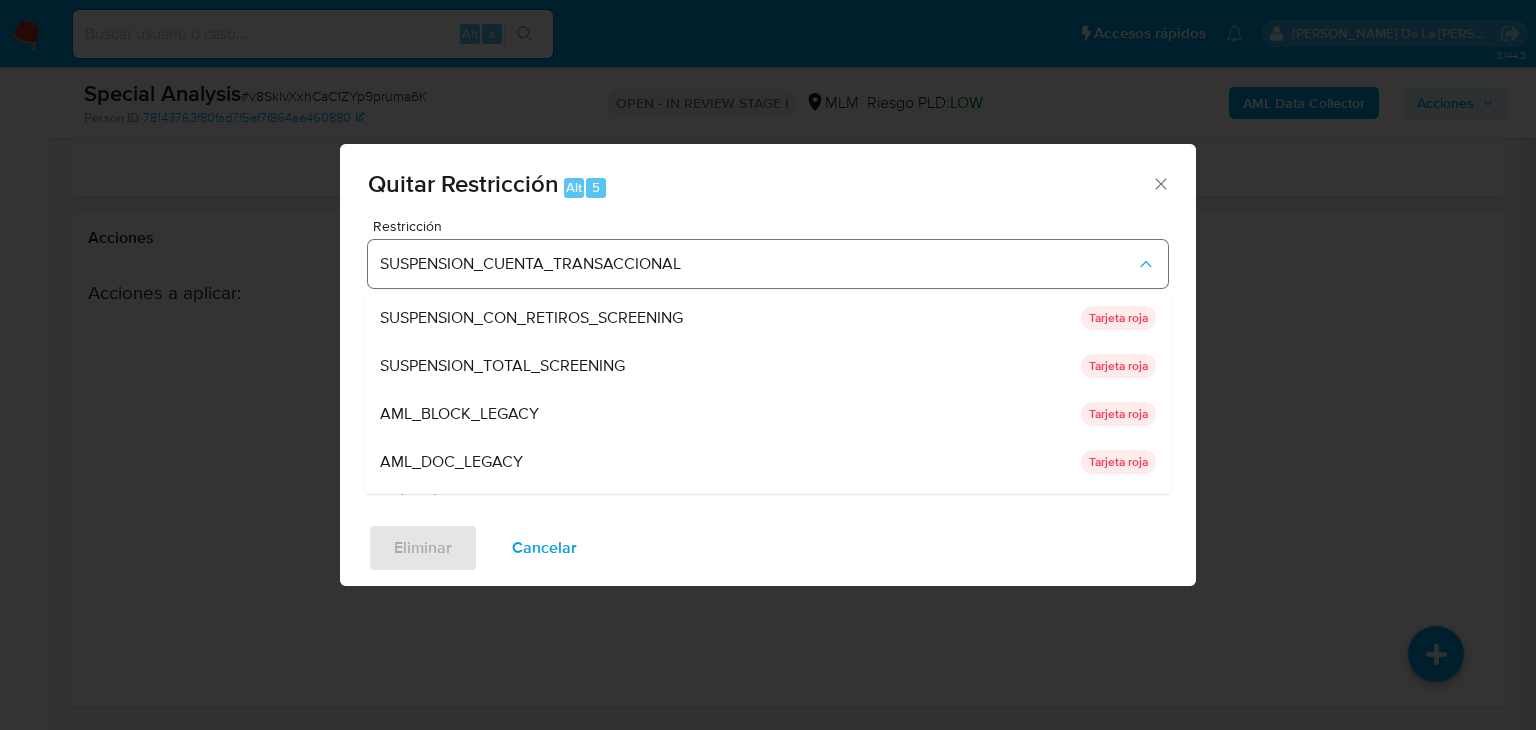scroll, scrollTop: 184, scrollLeft: 0, axis: vertical 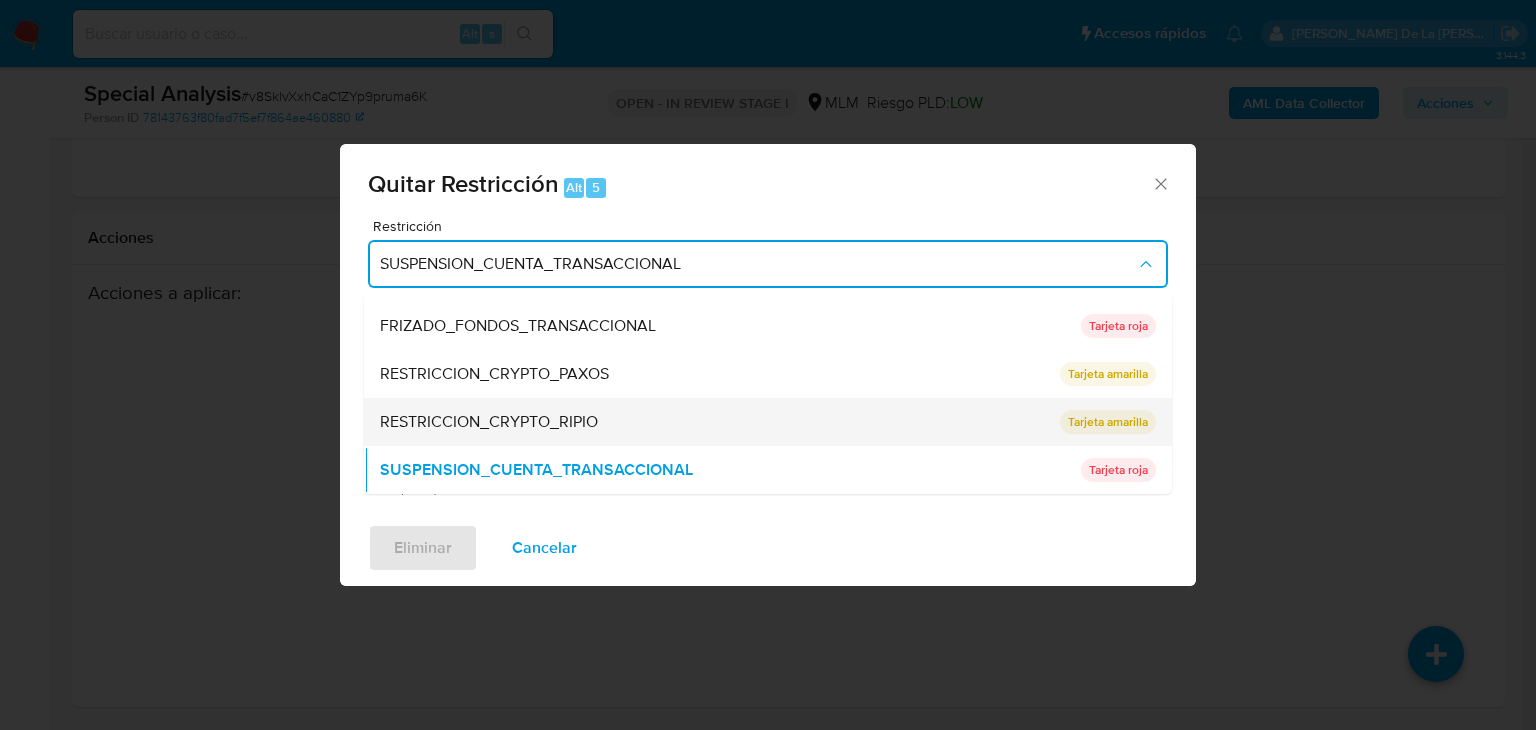 click on "RESTRICCION_CRYPTO_RIPIO" at bounding box center [714, 422] 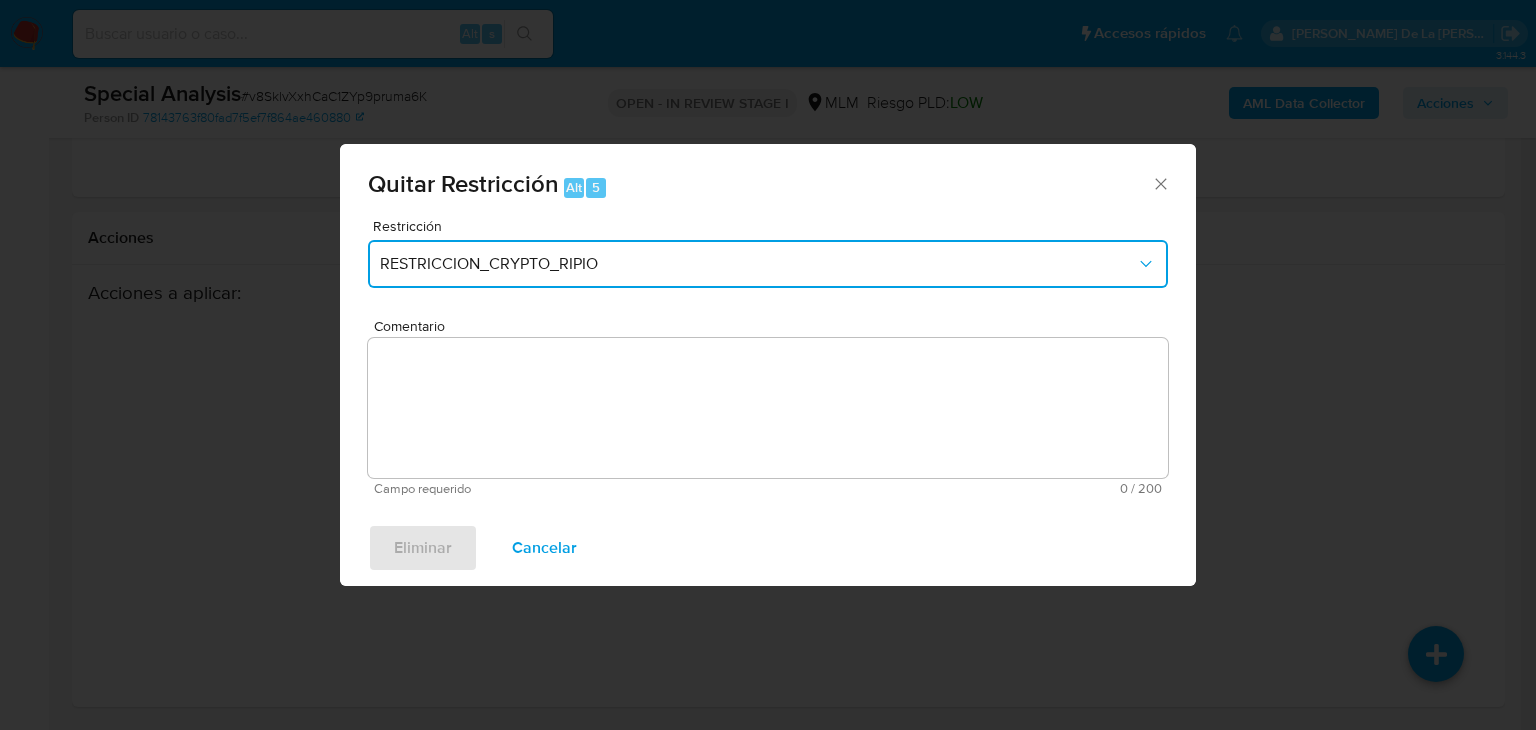 drag, startPoint x: 629, startPoint y: 263, endPoint x: 627, endPoint y: 277, distance: 14.142136 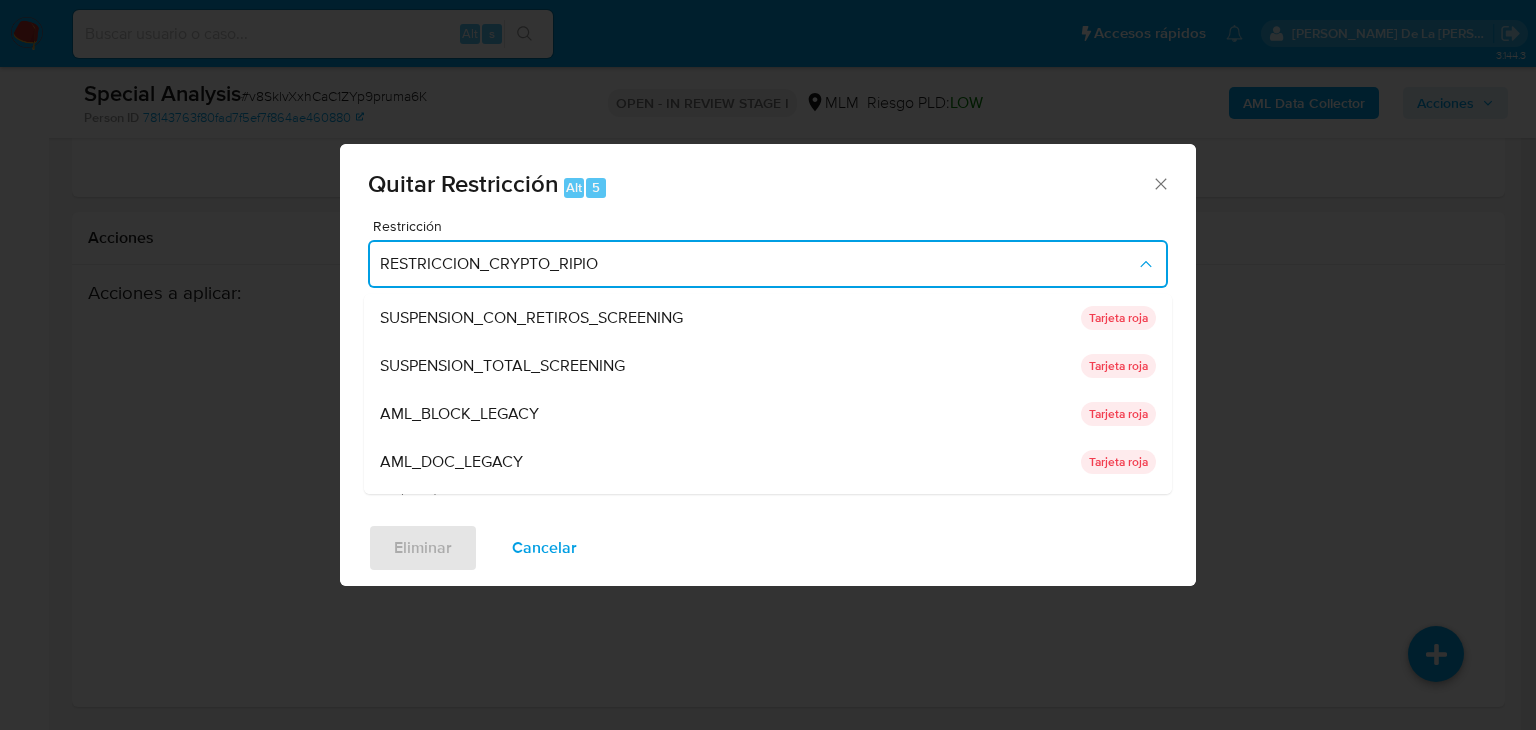 scroll, scrollTop: 184, scrollLeft: 0, axis: vertical 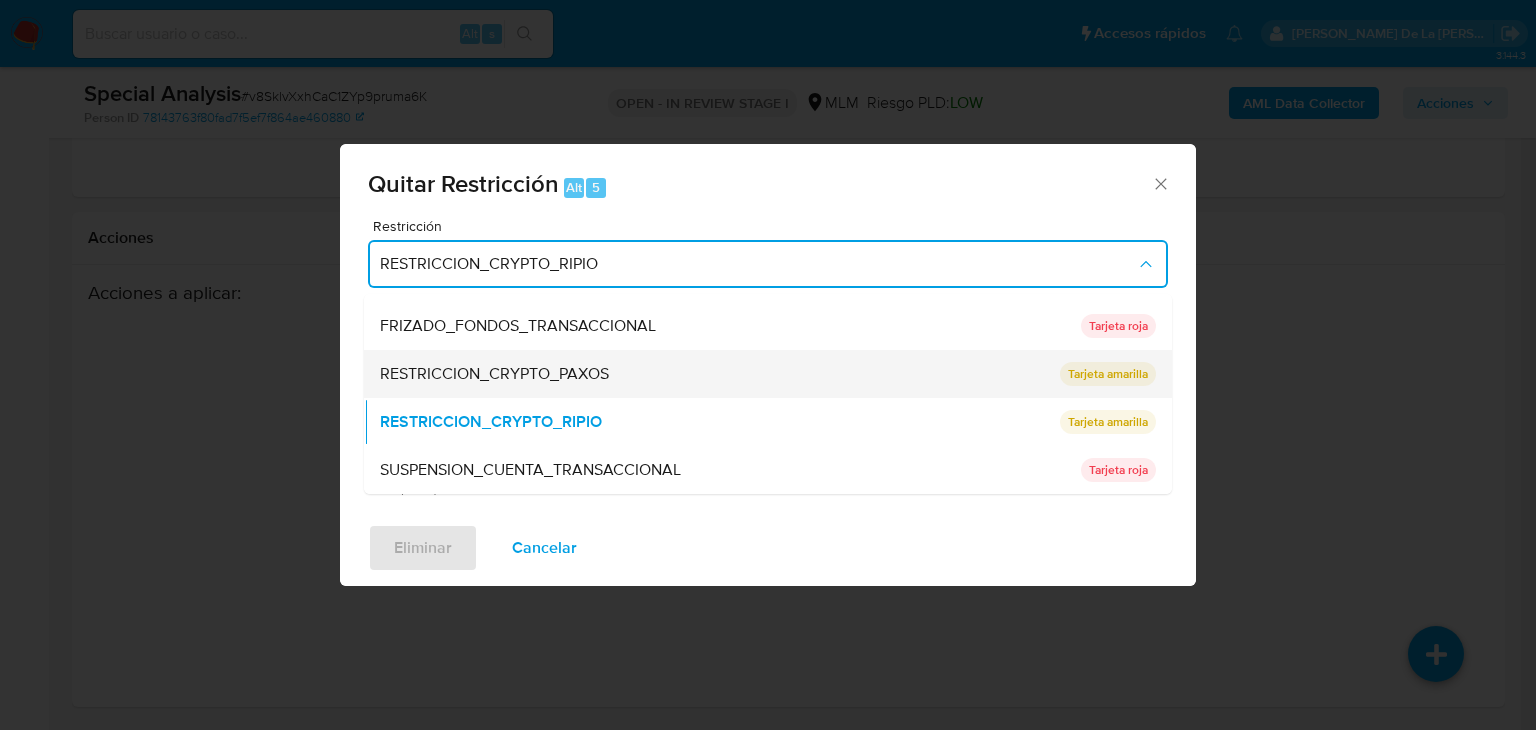 click on "RESTRICCION_CRYPTO_PAXOS" at bounding box center (494, 374) 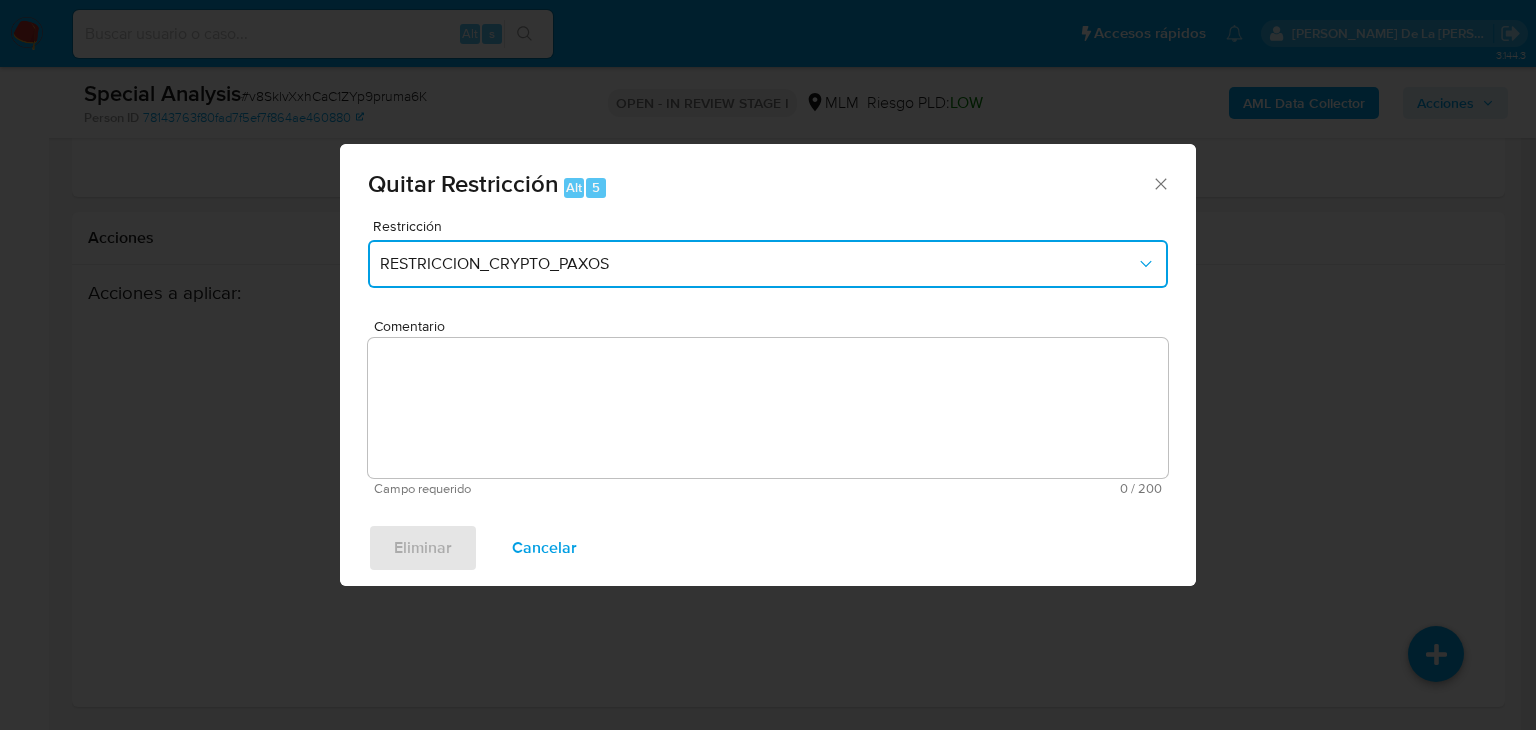 click on "RESTRICCION_CRYPTO_PAXOS" at bounding box center (758, 264) 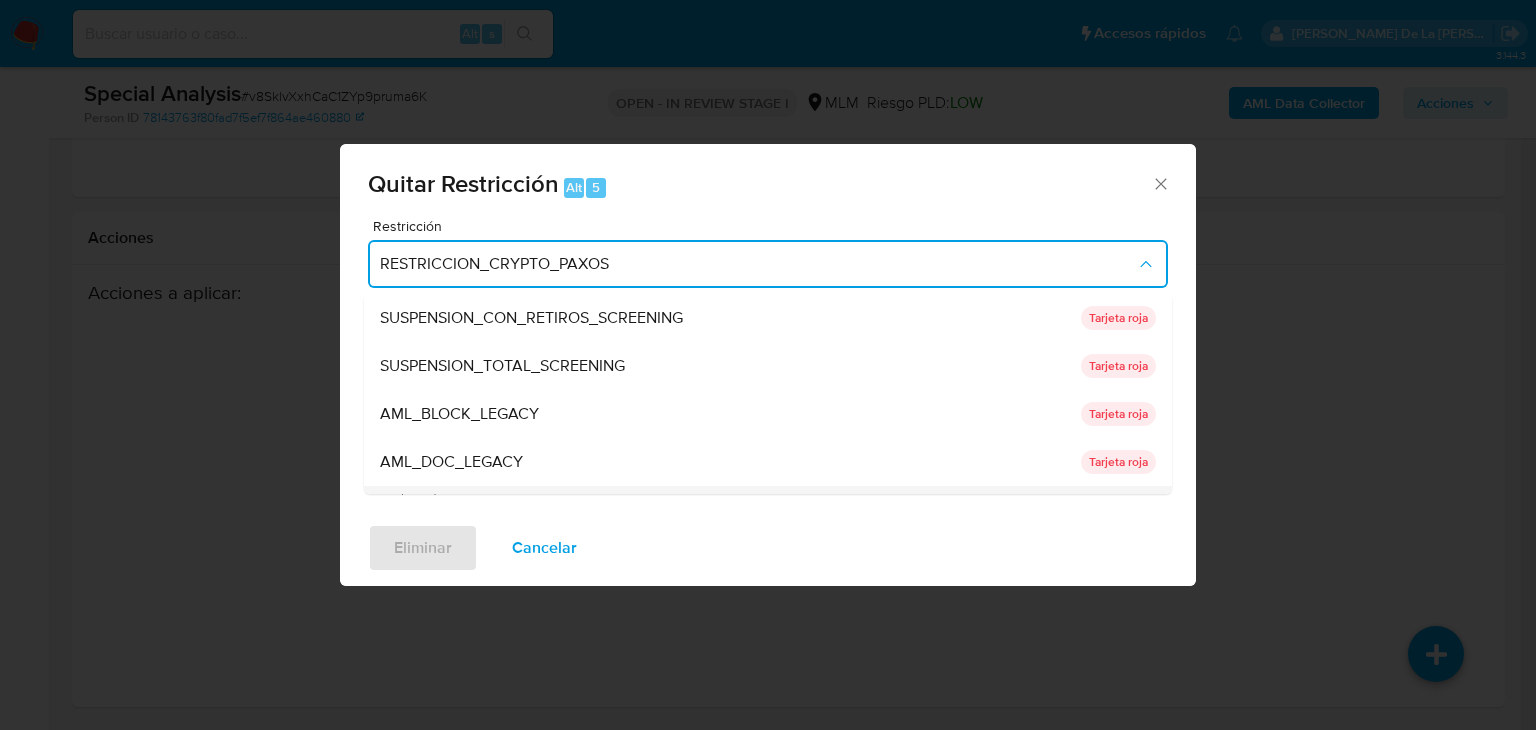 scroll, scrollTop: 164, scrollLeft: 0, axis: vertical 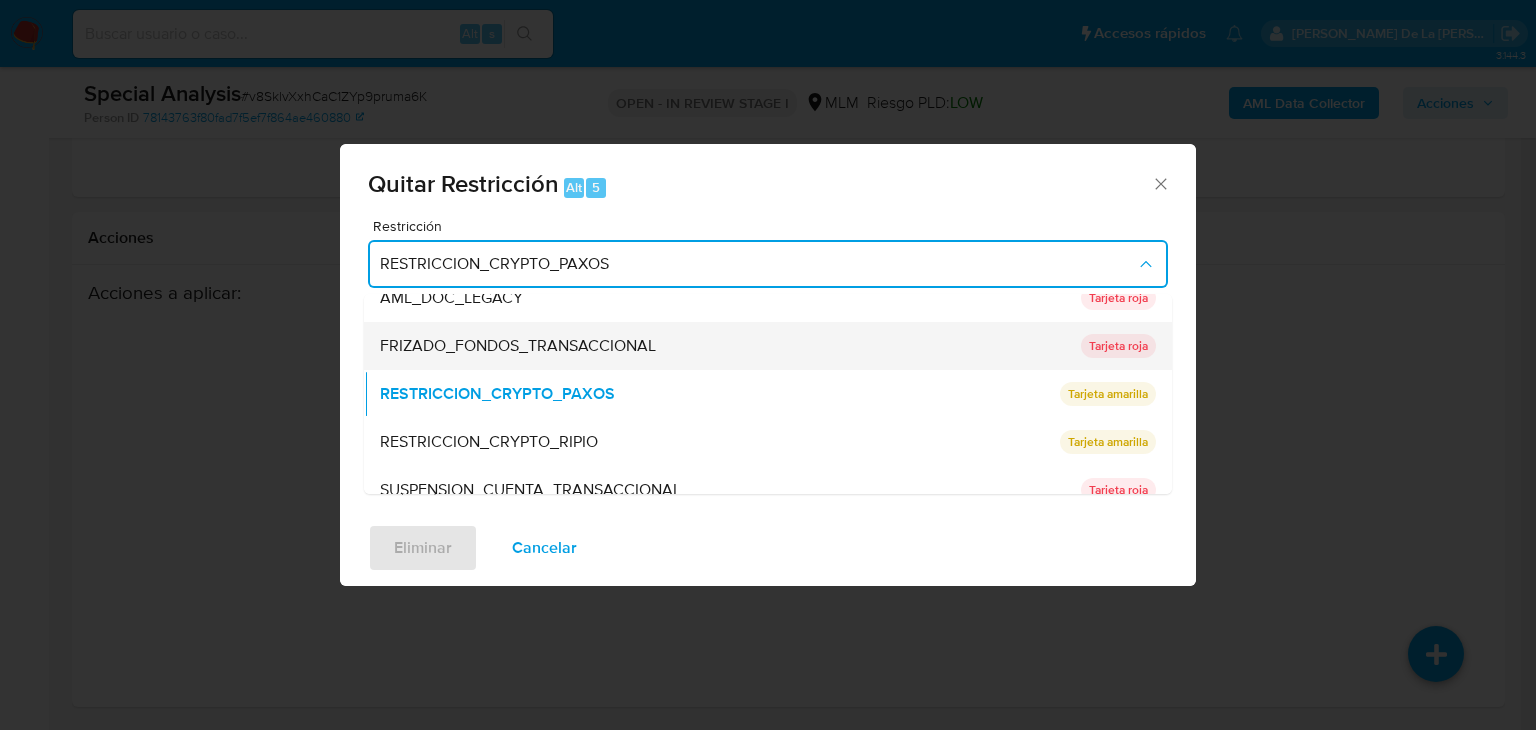 click on "FRIZADO_FONDOS_TRANSACCIONAL" at bounding box center (518, 346) 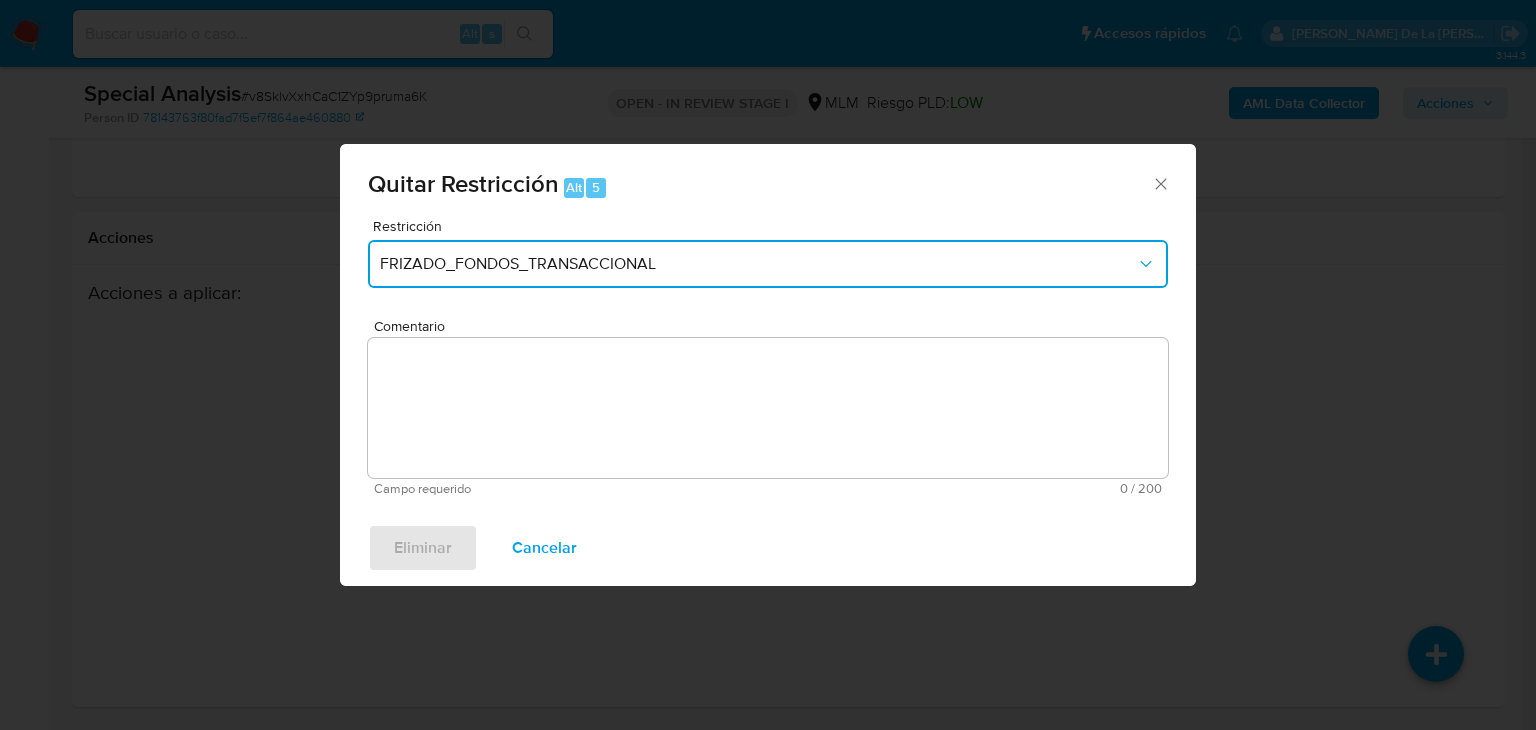 click on "FRIZADO_FONDOS_TRANSACCIONAL" at bounding box center (758, 264) 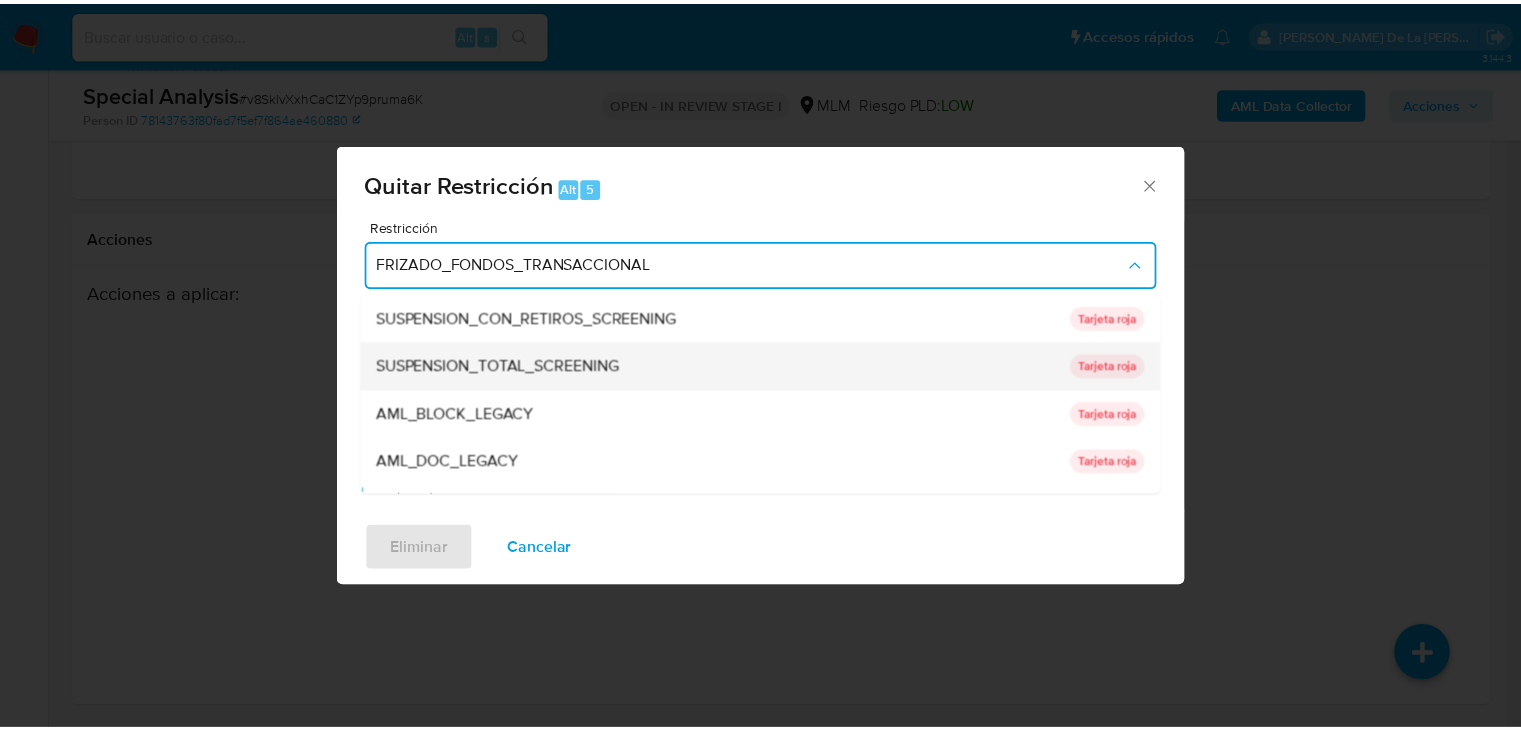 scroll, scrollTop: 40, scrollLeft: 0, axis: vertical 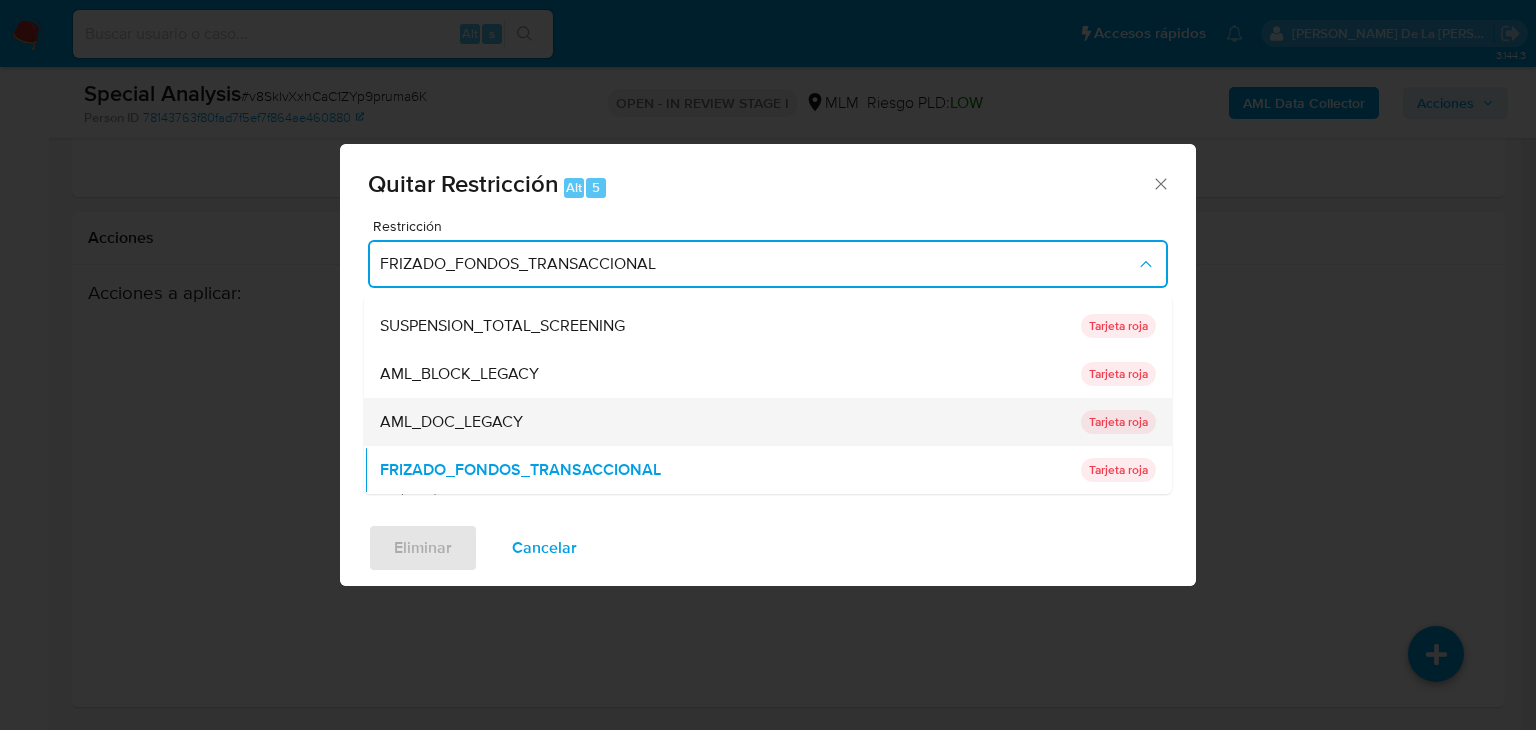 click on "AML_DOC_LEGACY" at bounding box center [724, 422] 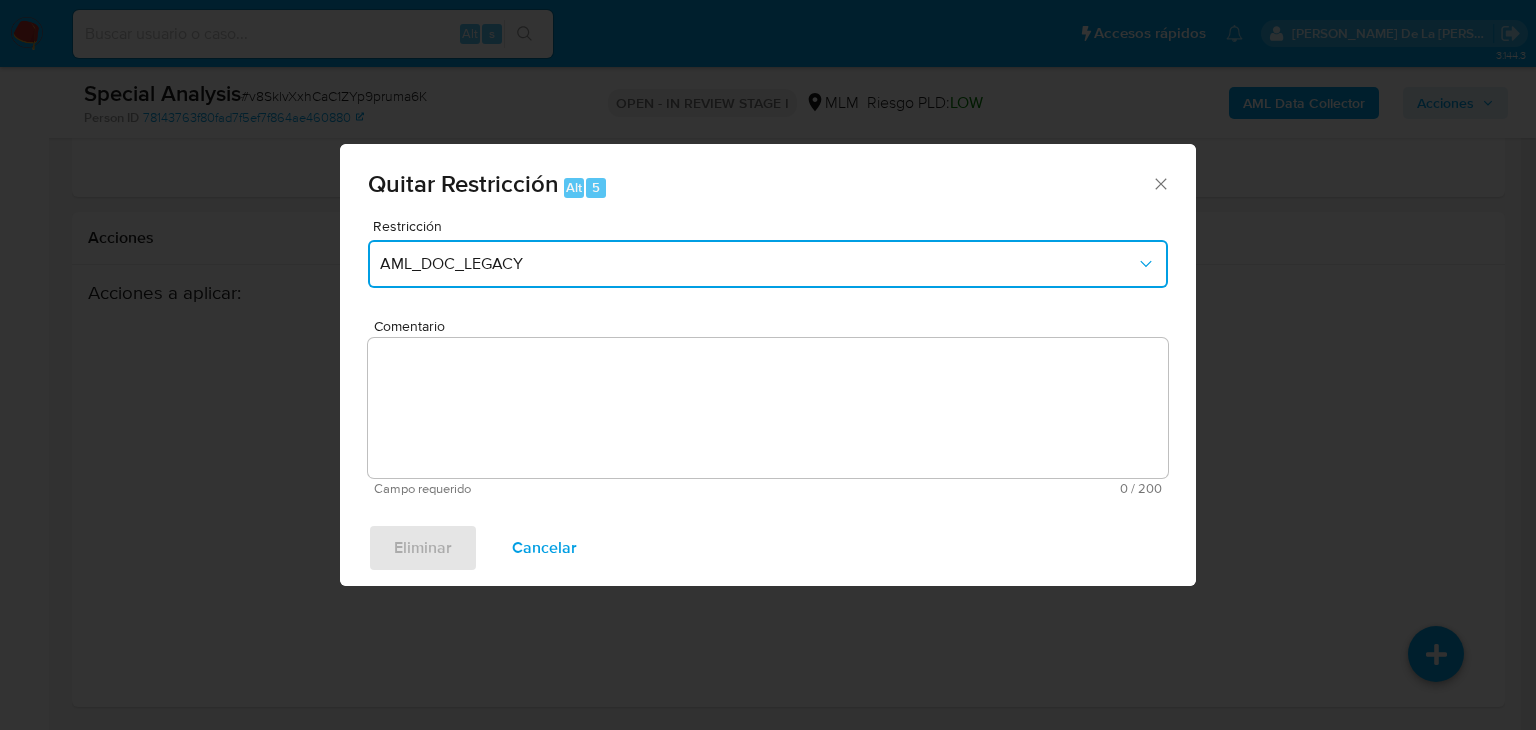 click on "AML_DOC_LEGACY" at bounding box center [768, 264] 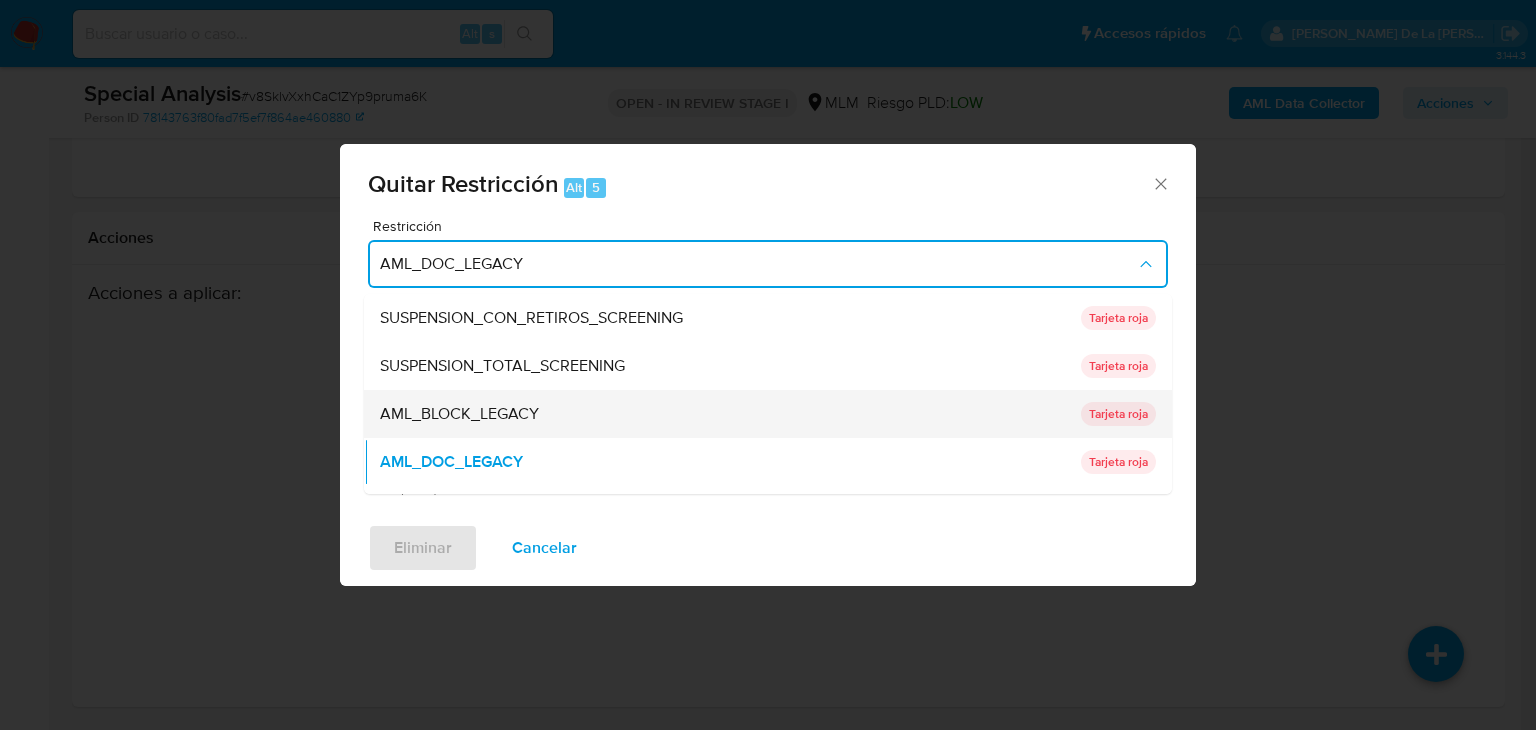 click on "AML_BLOCK_LEGACY" at bounding box center (724, 414) 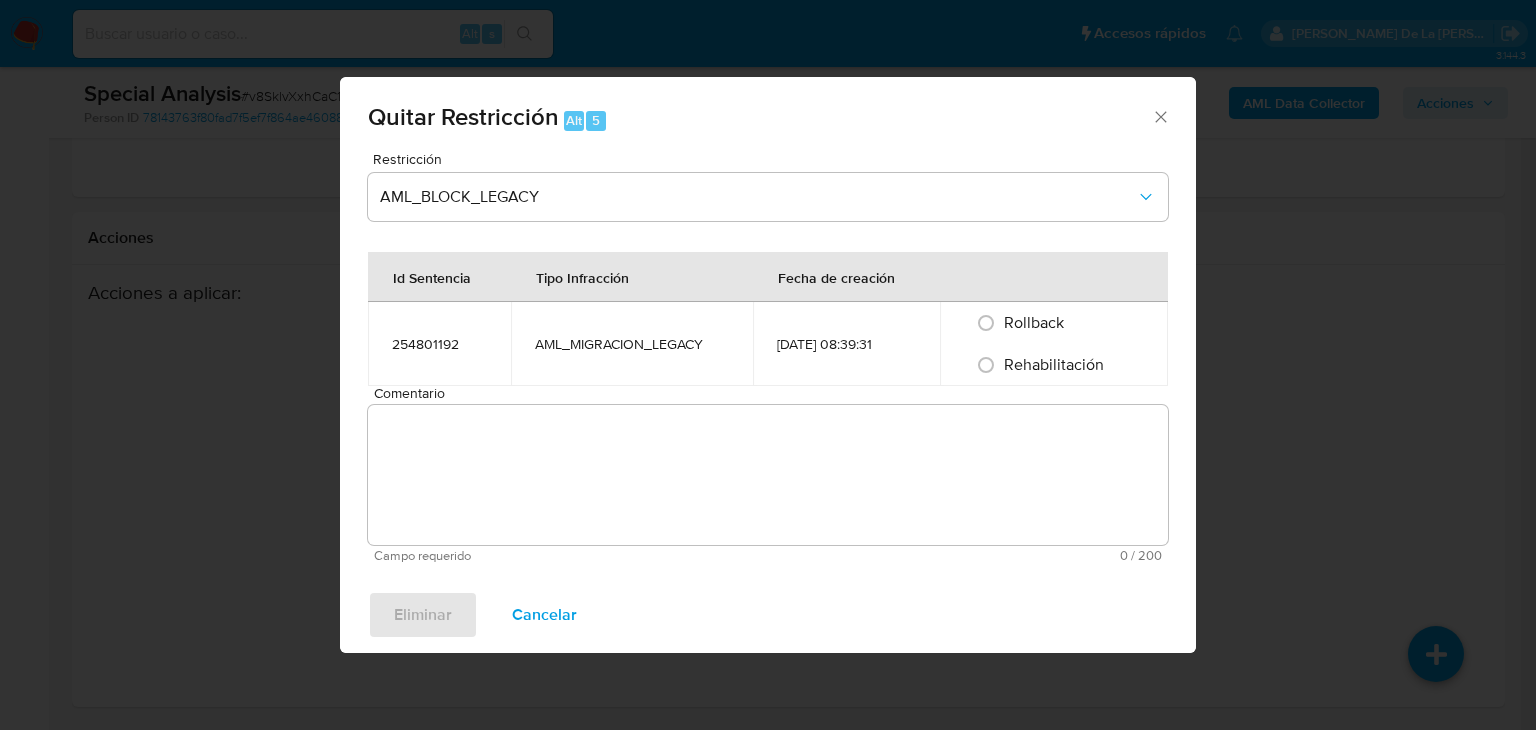 click on "Rehabilitación" at bounding box center (1054, 364) 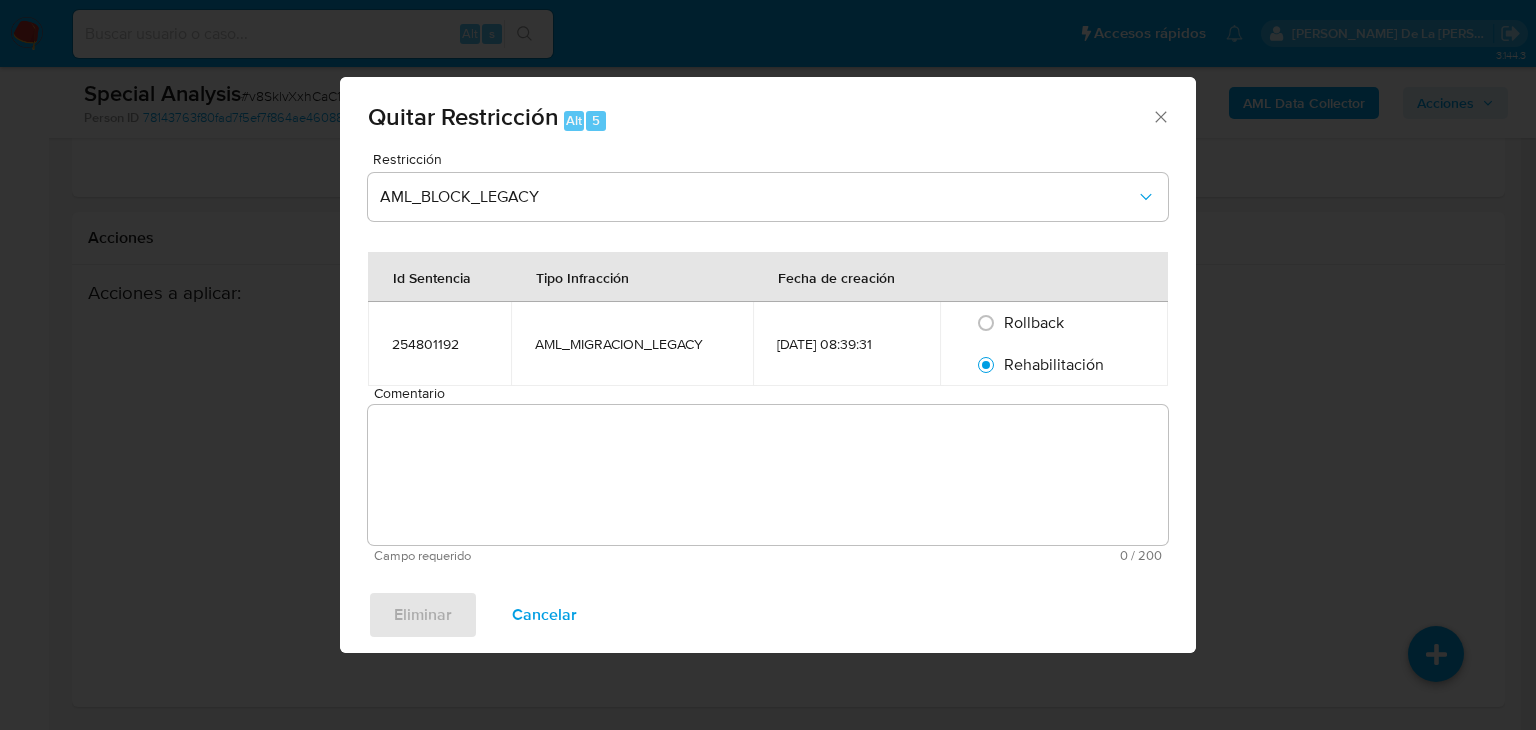 click on "Comentario" at bounding box center [768, 475] 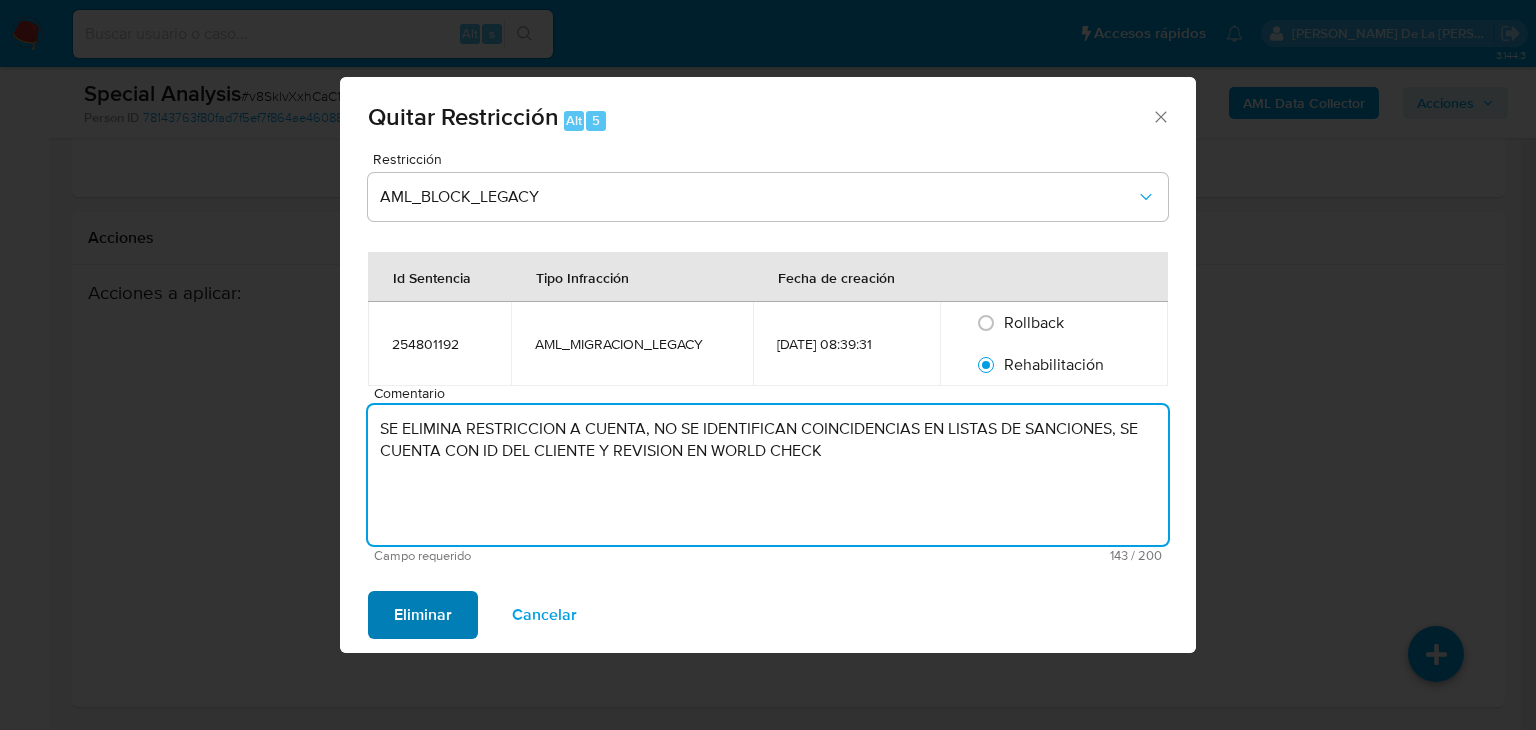 type on "SE ELIMINA RESTRICCION A CUENTA, NO SE IDENTIFICAN COINCIDENCIAS EN LISTAS DE SANCIONES, SE CUENTA CON ID DEL CLIENTE Y REVISION EN WORLD CHECK" 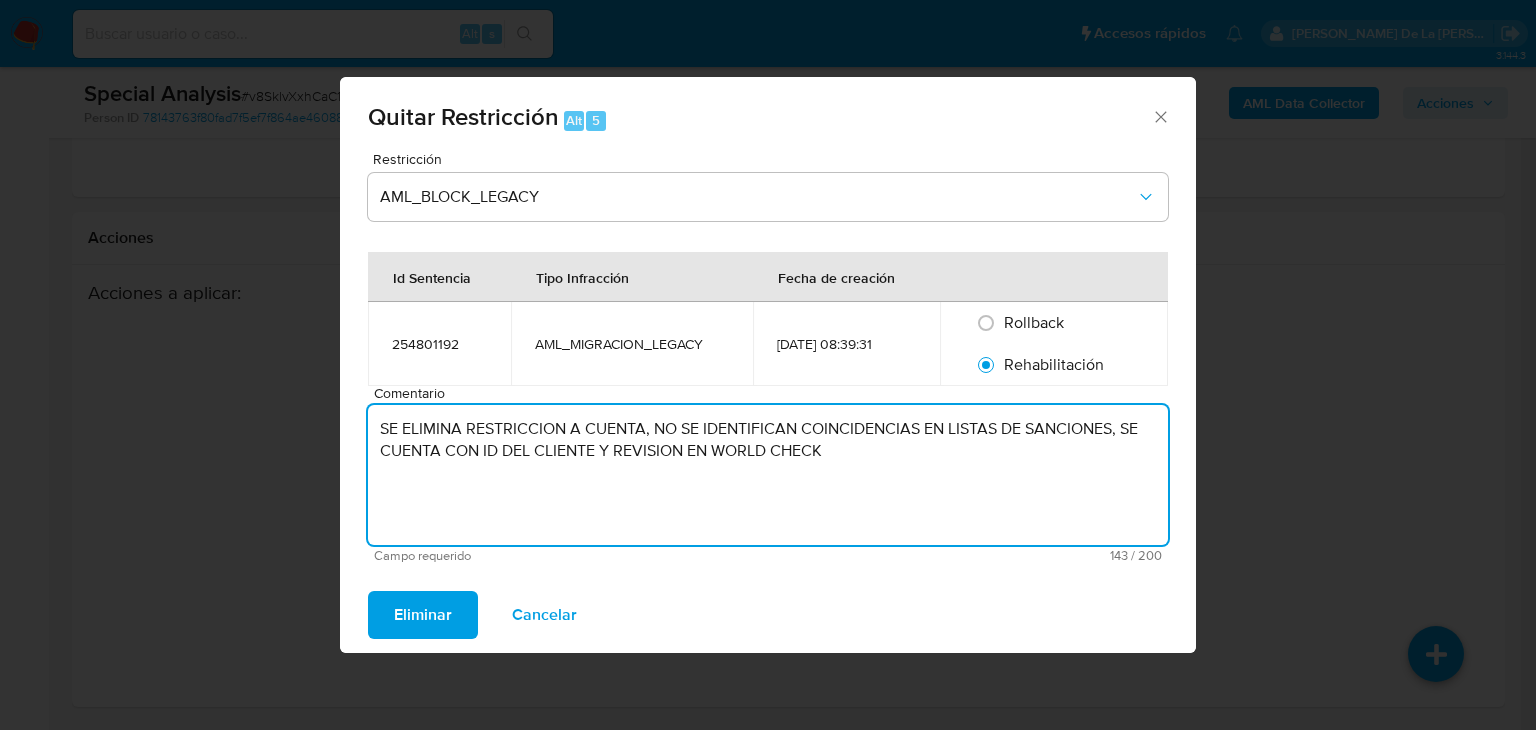 drag, startPoint x: 408, startPoint y: 617, endPoint x: 396, endPoint y: 590, distance: 29.546574 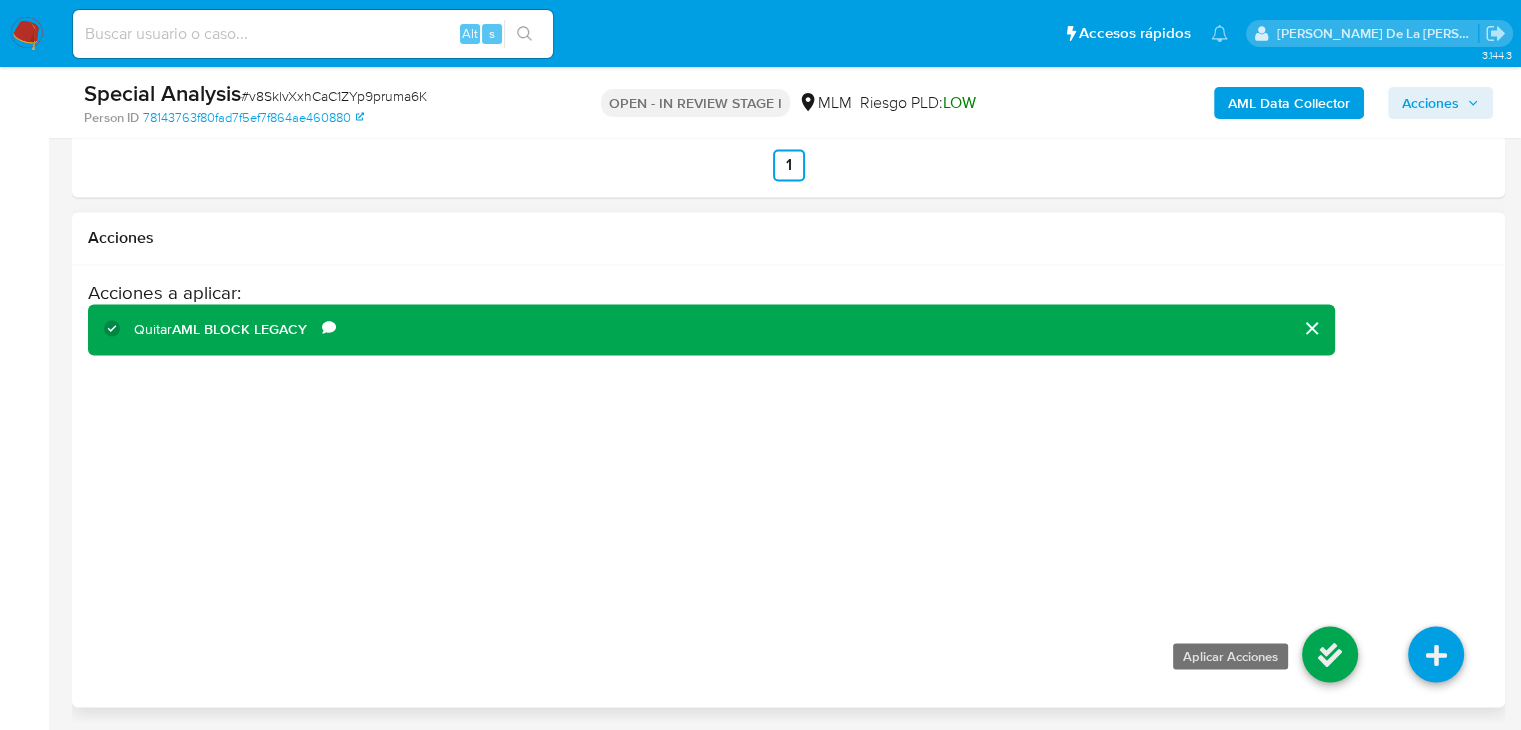 click at bounding box center [1330, 654] 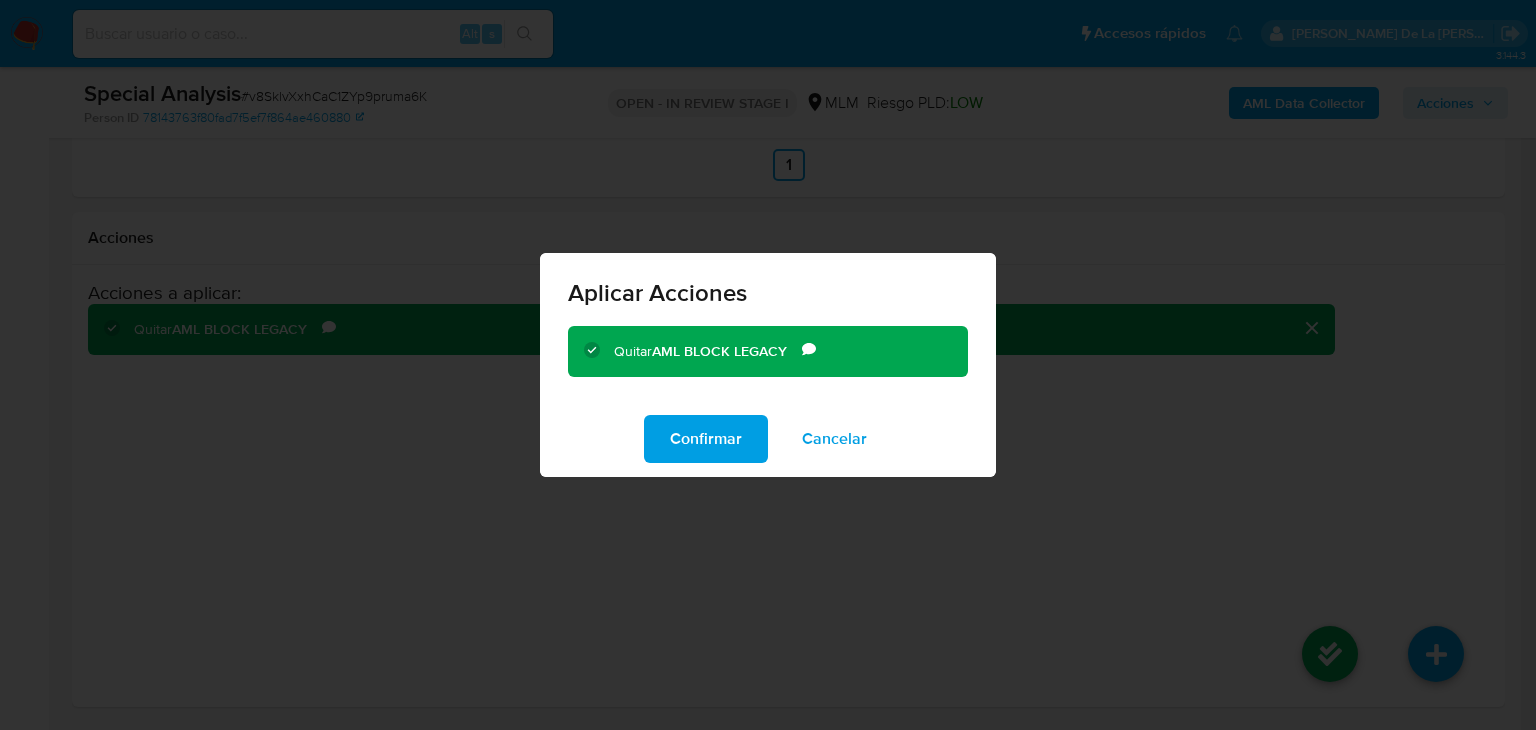 click on "Confirmar" at bounding box center (706, 439) 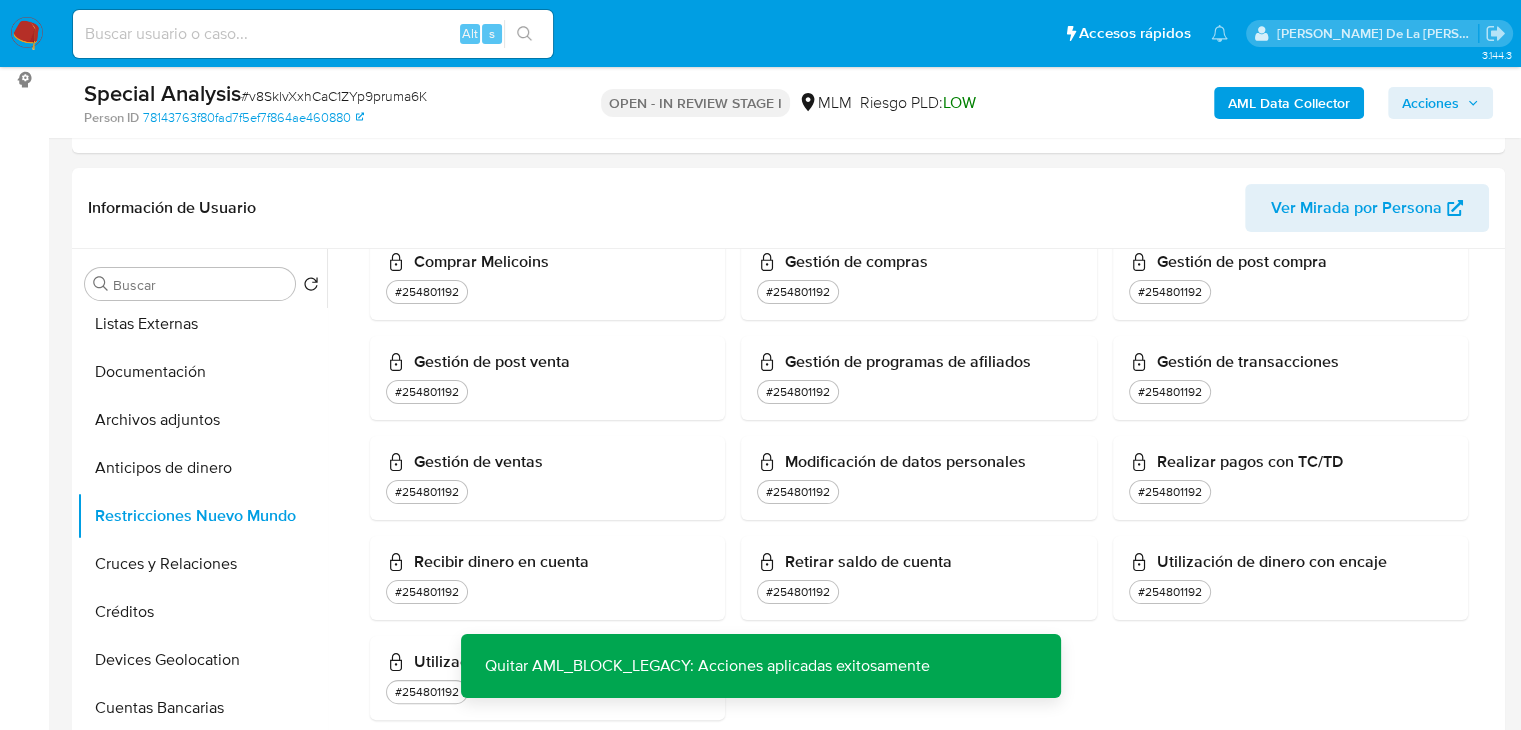 scroll, scrollTop: 142, scrollLeft: 0, axis: vertical 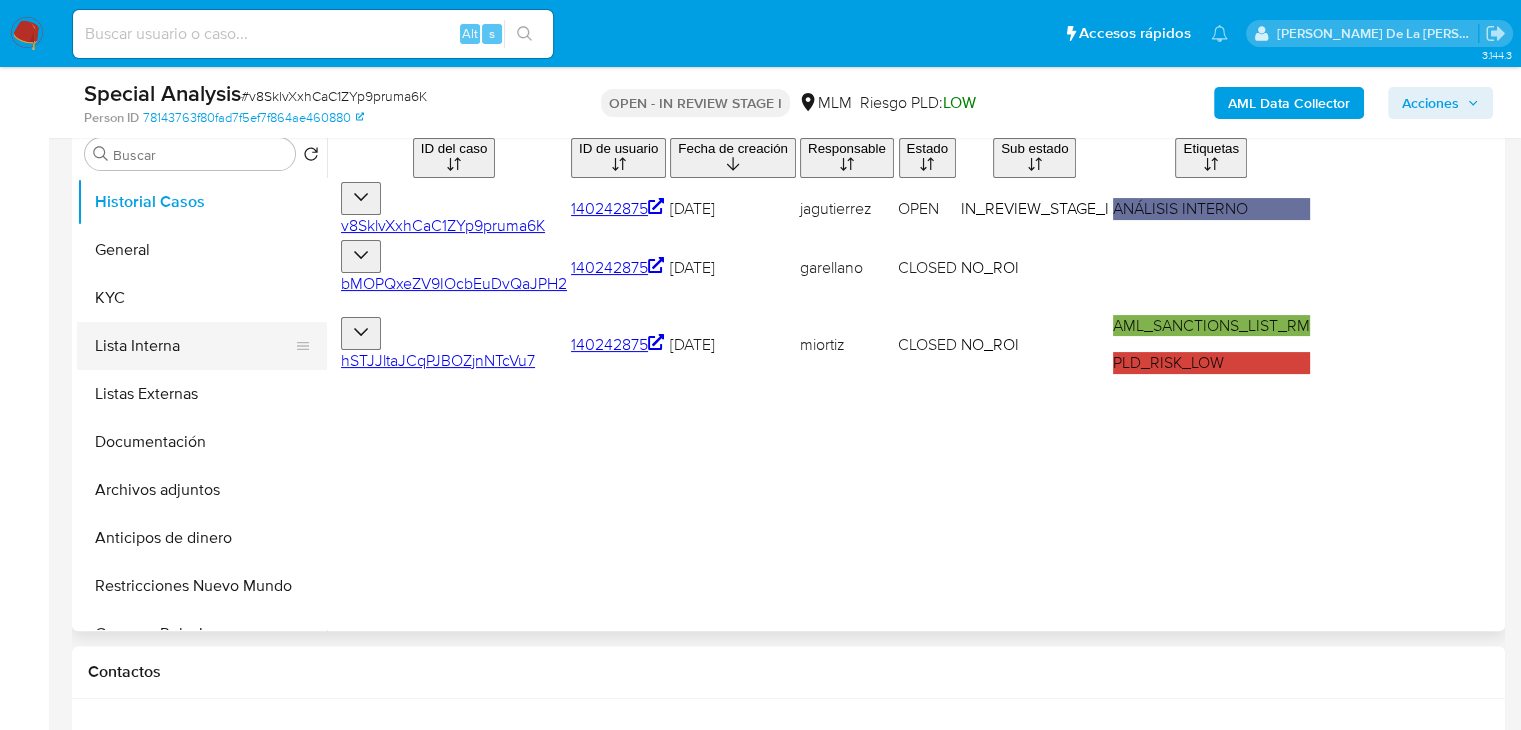 select on "10" 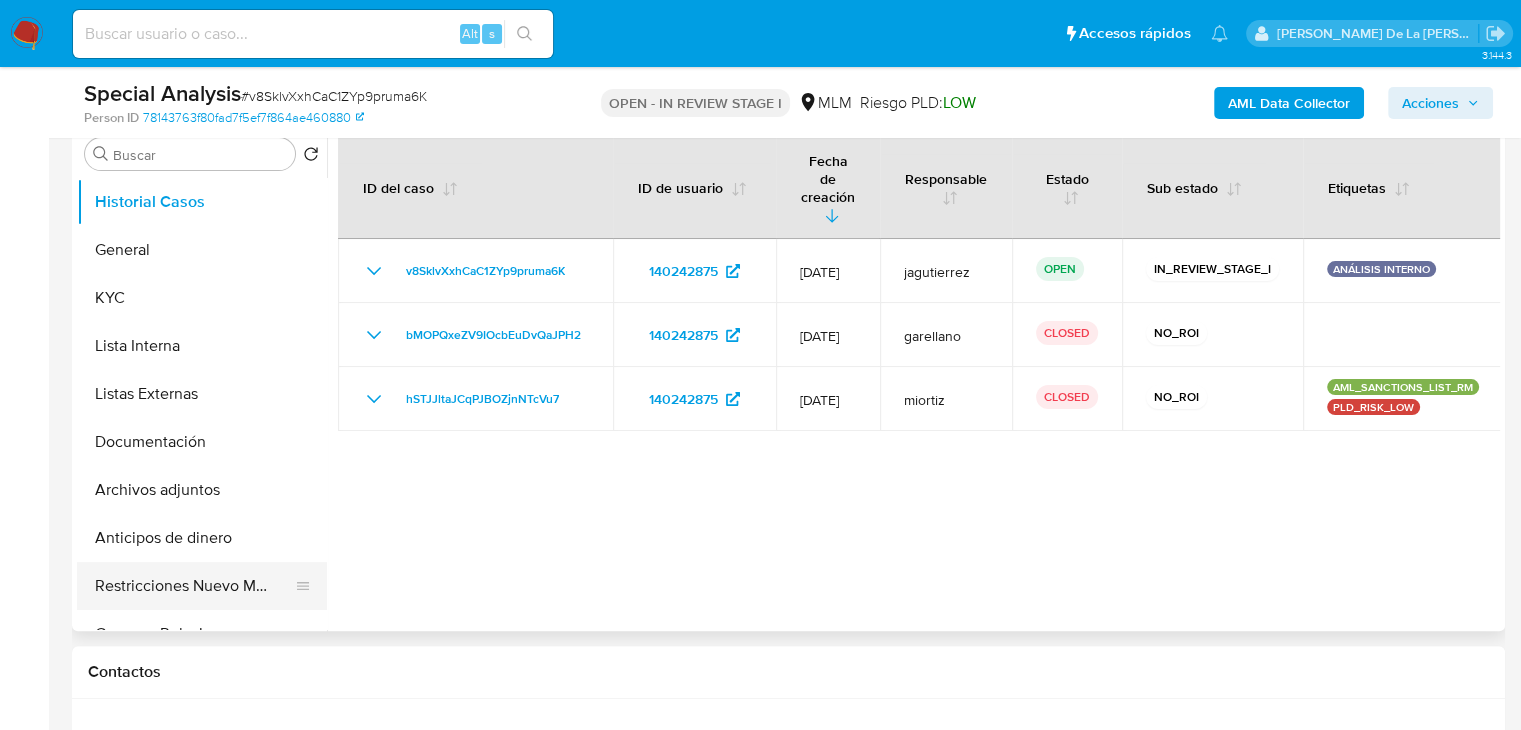 click on "Restricciones Nuevo Mundo" at bounding box center [194, 586] 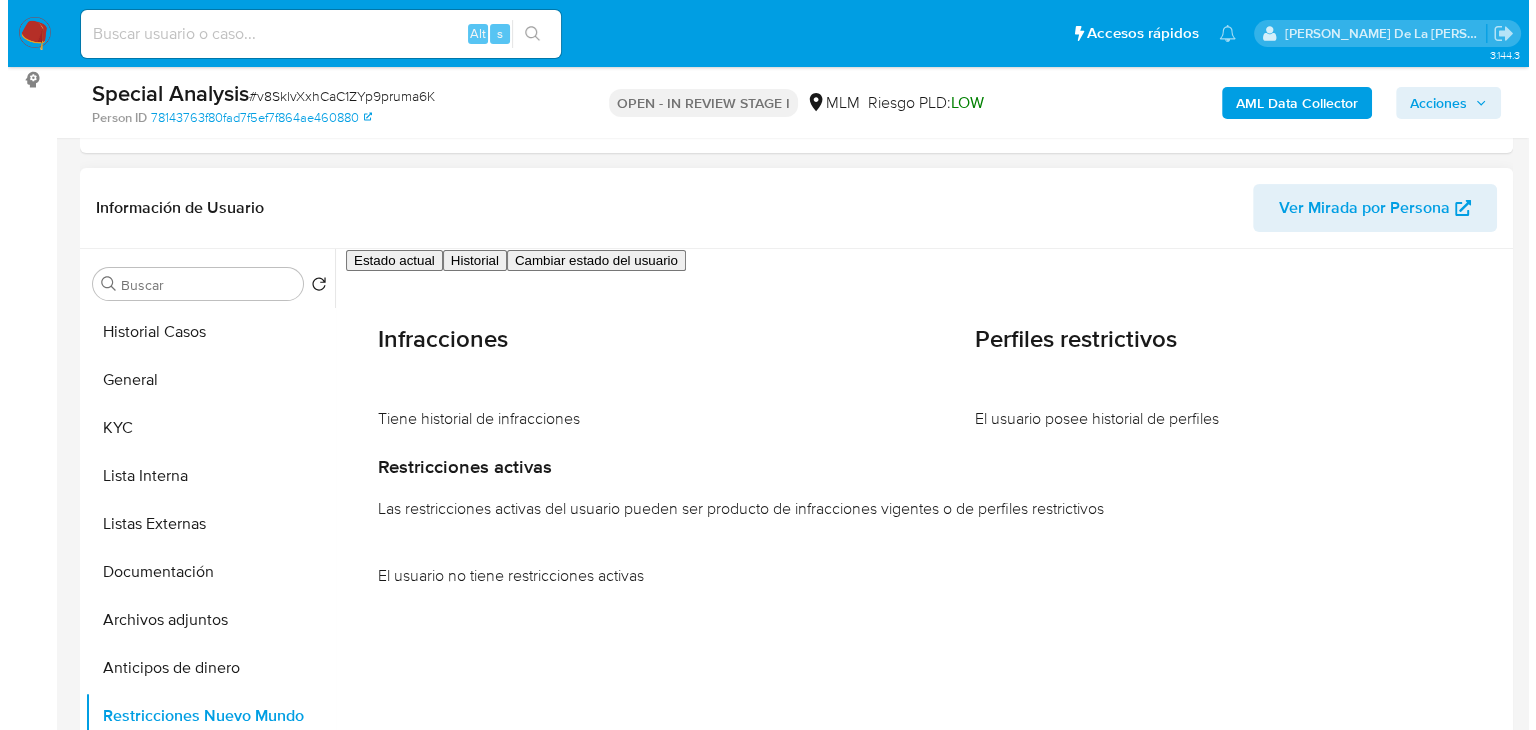scroll, scrollTop: 300, scrollLeft: 0, axis: vertical 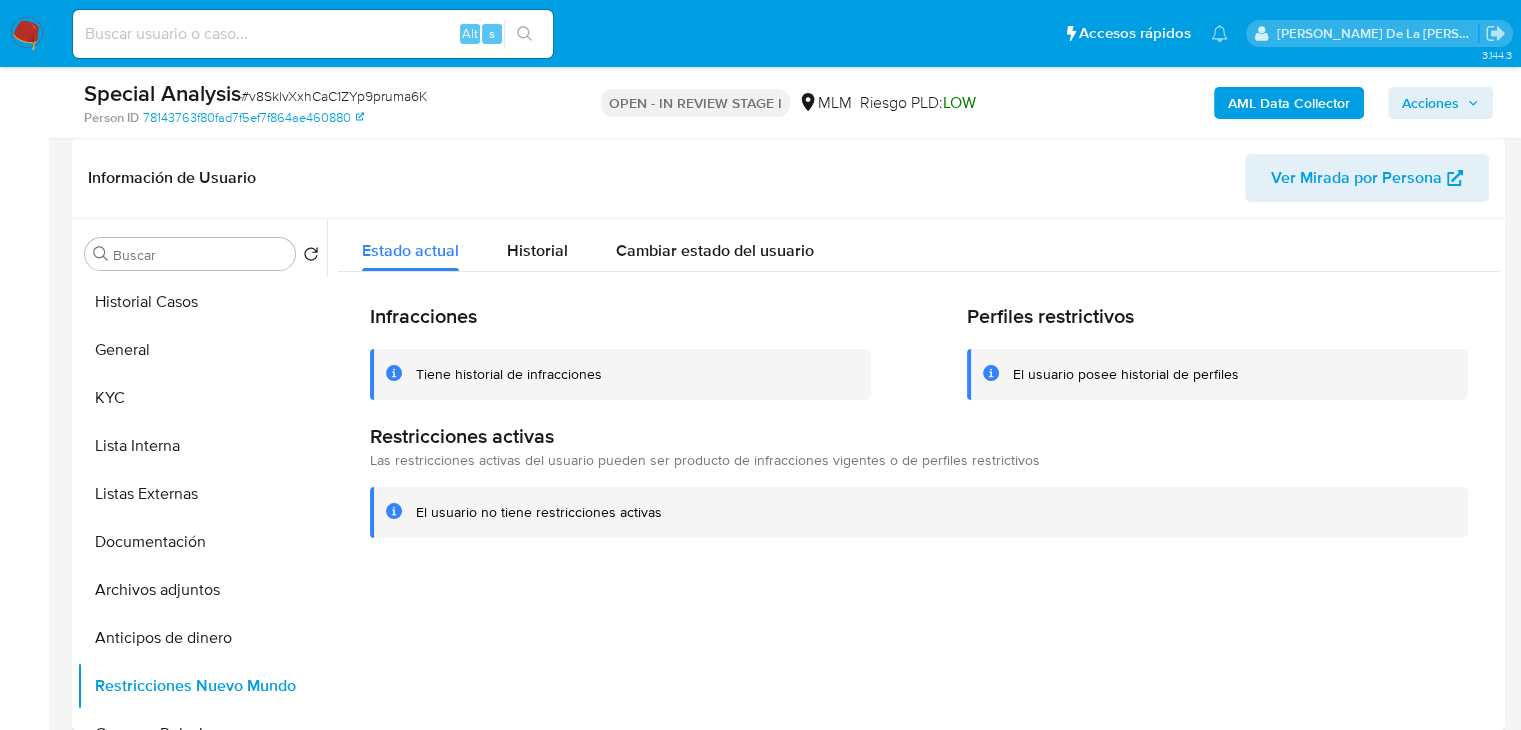 click on "Acciones" at bounding box center (1440, 103) 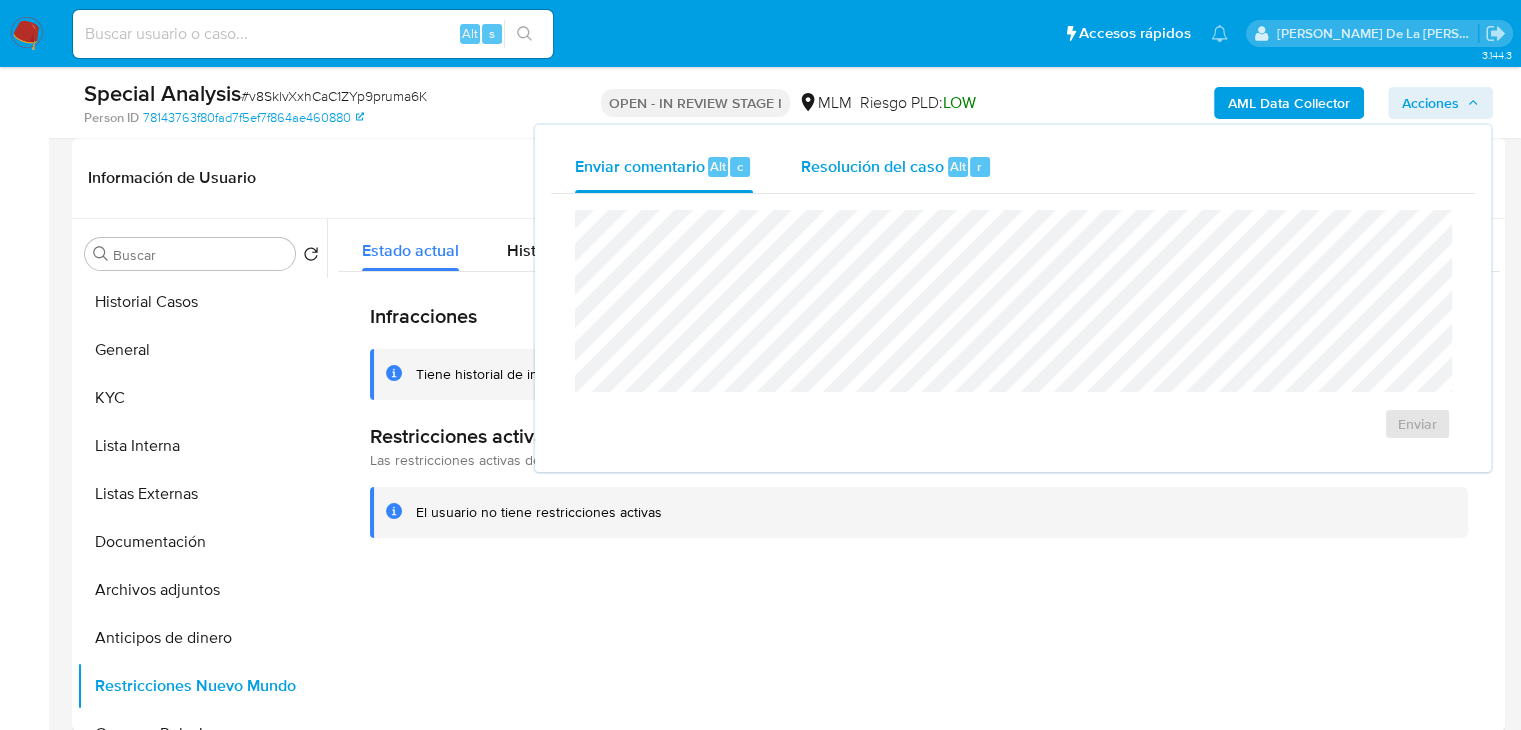 click on "Resolución del caso Alt r" at bounding box center [896, 167] 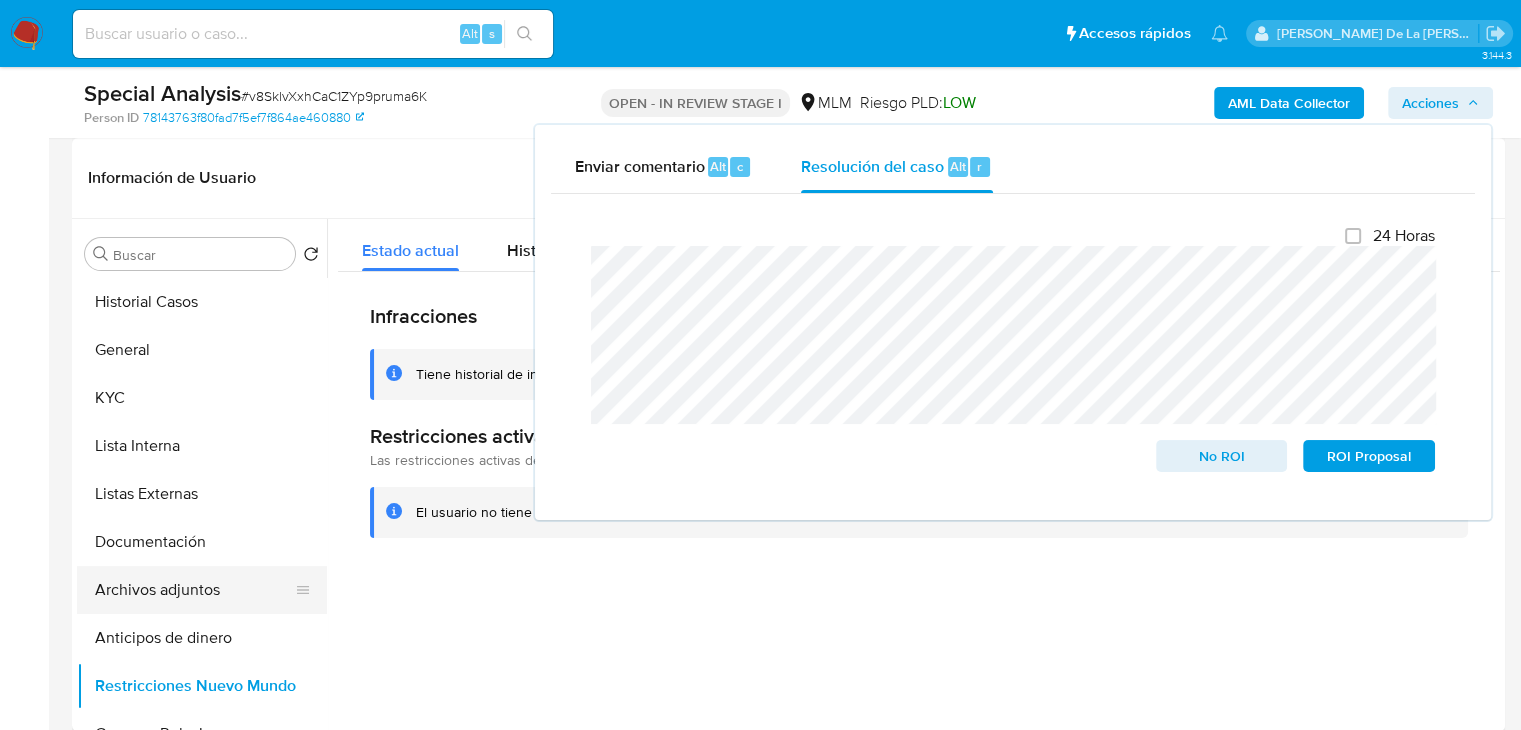 click on "Archivos adjuntos" at bounding box center (194, 590) 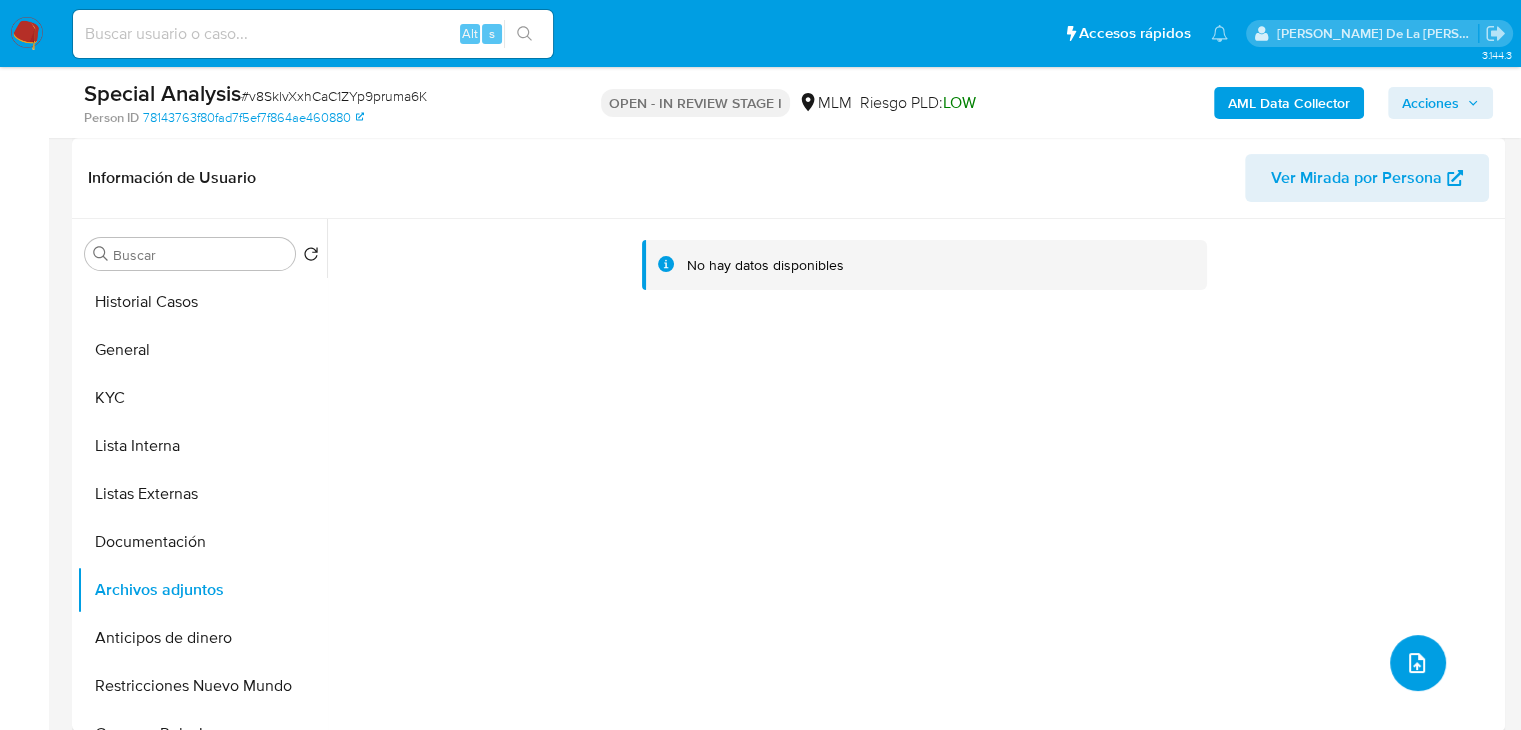 click at bounding box center (1418, 663) 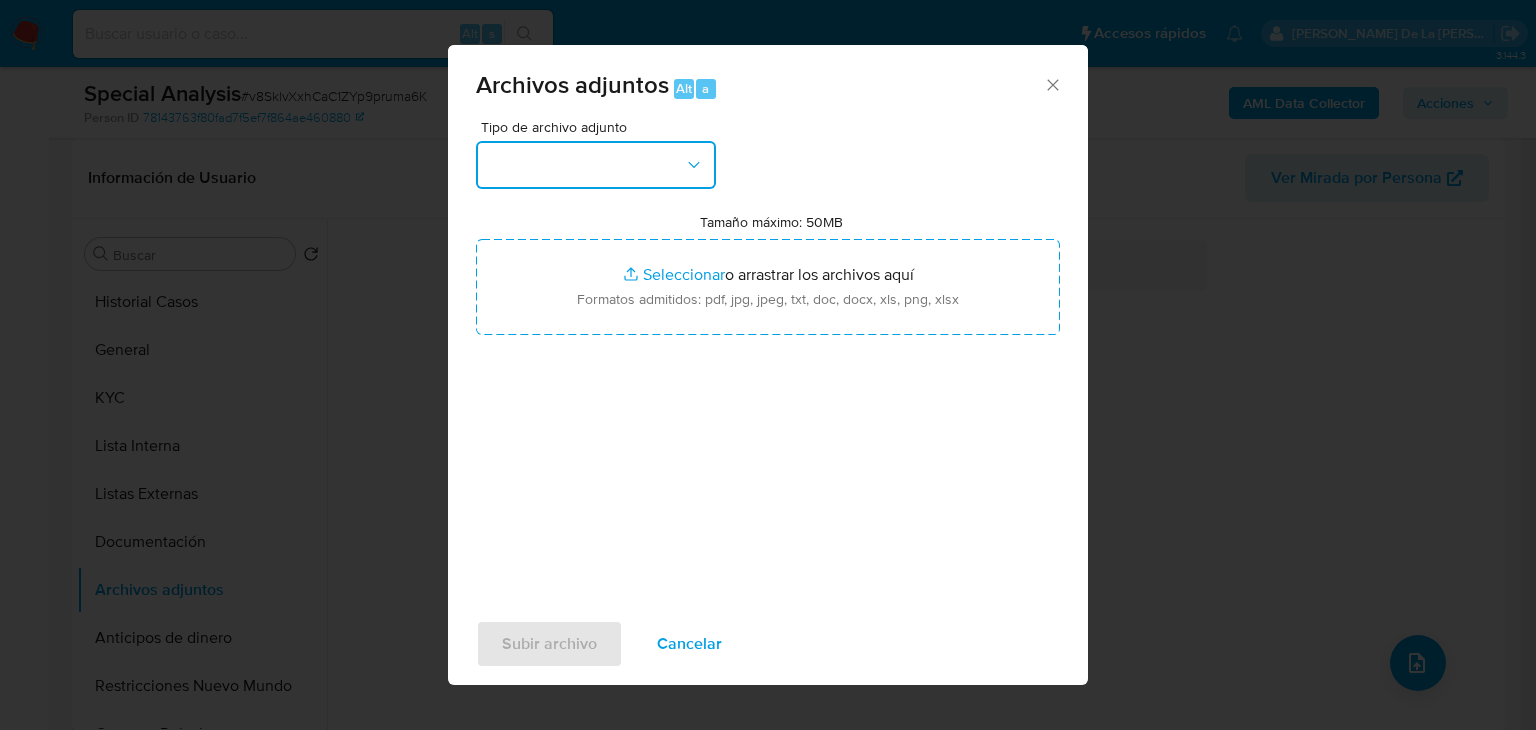 click 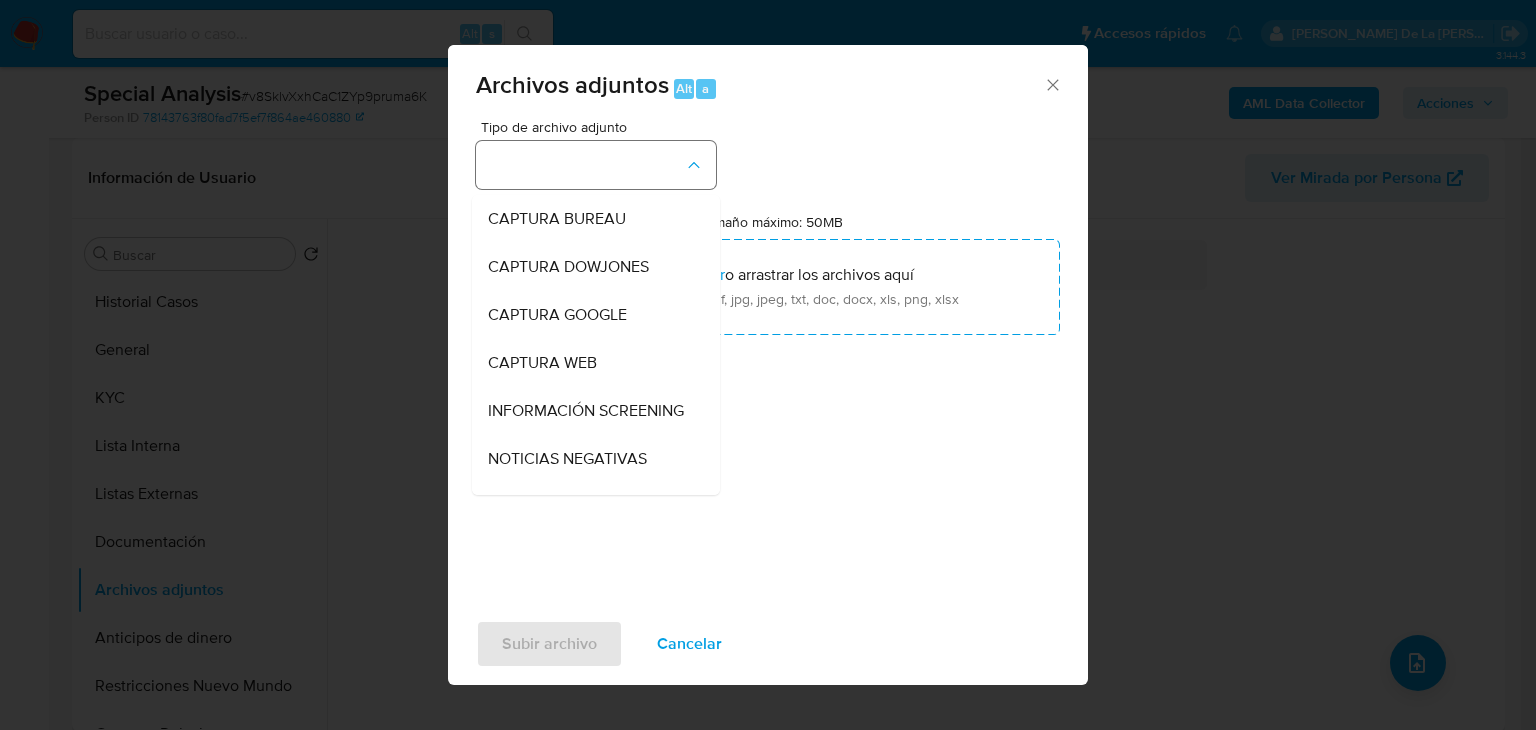 type 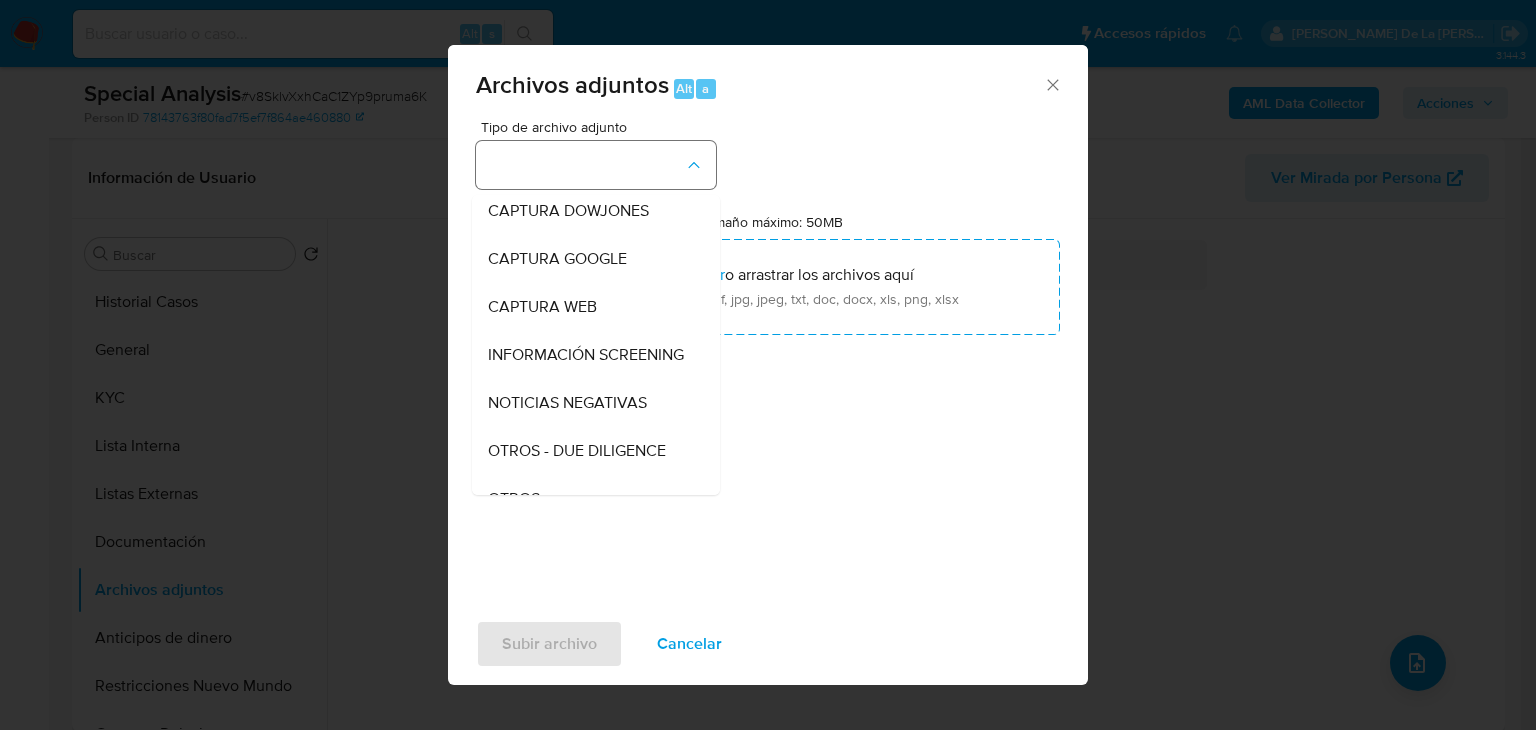 type 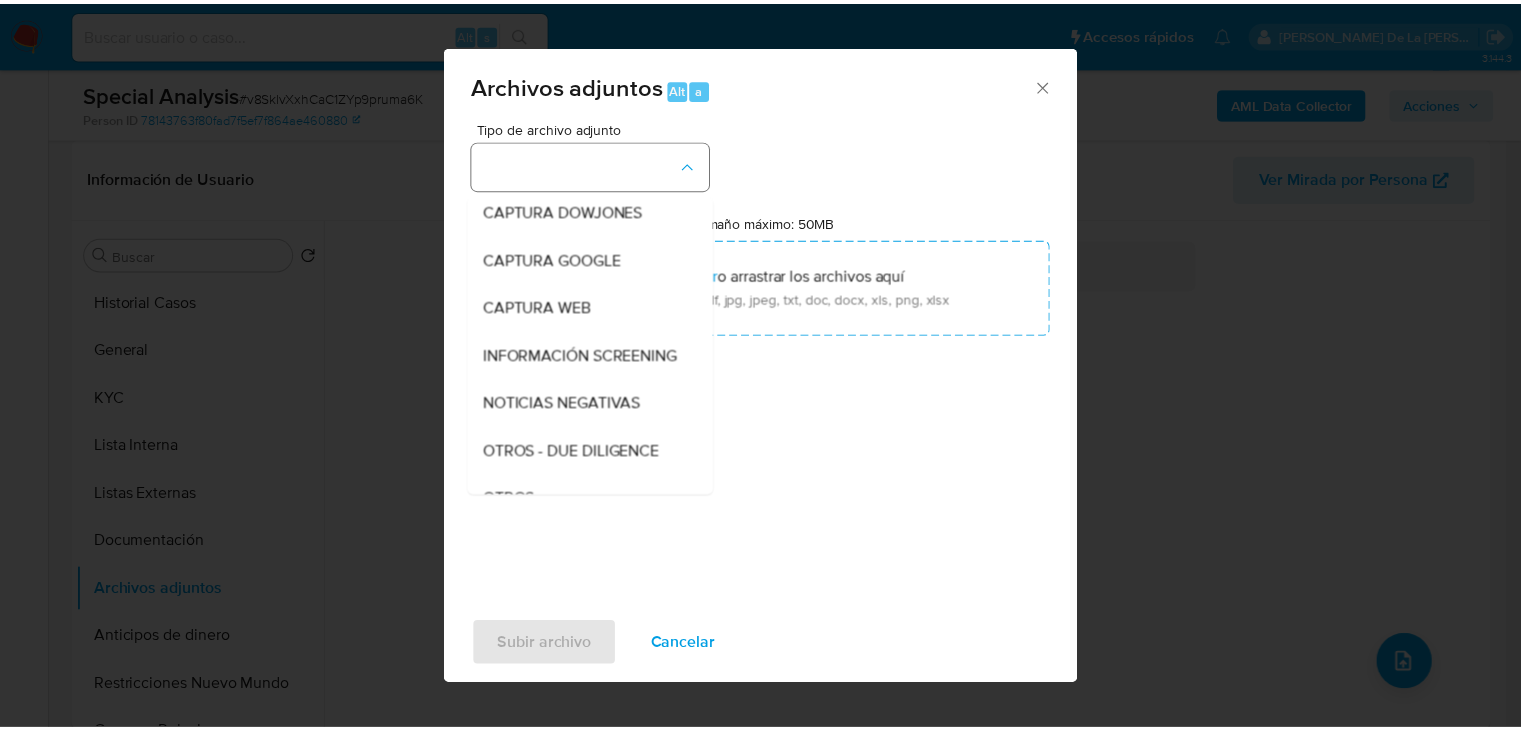scroll, scrollTop: 104, scrollLeft: 0, axis: vertical 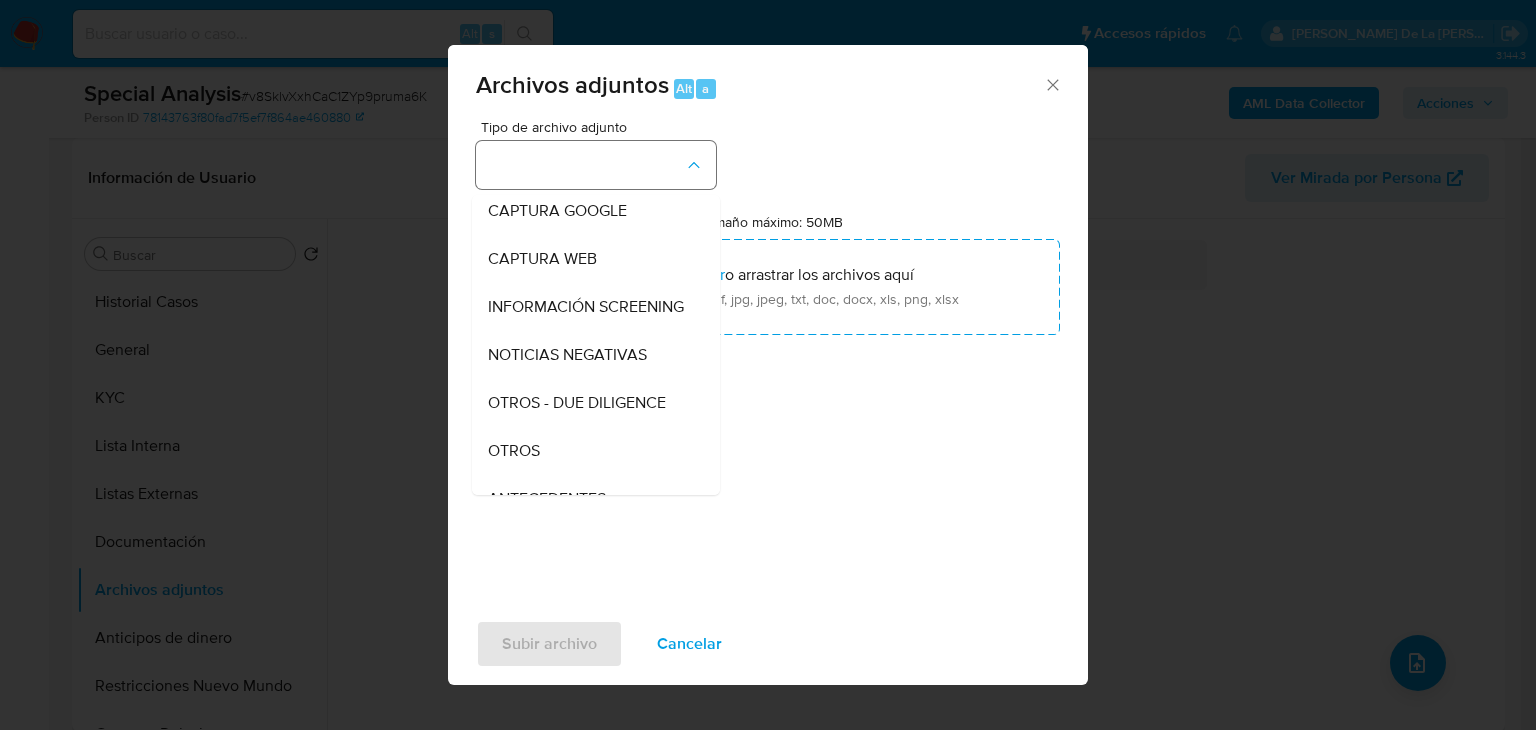 type 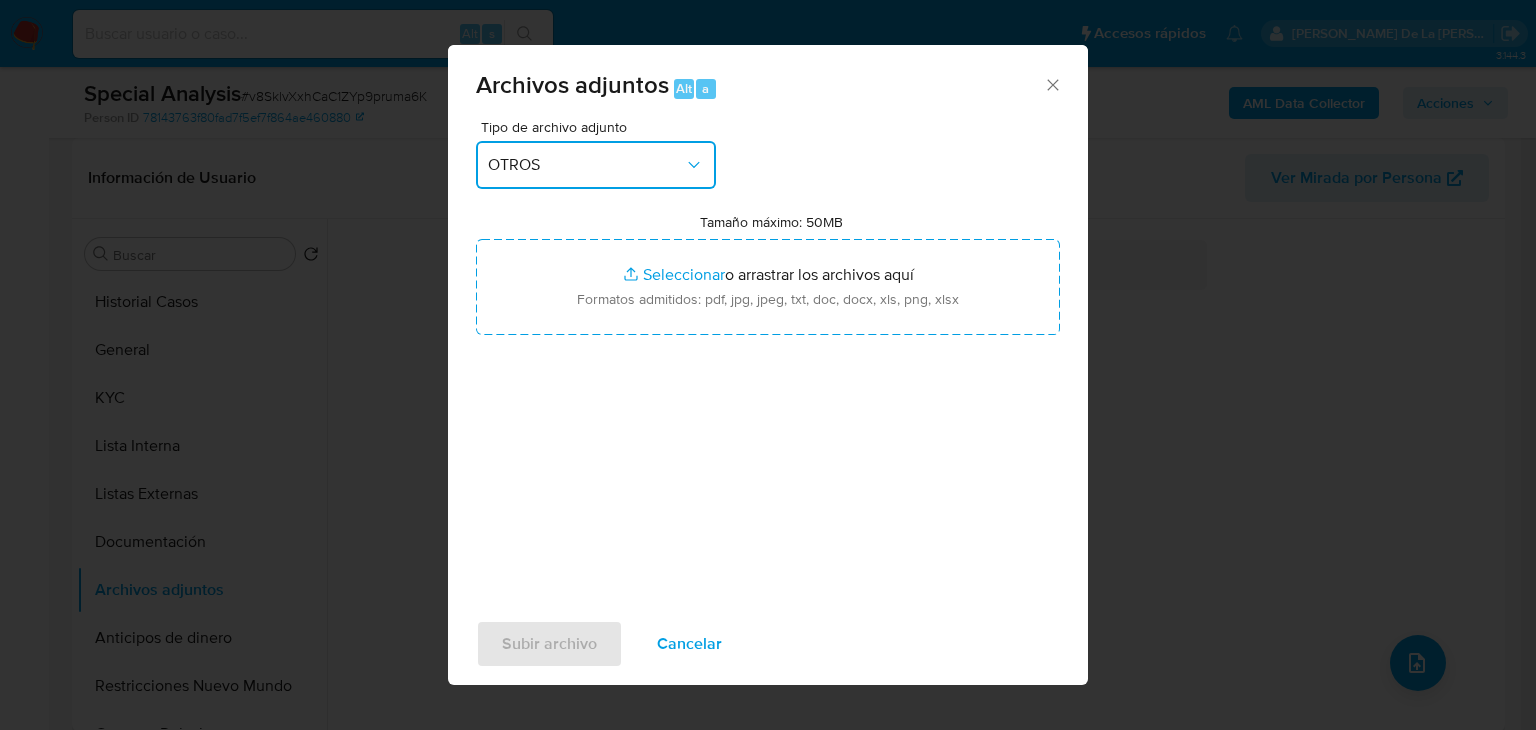 type 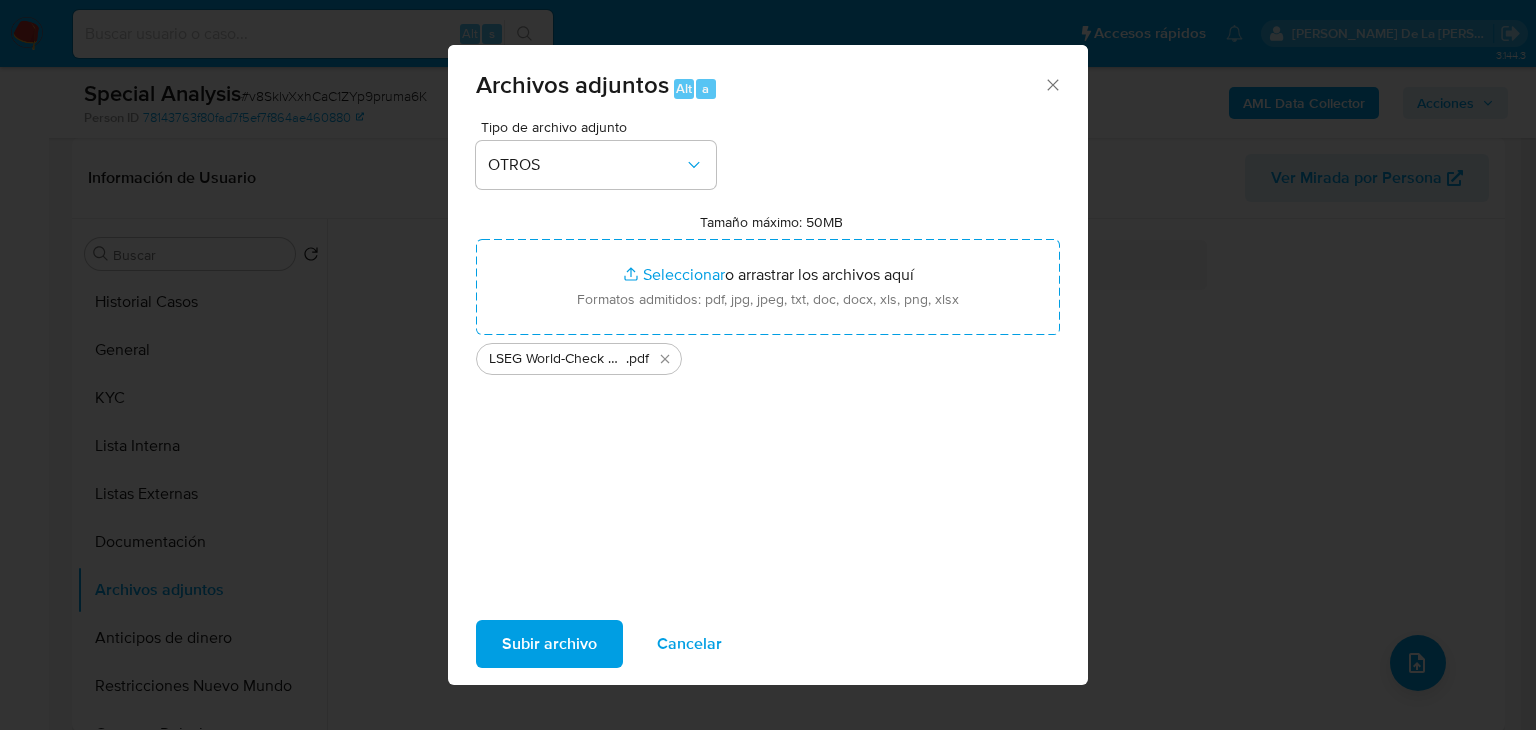 click on "Subir archivo" at bounding box center [549, 644] 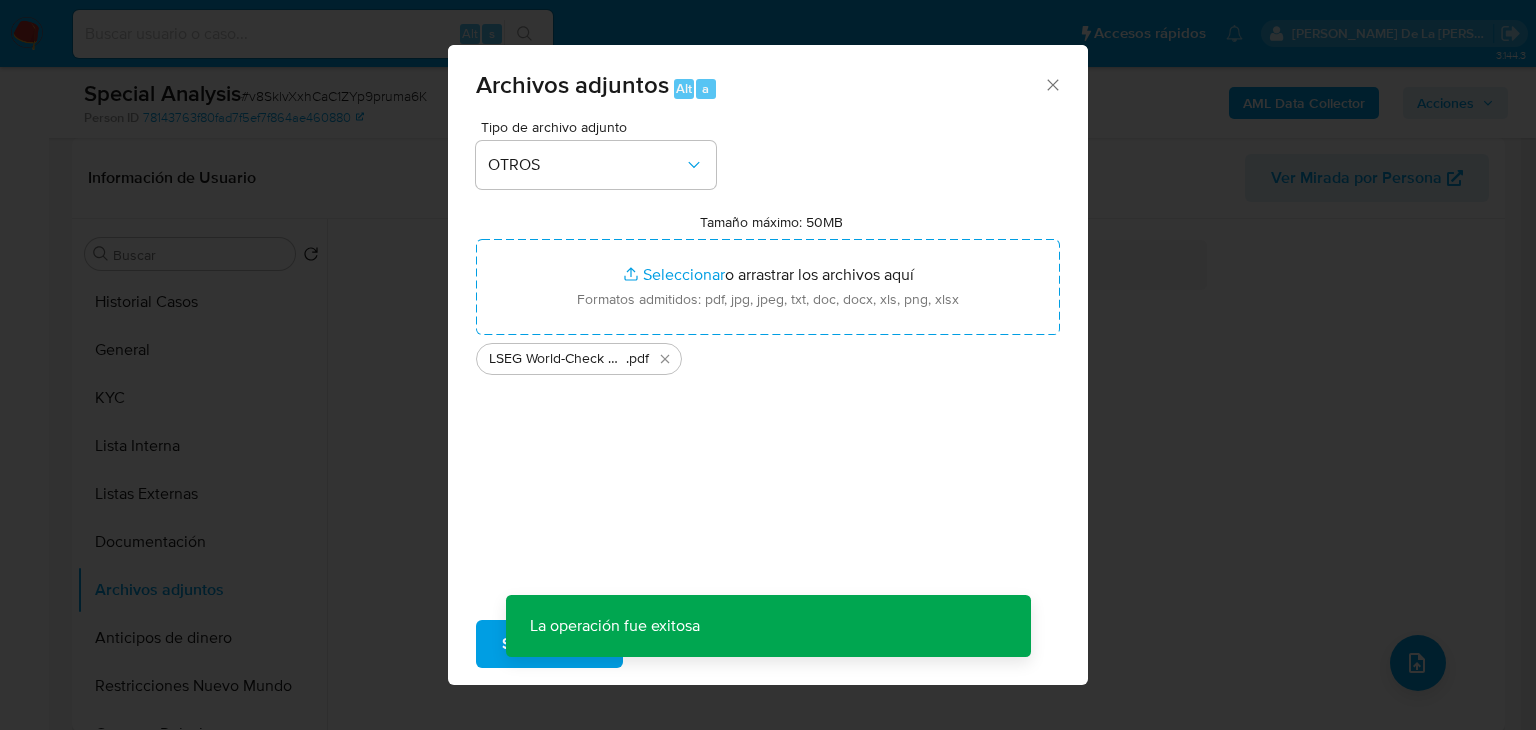 type 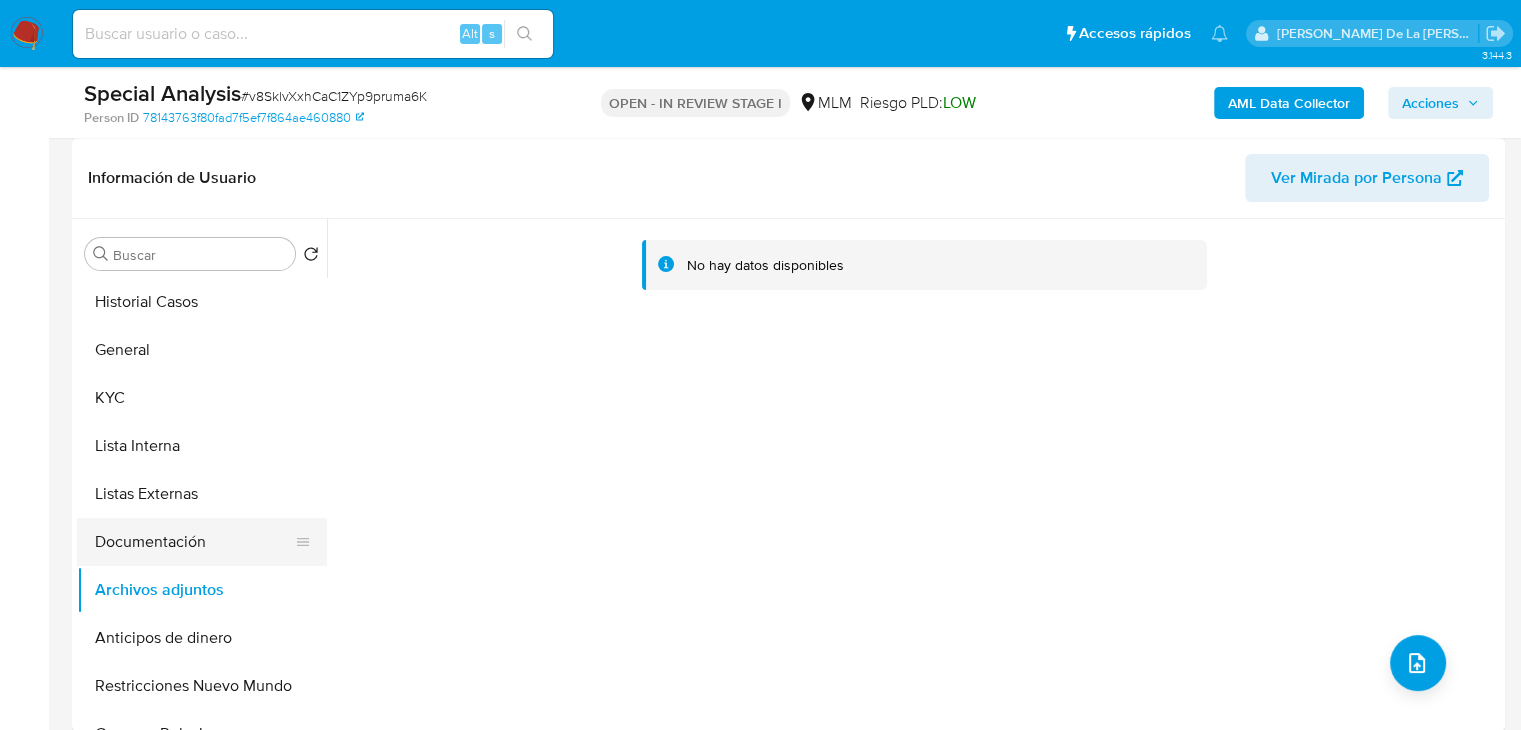 click on "Documentación" at bounding box center (194, 542) 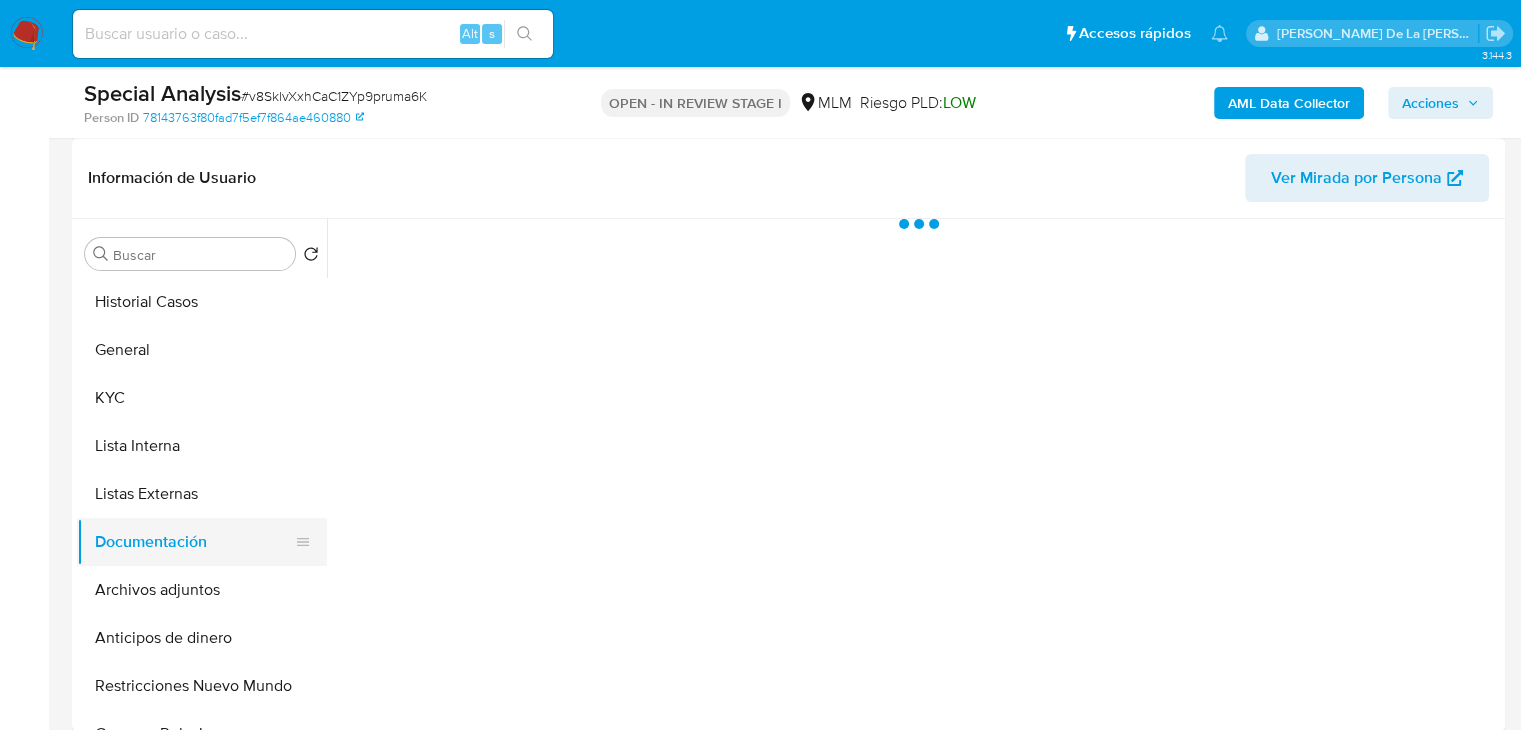click on "Documentación" at bounding box center [194, 542] 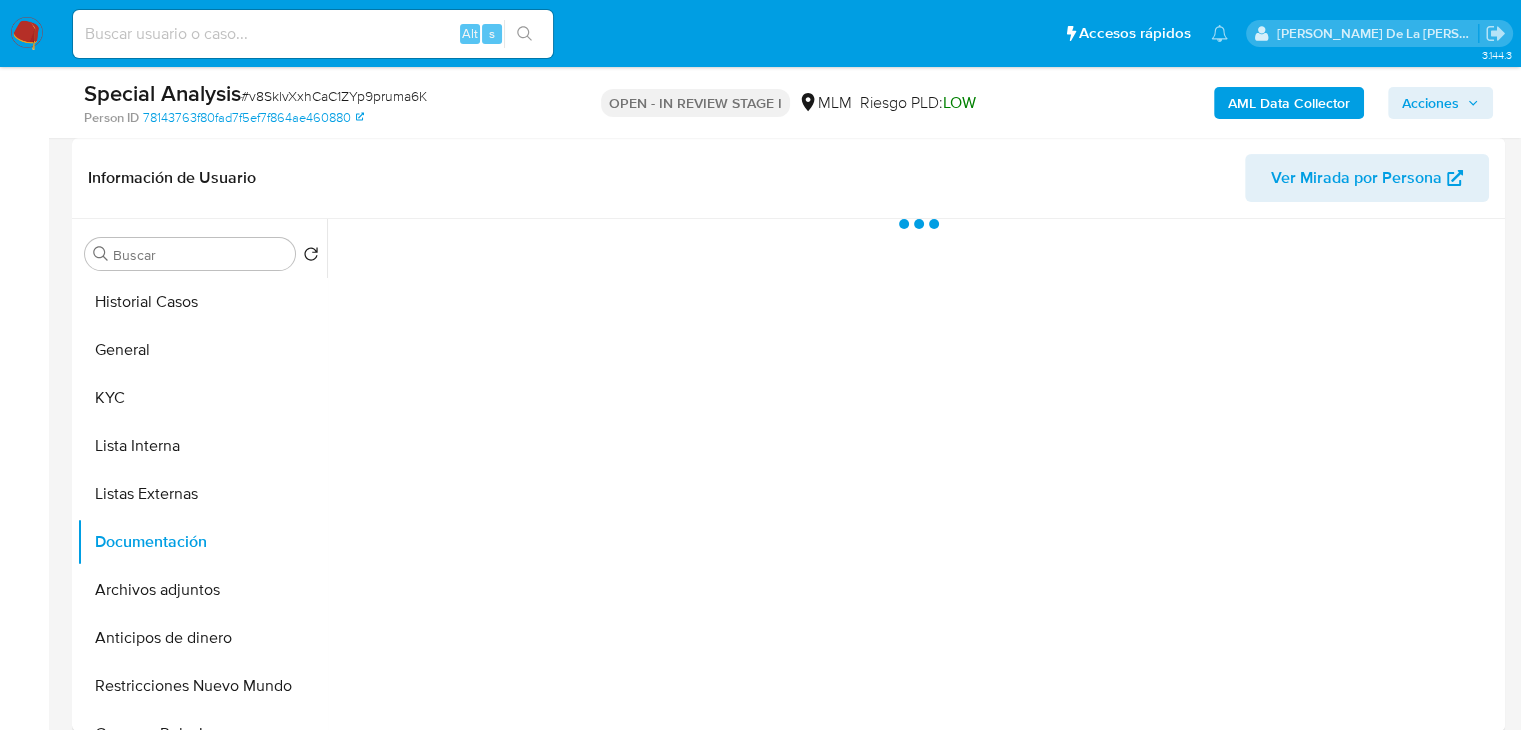click on "Acciones" at bounding box center (1430, 103) 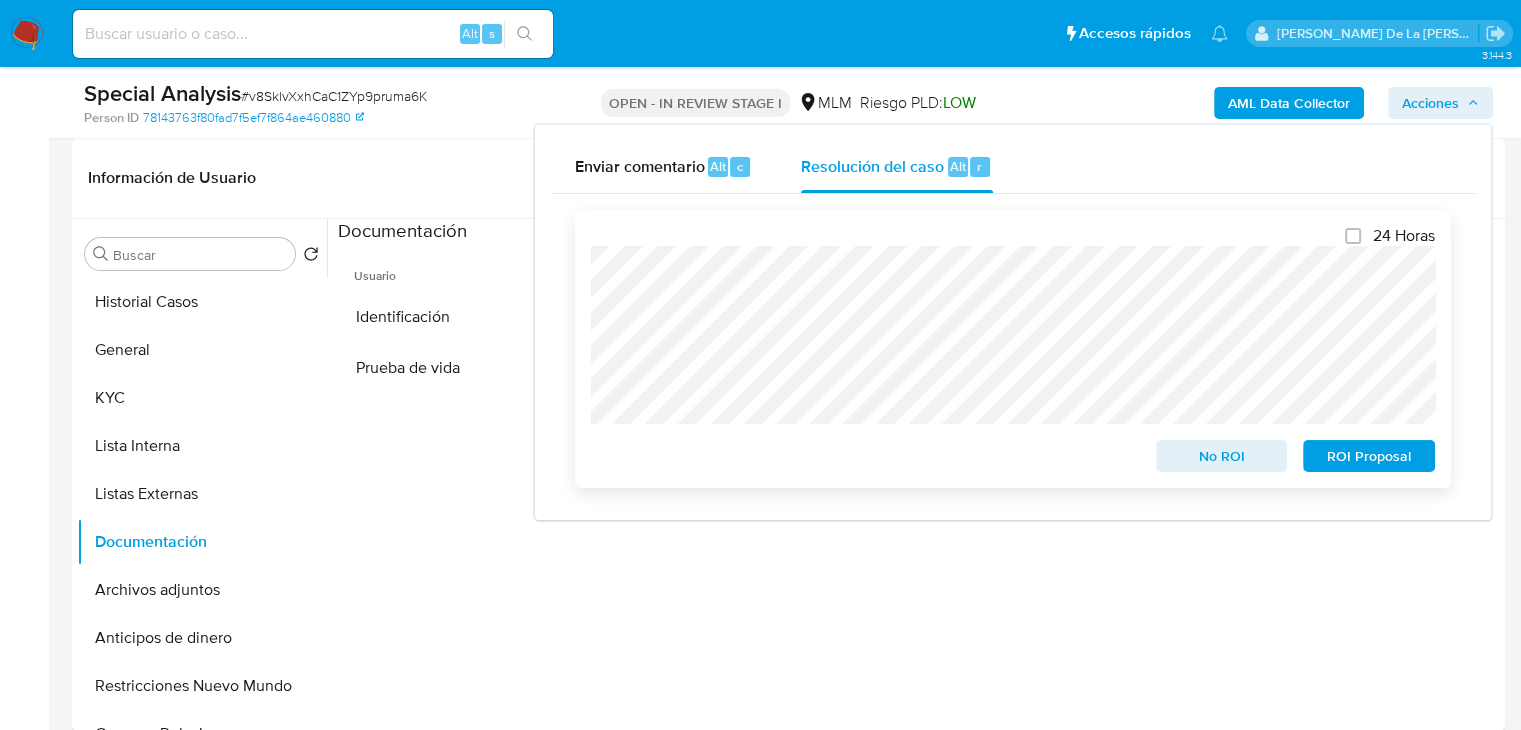 click on "24 Horas No ROI ROI Proposal" at bounding box center (1013, 349) 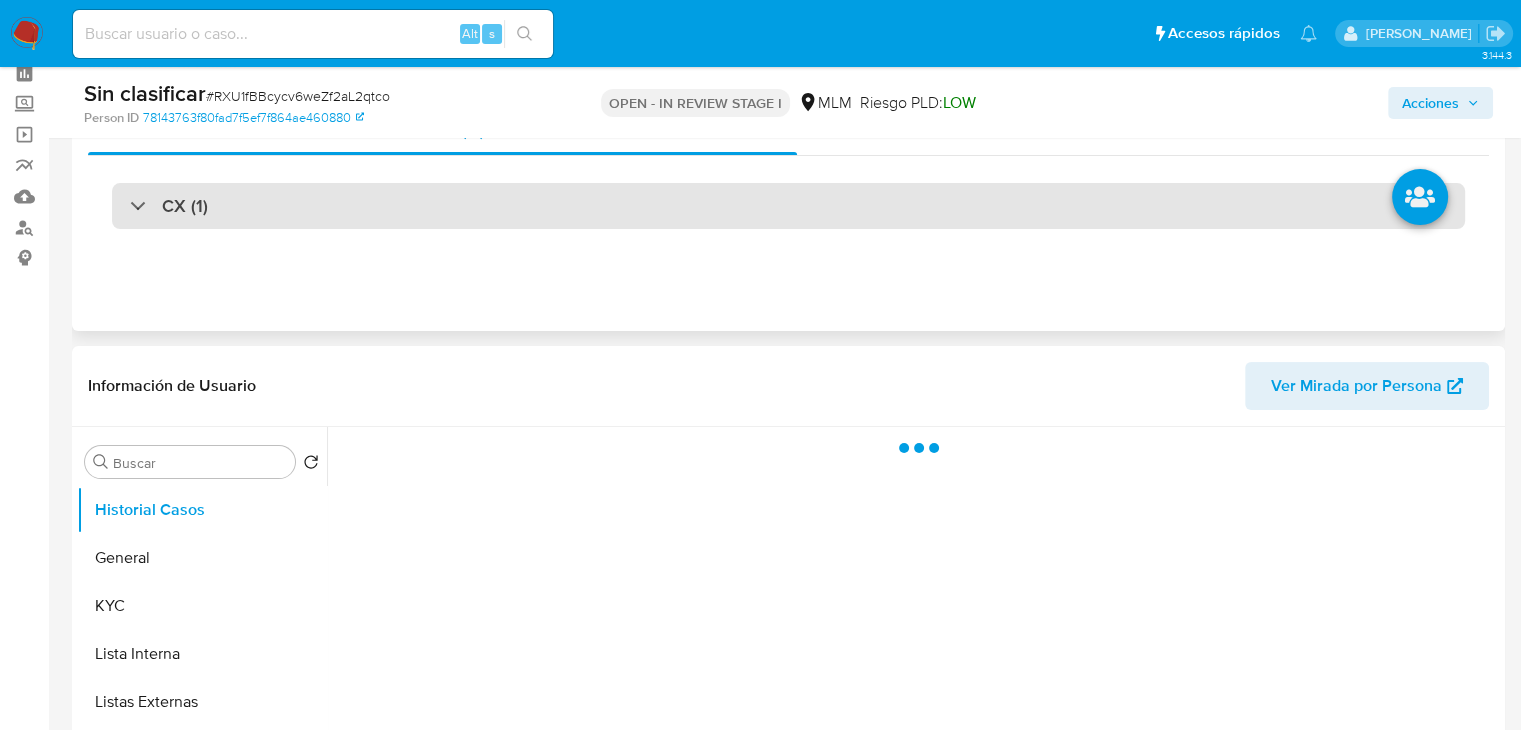 scroll, scrollTop: 300, scrollLeft: 0, axis: vertical 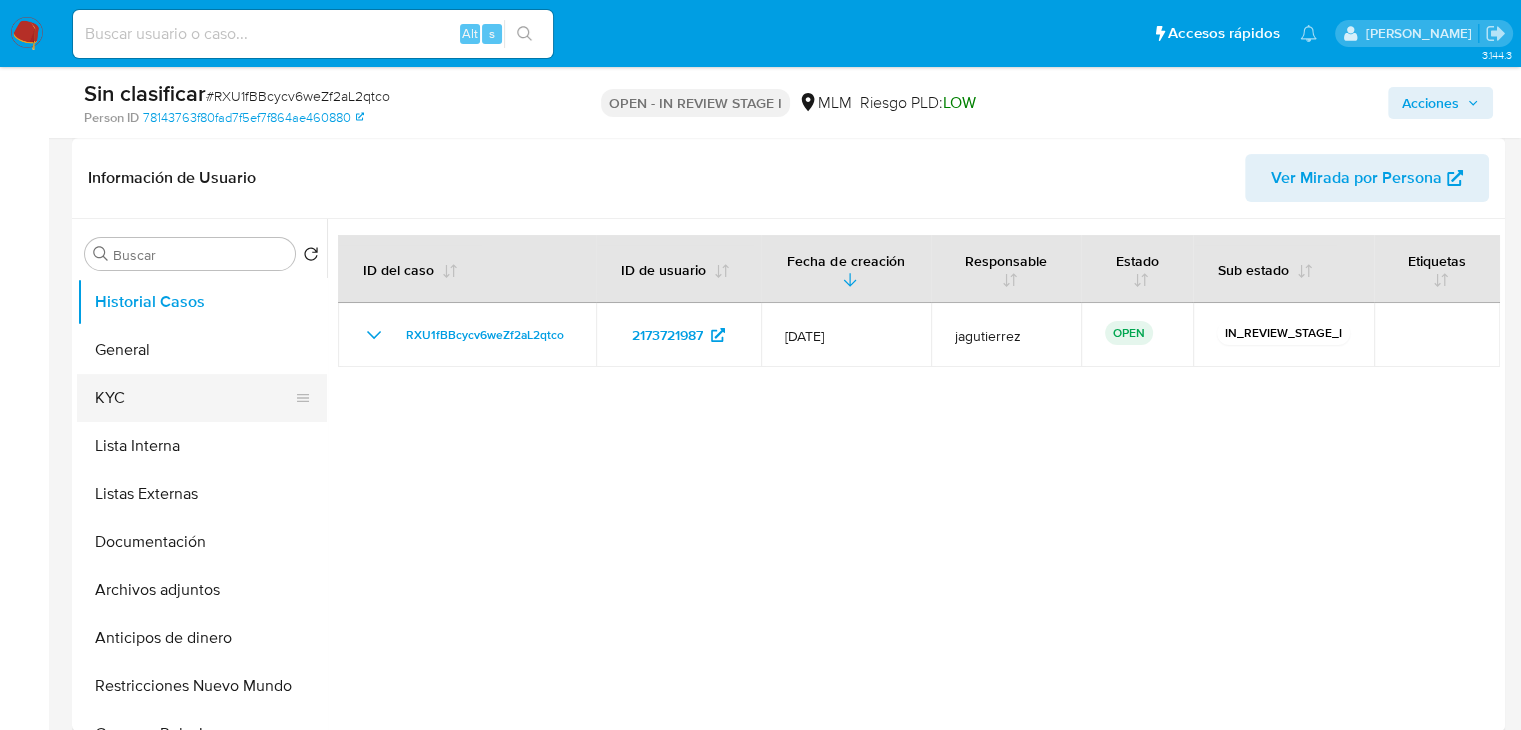 select on "10" 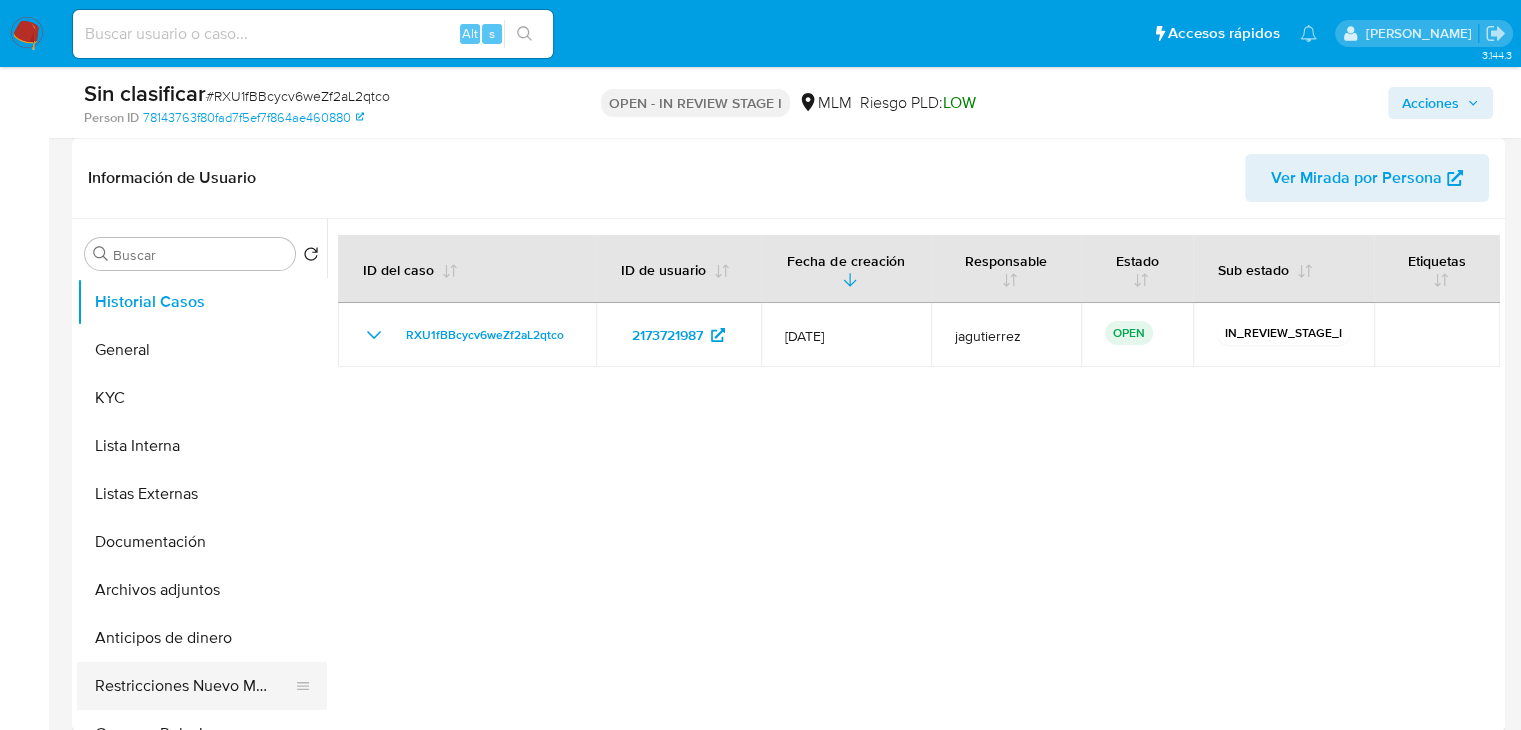 click on "Restricciones Nuevo Mundo" at bounding box center [194, 686] 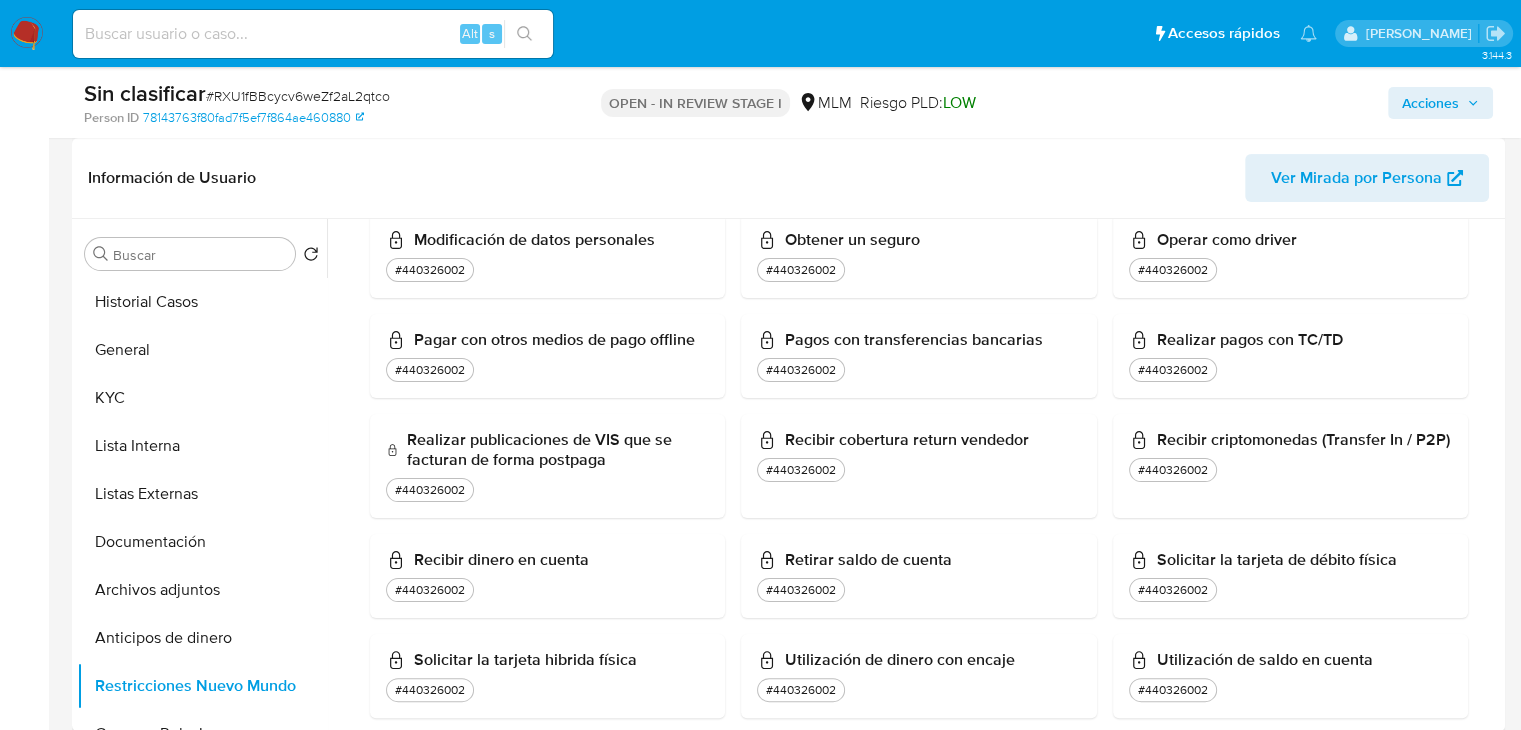 scroll, scrollTop: 1328, scrollLeft: 0, axis: vertical 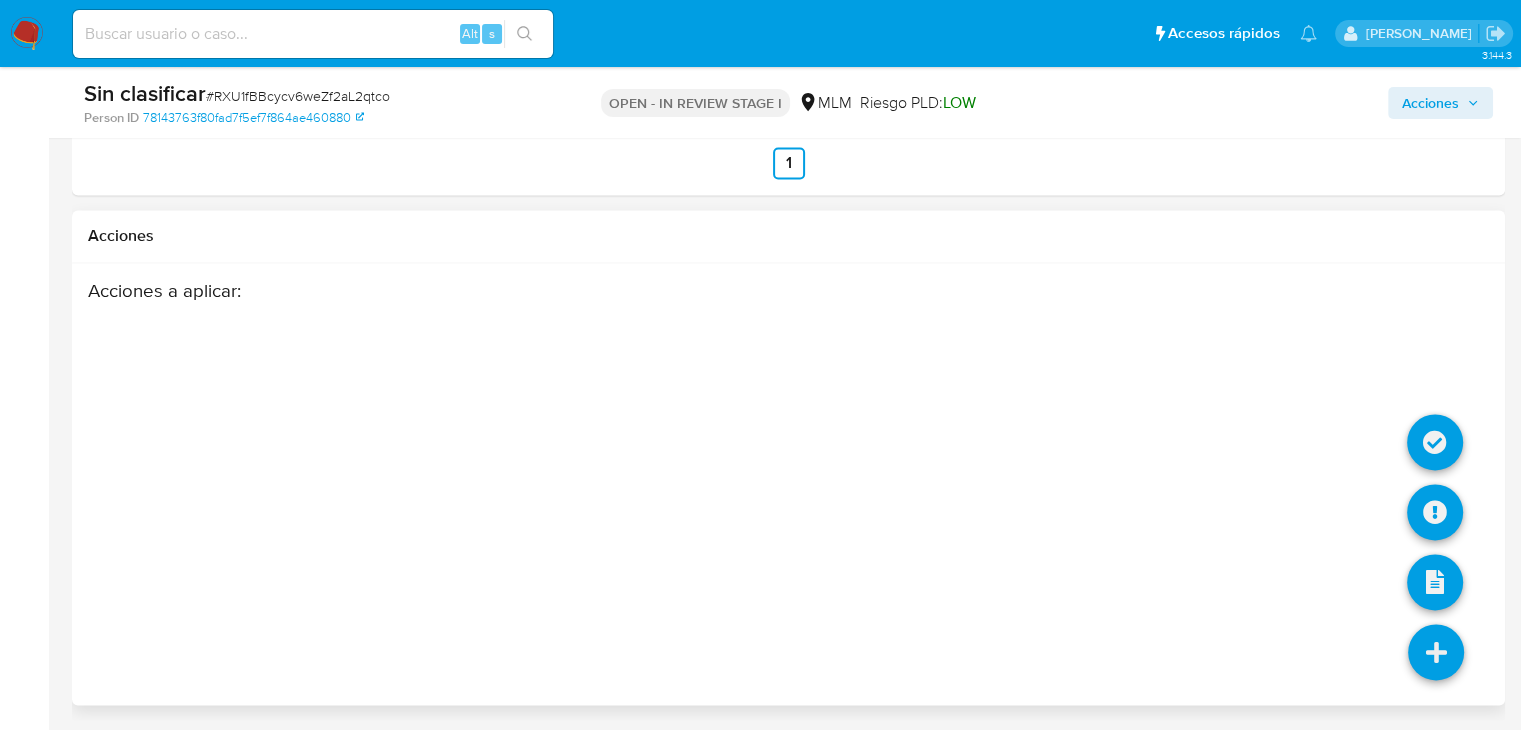 click at bounding box center (1436, 652) 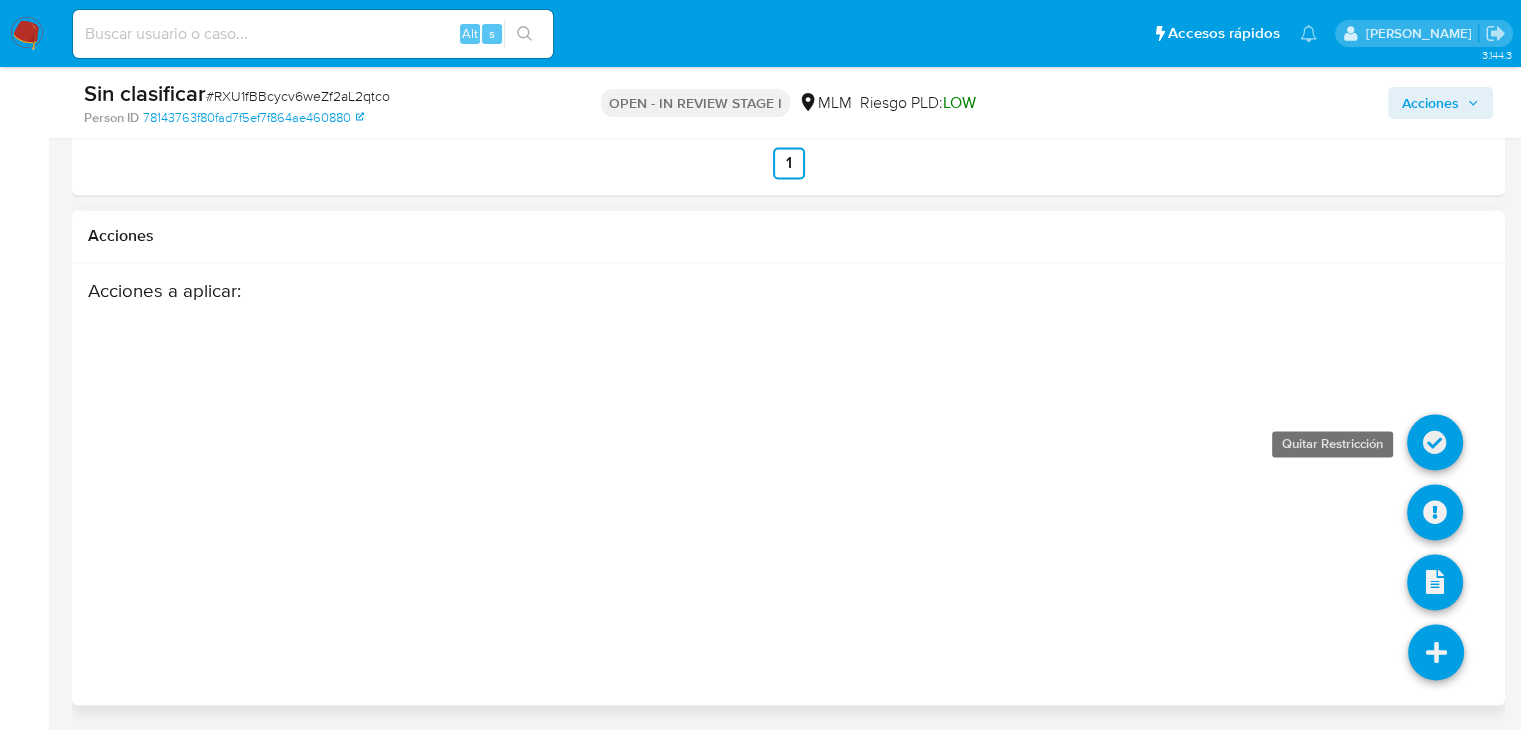 click at bounding box center (1435, 442) 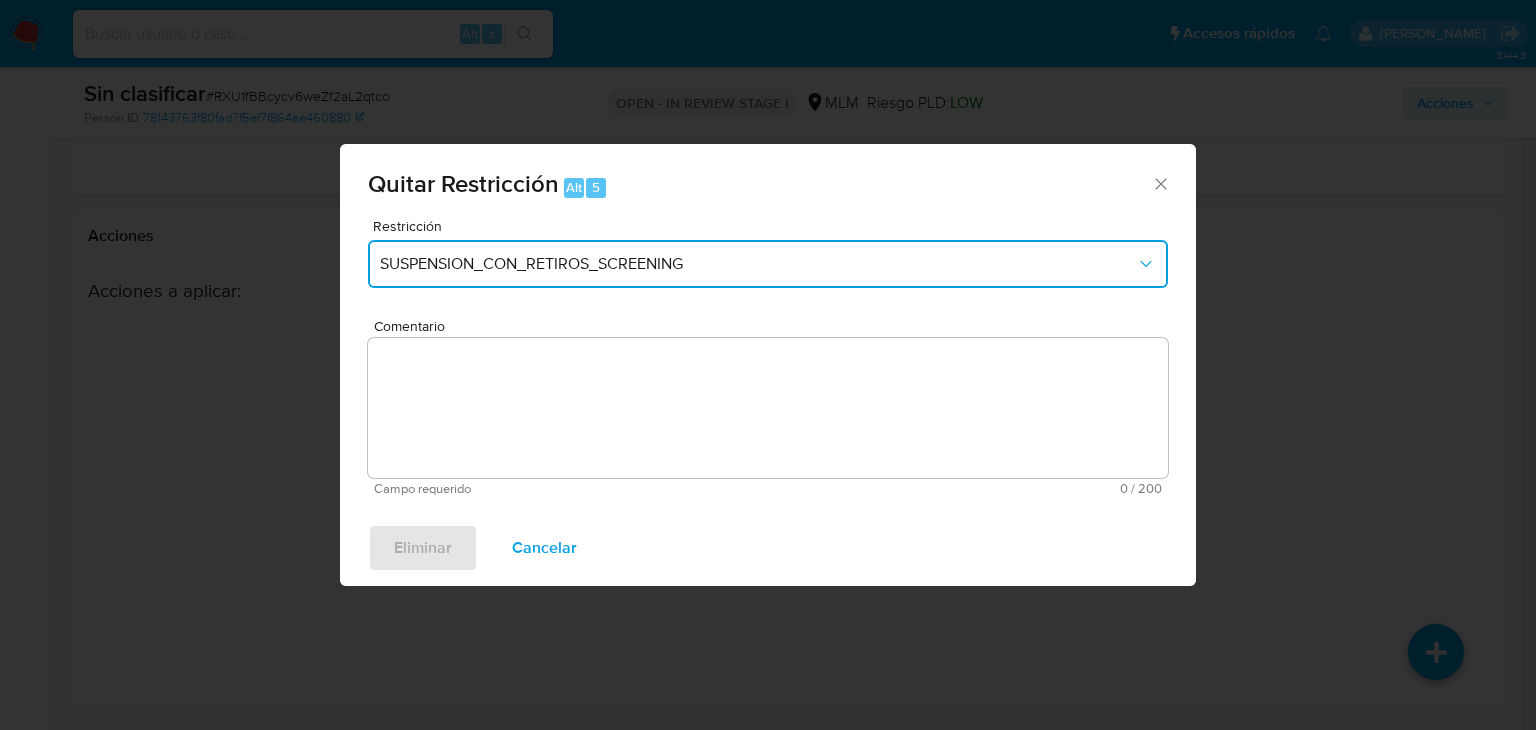 click on "SUSPENSION_CON_RETIROS_SCREENING" at bounding box center (758, 264) 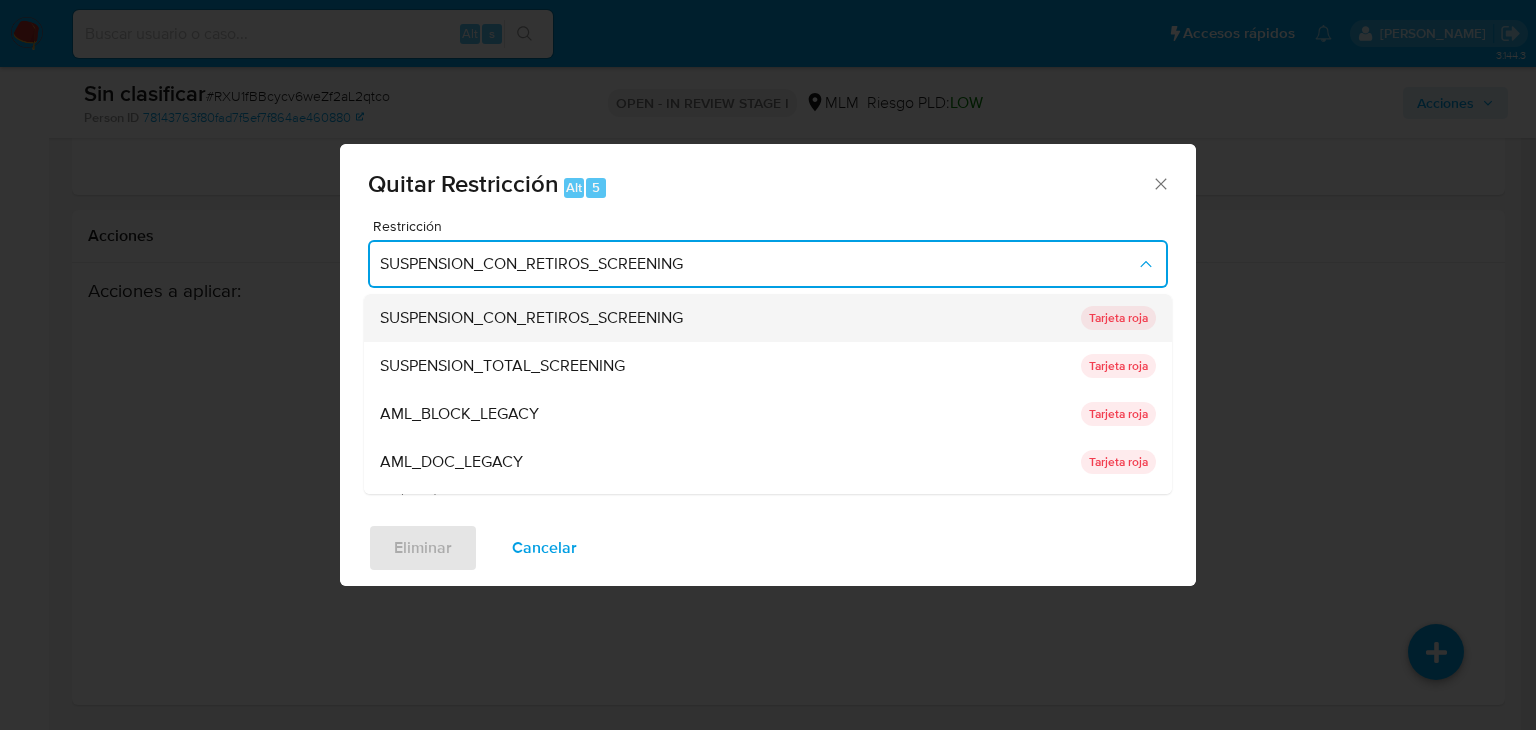 click on "SUSPENSION_CON_RETIROS_SCREENING" at bounding box center [724, 318] 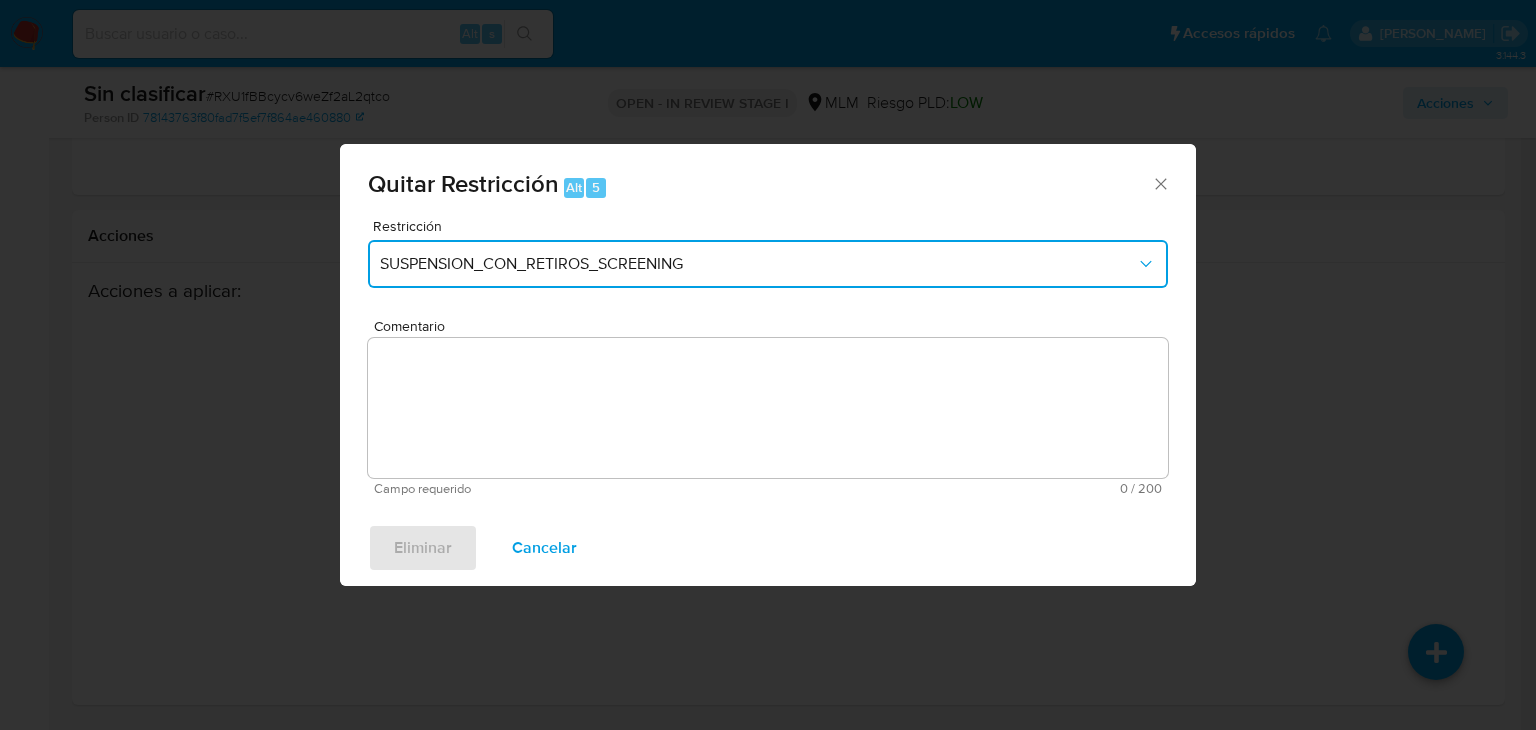 click on "SUSPENSION_CON_RETIROS_SCREENING" at bounding box center (758, 264) 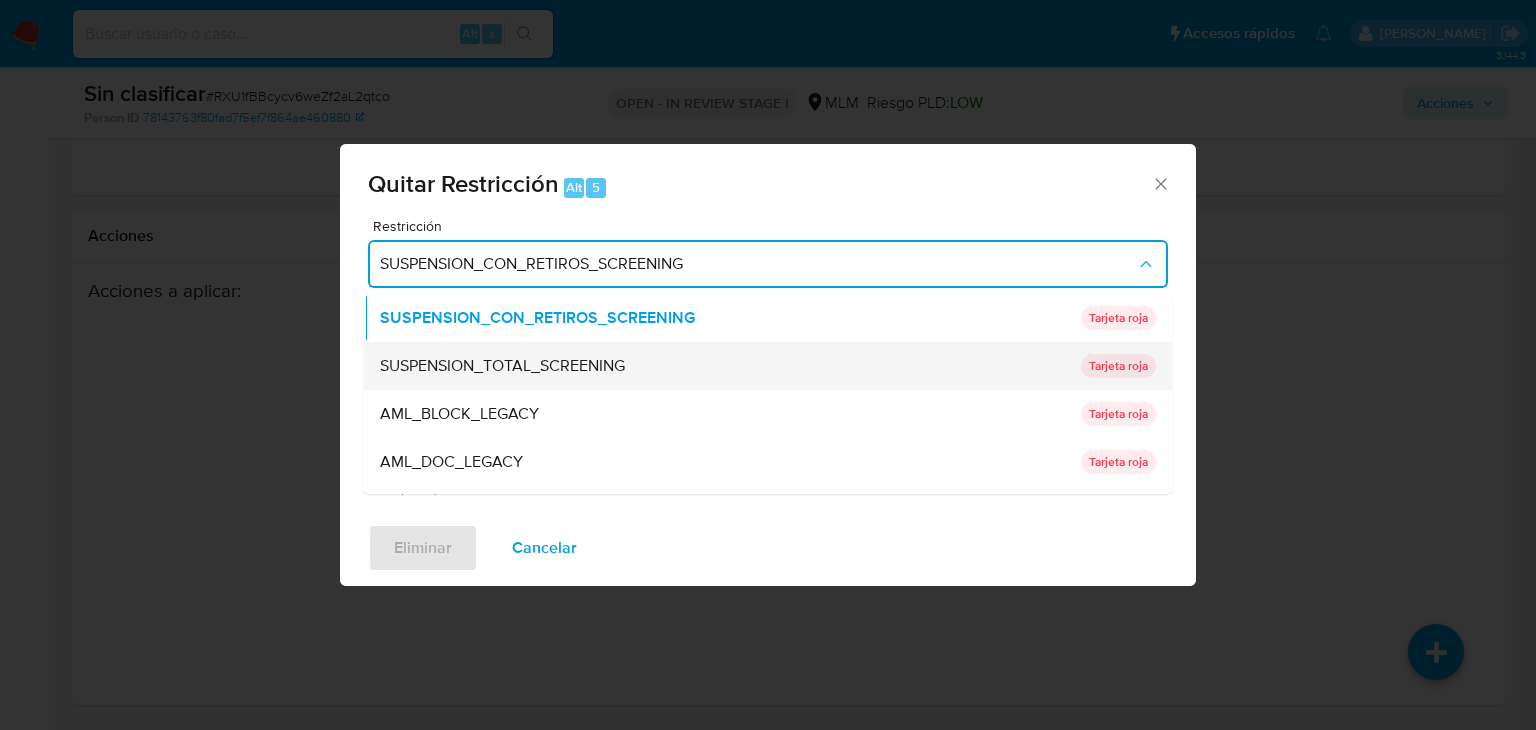click on "SUSPENSION_TOTAL_SCREENING" at bounding box center (502, 366) 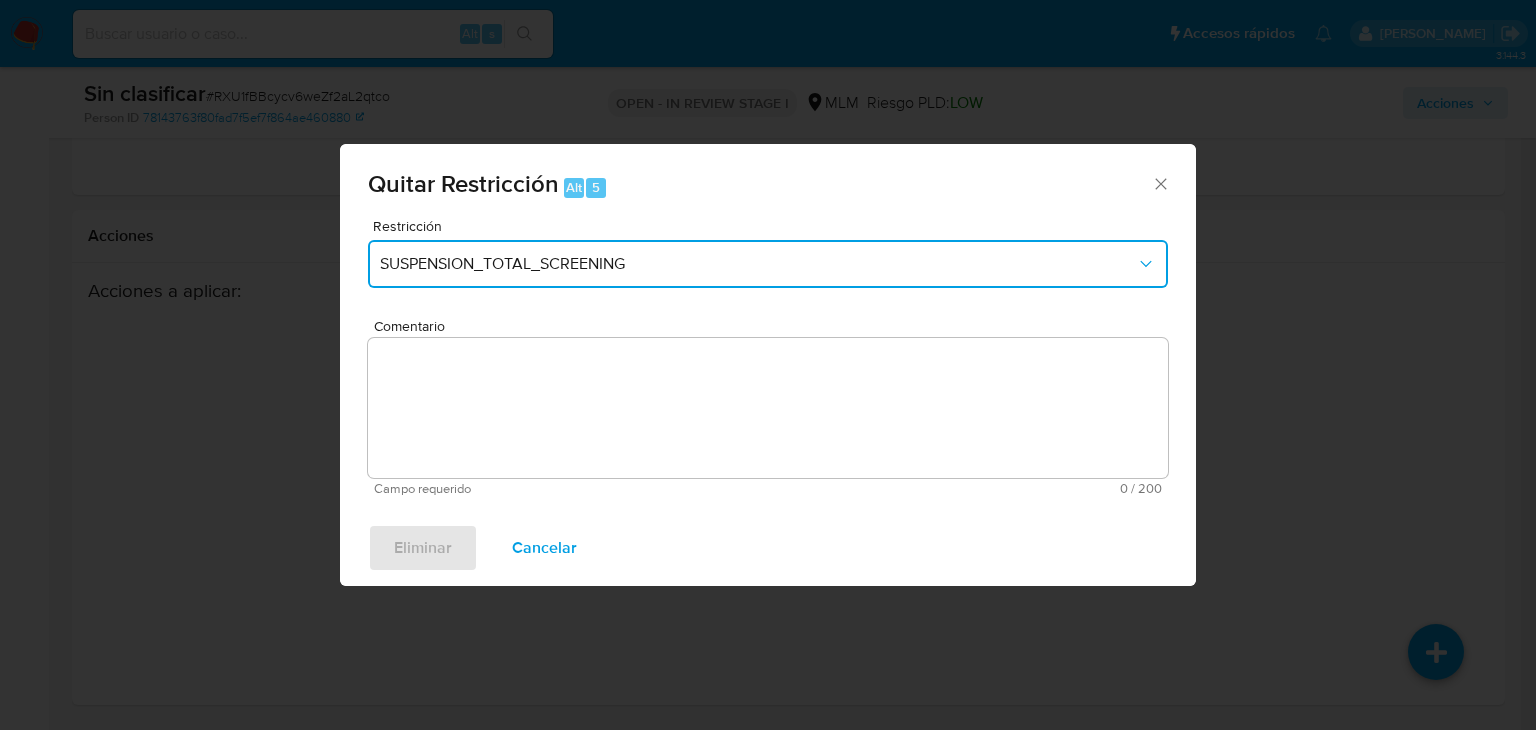 click on "SUSPENSION_TOTAL_SCREENING" at bounding box center [758, 264] 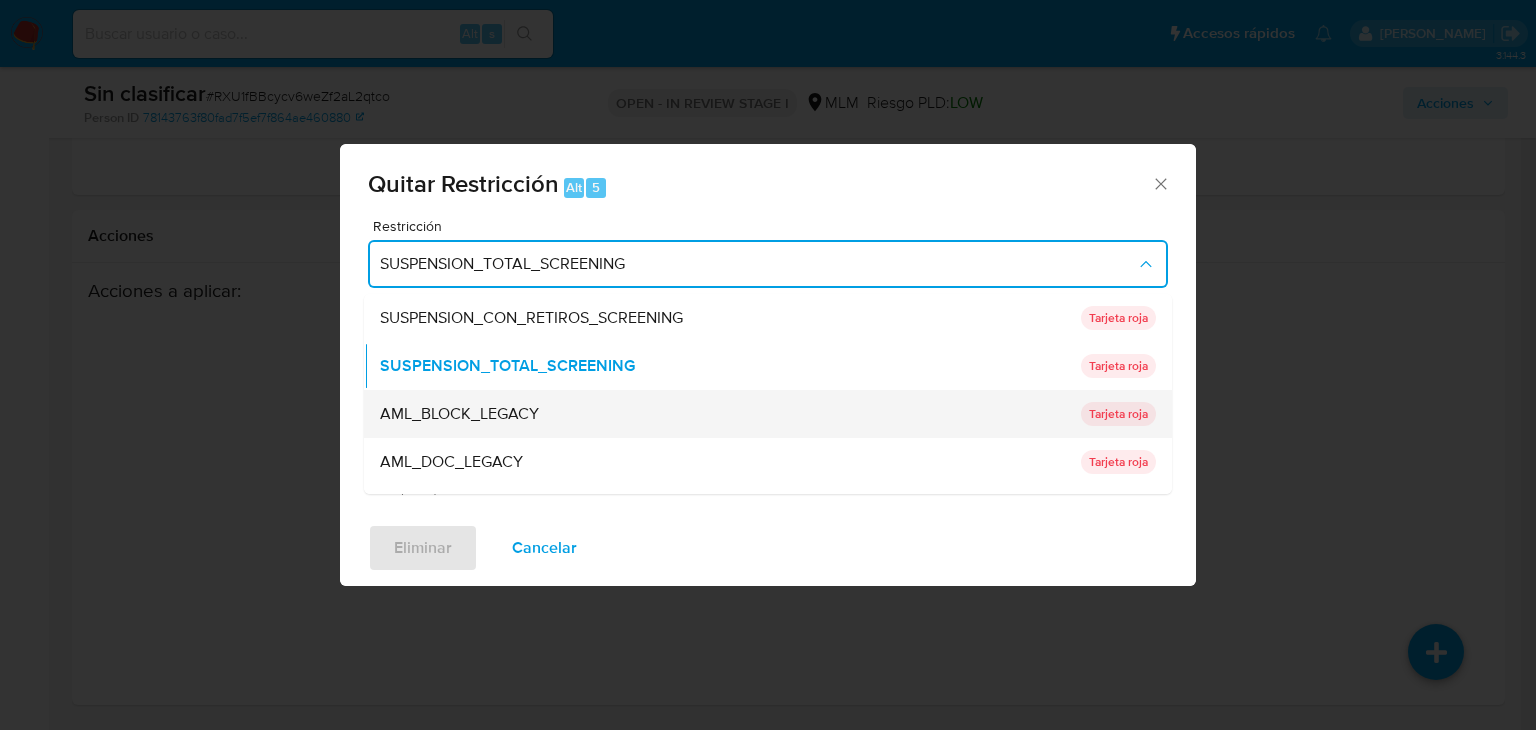 click on "AML_BLOCK_LEGACY" at bounding box center (724, 414) 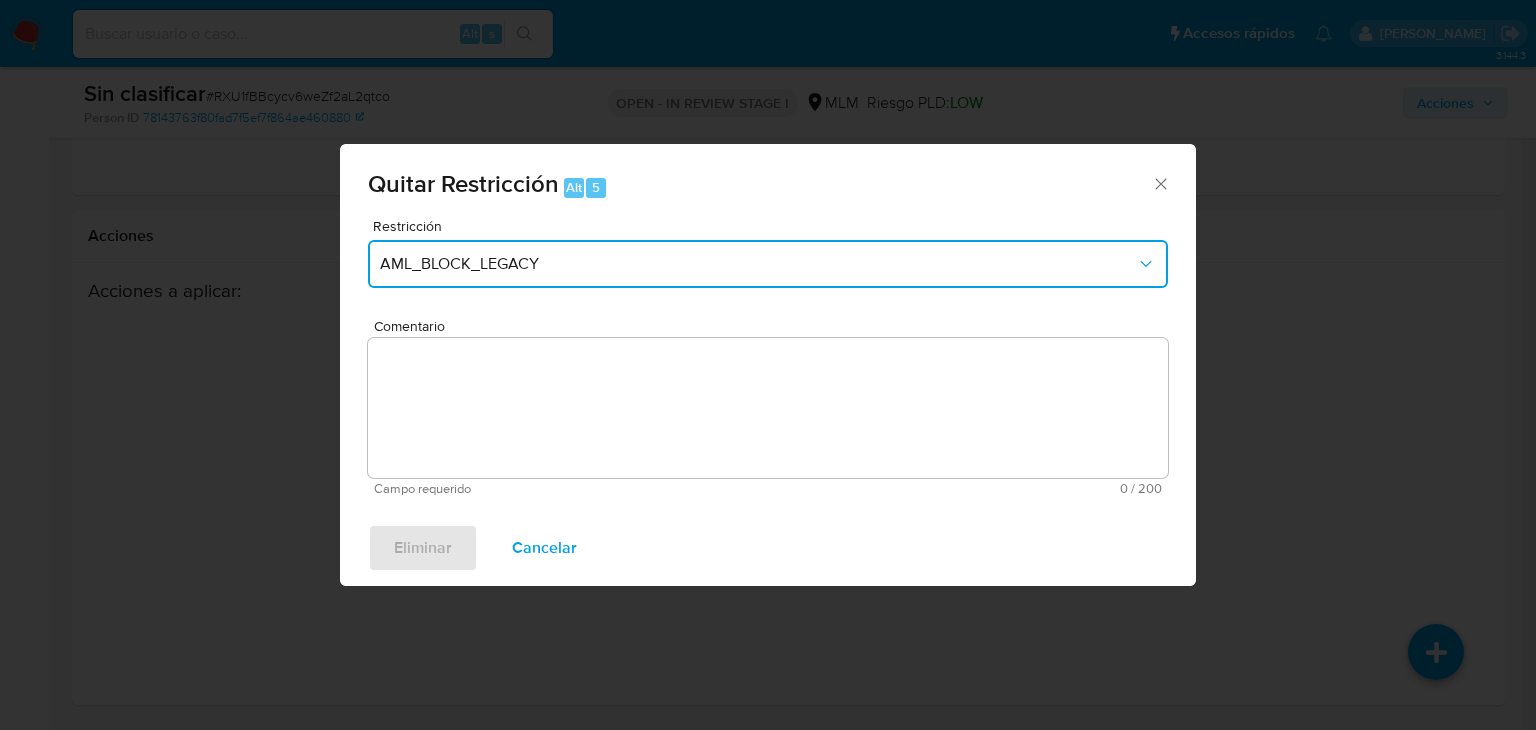 click on "AML_BLOCK_LEGACY" at bounding box center [758, 264] 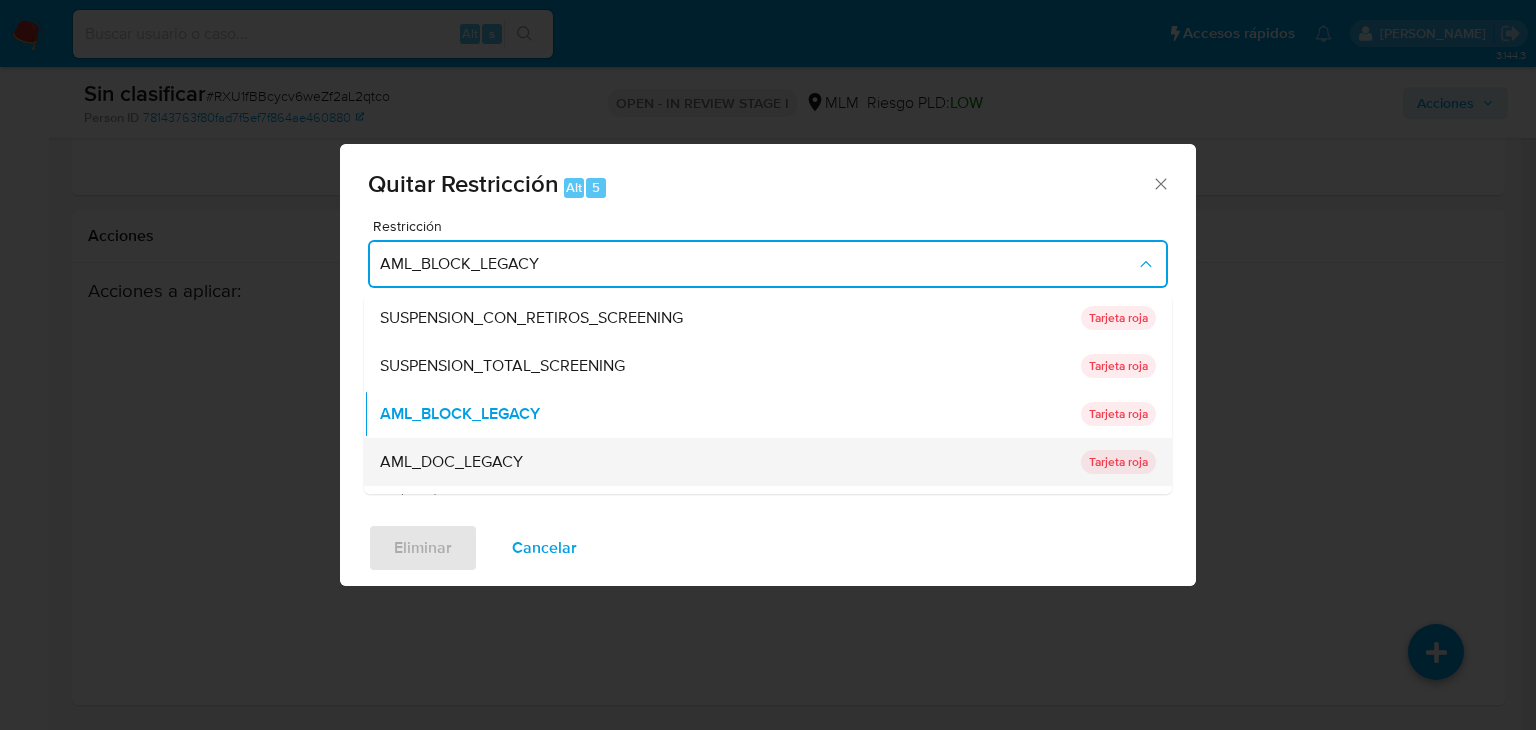 click on "AML_DOC_LEGACY" at bounding box center (724, 462) 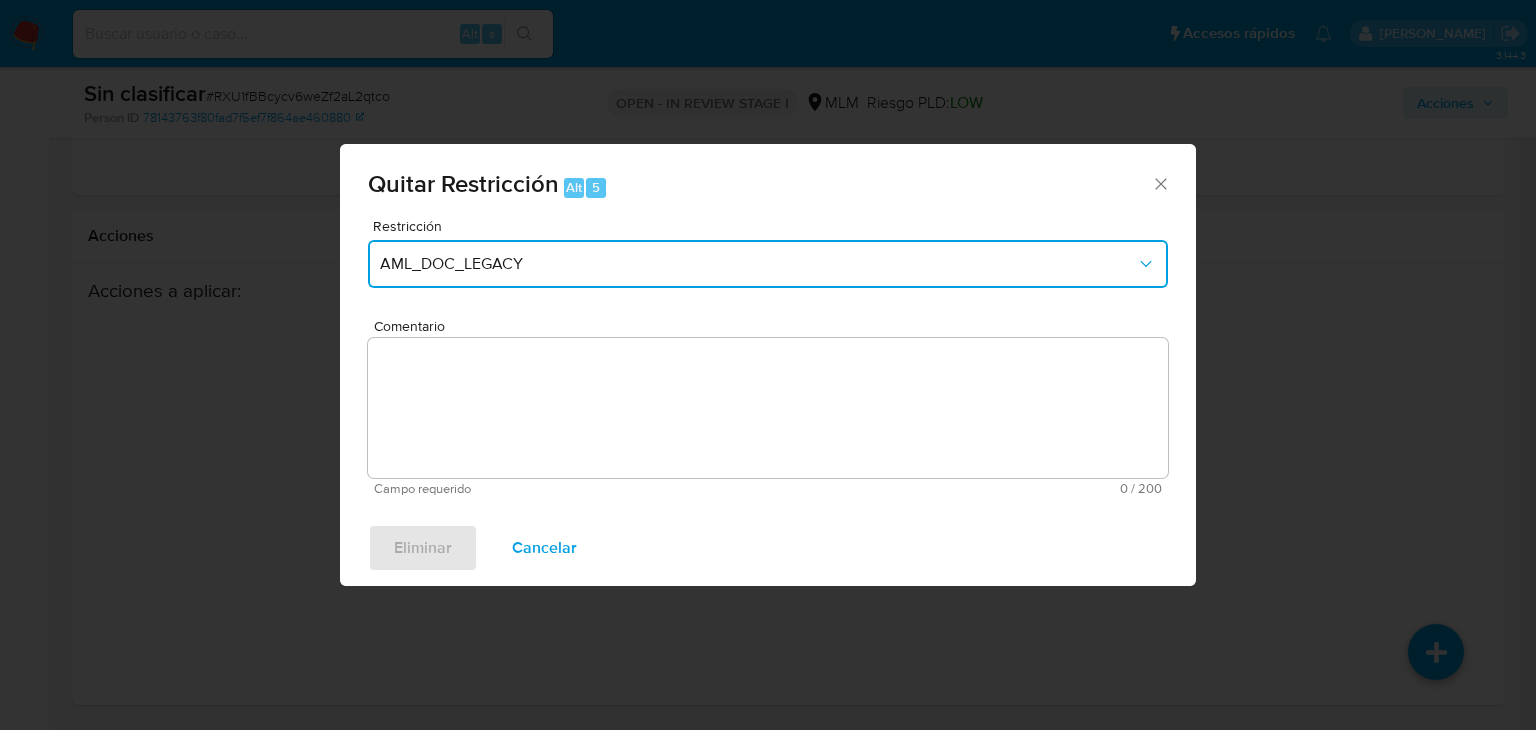 click on "AML_DOC_LEGACY" at bounding box center (758, 264) 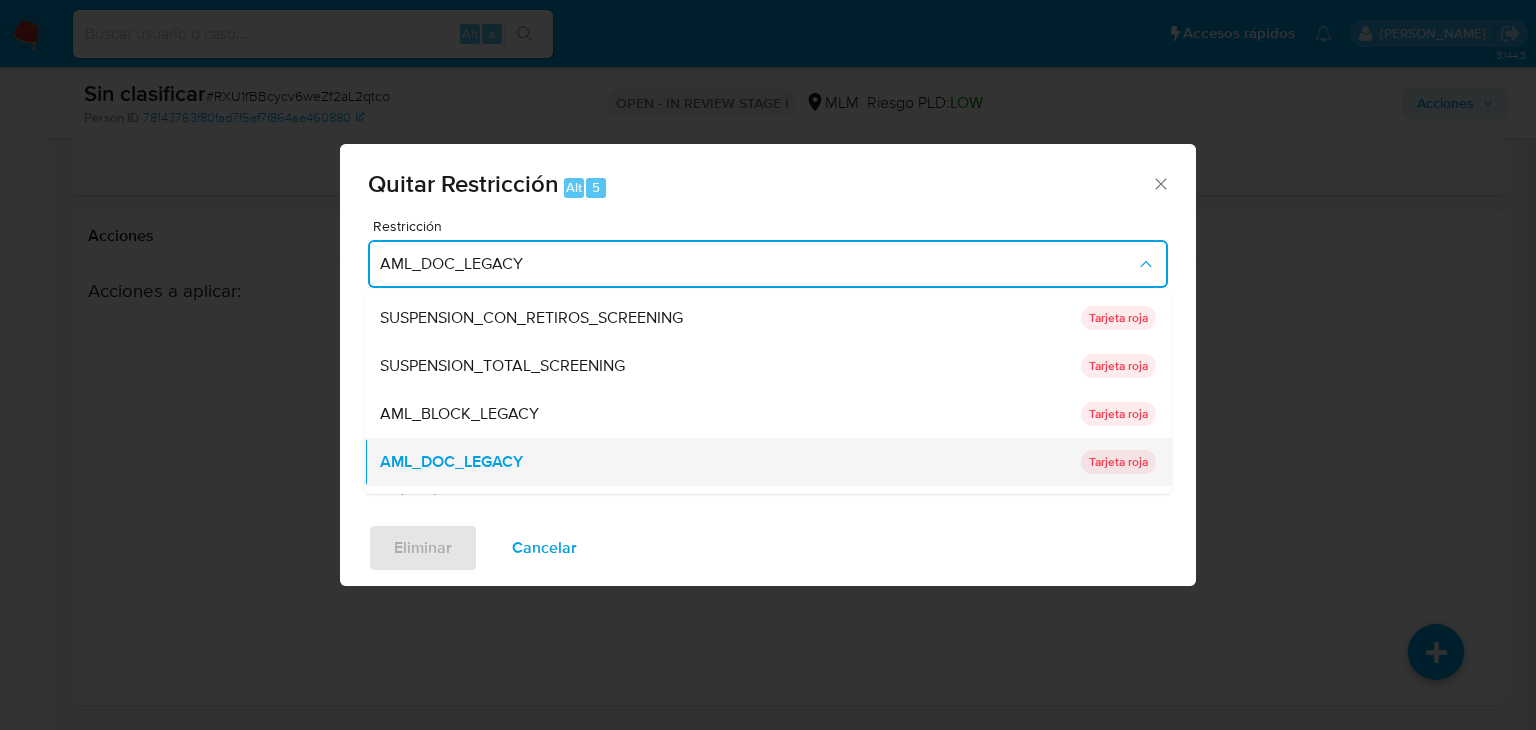 scroll, scrollTop: 100, scrollLeft: 0, axis: vertical 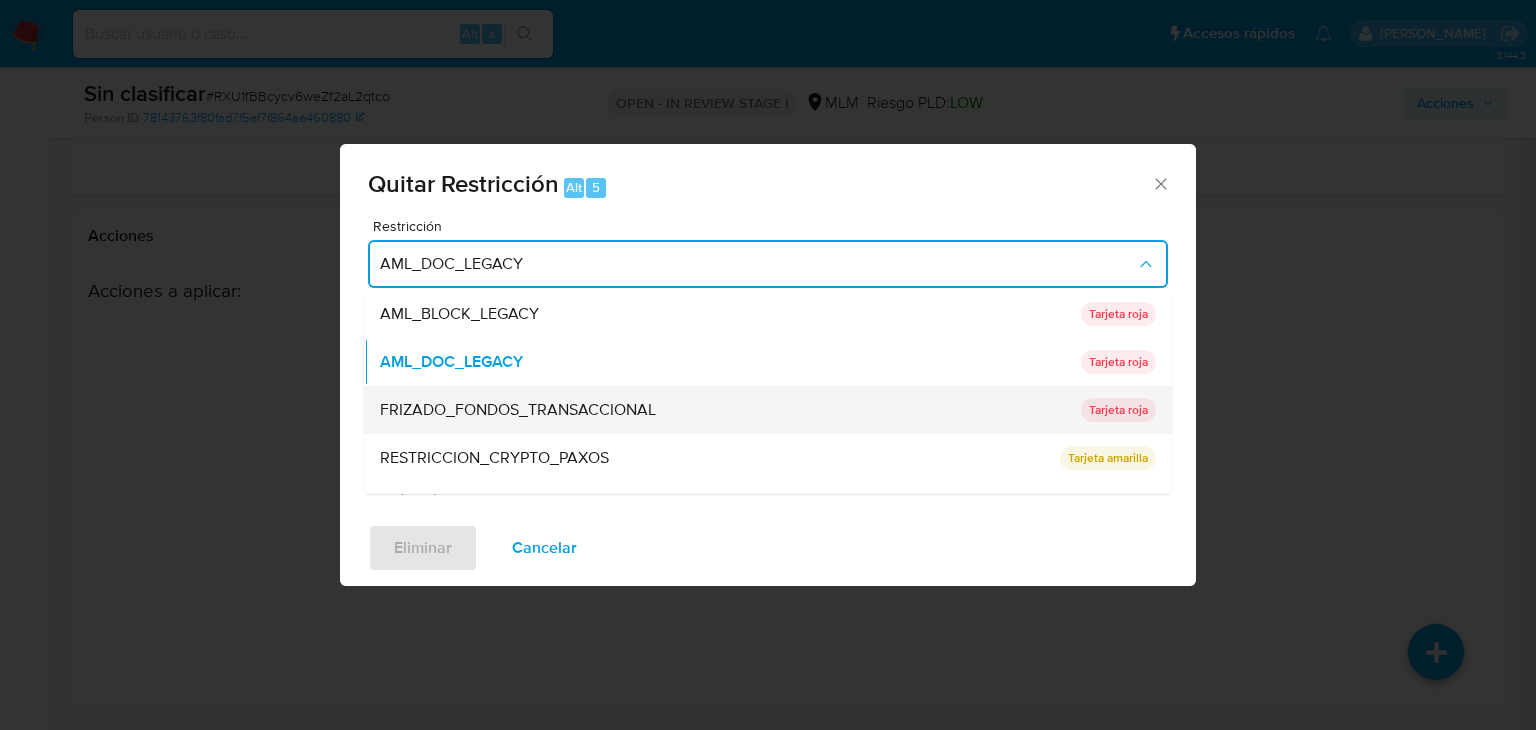click on "FRIZADO_FONDOS_TRANSACCIONAL" at bounding box center (518, 410) 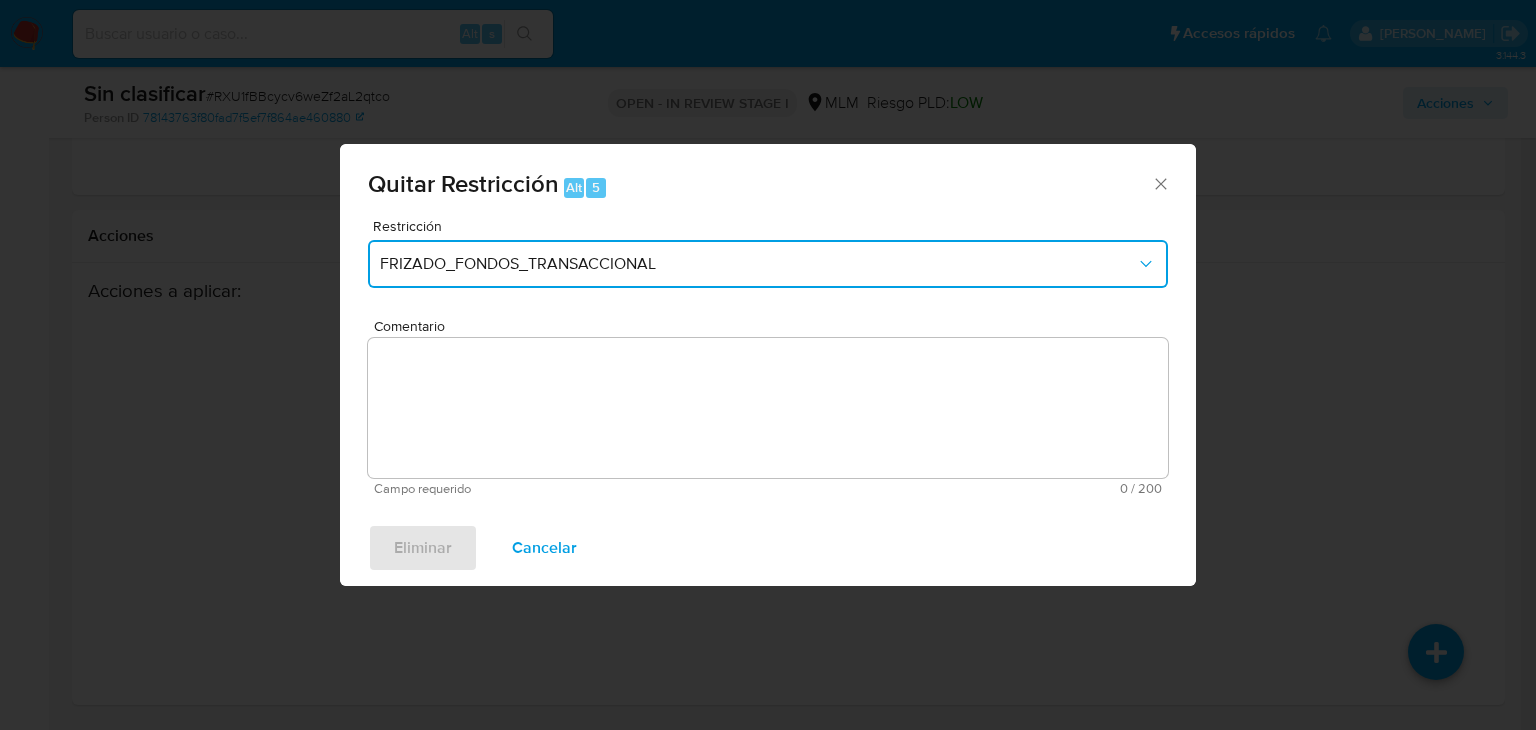 click on "FRIZADO_FONDOS_TRANSACCIONAL" at bounding box center [768, 264] 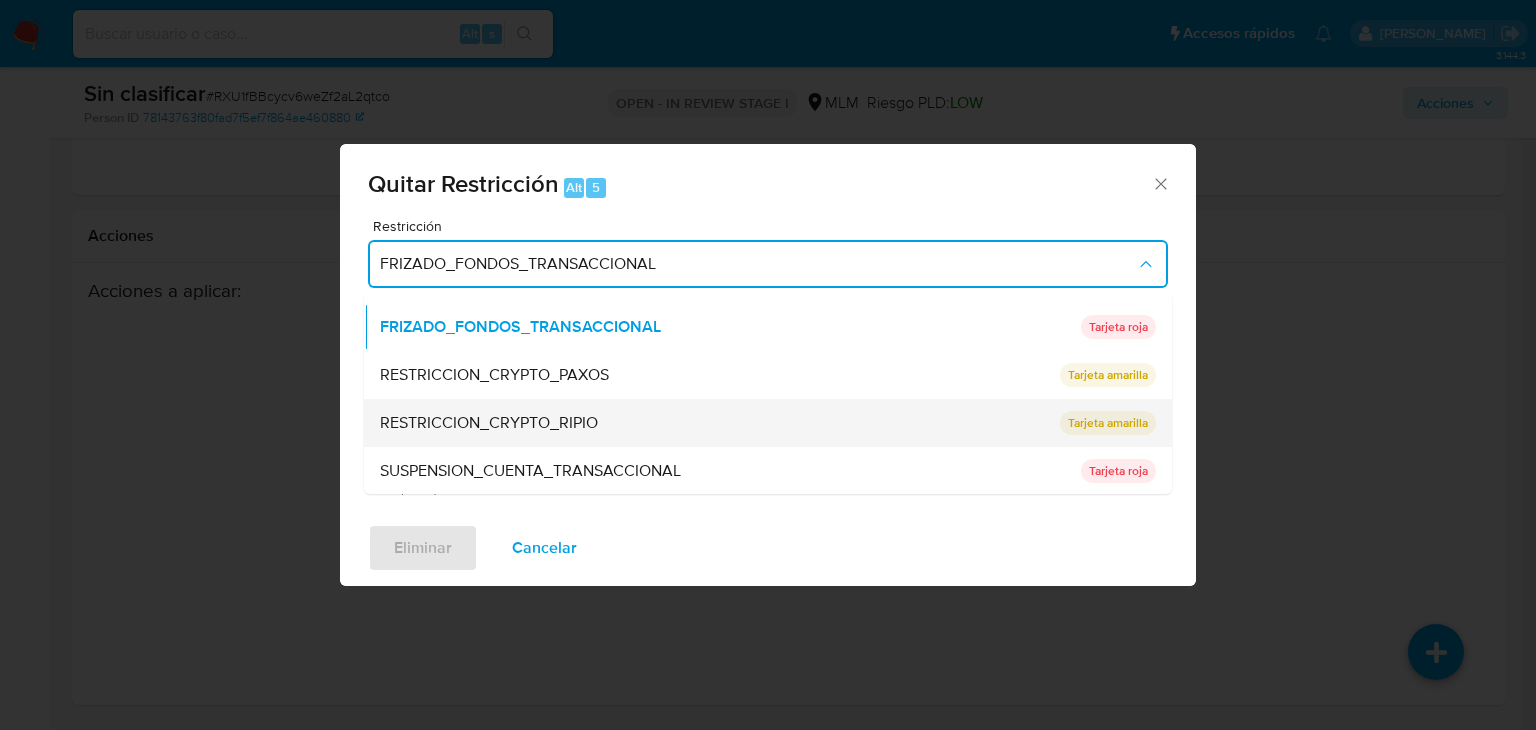scroll, scrollTop: 184, scrollLeft: 0, axis: vertical 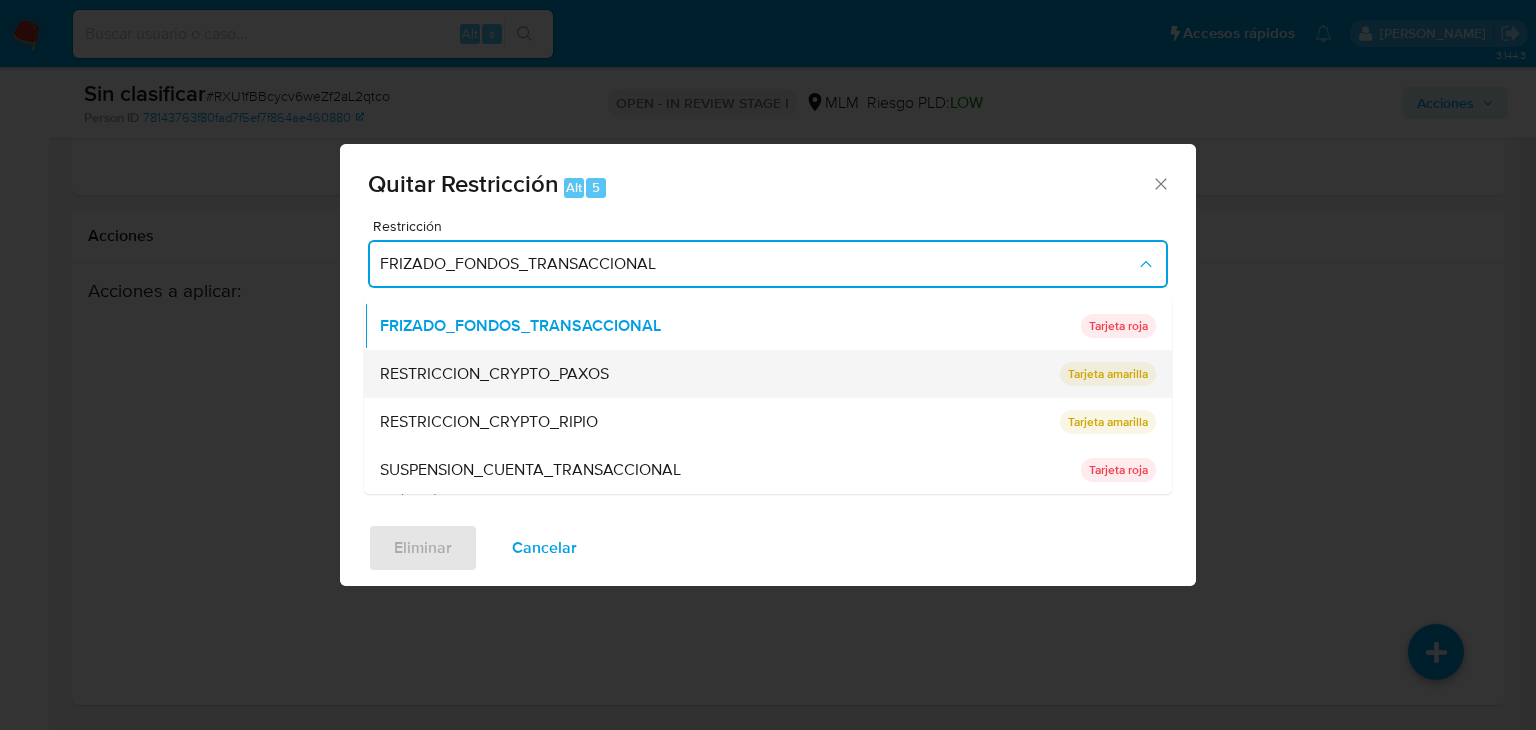 click on "RESTRICCION_CRYPTO_PAXOS" at bounding box center (494, 374) 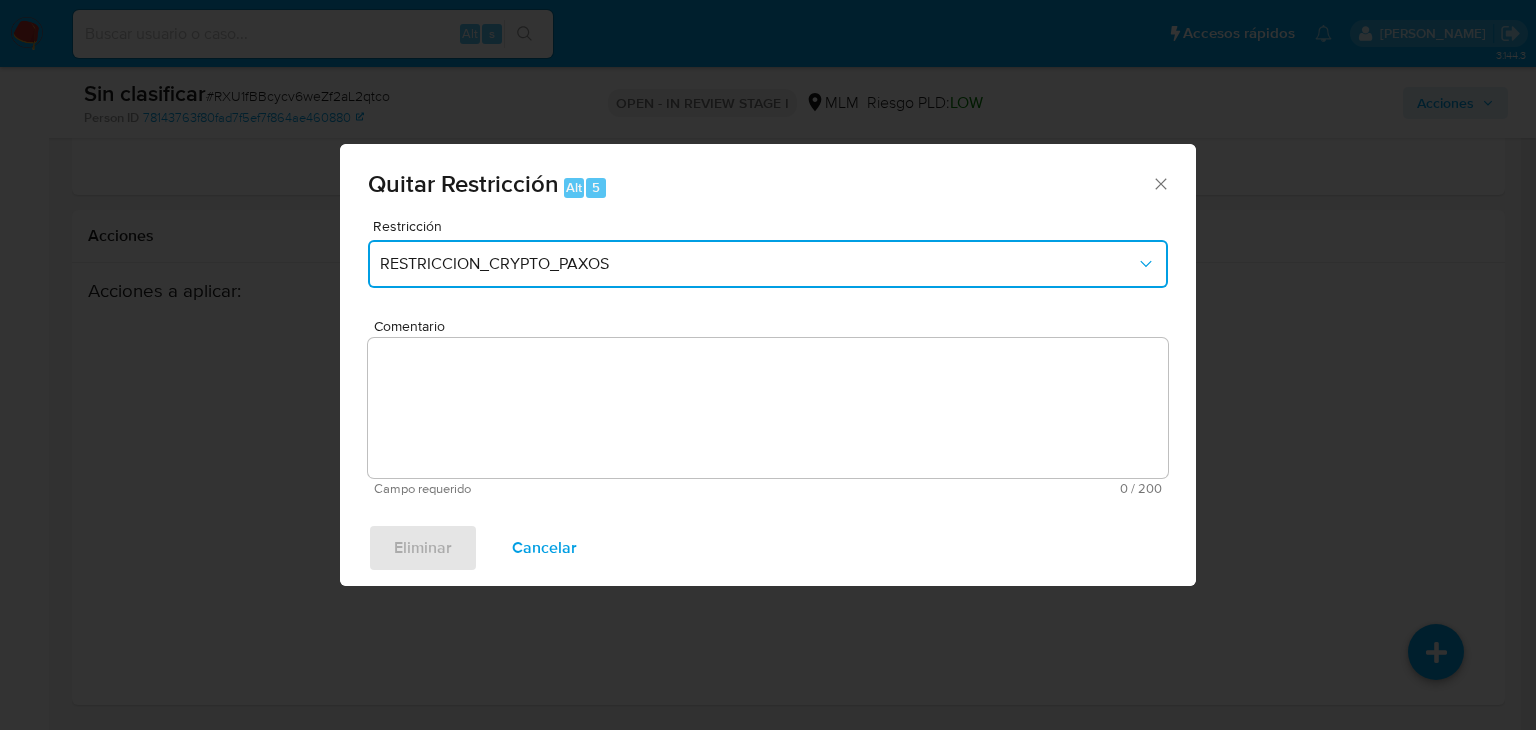 click on "RESTRICCION_CRYPTO_PAXOS" at bounding box center [758, 264] 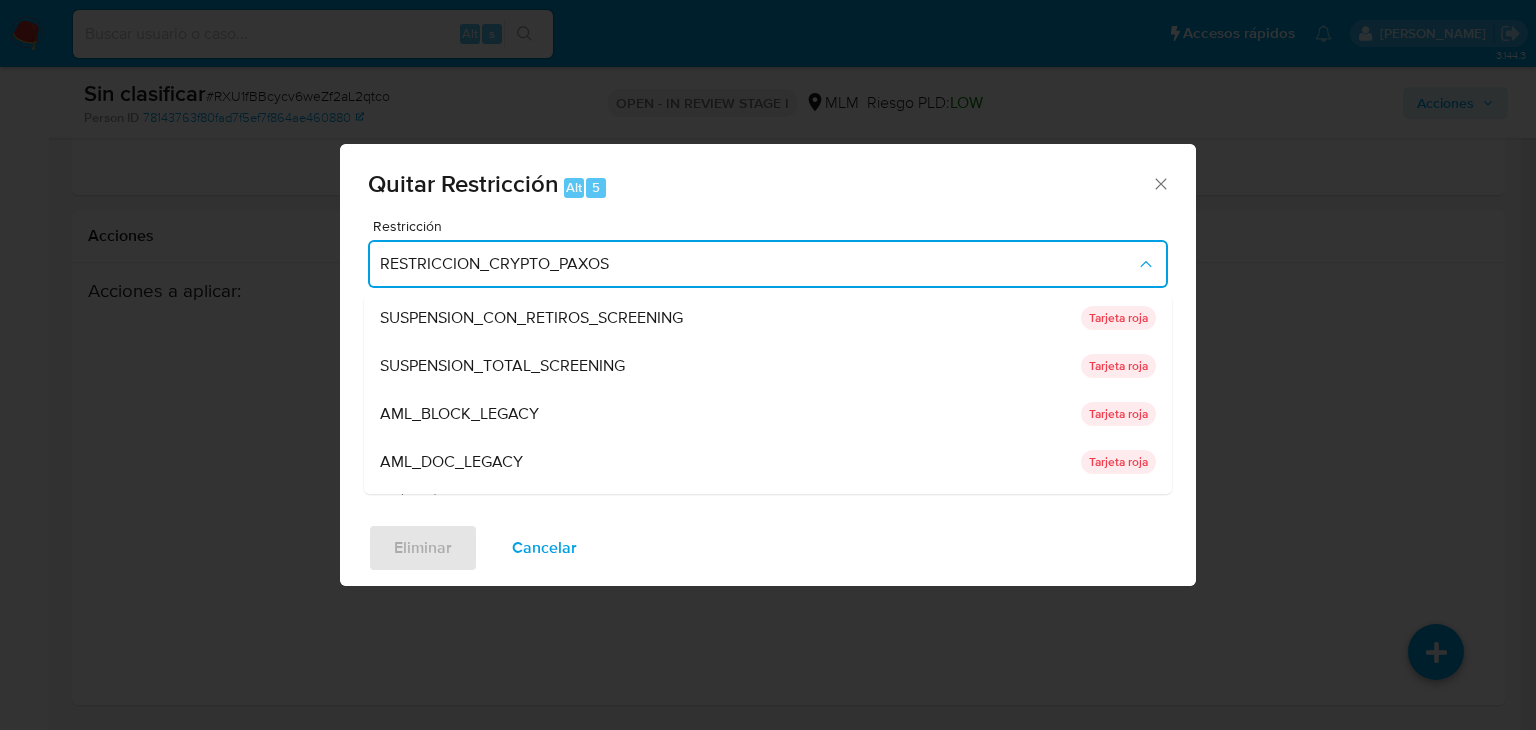 scroll, scrollTop: 164, scrollLeft: 0, axis: vertical 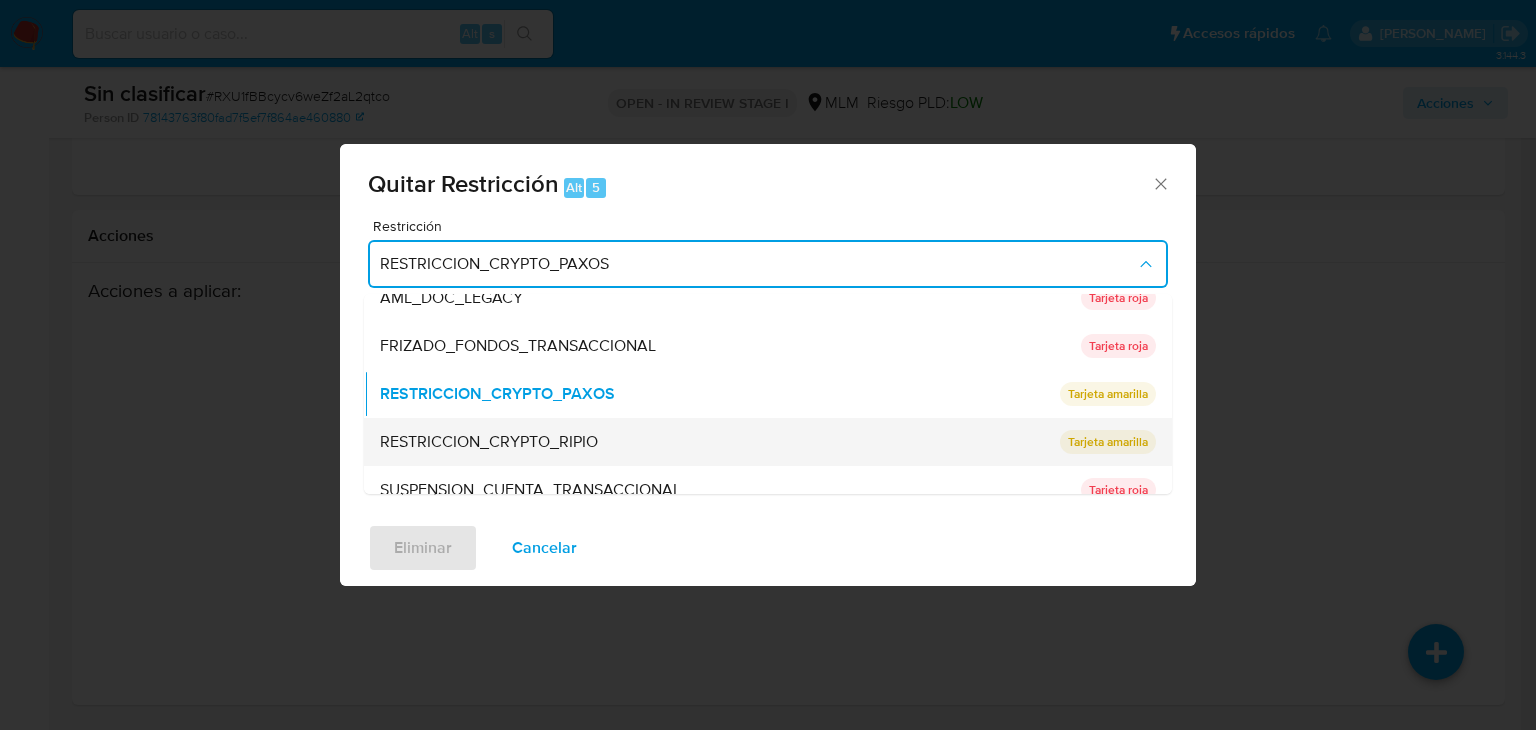 click on "RESTRICCION_CRYPTO_RIPIO" at bounding box center [489, 442] 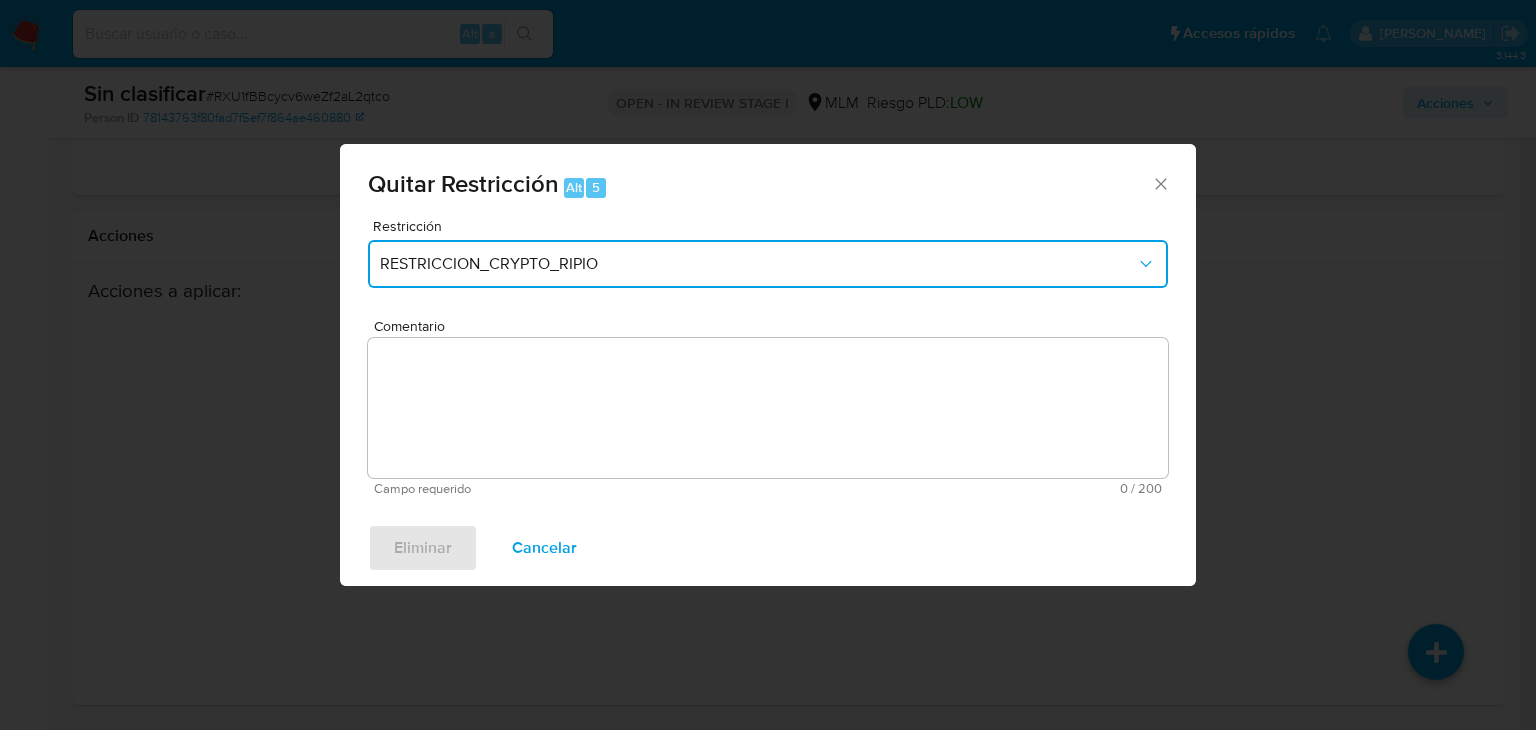 click on "RESTRICCION_CRYPTO_RIPIO" at bounding box center [758, 264] 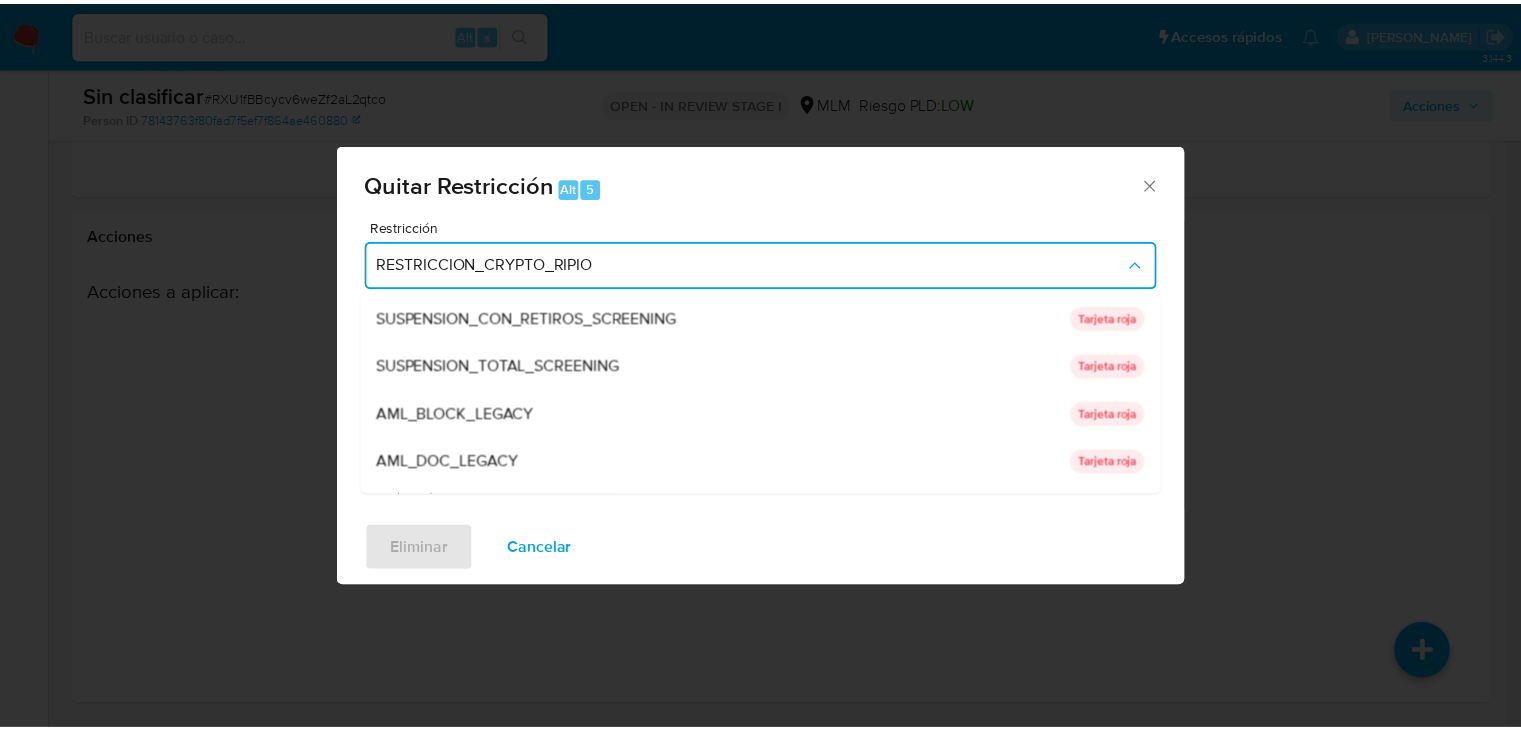 scroll, scrollTop: 184, scrollLeft: 0, axis: vertical 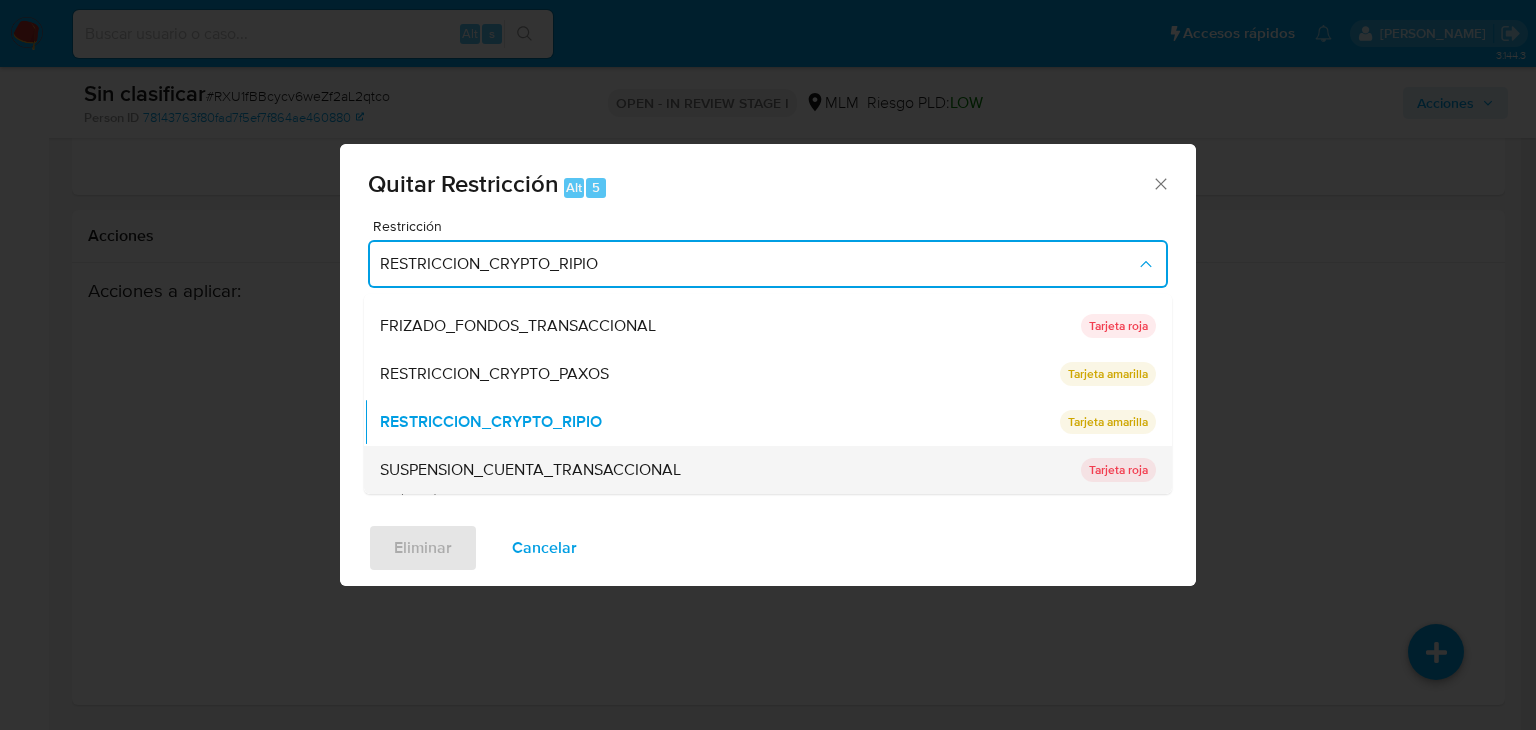 click on "SUSPENSION_CUENTA_TRANSACCIONAL" at bounding box center (530, 470) 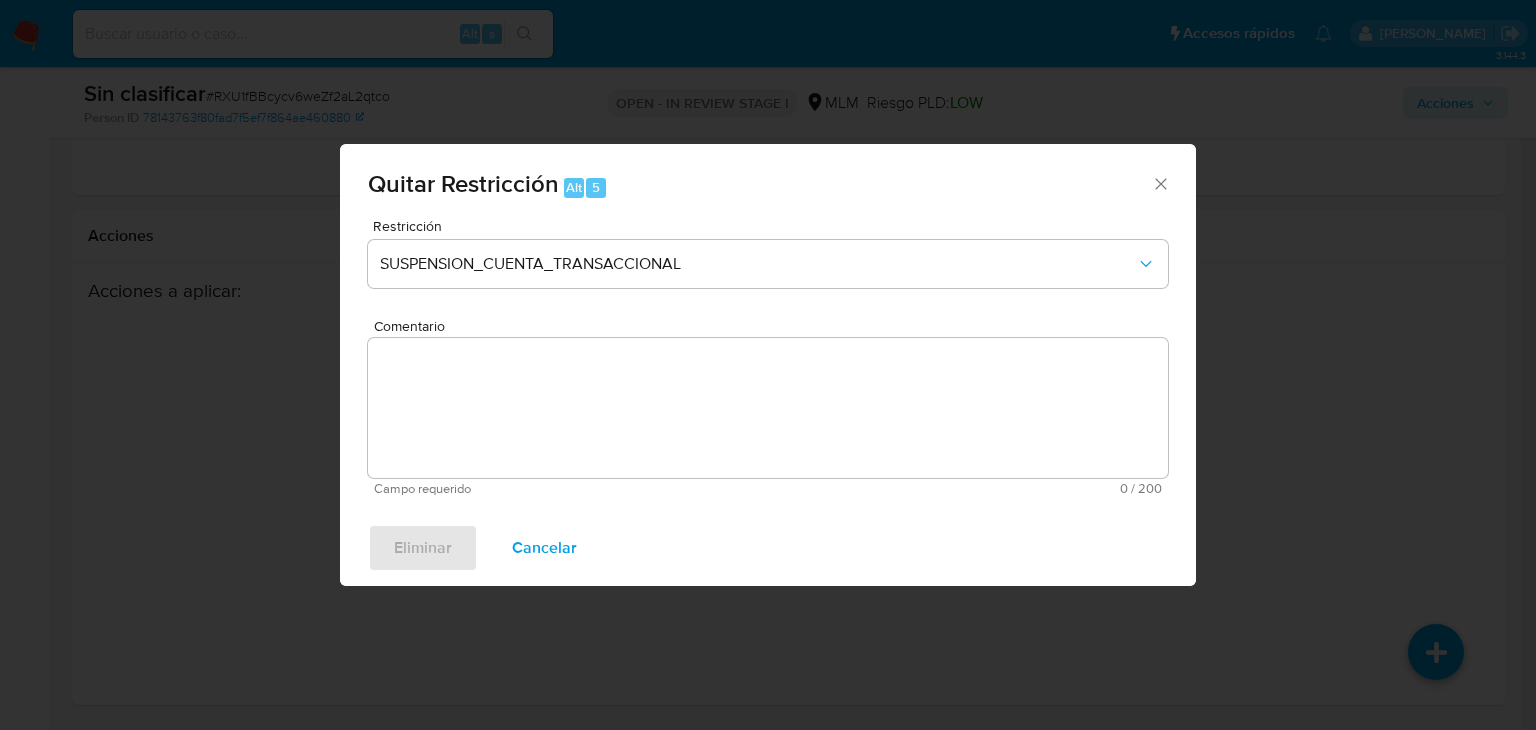 click on "Cancelar" at bounding box center (544, 548) 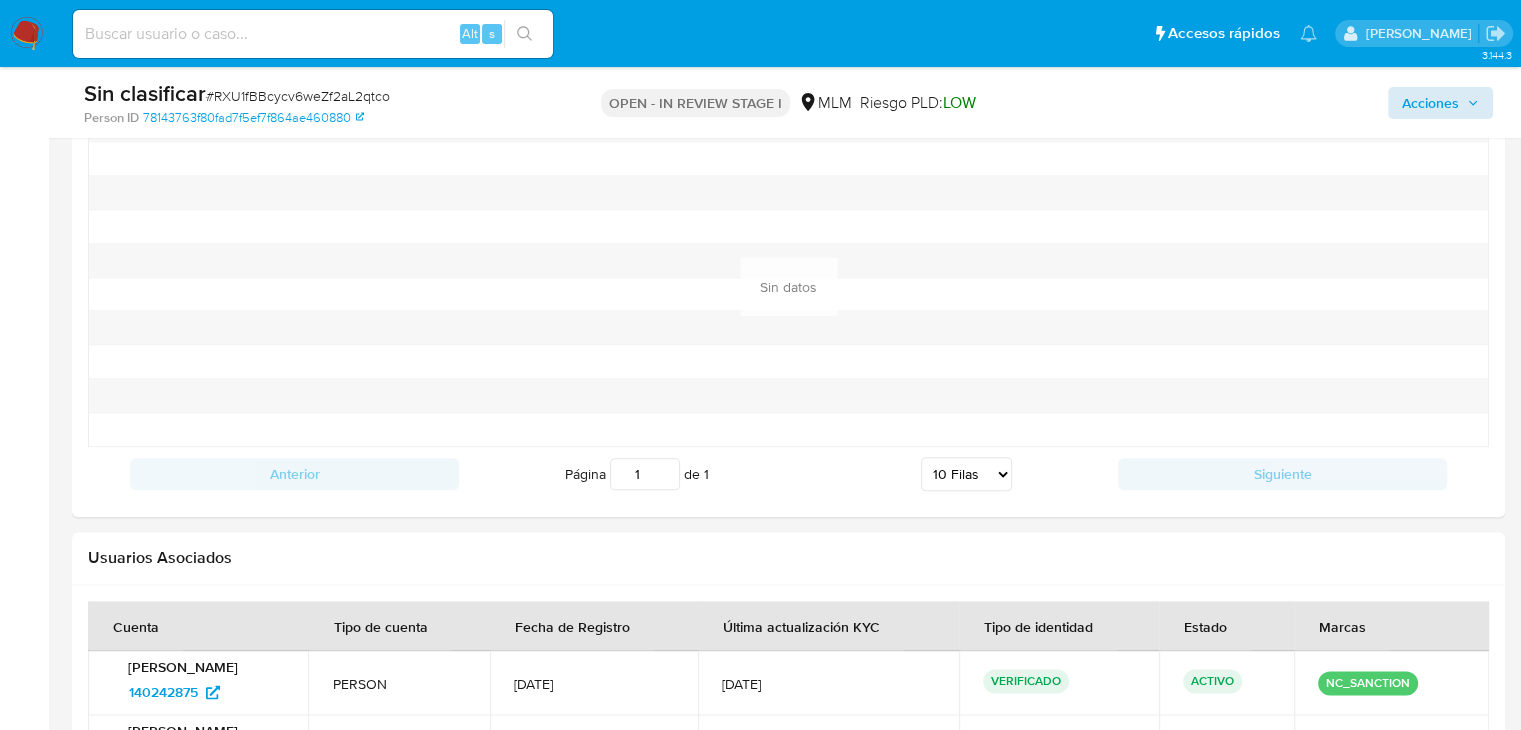 scroll, scrollTop: 2108, scrollLeft: 0, axis: vertical 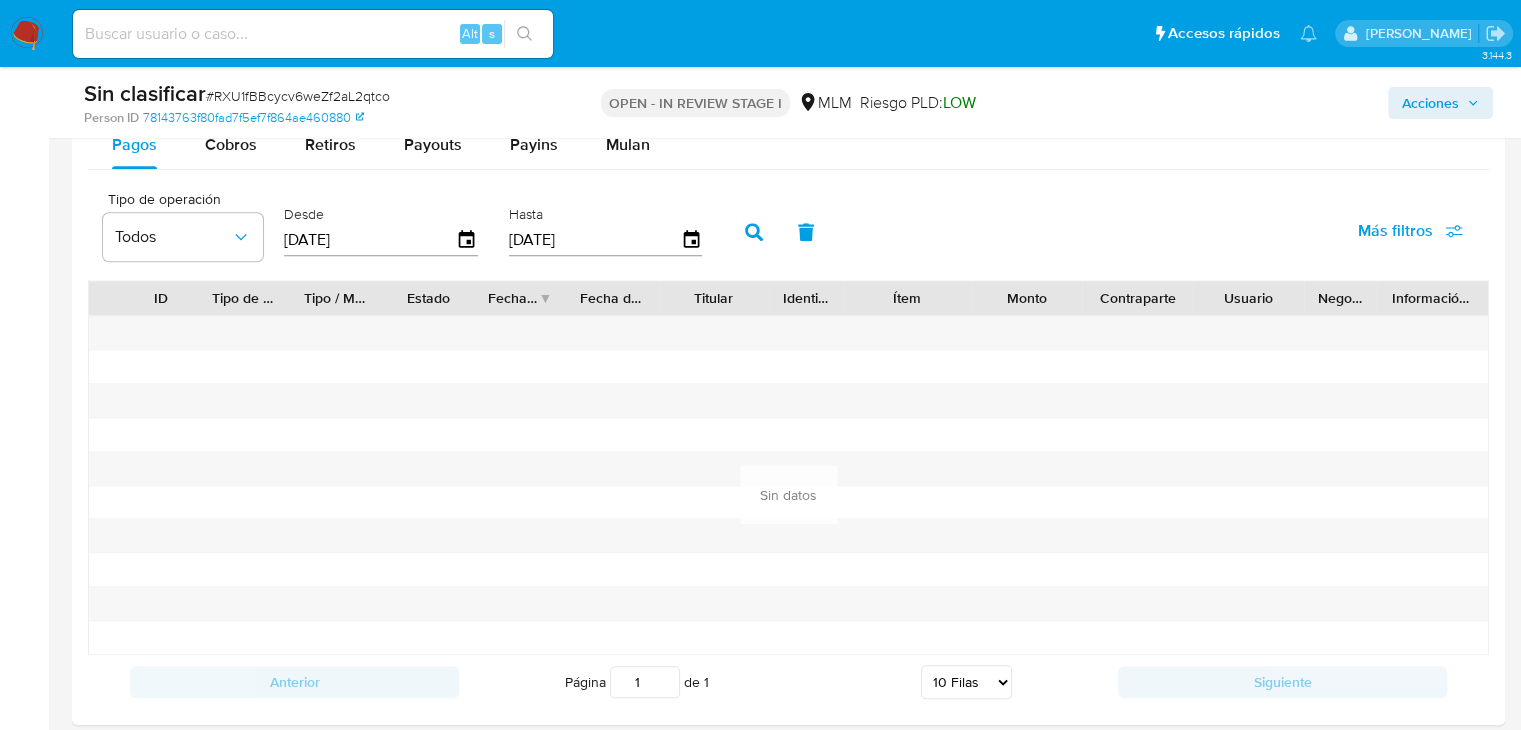 click on "Acciones" at bounding box center (1430, 103) 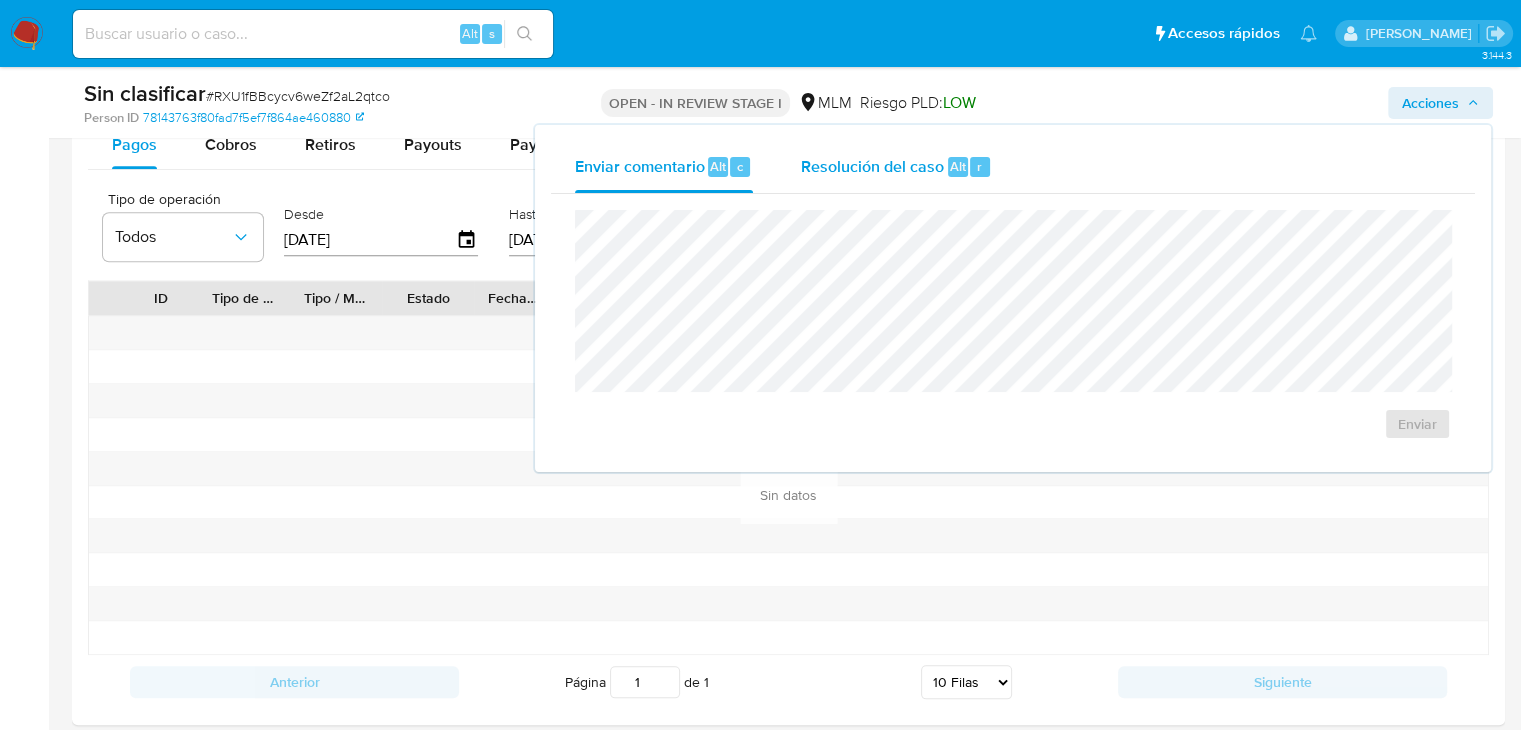 drag, startPoint x: 959, startPoint y: 139, endPoint x: 929, endPoint y: 177, distance: 48.414875 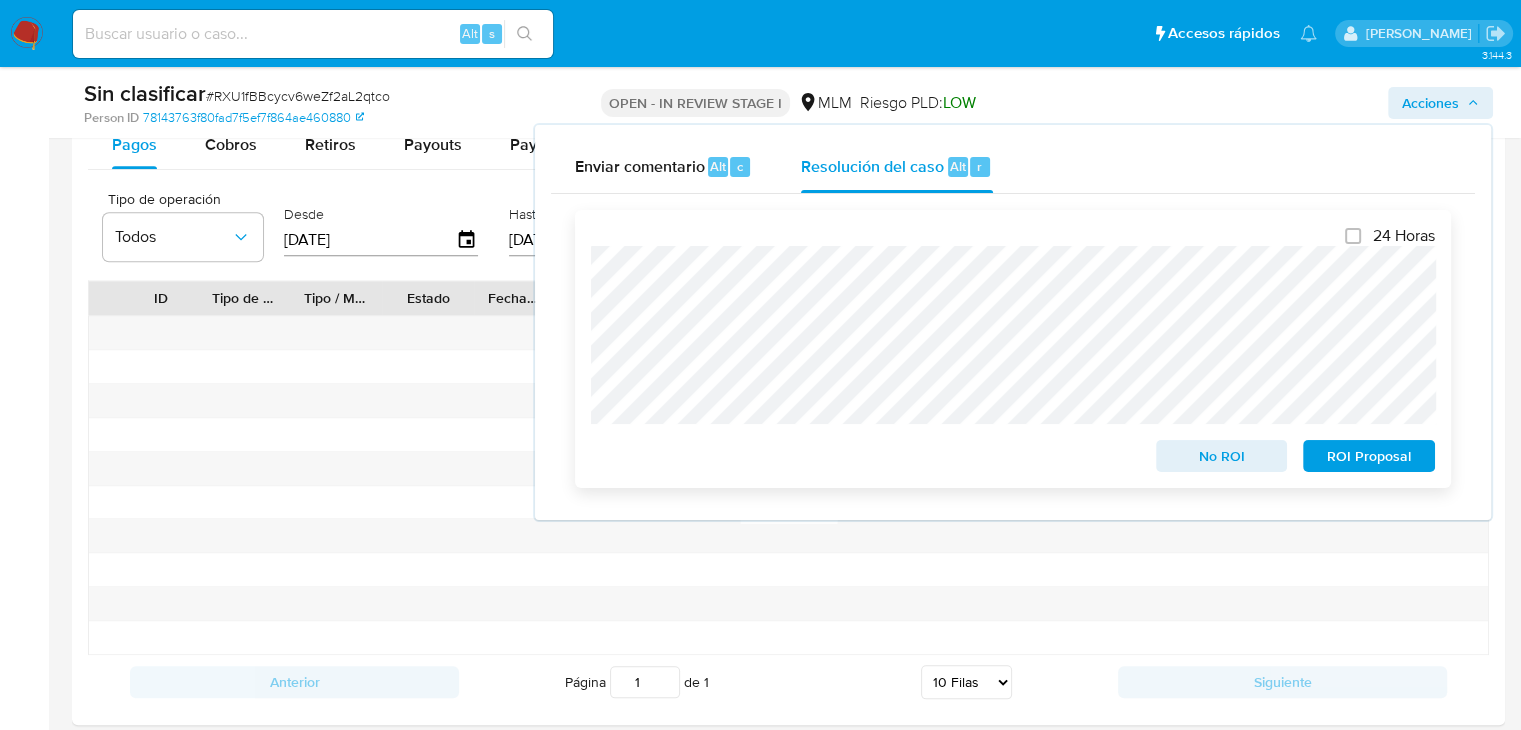 click on "No ROI" at bounding box center [1222, 456] 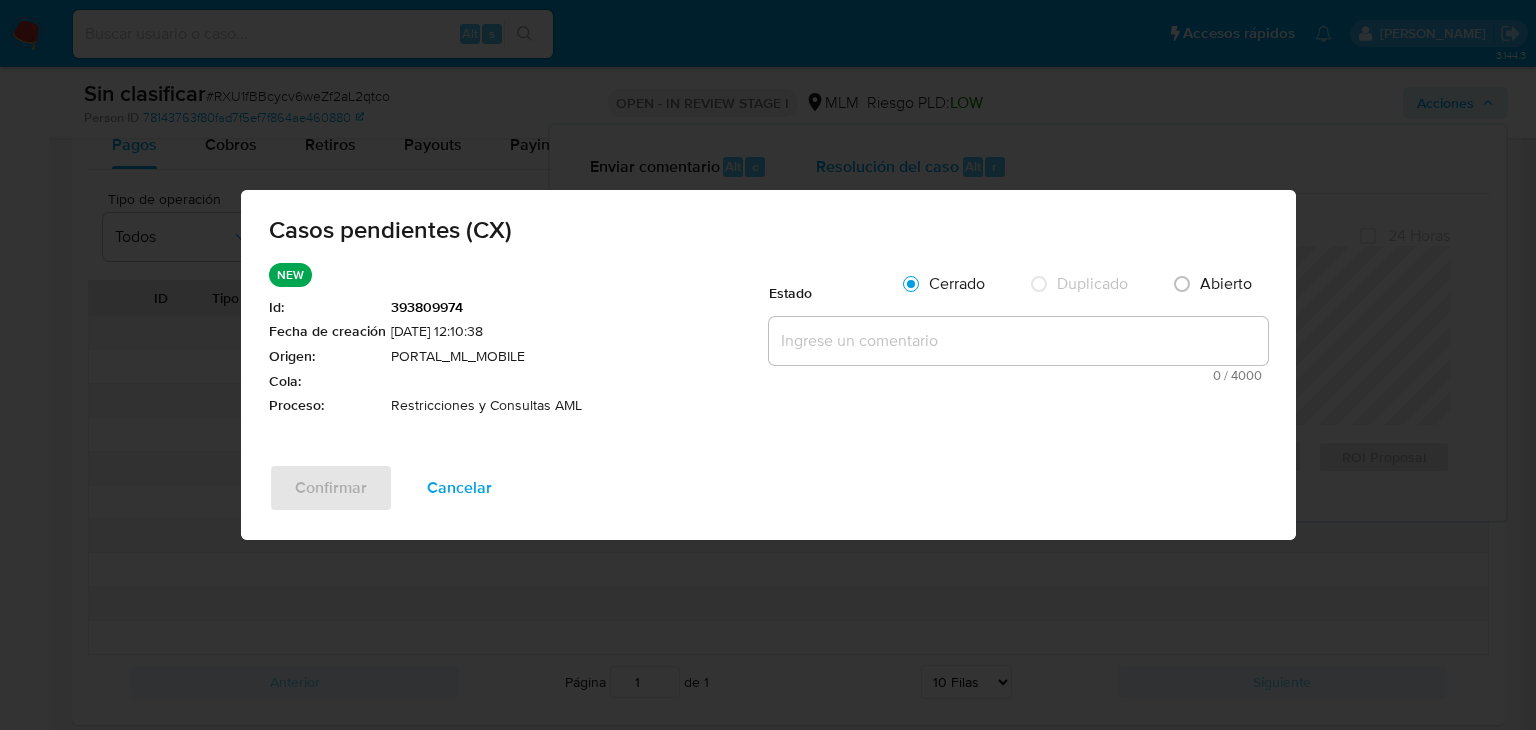 click at bounding box center [1018, 341] 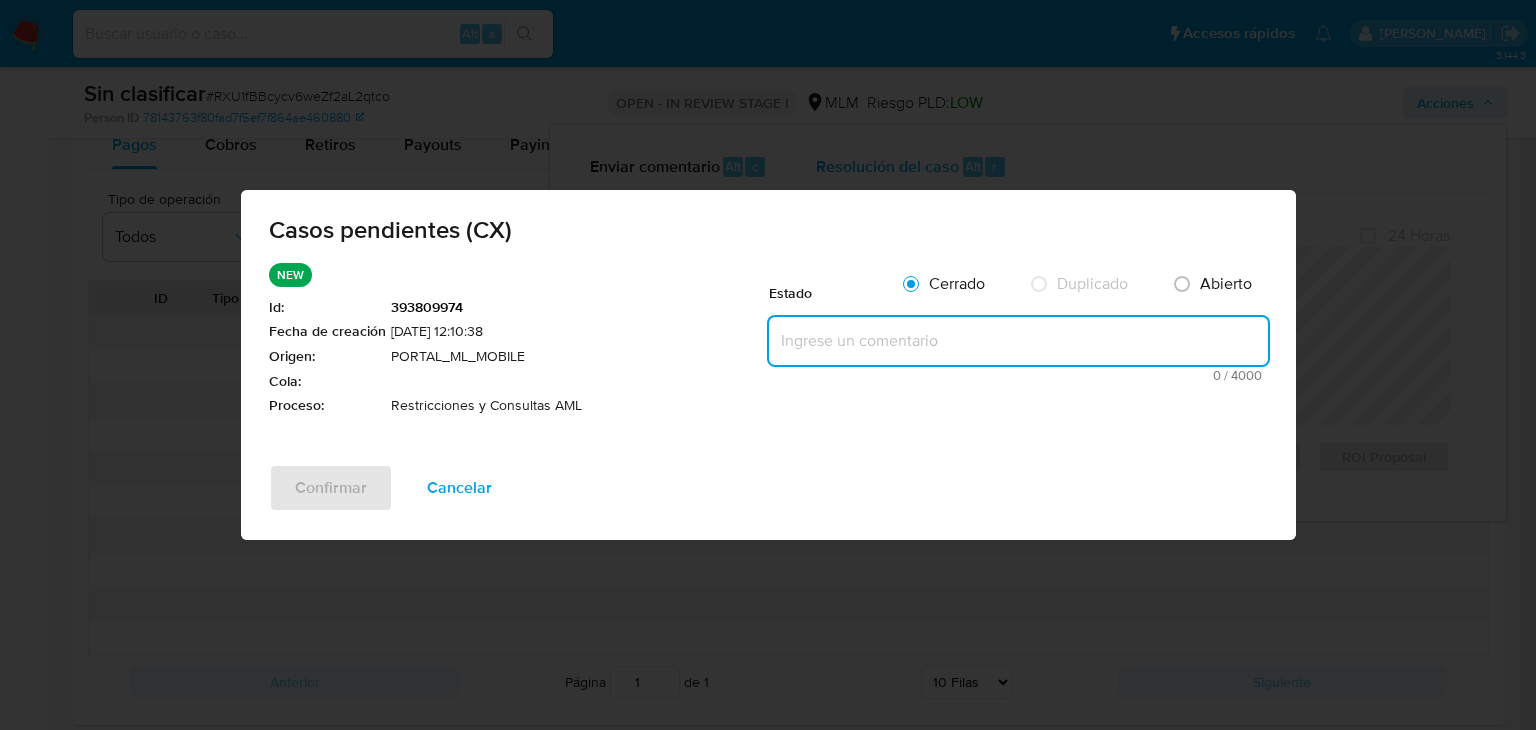 paste on "SE CREA CASO PARA ELIMINAR RESTRICCION A CUENTA, EL CLIENTE NO TIENE COINCIDENCIAS EN LISTADOS DE SANCIONES, SE CUENTA CON REVISION EN WORLD CHECK Y ID DEL CLIENTE." 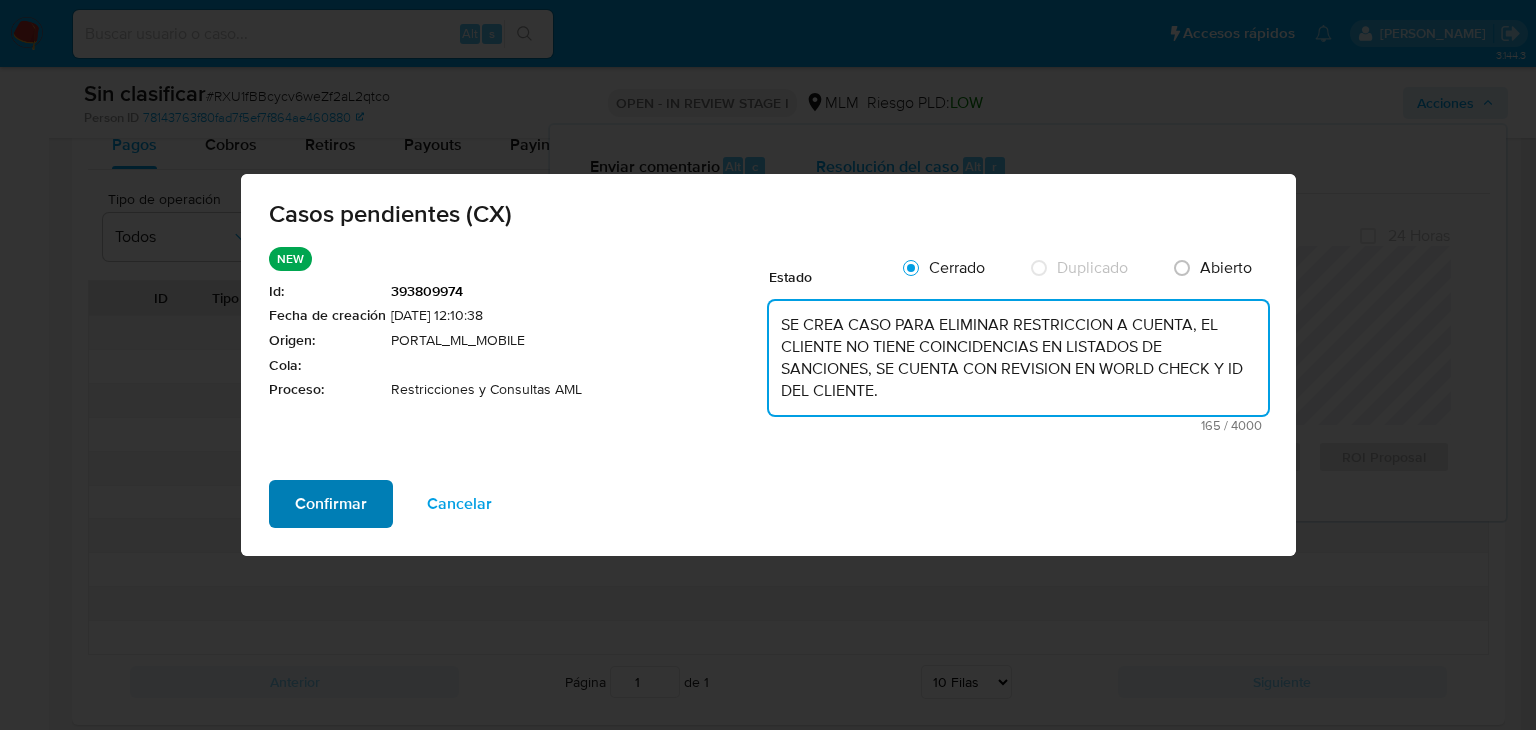 type on "SE CREA CASO PARA ELIMINAR RESTRICCION A CUENTA, EL CLIENTE NO TIENE COINCIDENCIAS EN LISTADOS DE SANCIONES, SE CUENTA CON REVISION EN WORLD CHECK Y ID DEL CLIENTE." 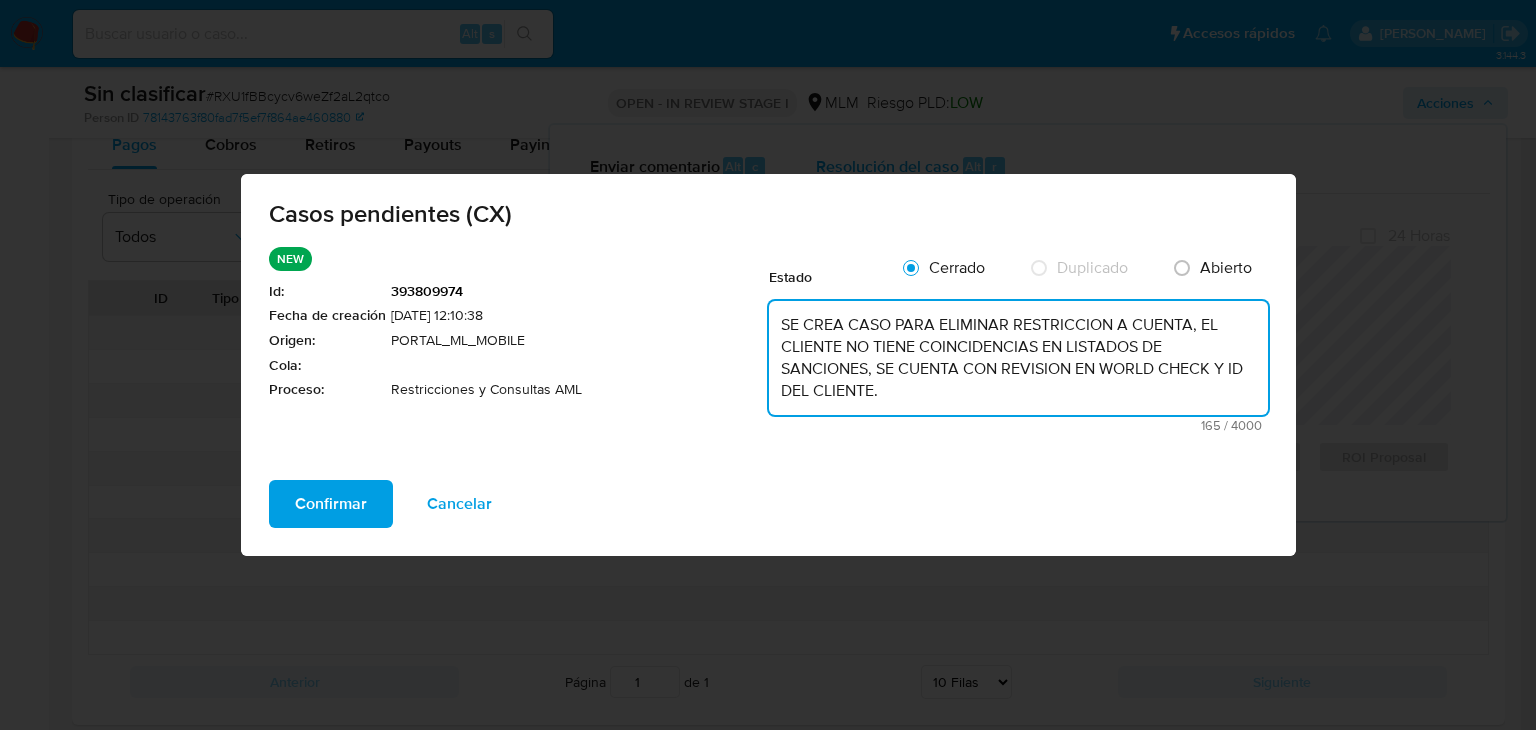 click on "Confirmar" at bounding box center [331, 504] 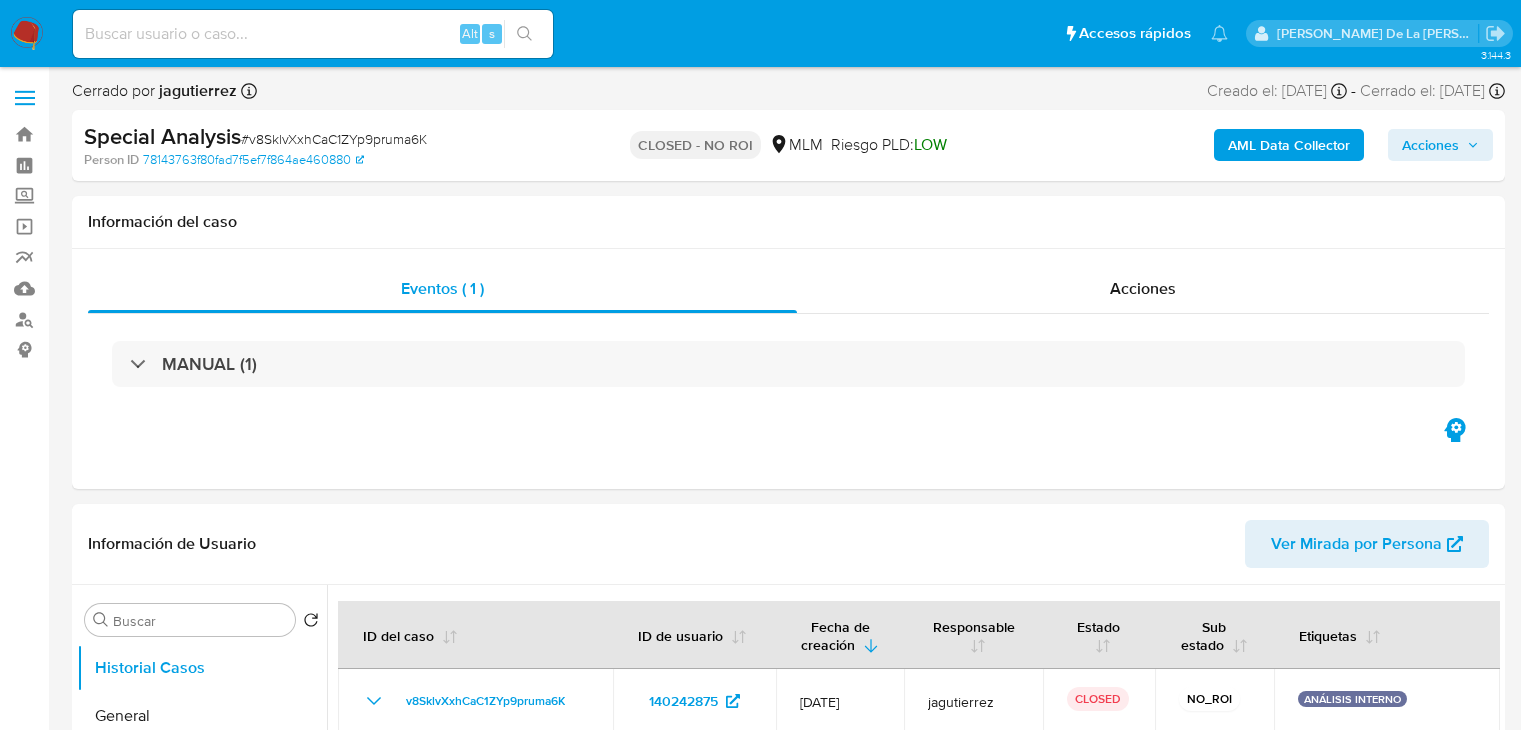 select on "10" 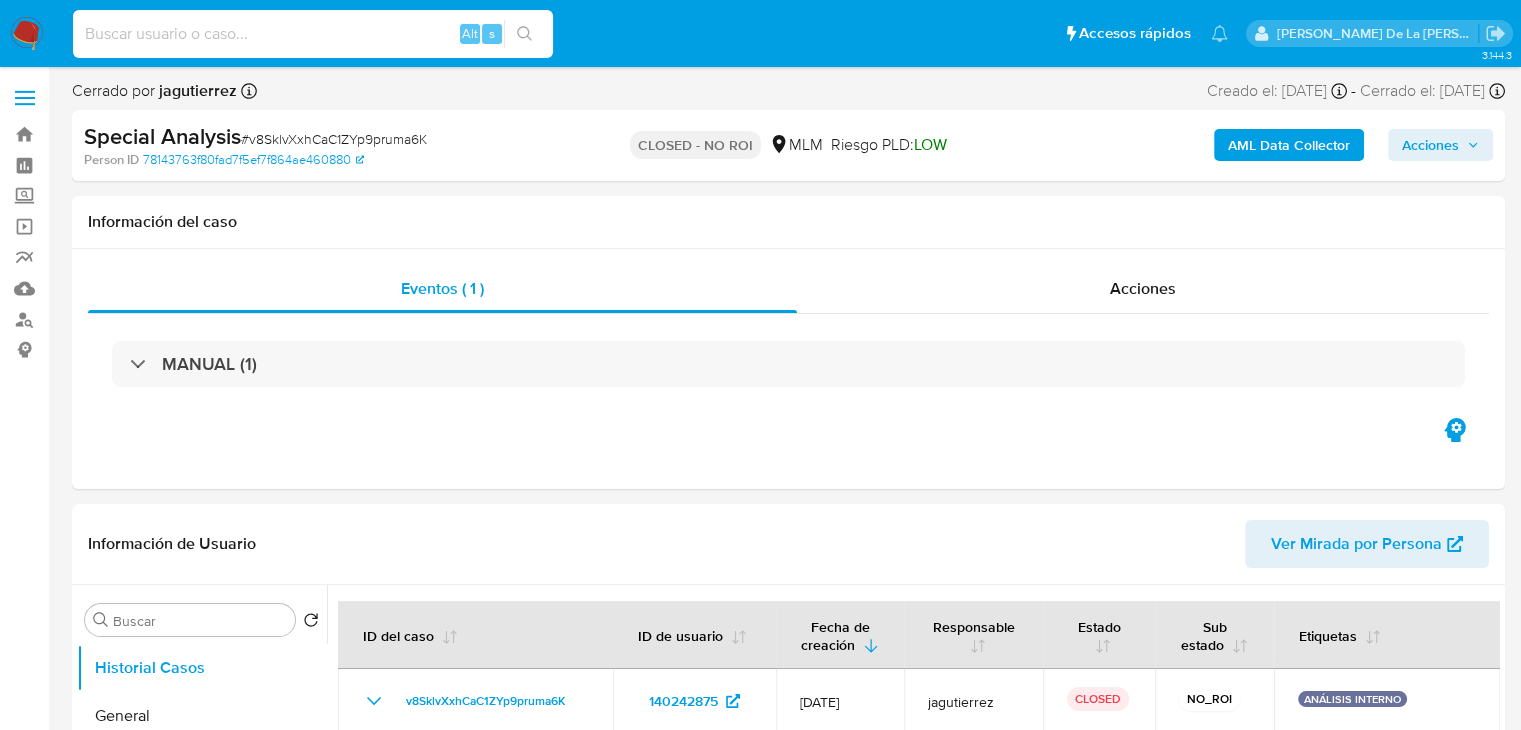 click at bounding box center [313, 34] 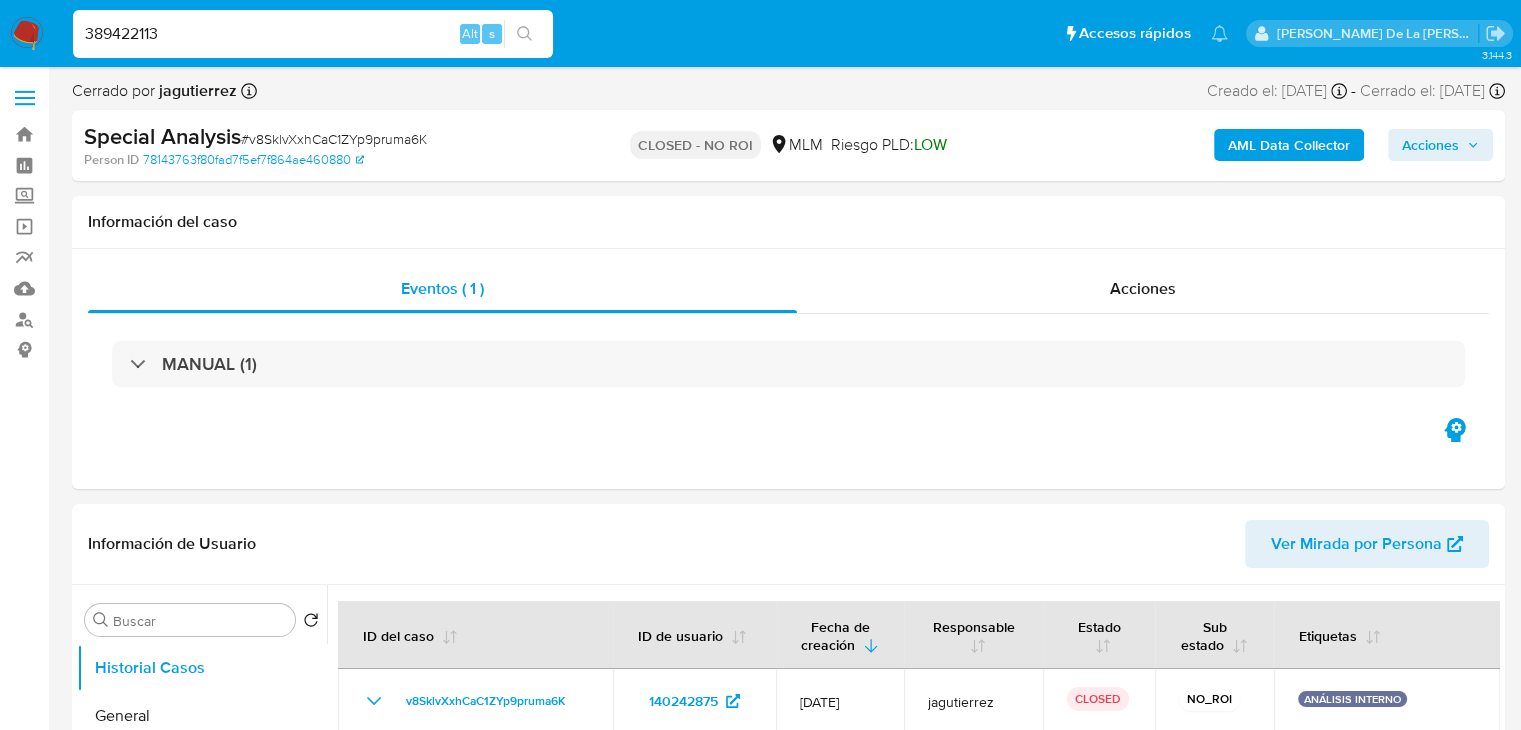 type on "389422113" 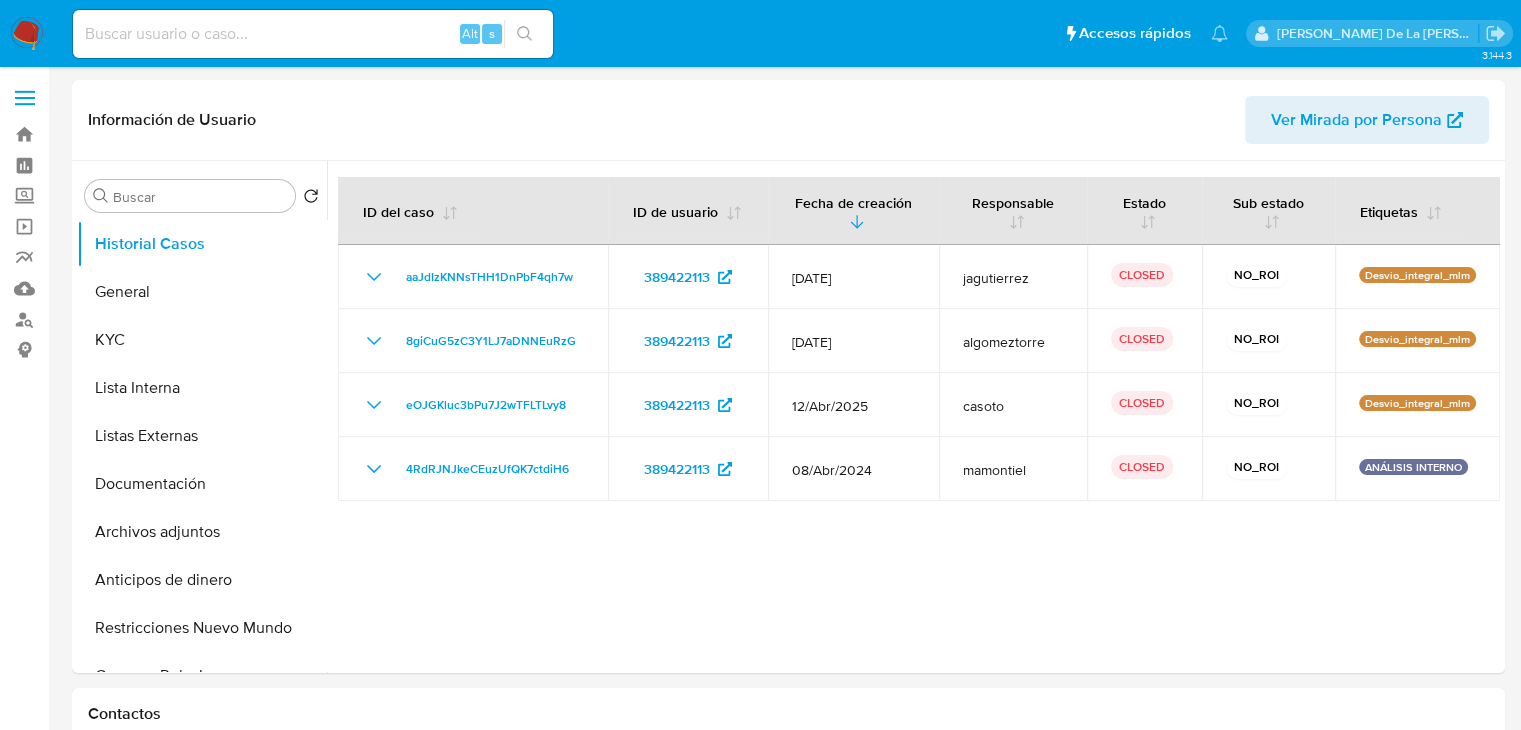 select on "10" 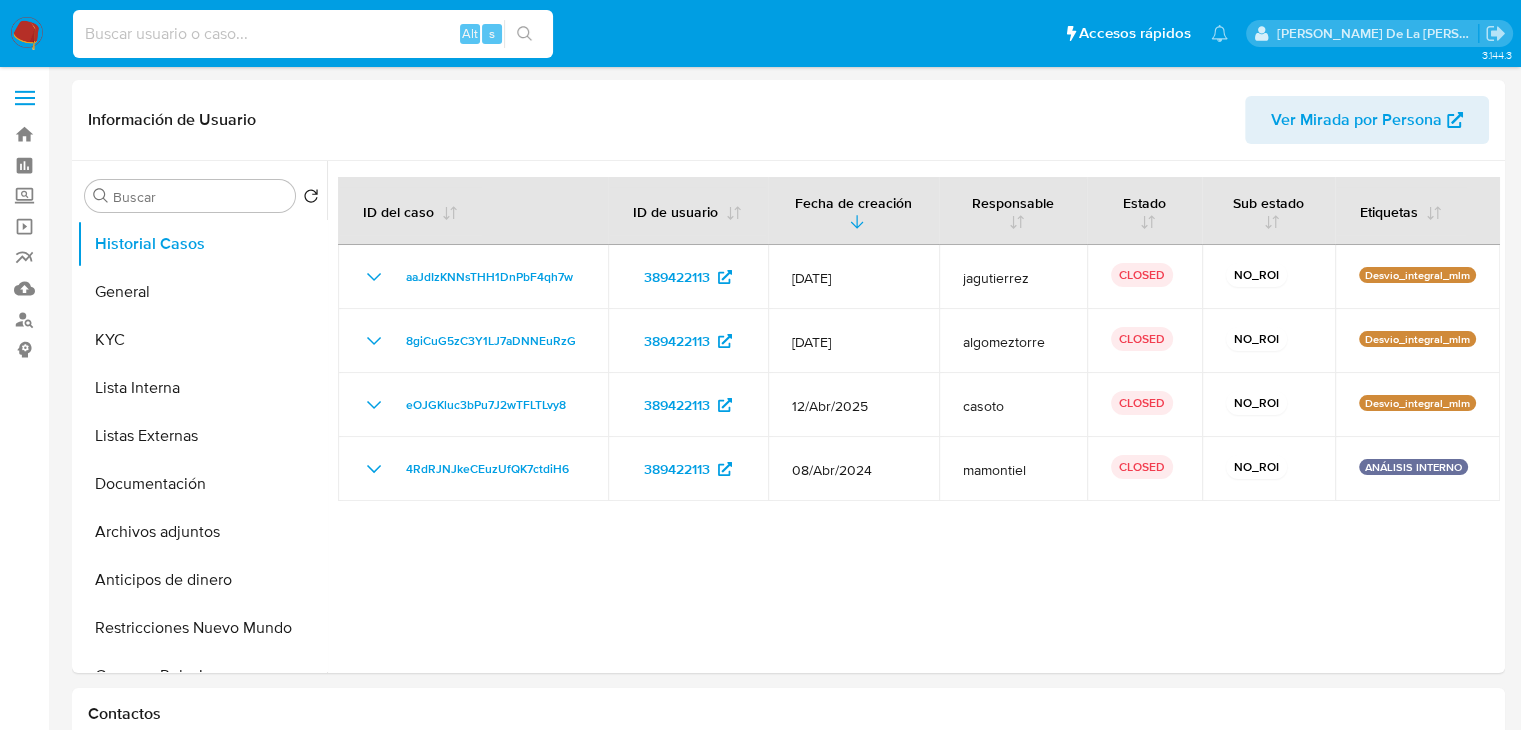 paste on "264855900" 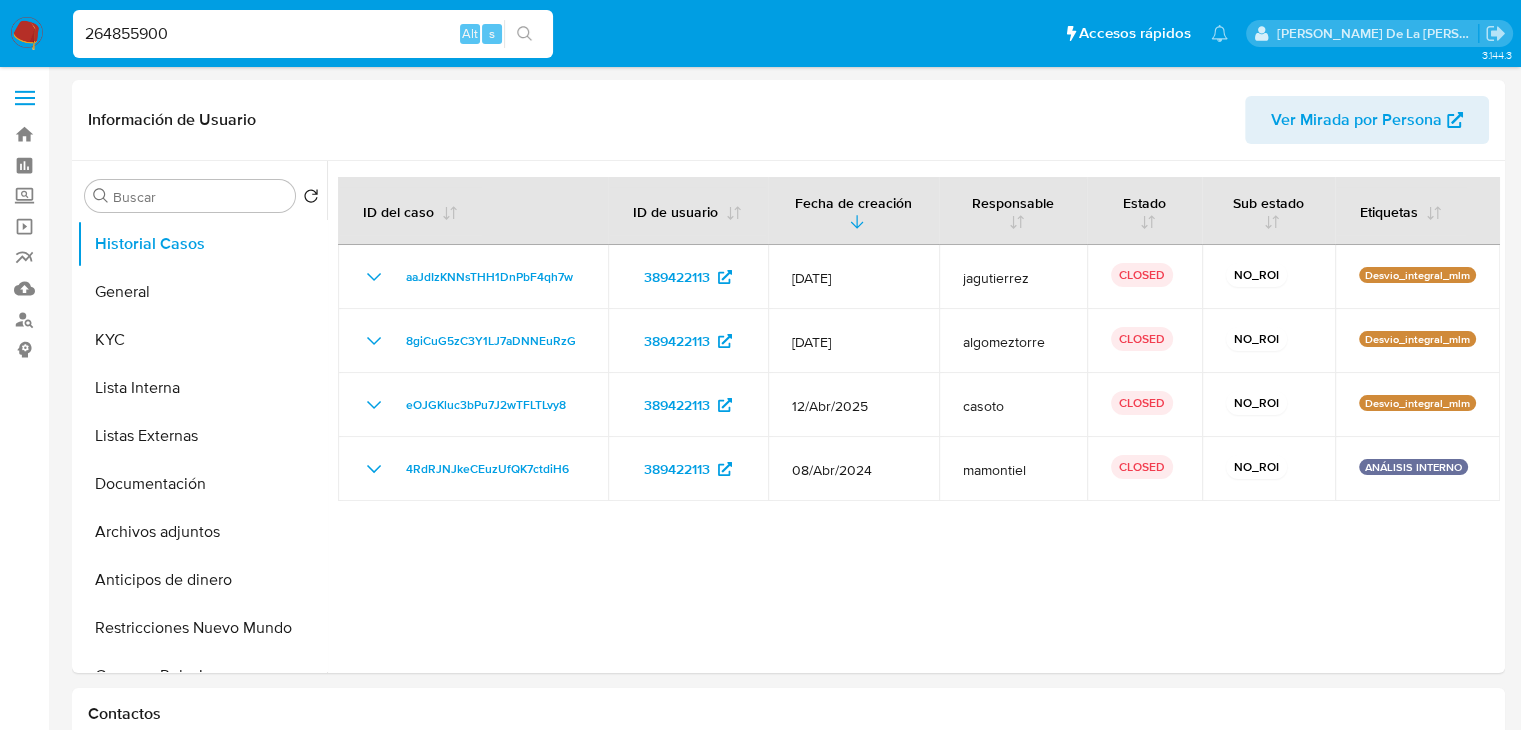 type on "264855900" 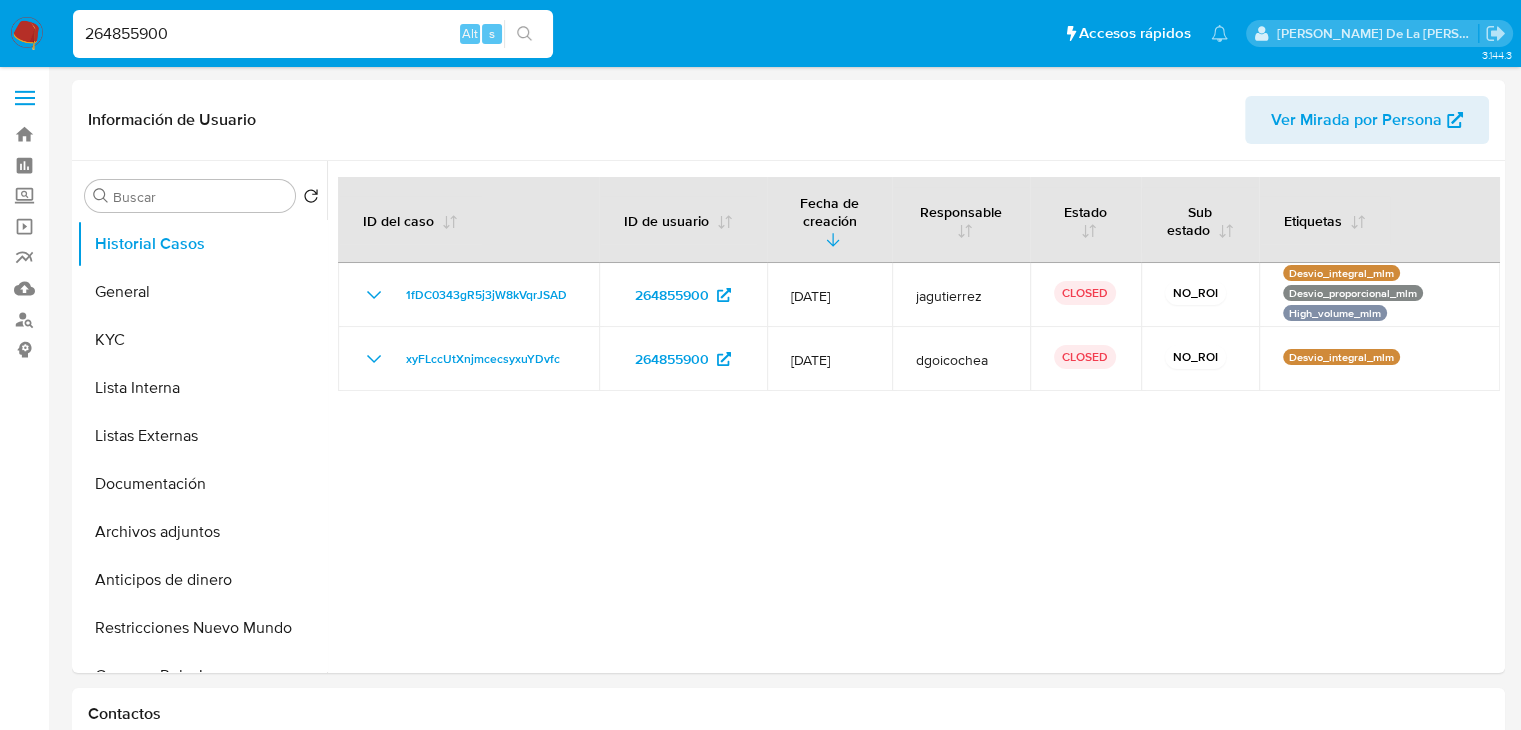 select on "10" 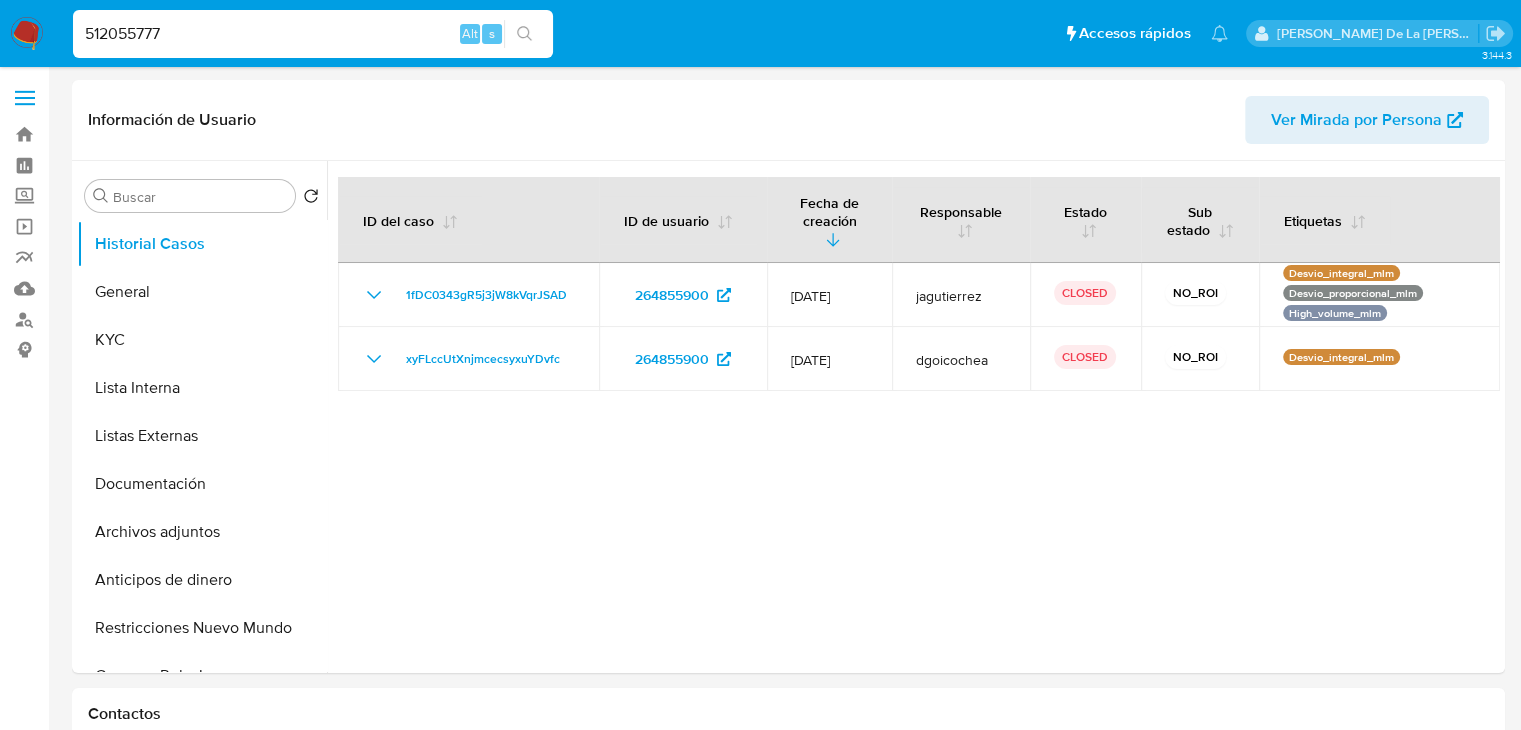 type on "512055777" 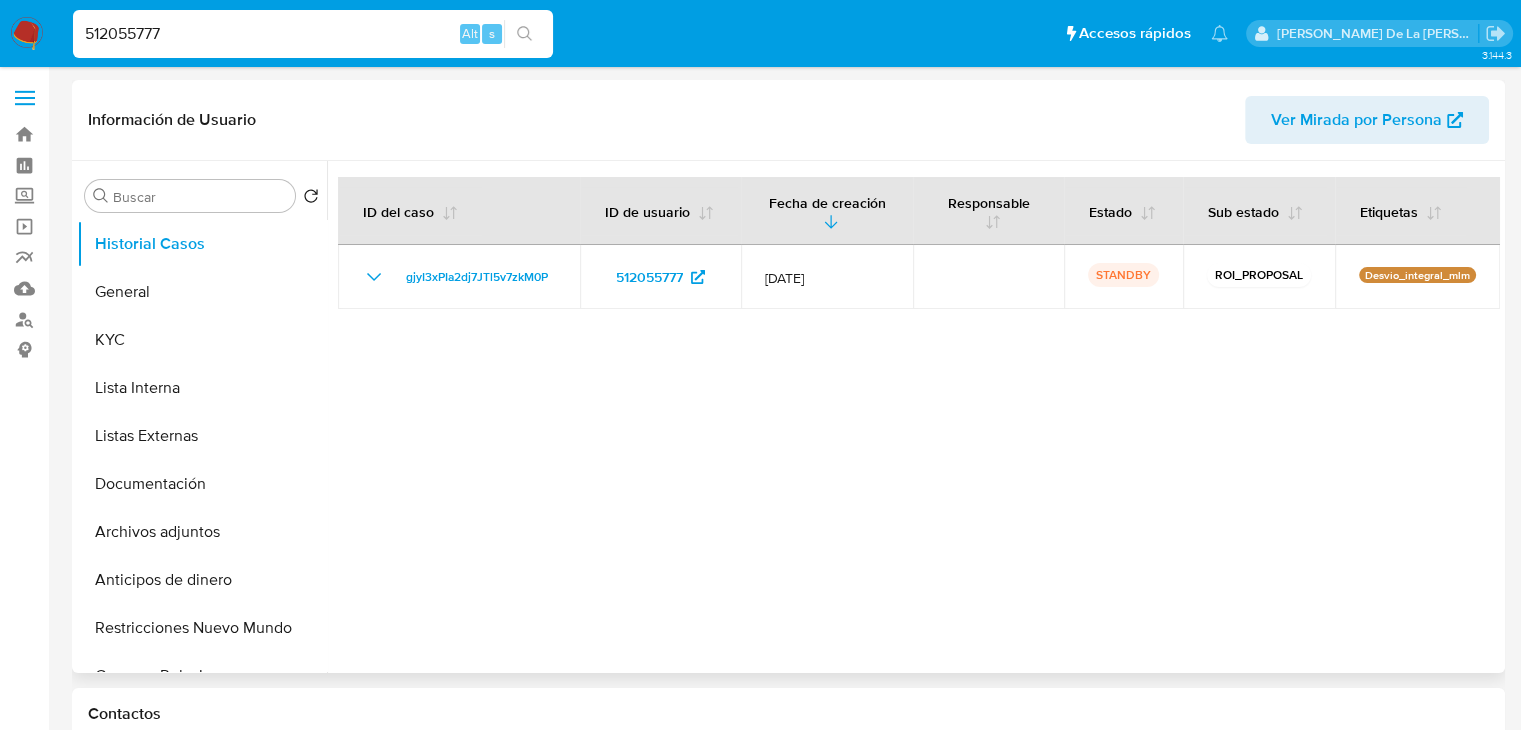 select on "10" 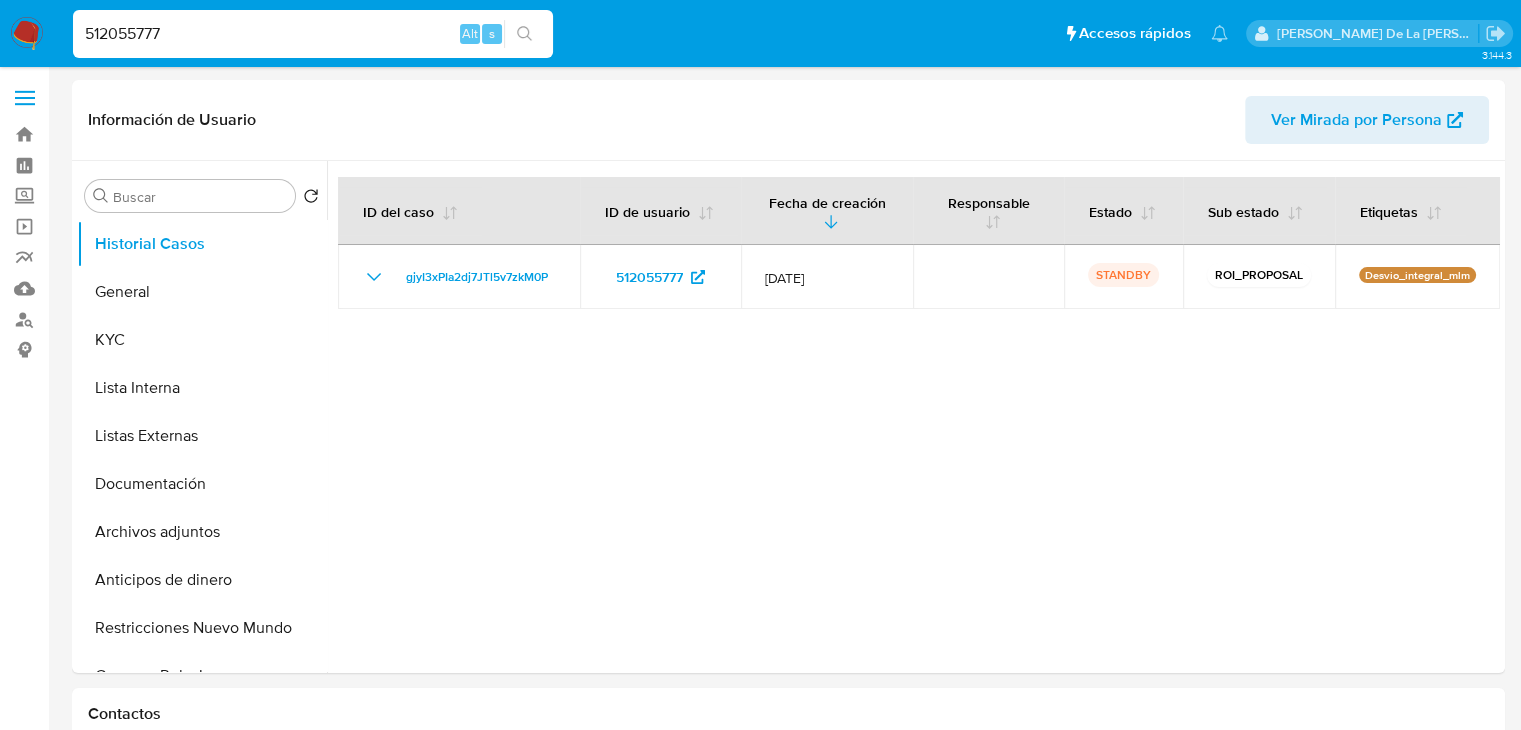 drag, startPoint x: 184, startPoint y: 38, endPoint x: 175, endPoint y: 33, distance: 10.29563 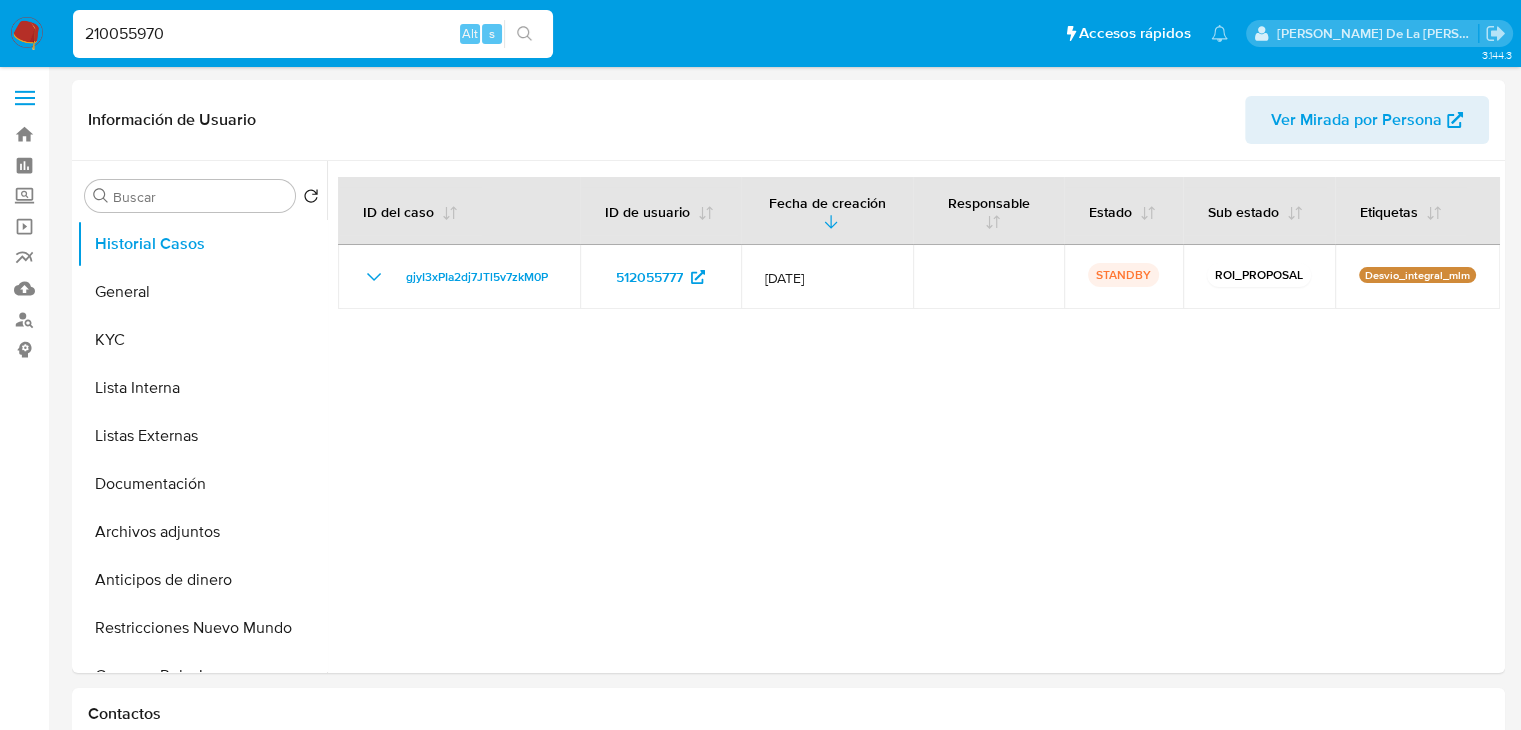 type on "210055970" 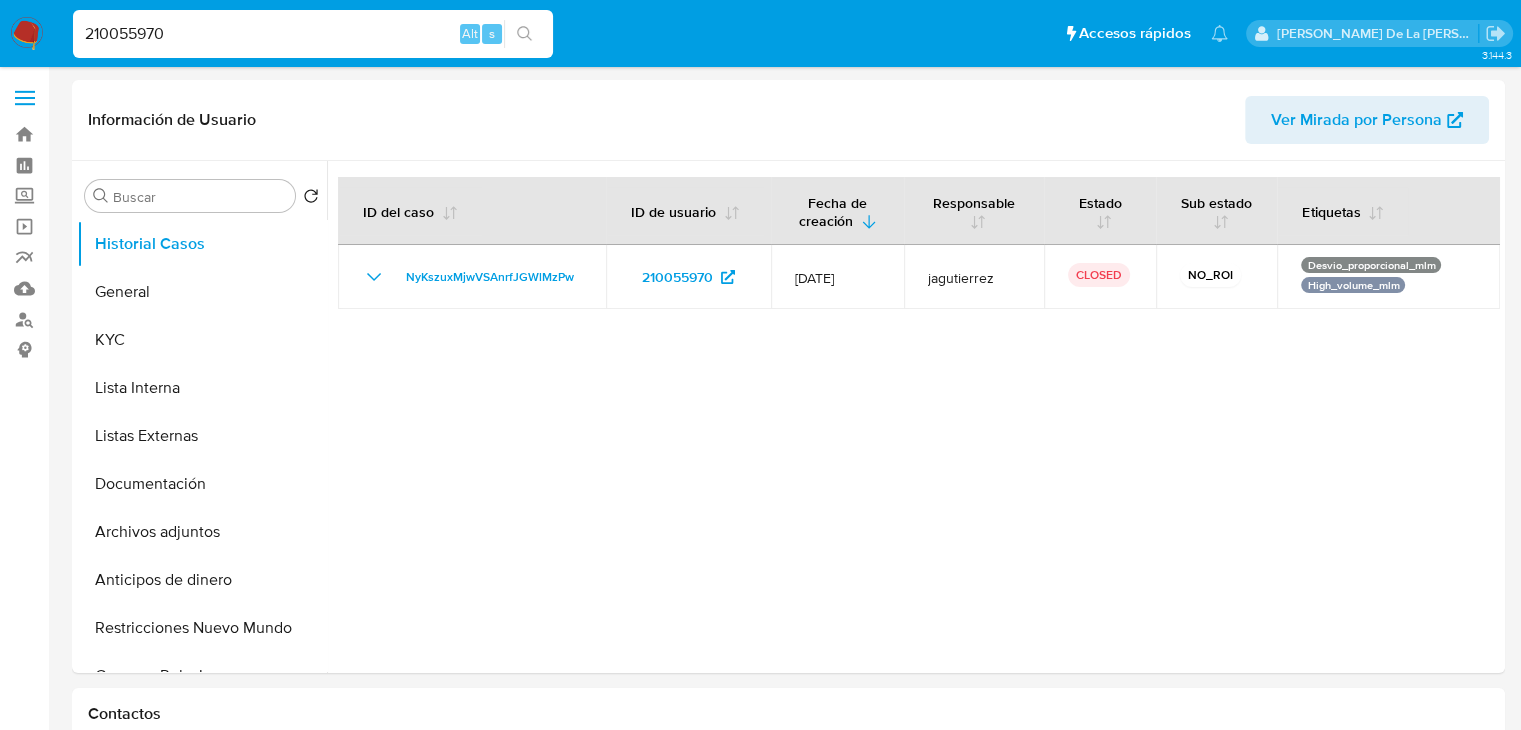select on "10" 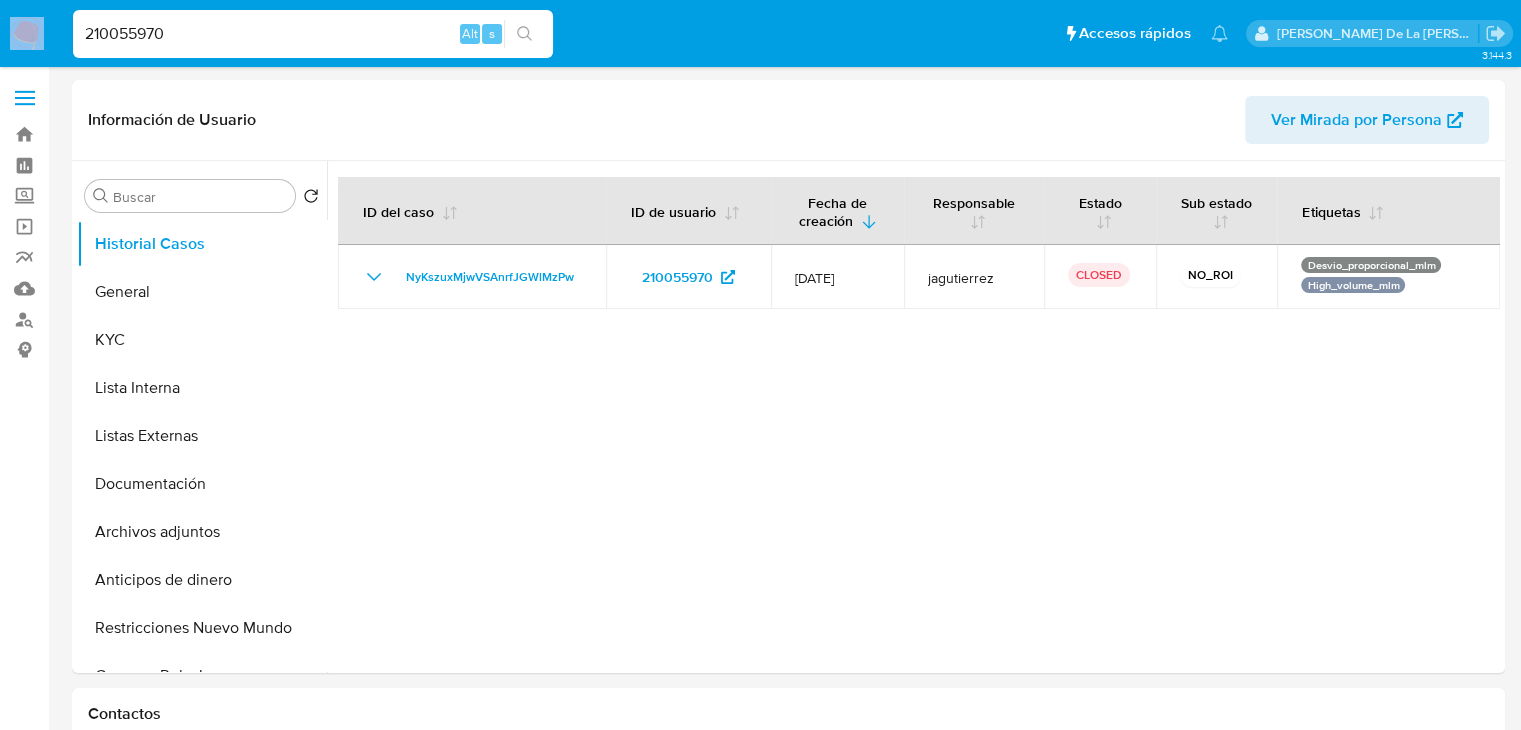 click on "210055970 Alt s" at bounding box center [313, 34] 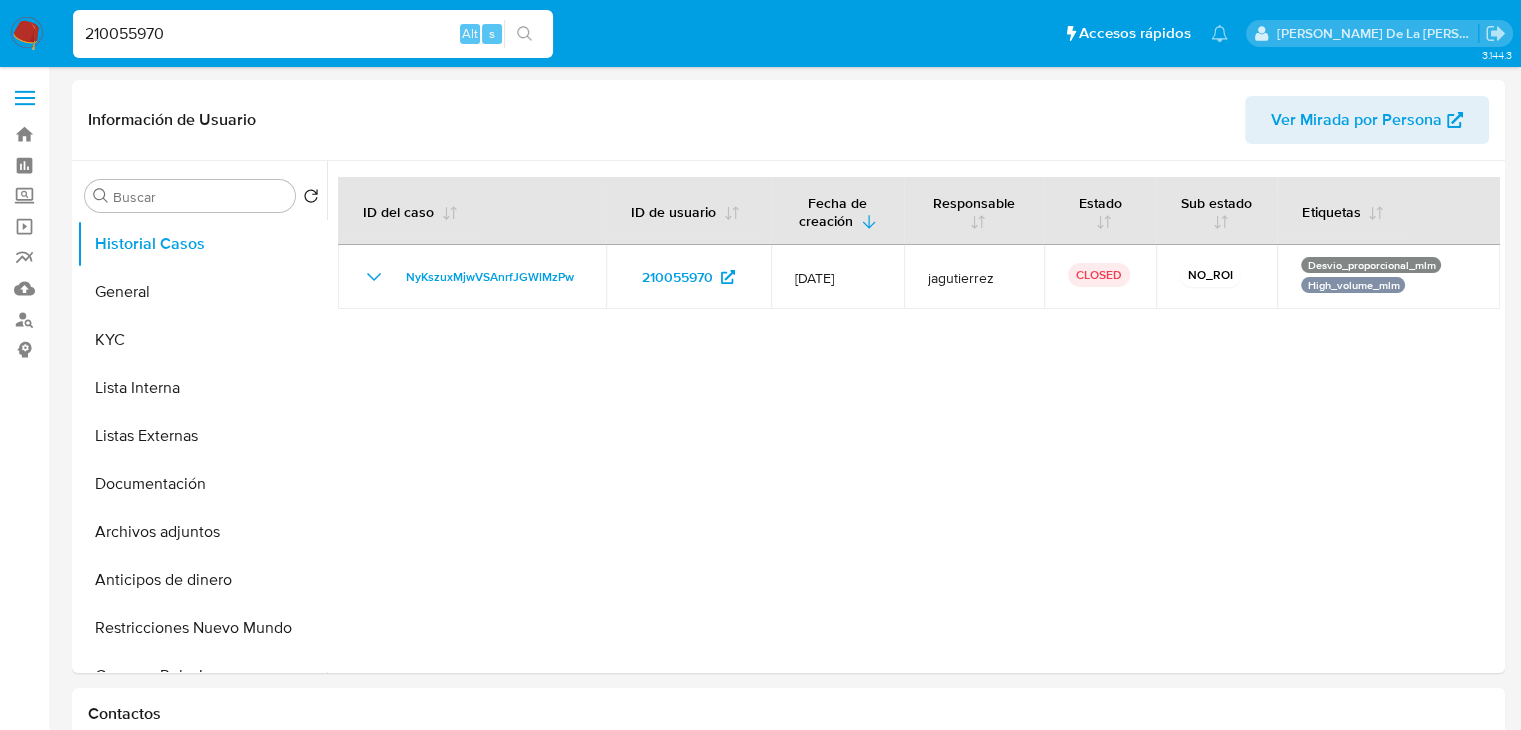 click on "210055970" at bounding box center (313, 34) 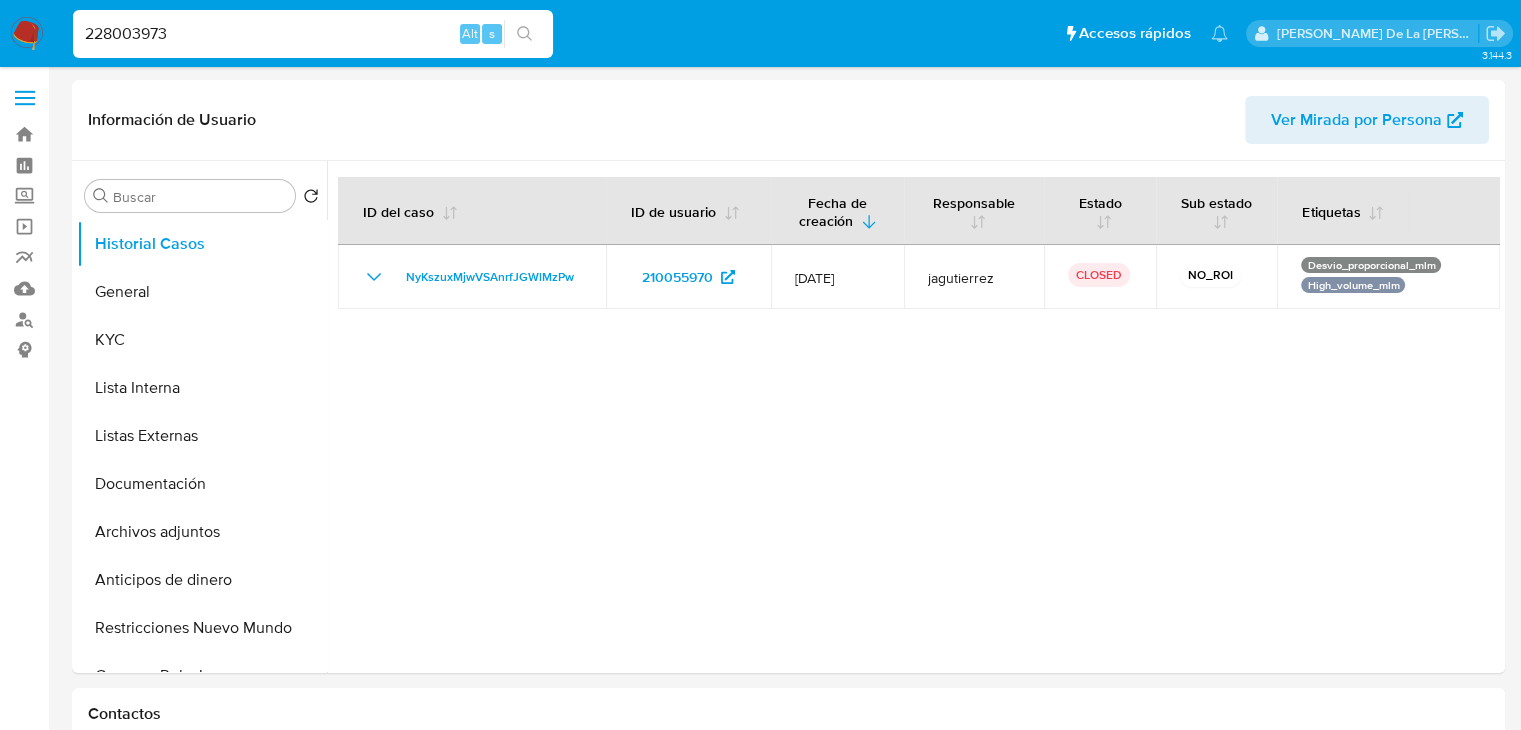 type on "228003973" 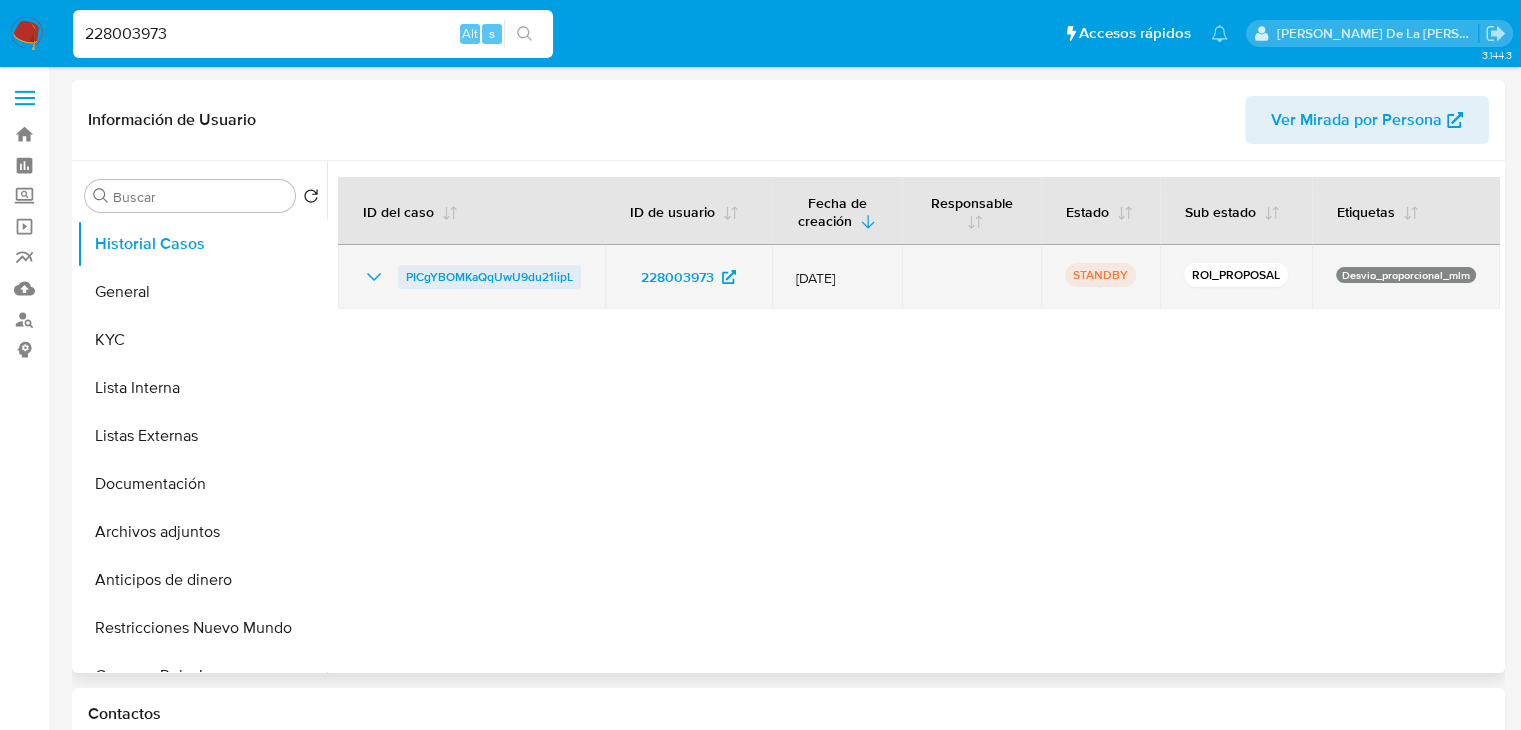select on "10" 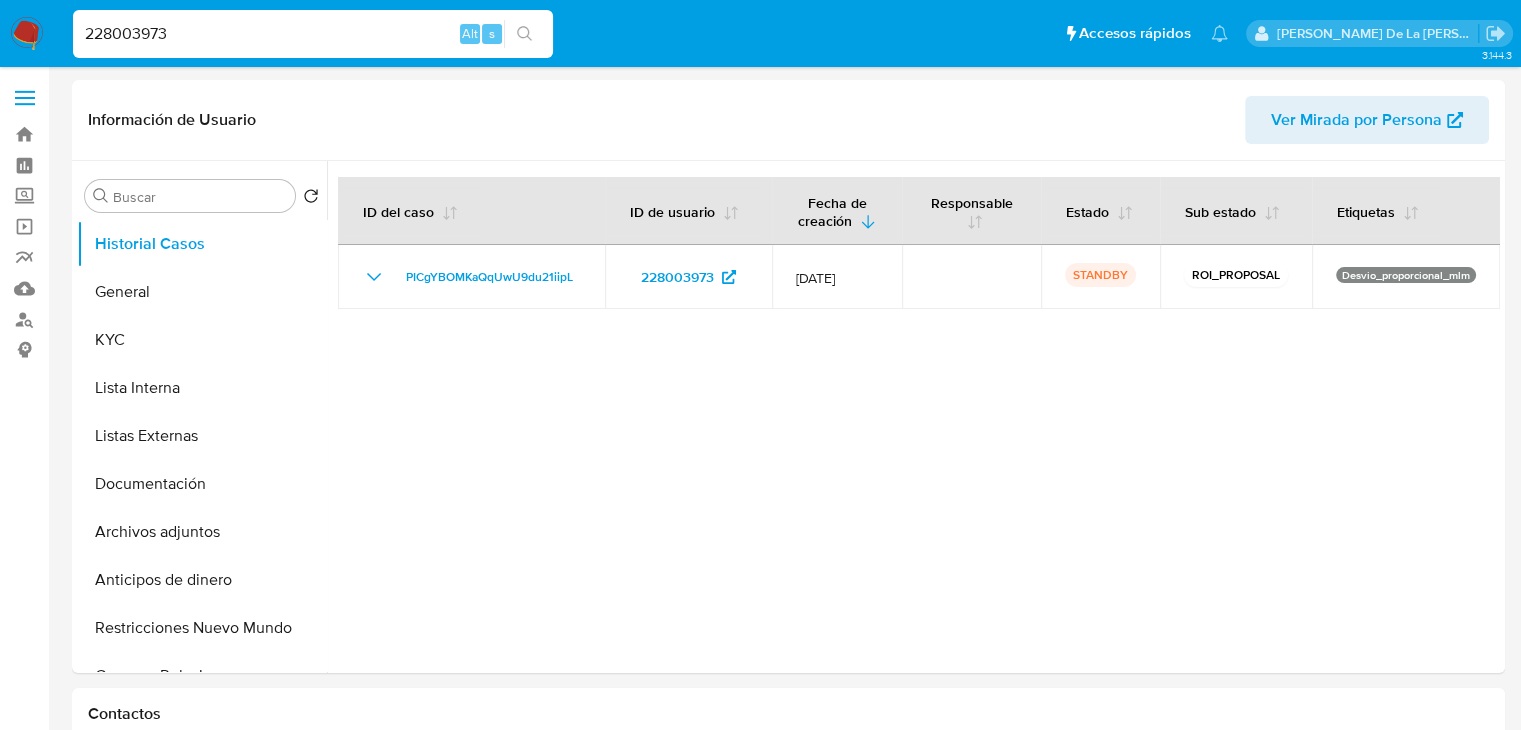 click on "228003973" at bounding box center (313, 34) 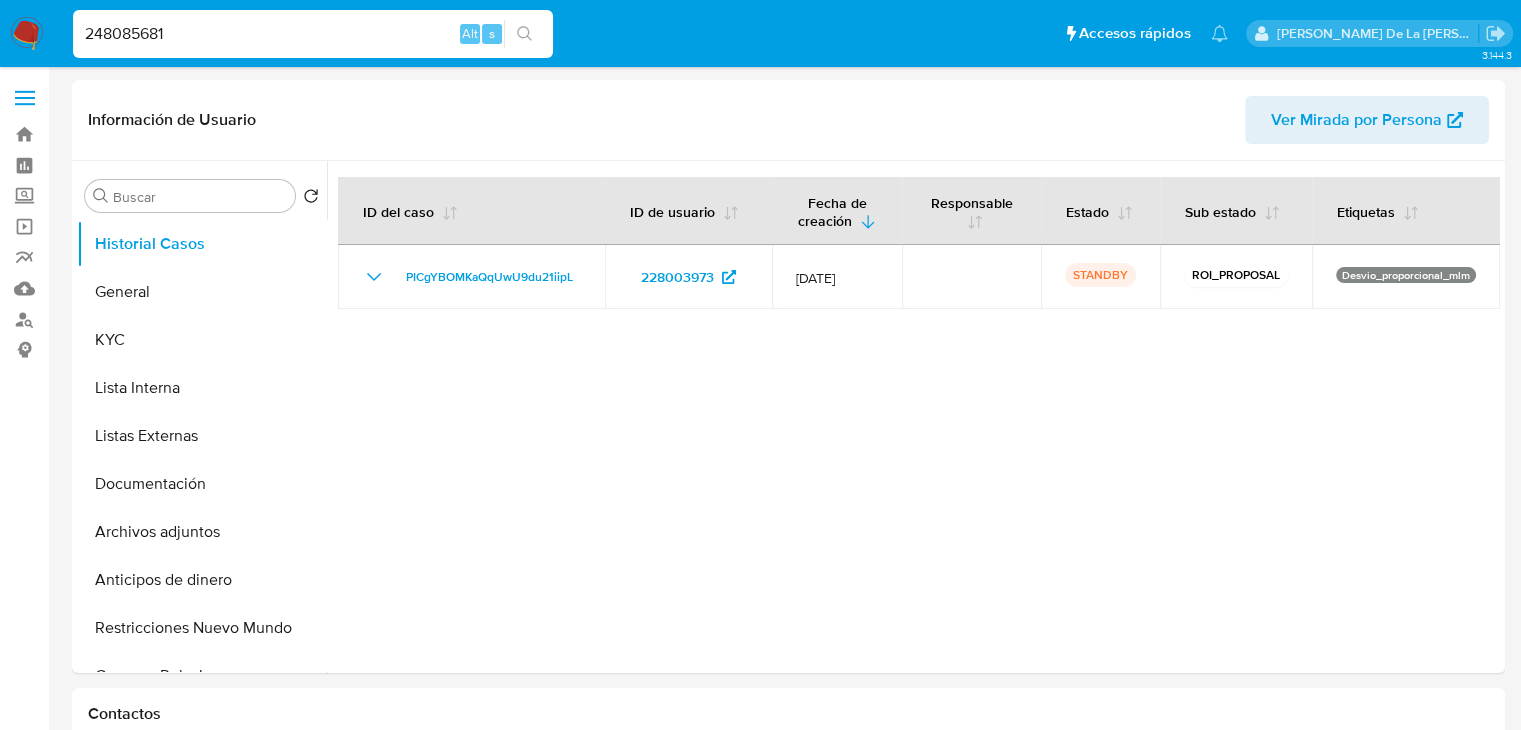 type on "248085681" 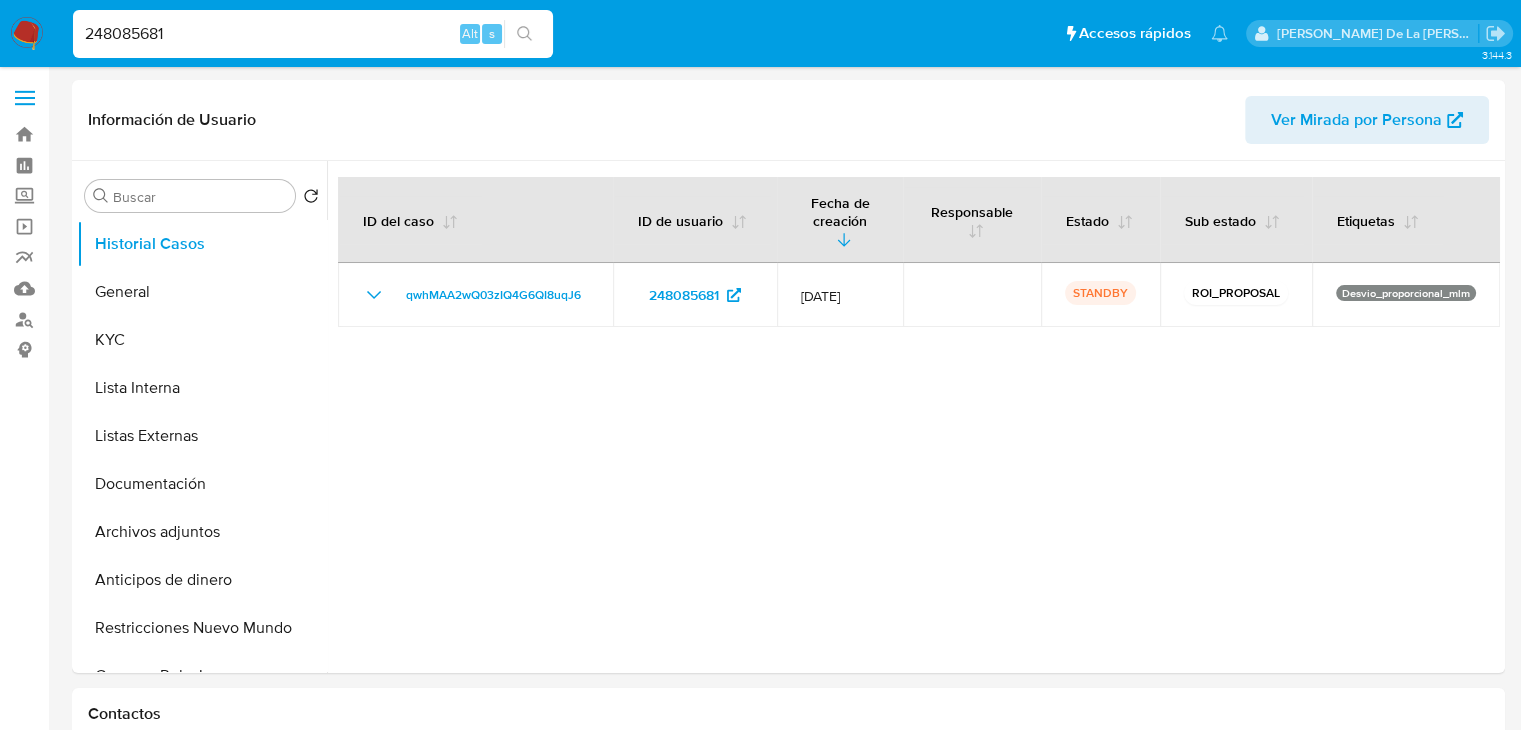 select on "10" 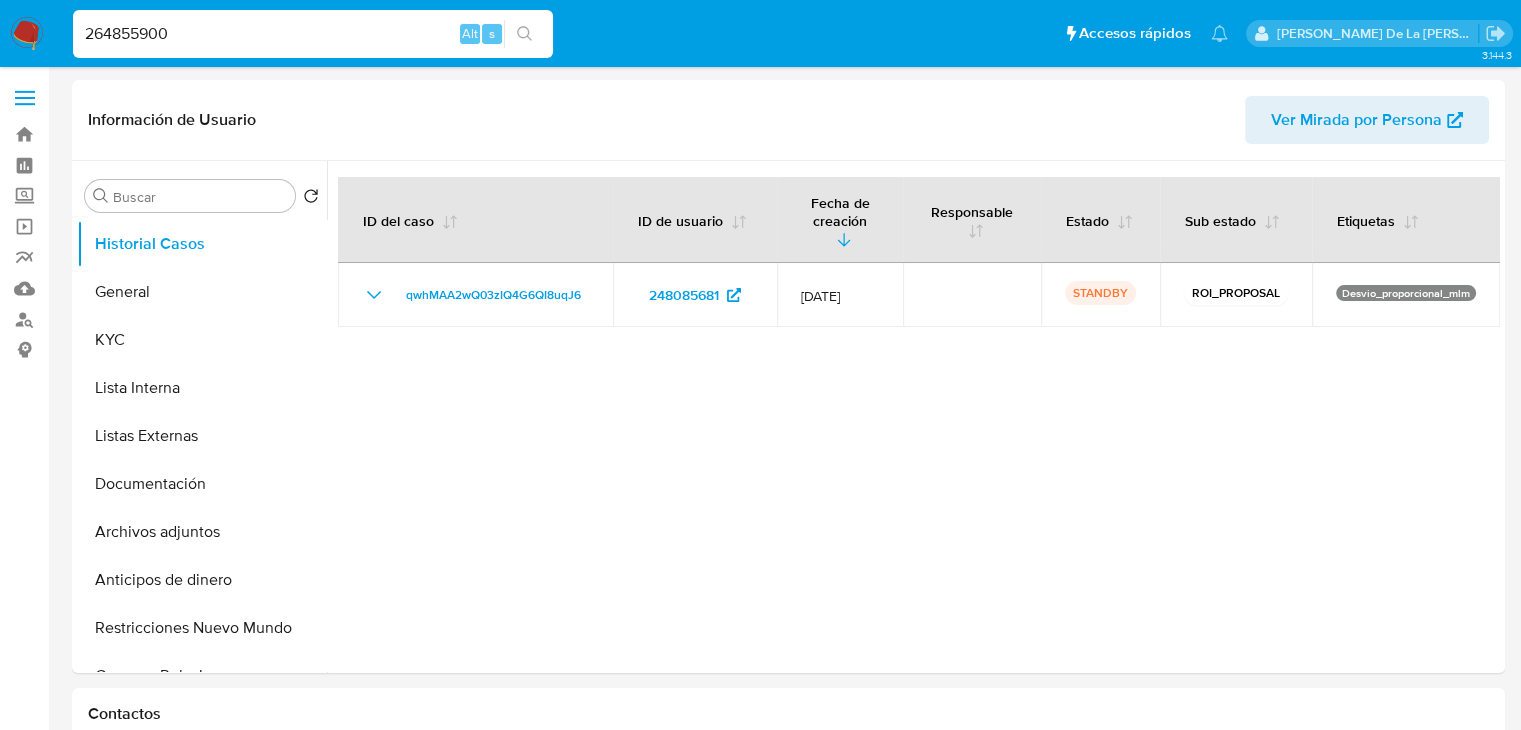 type on "264855900" 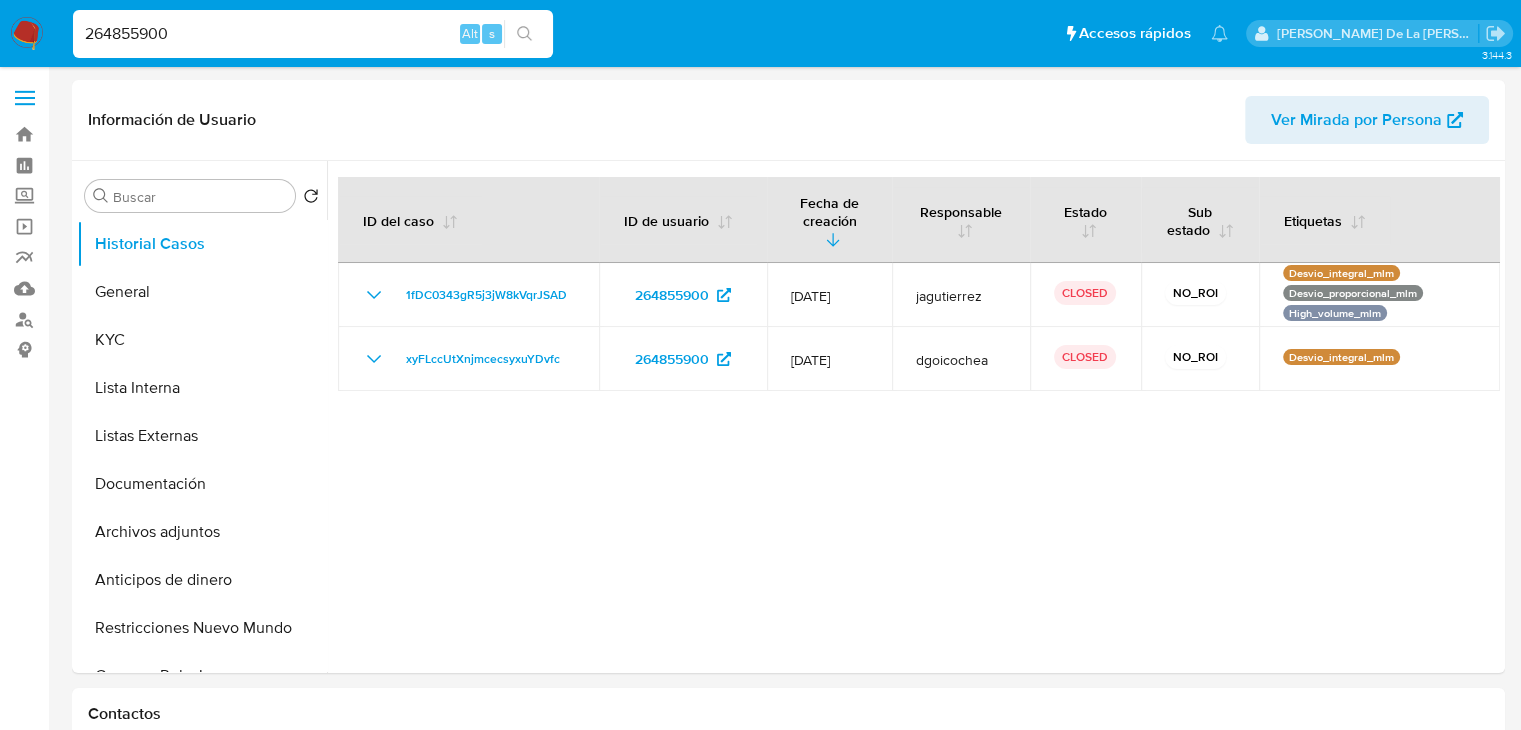 select on "10" 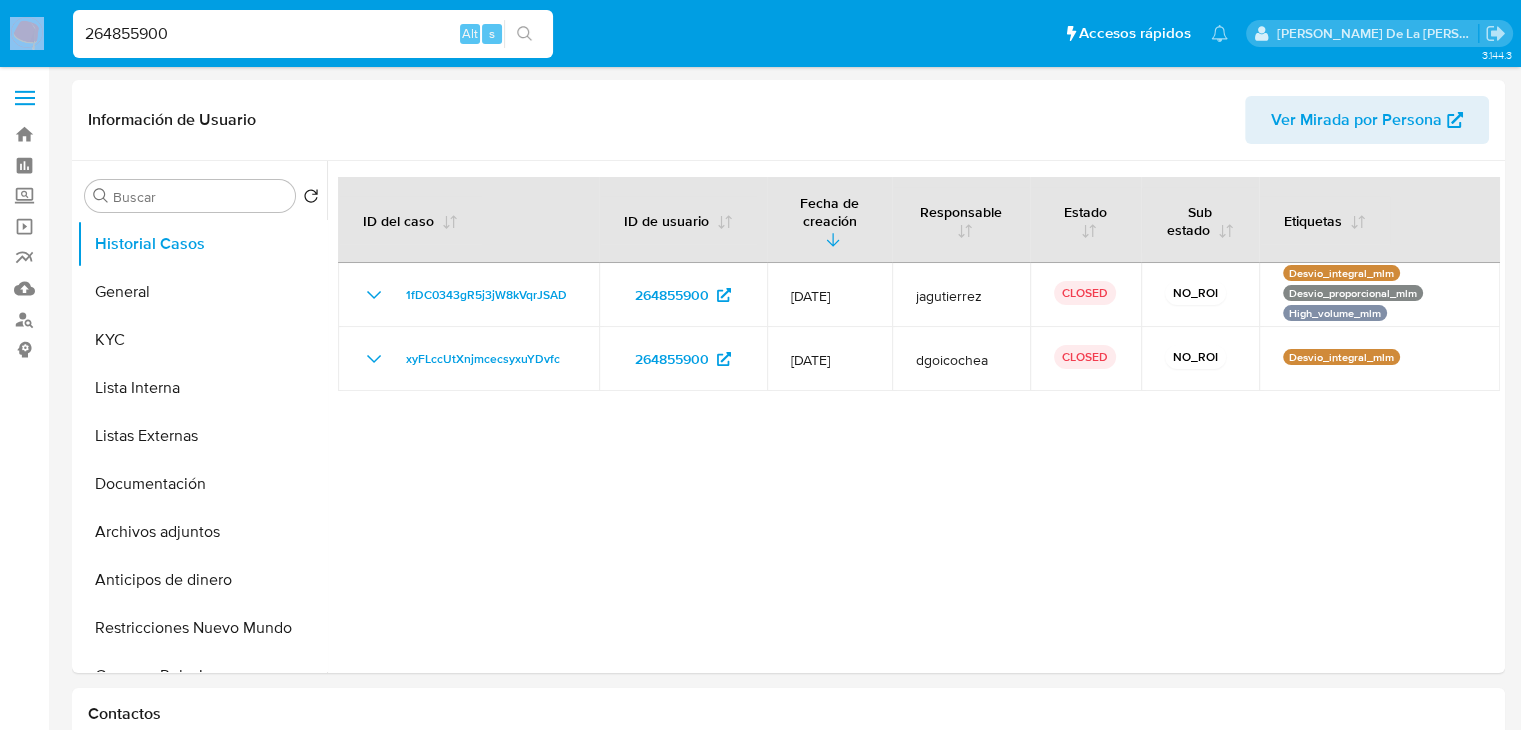click on "264855900 Alt s" at bounding box center (313, 34) 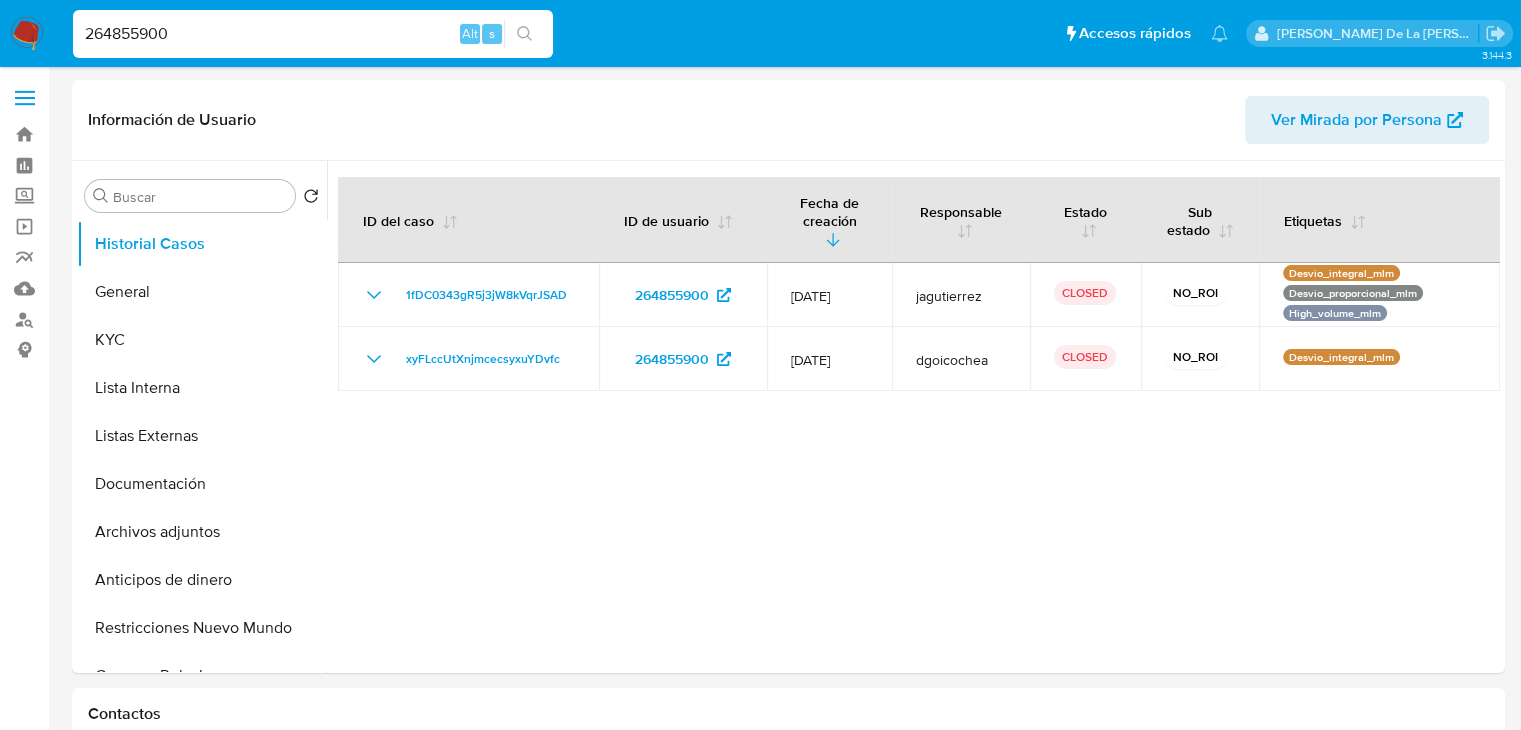 click on "264855900" at bounding box center [313, 34] 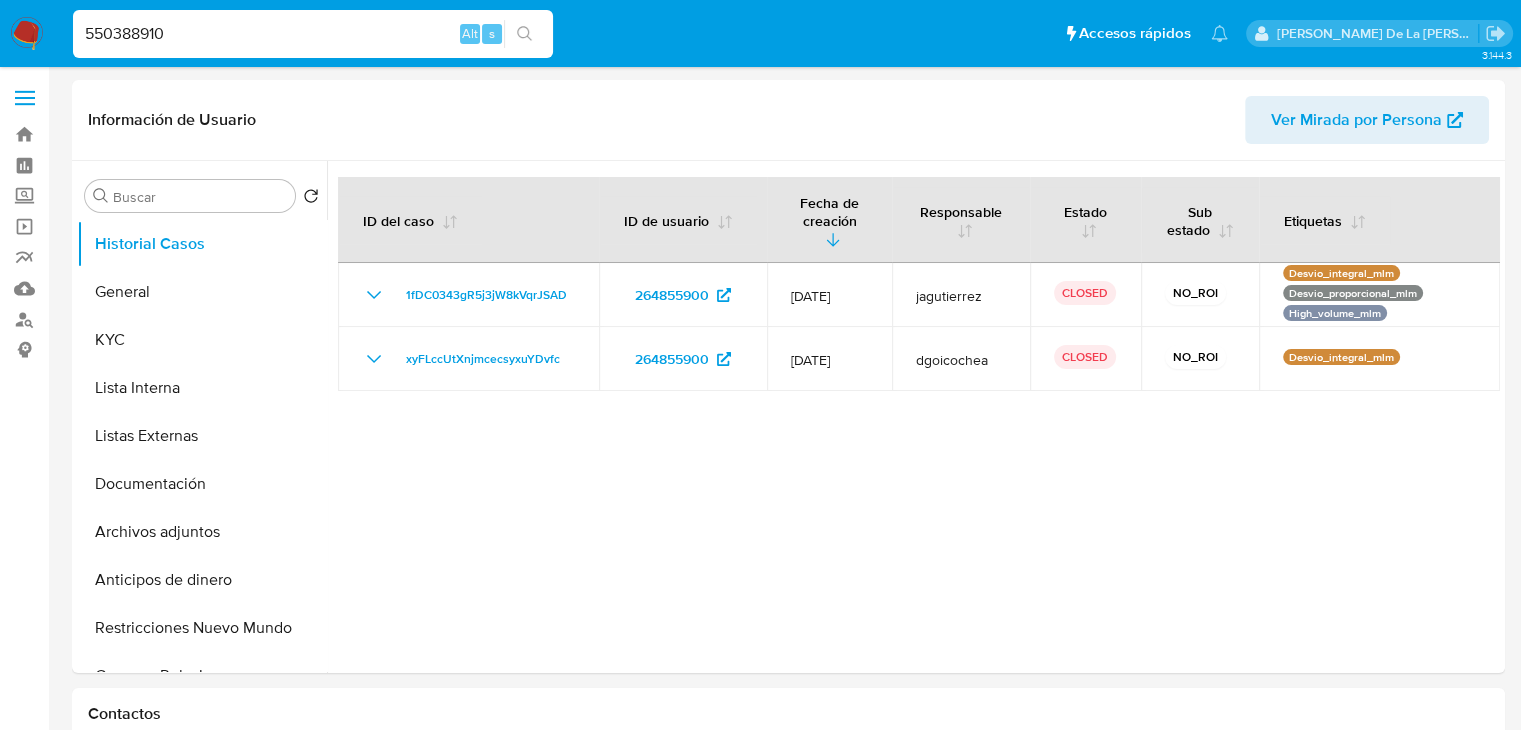 type on "550388910" 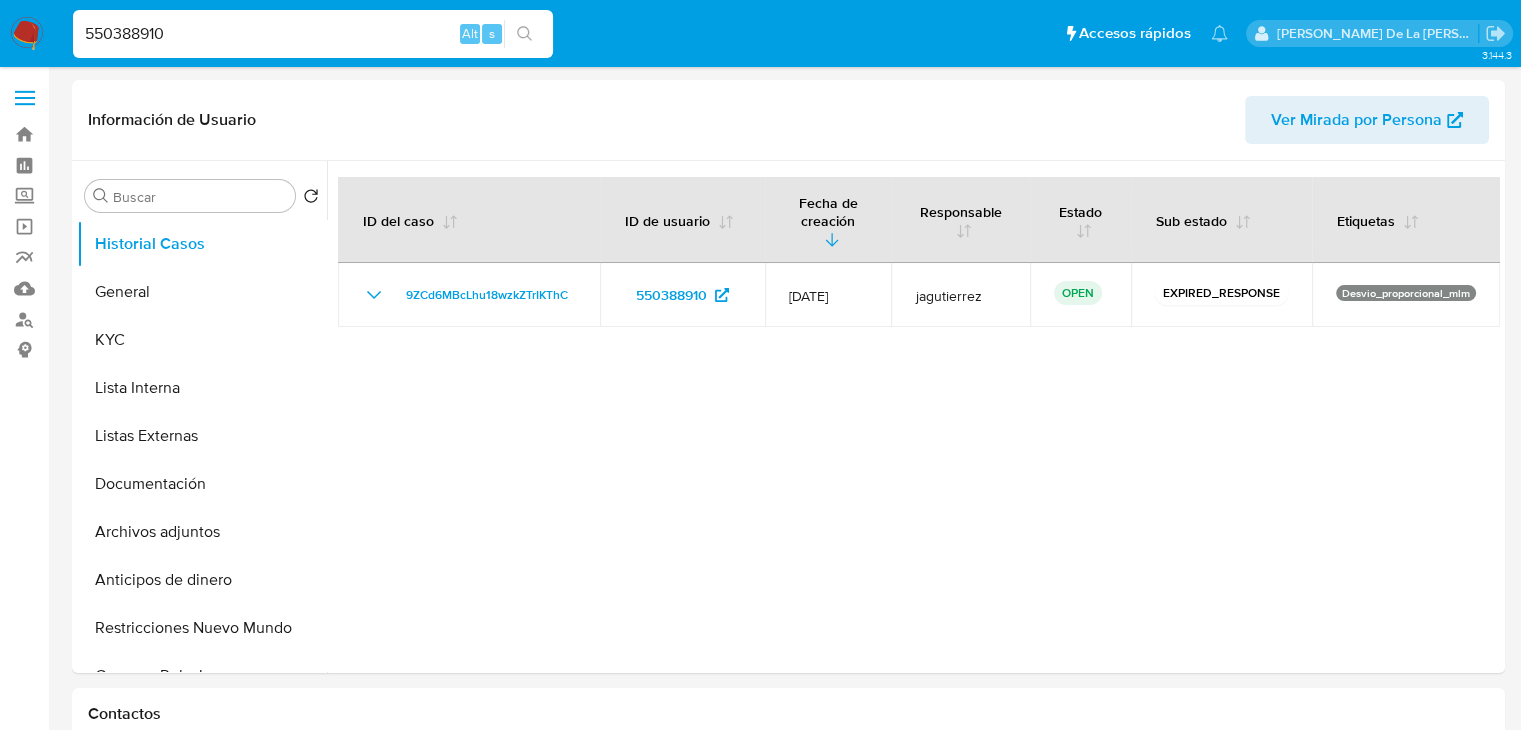 select on "10" 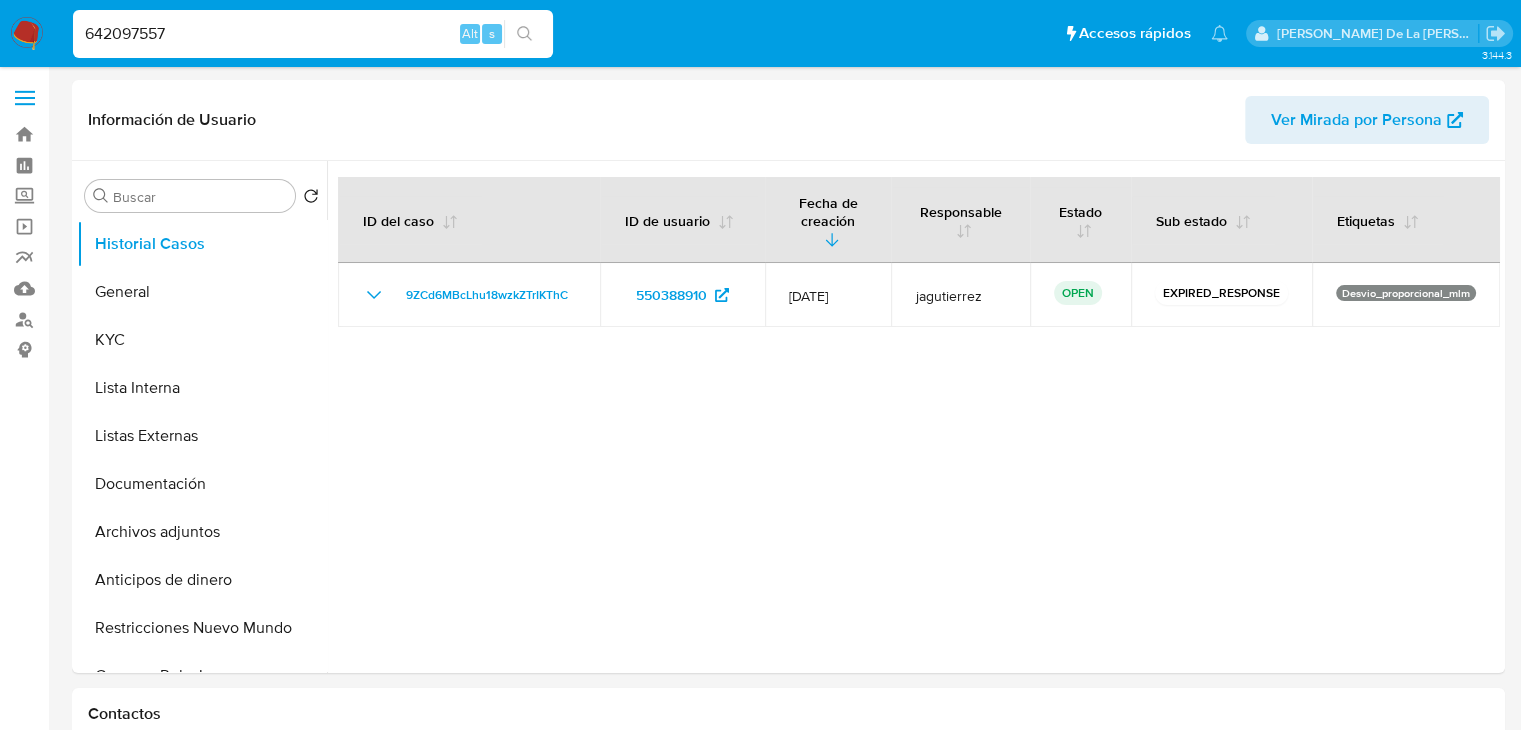 type on "642097557" 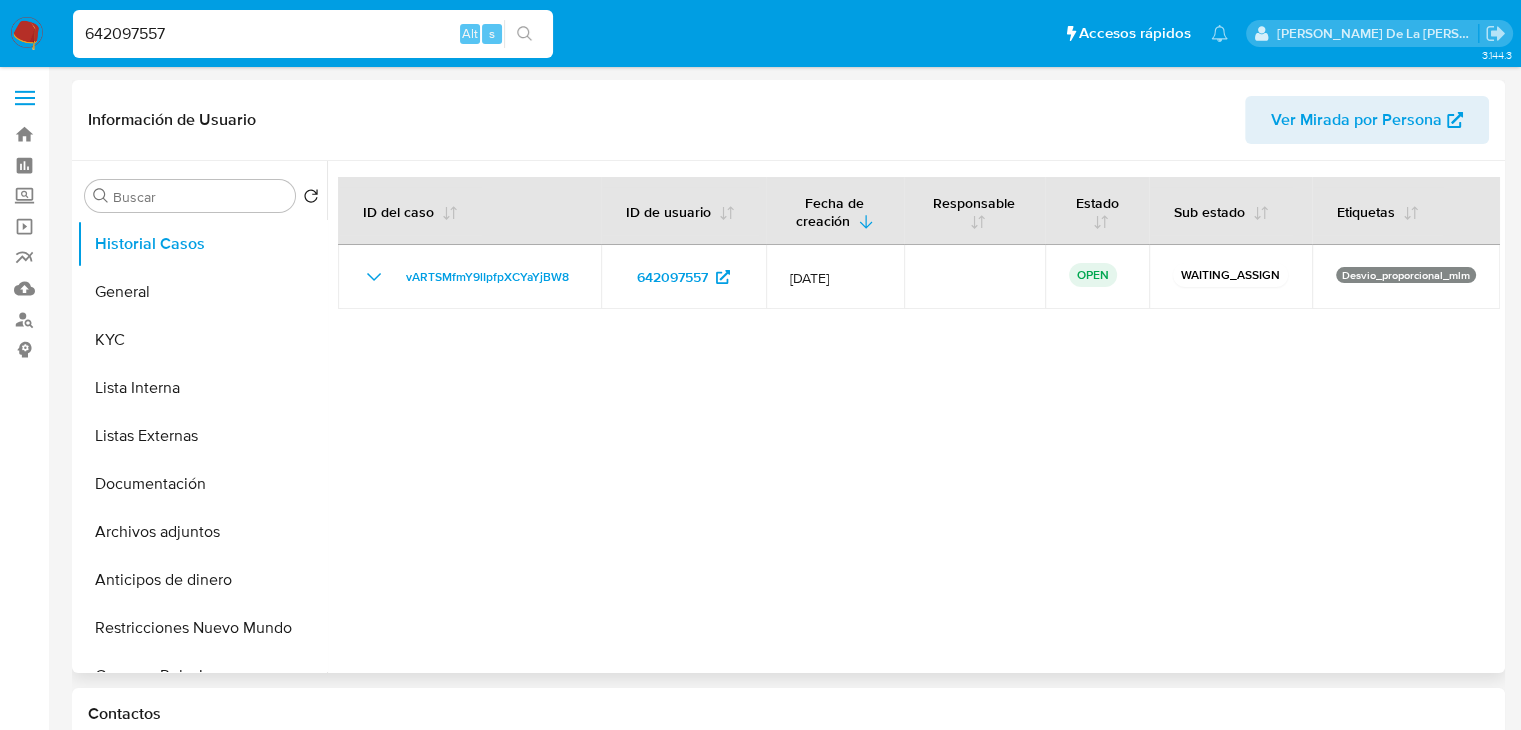 select on "10" 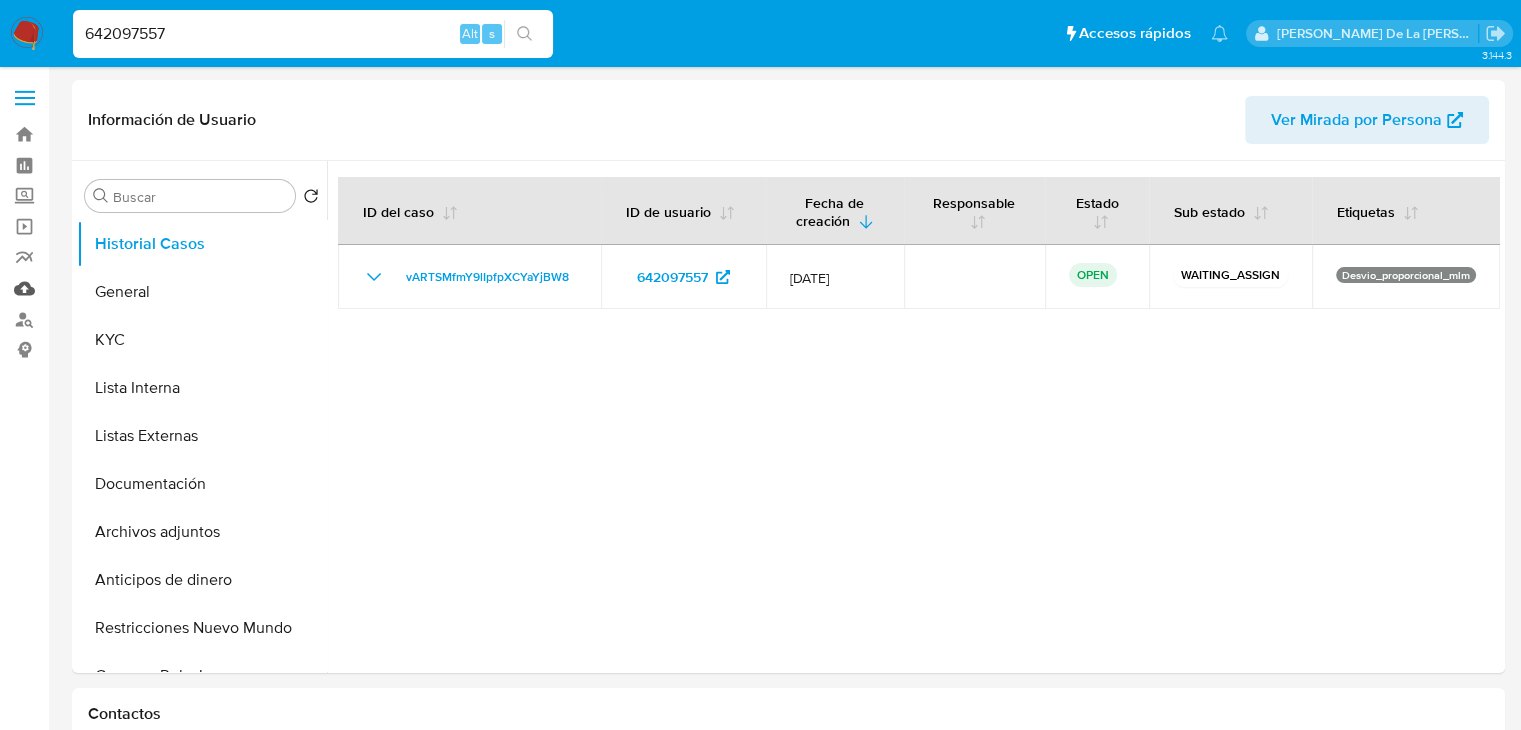 click on "Mulan" at bounding box center (119, 288) 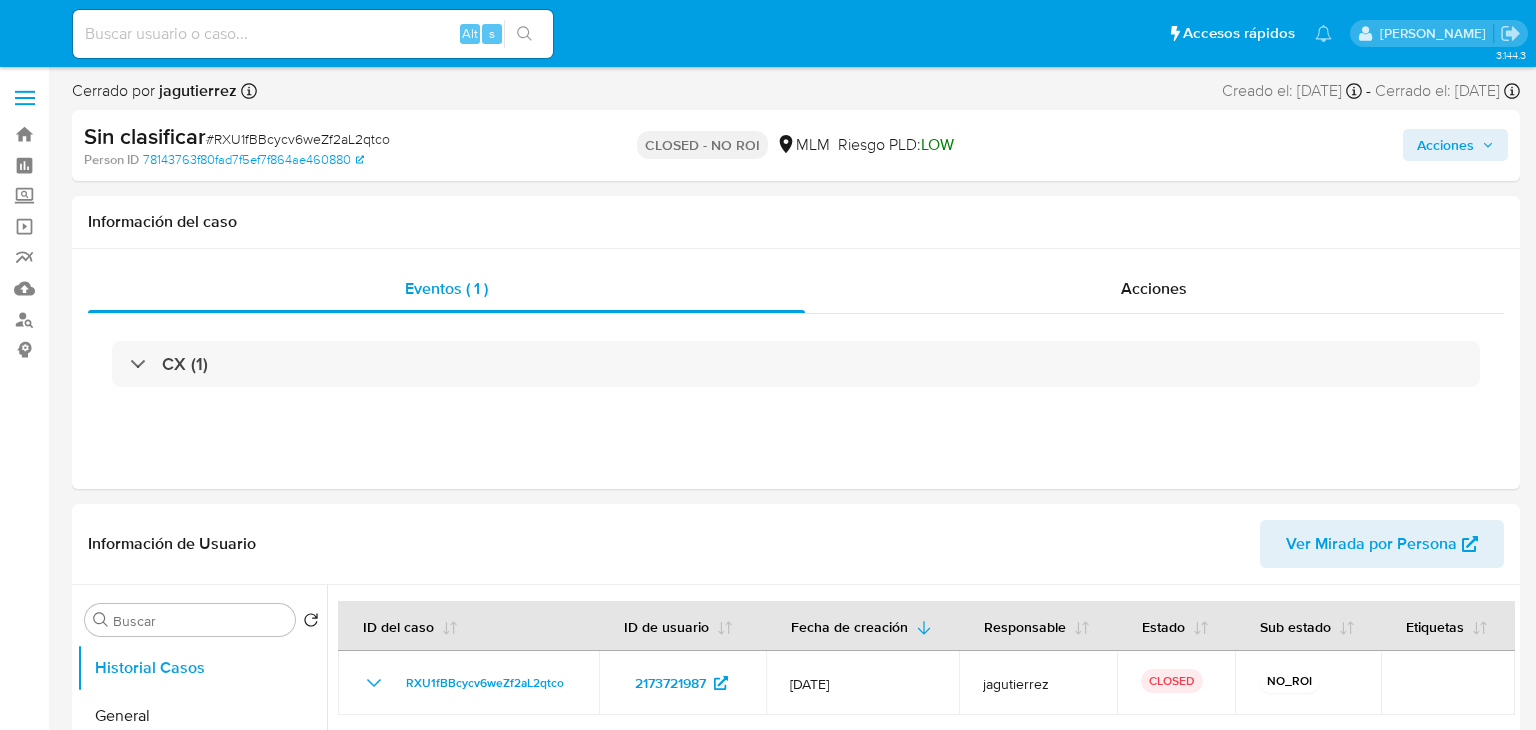 select on "10" 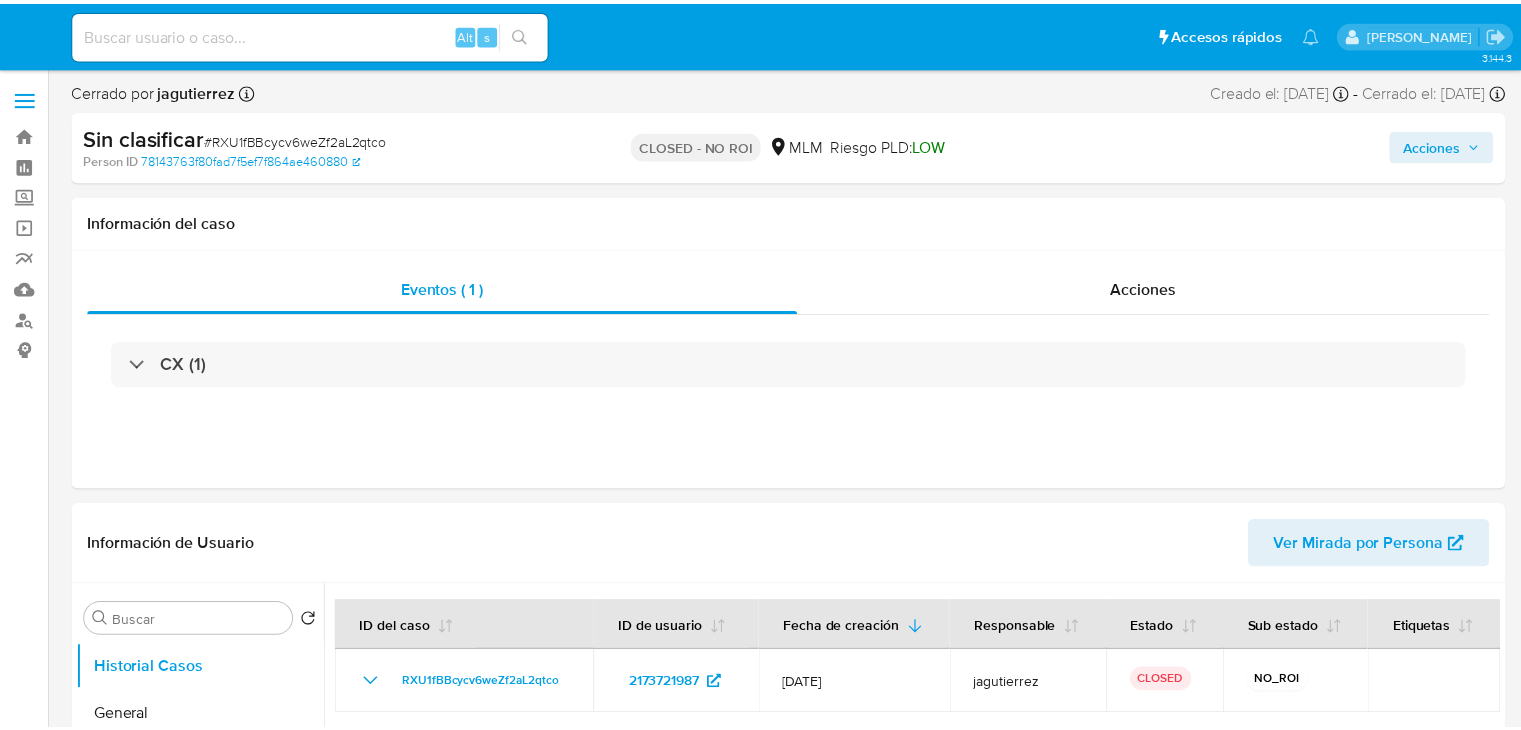 scroll, scrollTop: 0, scrollLeft: 0, axis: both 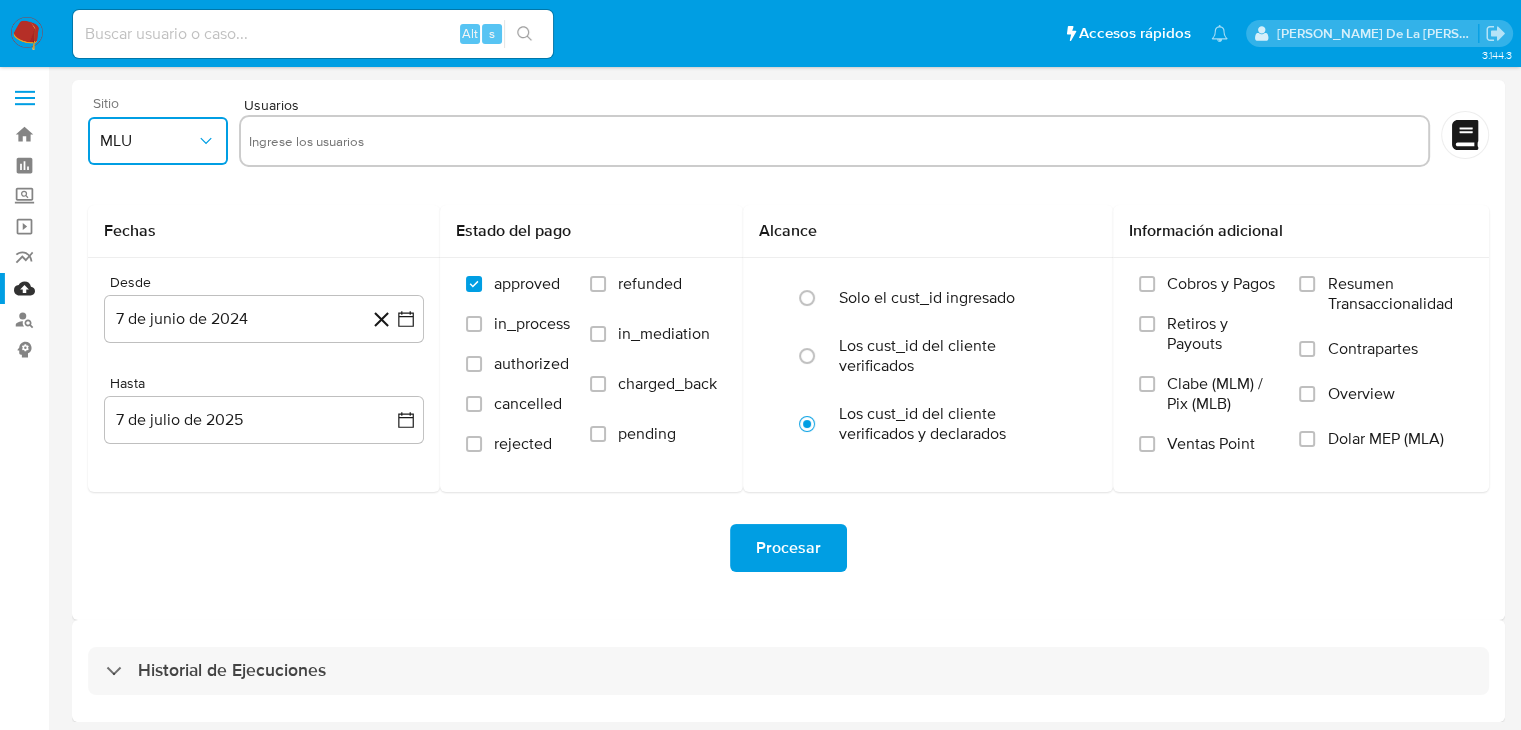 click on "MLU" at bounding box center (148, 141) 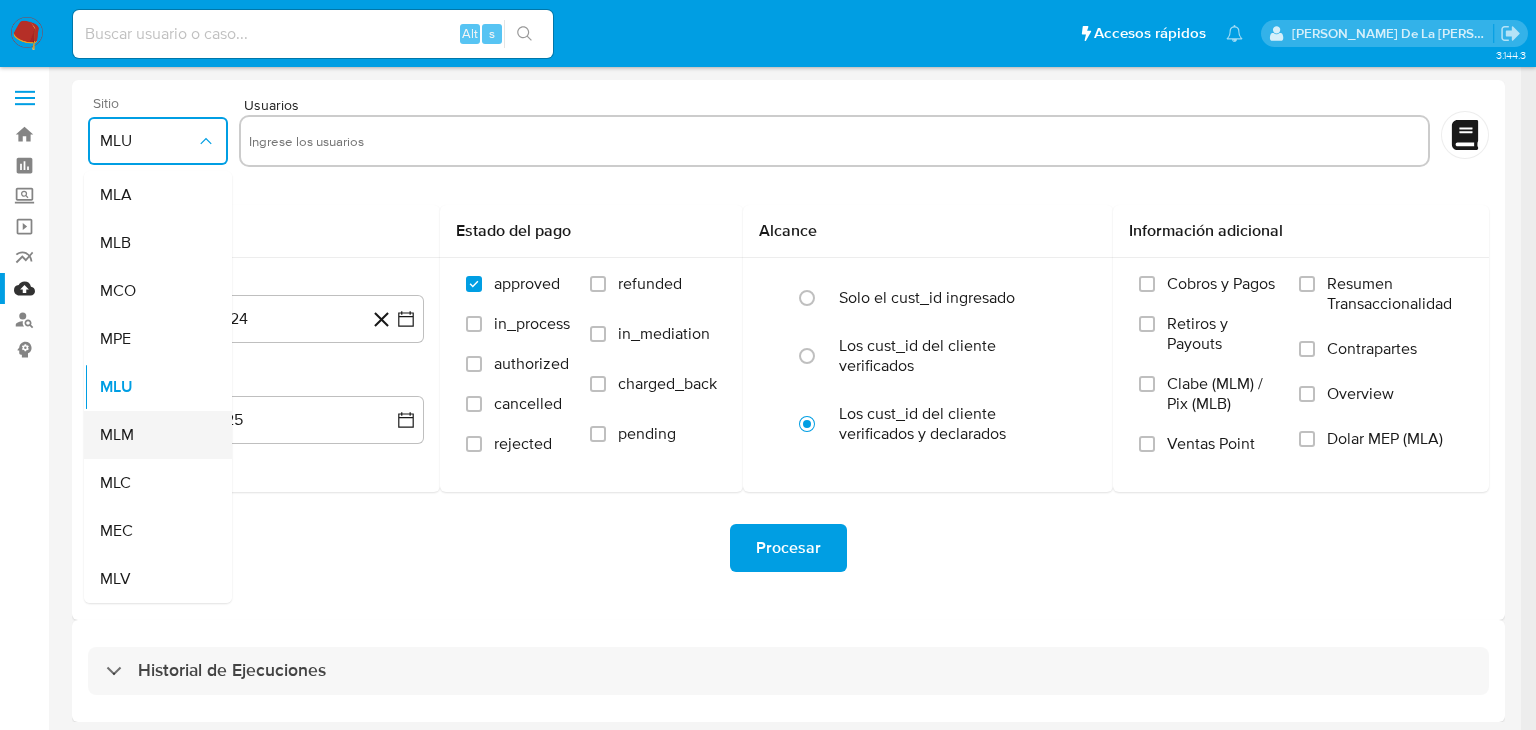 click on "MLM" at bounding box center [152, 435] 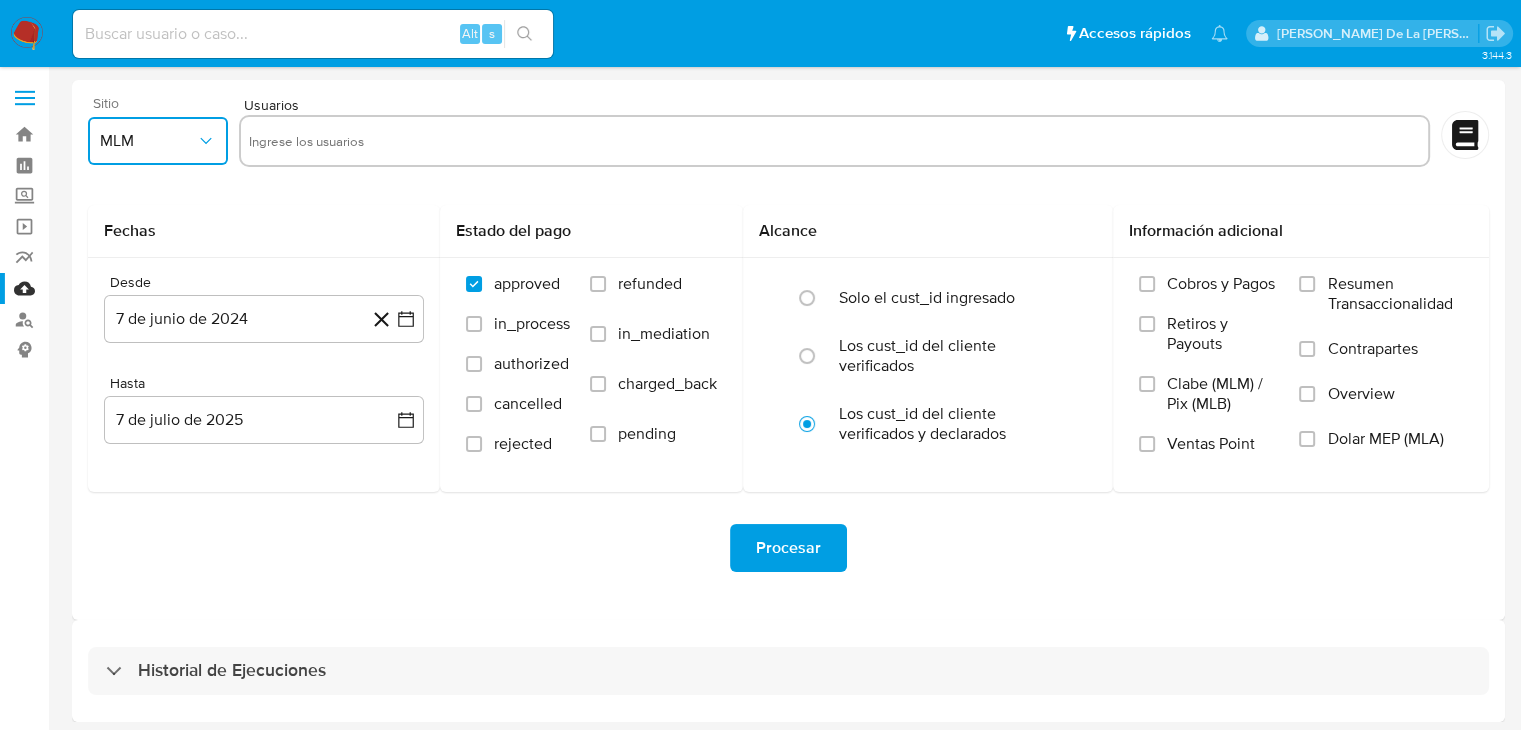 type 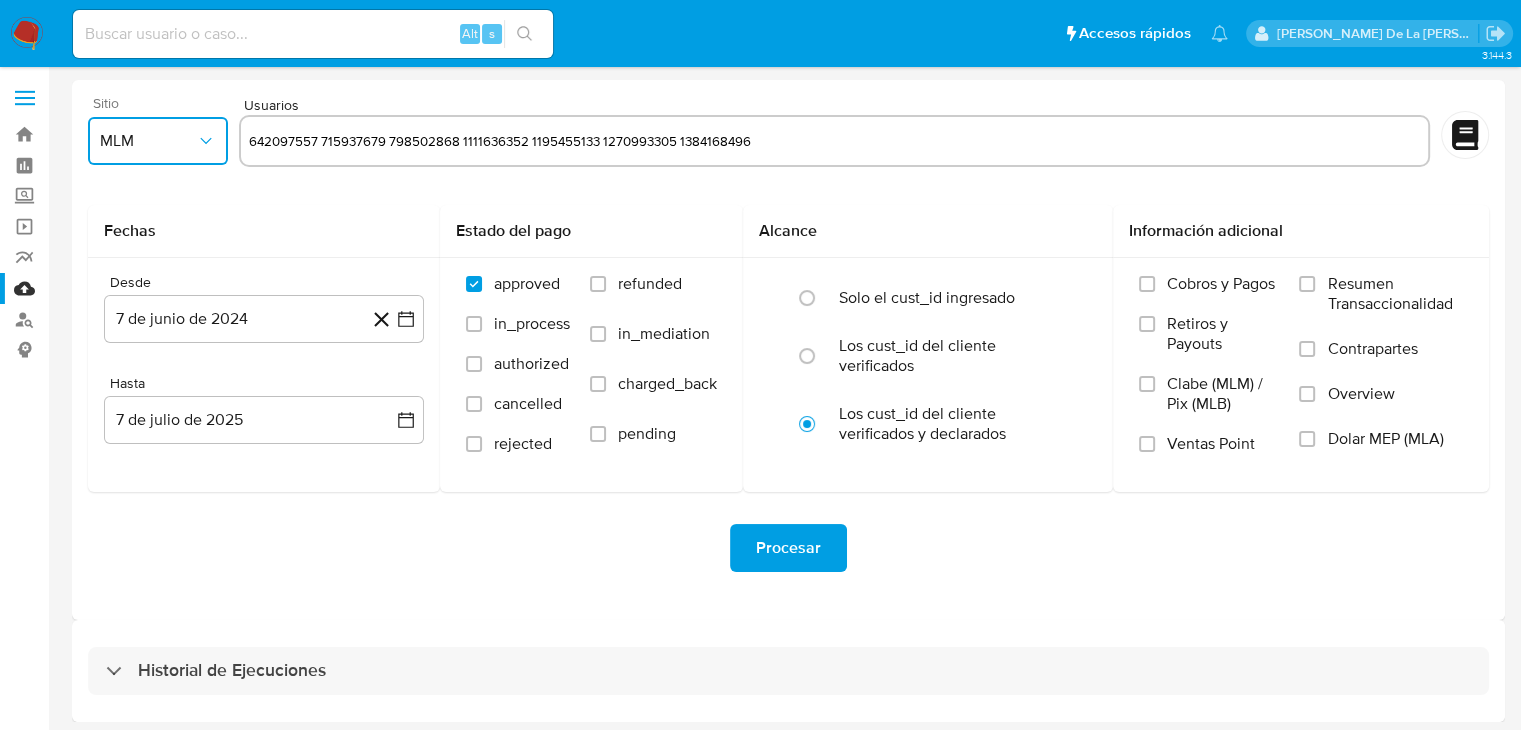 drag, startPoint x: 321, startPoint y: 145, endPoint x: 806, endPoint y: 150, distance: 485.0258 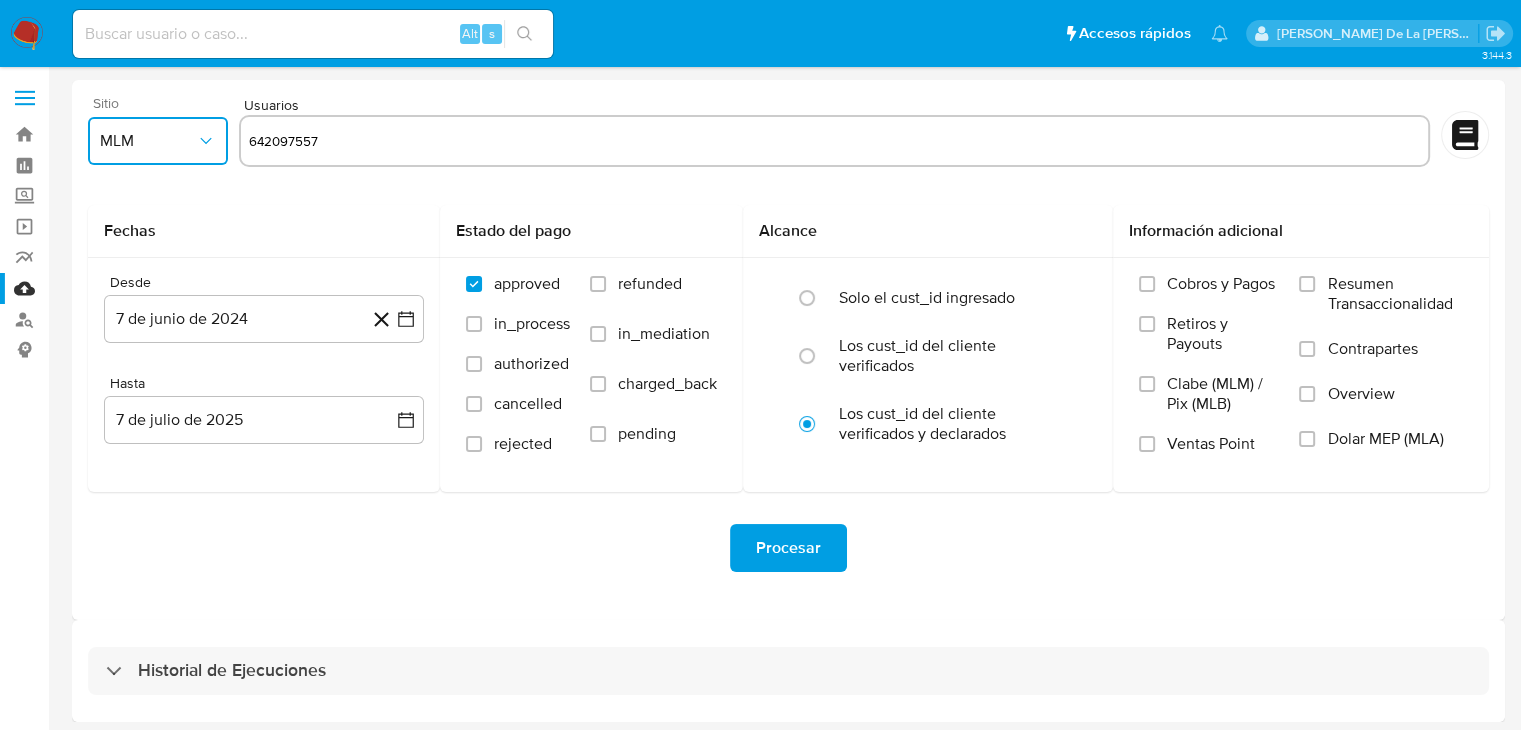click on "642097557" at bounding box center [834, 141] 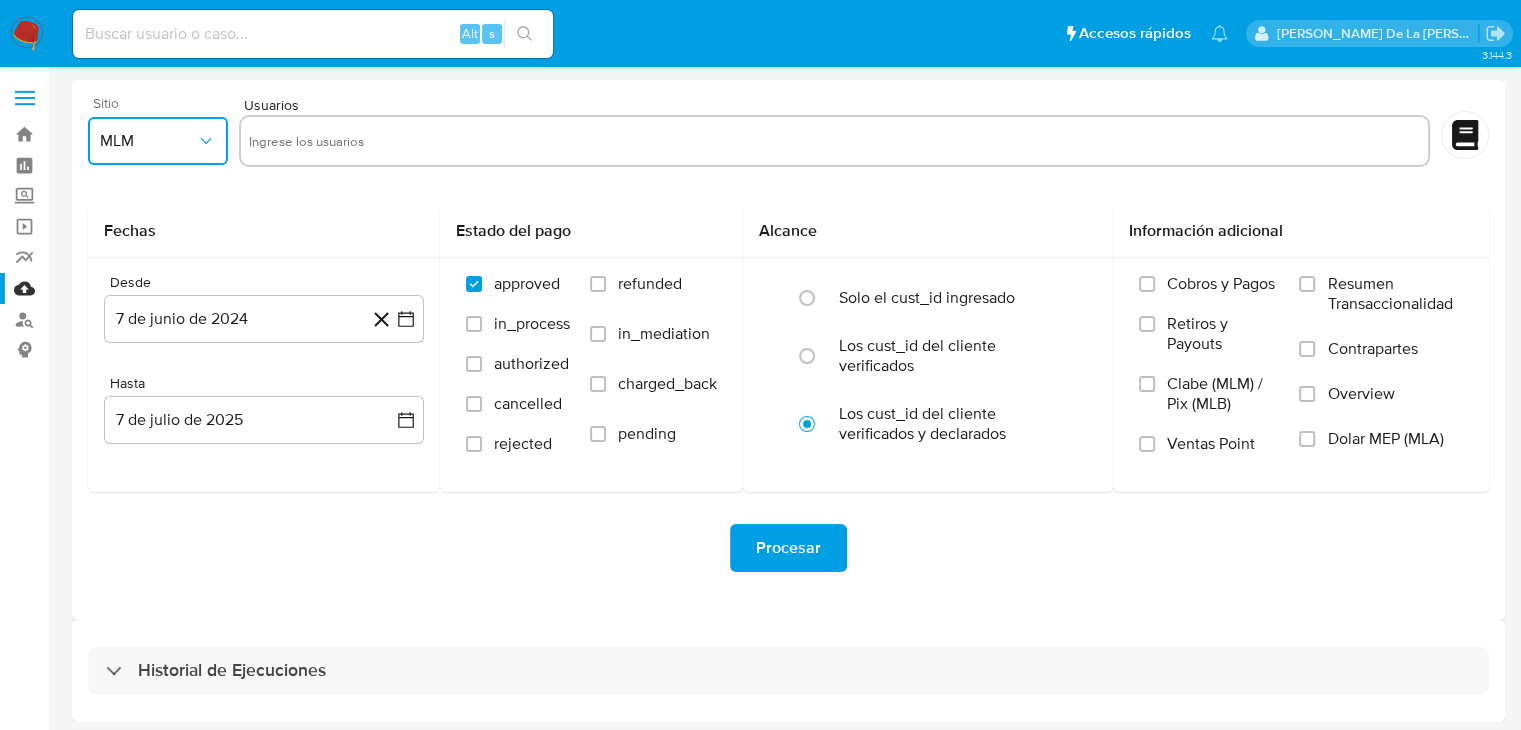 type 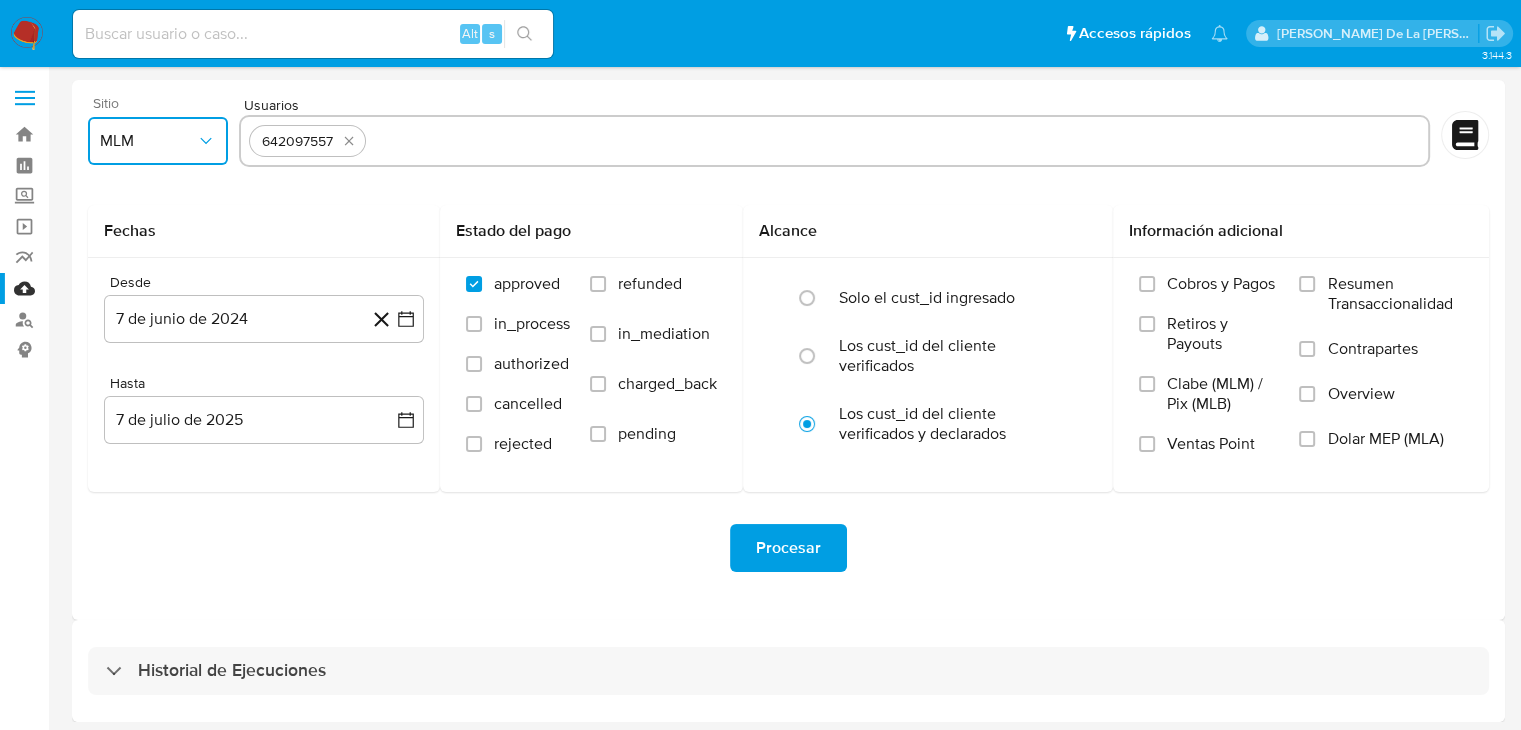 click at bounding box center [897, 141] 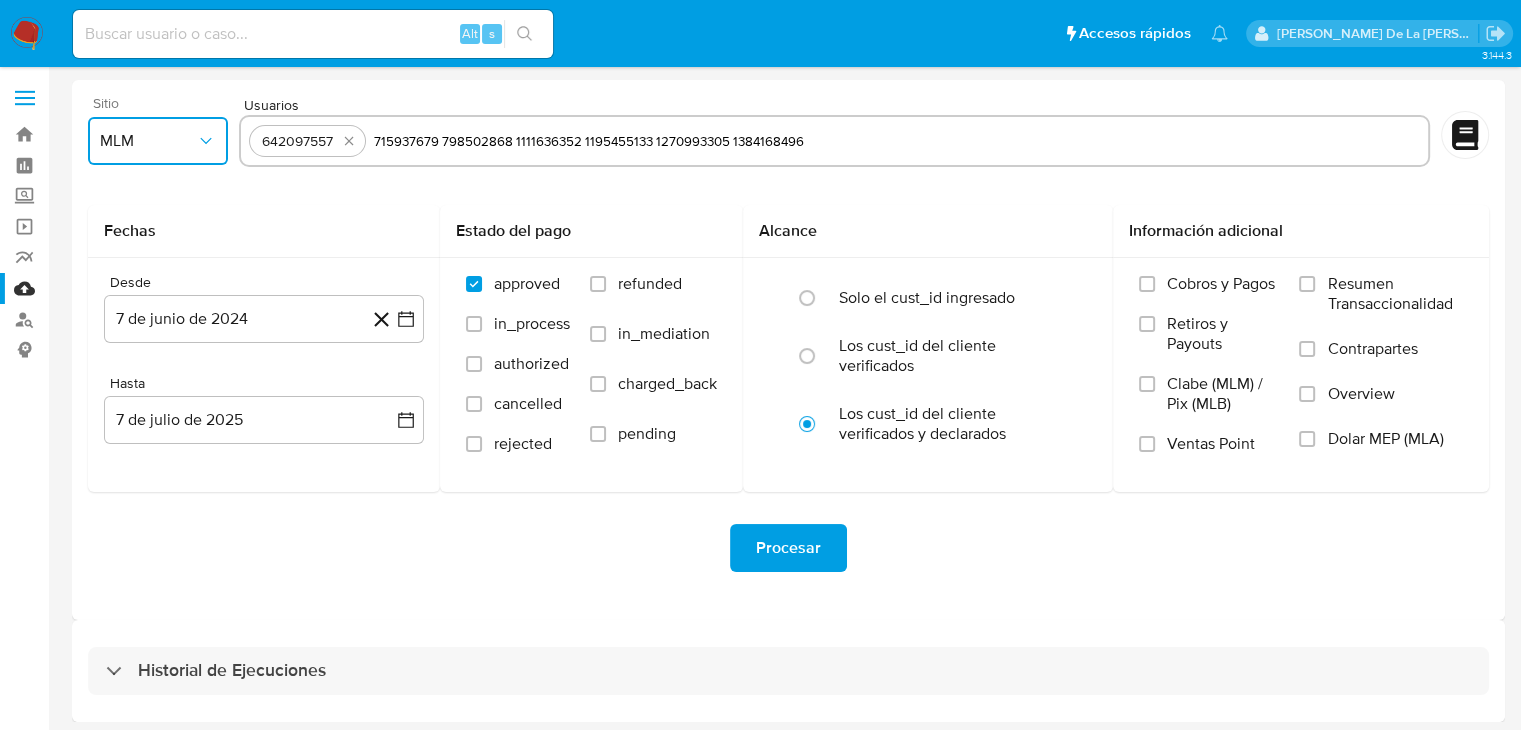 drag, startPoint x: 444, startPoint y: 136, endPoint x: 797, endPoint y: 149, distance: 353.2393 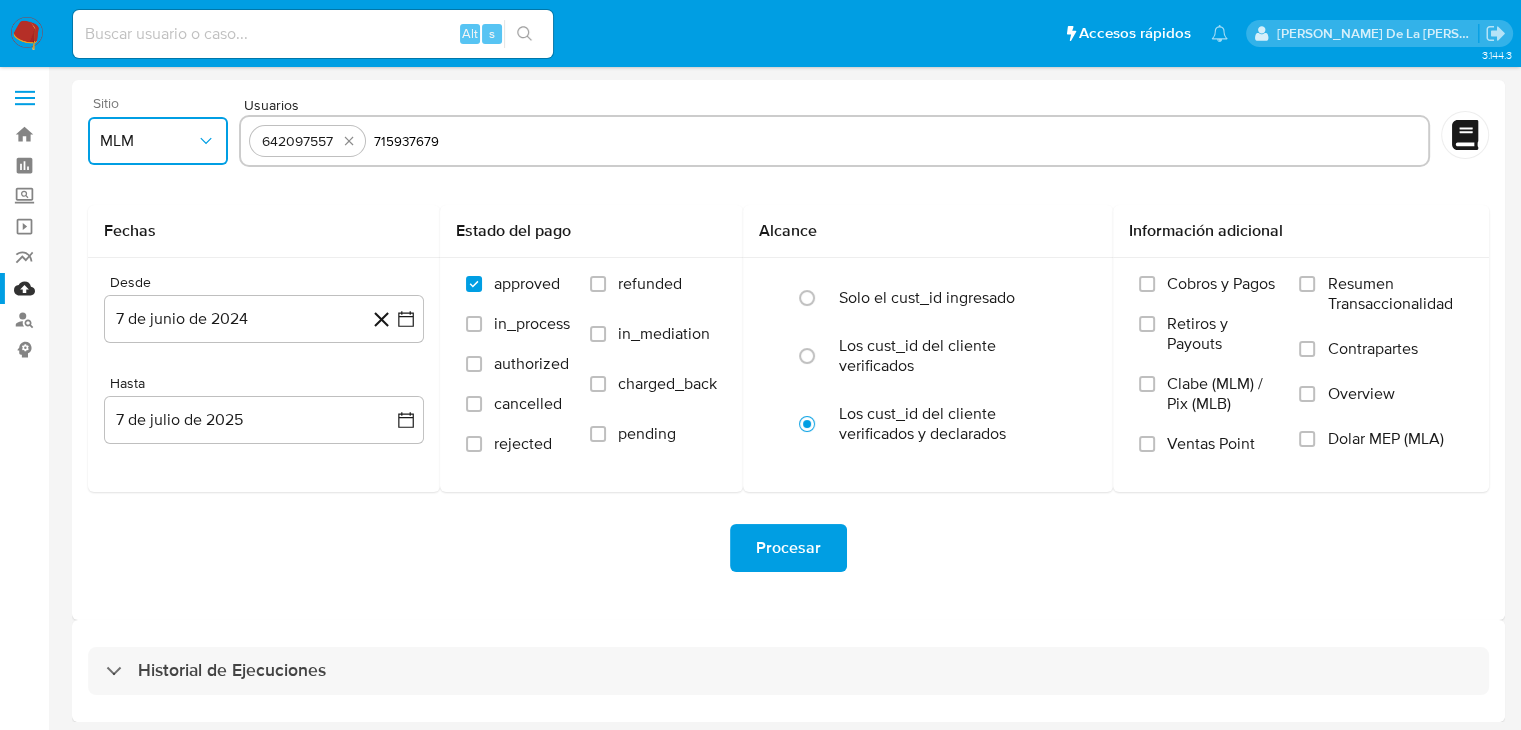 type on "715937679" 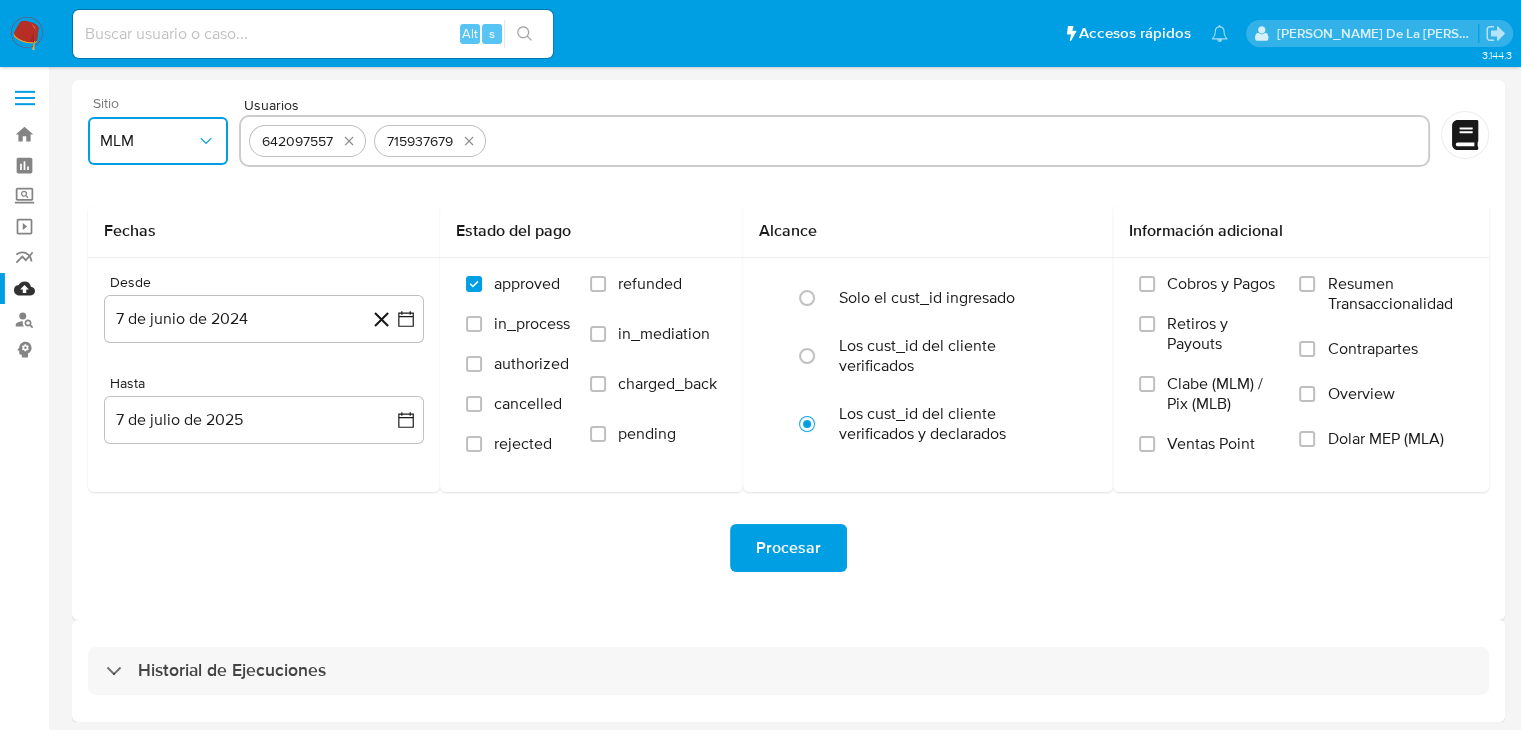 click at bounding box center [957, 141] 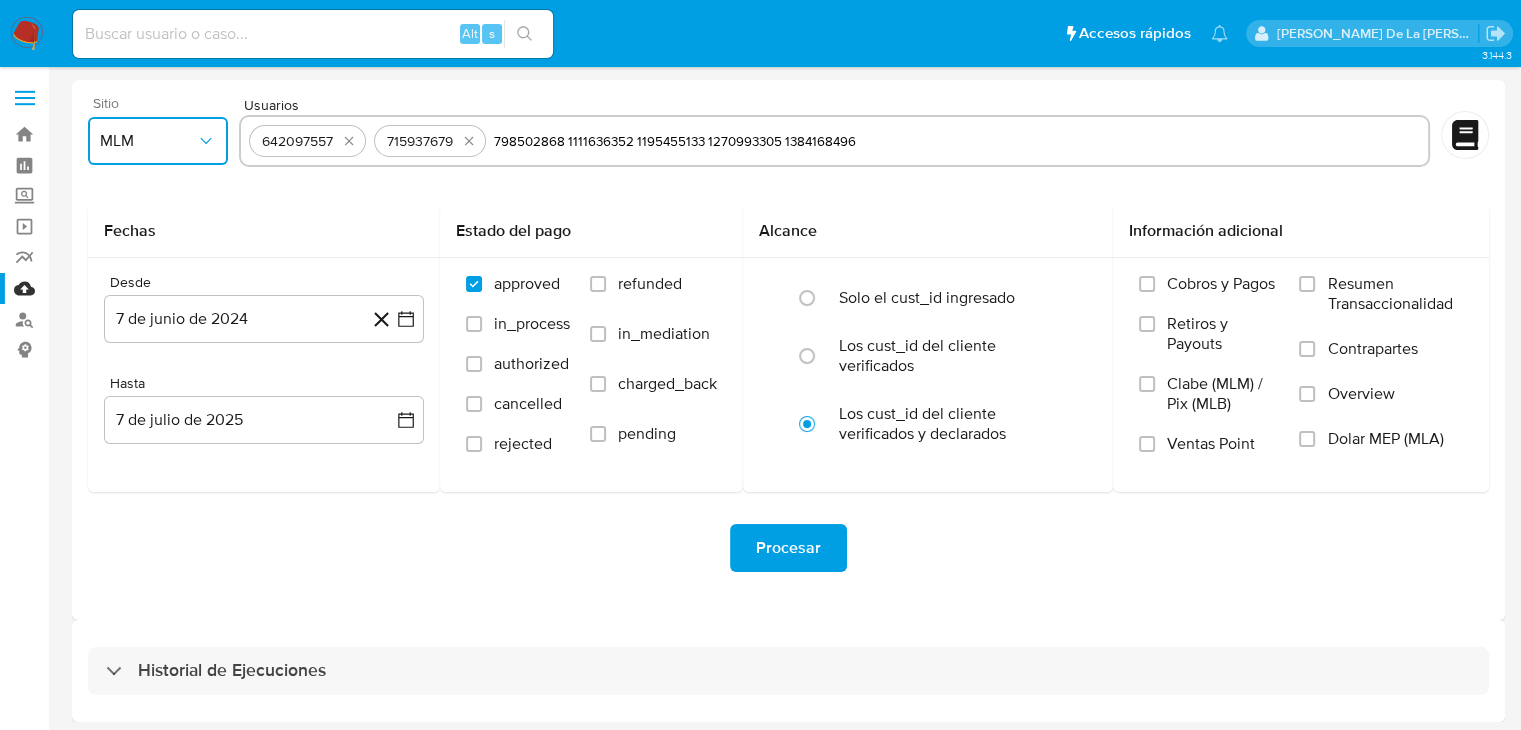 drag, startPoint x: 568, startPoint y: 137, endPoint x: 962, endPoint y: 142, distance: 394.03174 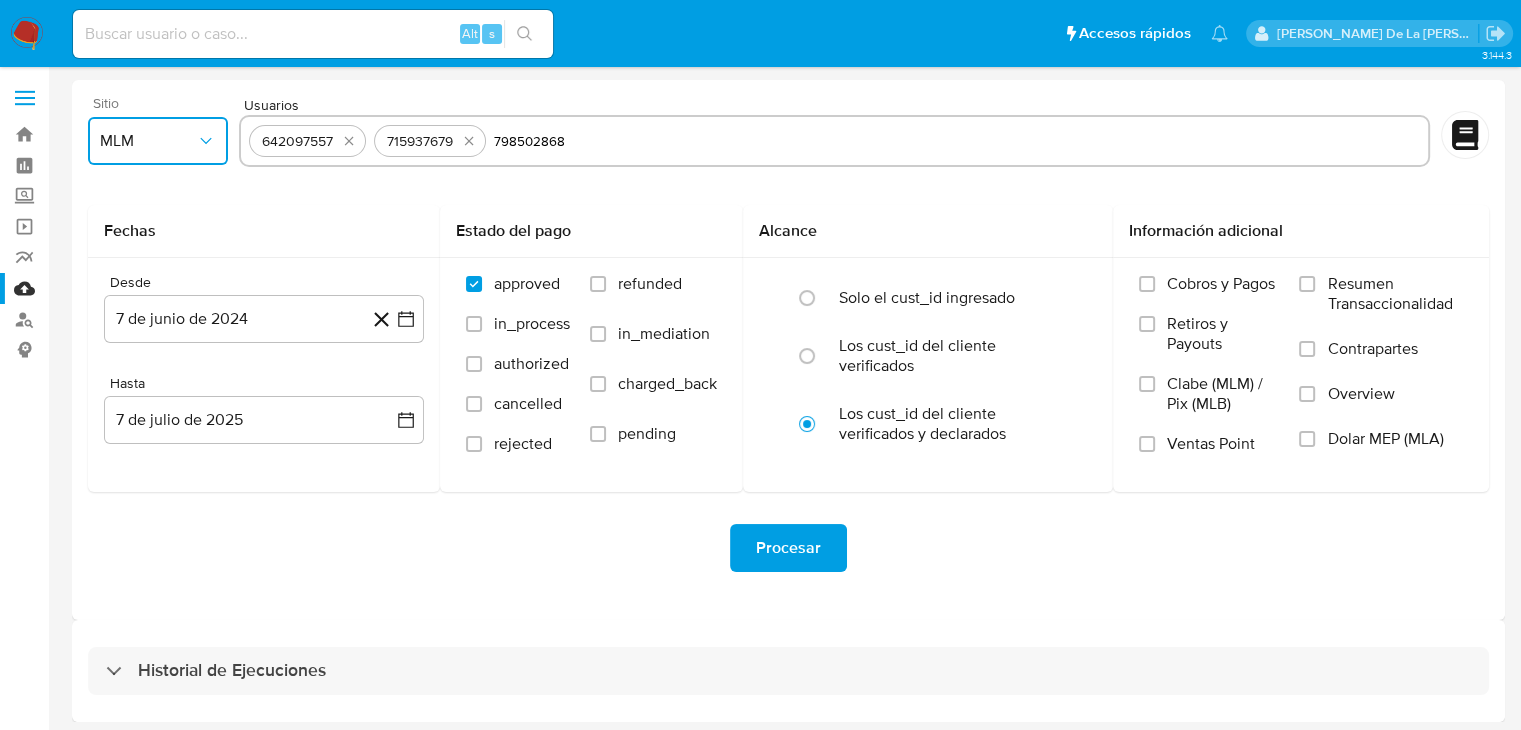 type on "798502868" 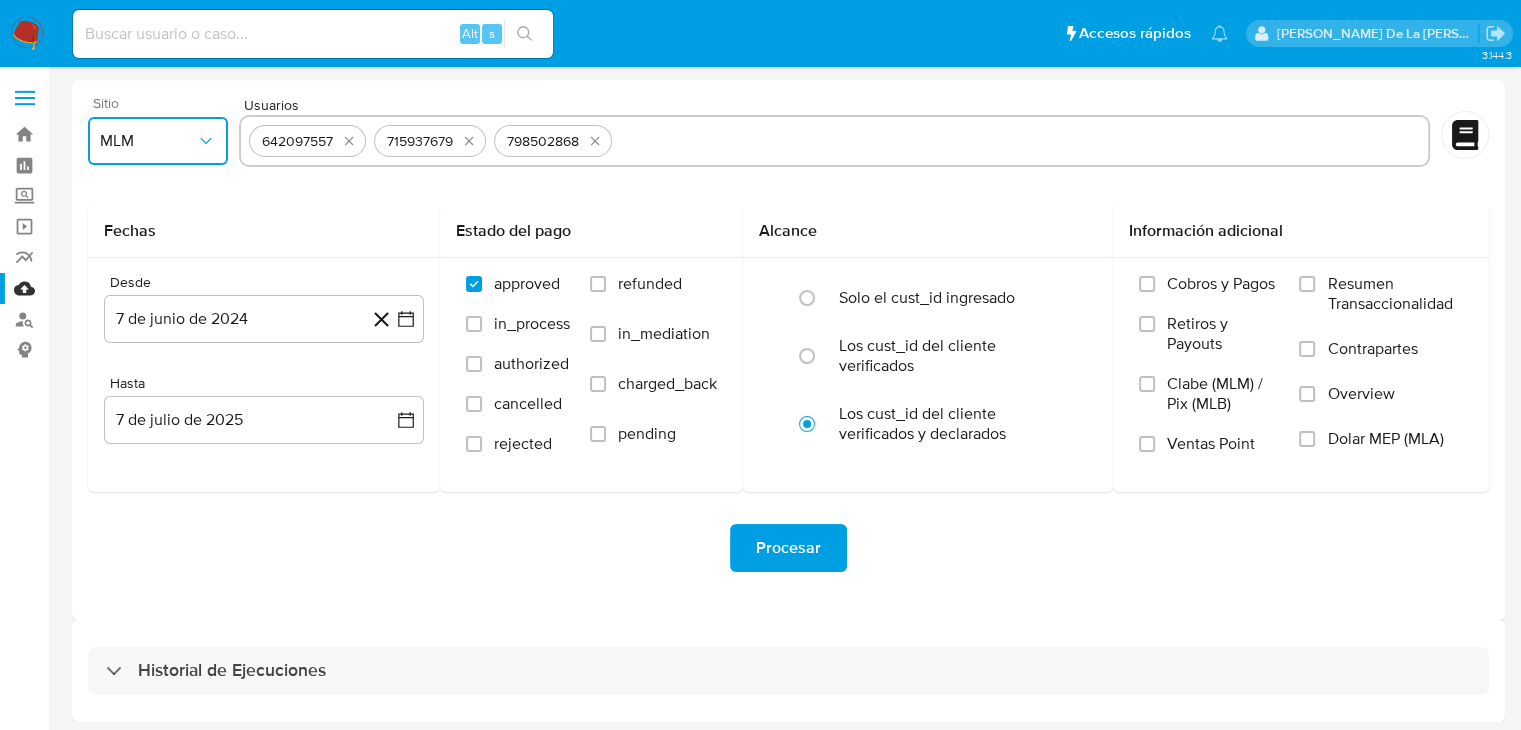 click at bounding box center (1020, 141) 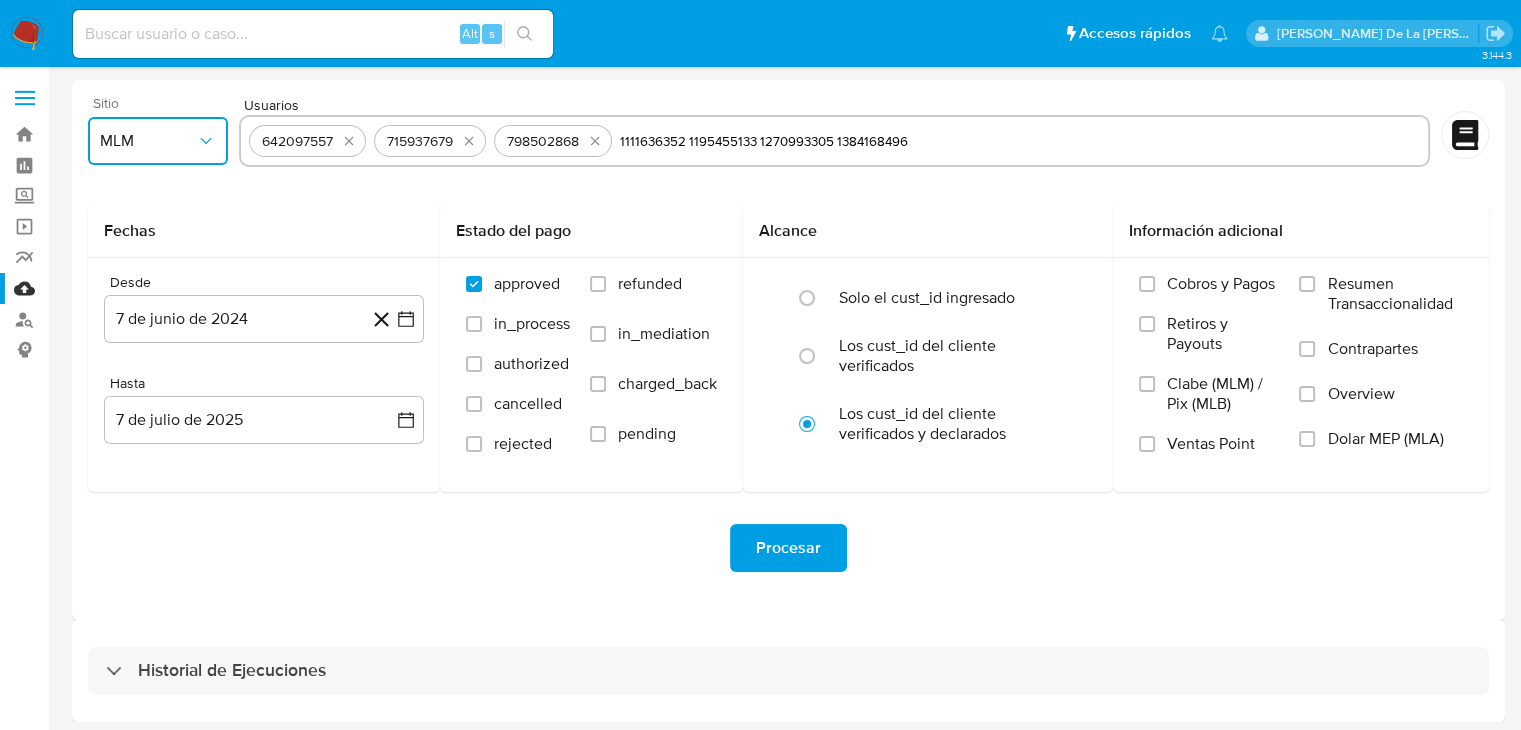 drag, startPoint x: 688, startPoint y: 142, endPoint x: 984, endPoint y: 145, distance: 296.0152 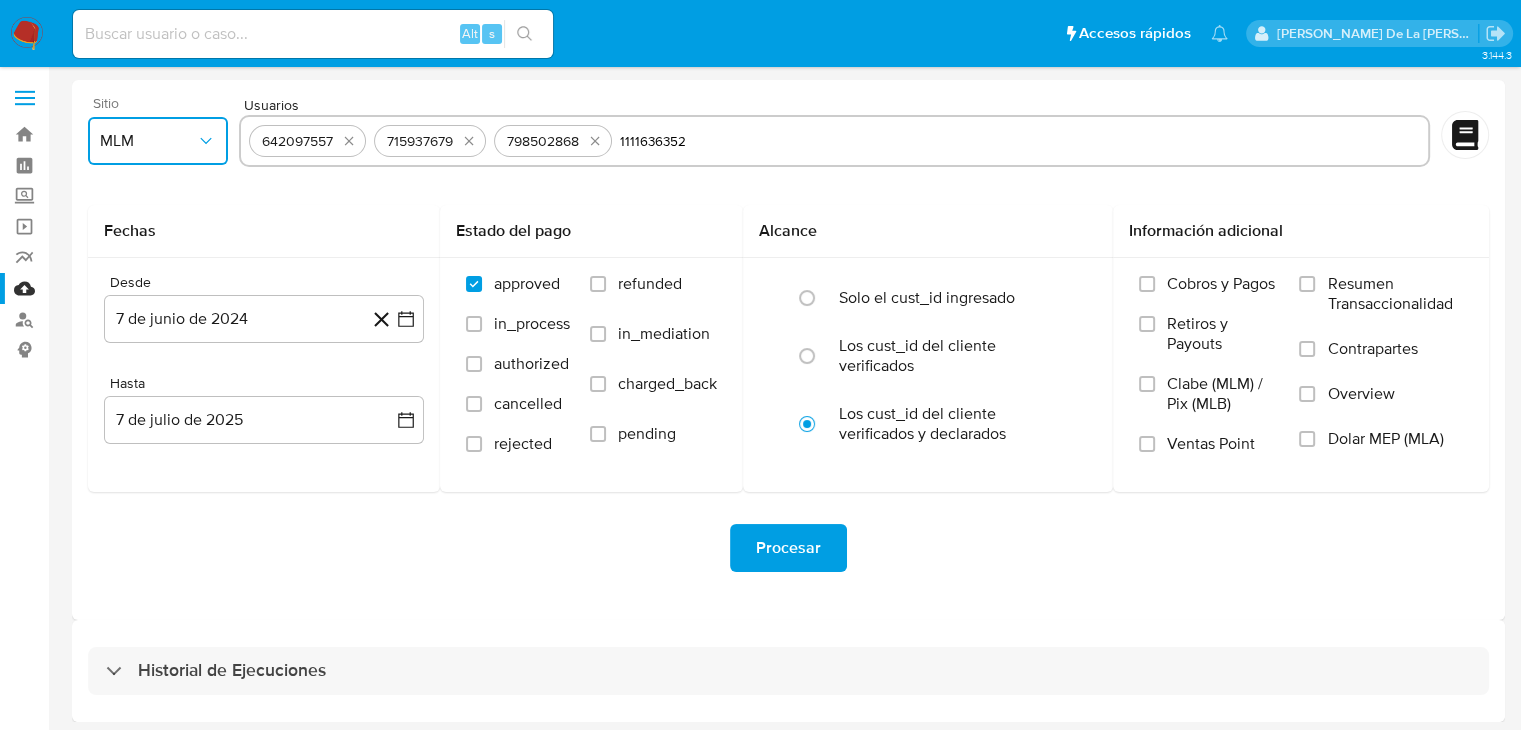 type on "1111636352" 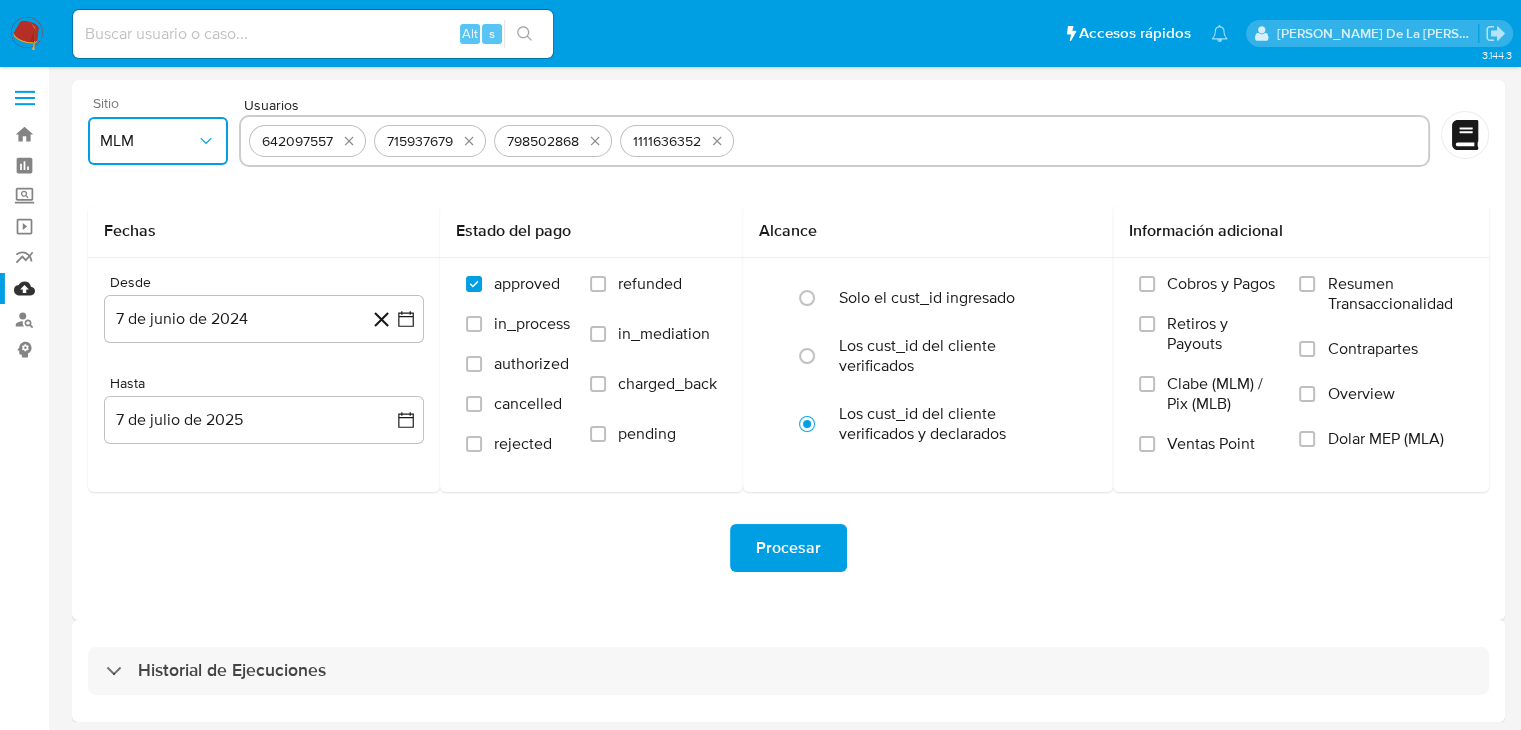 click at bounding box center [1081, 141] 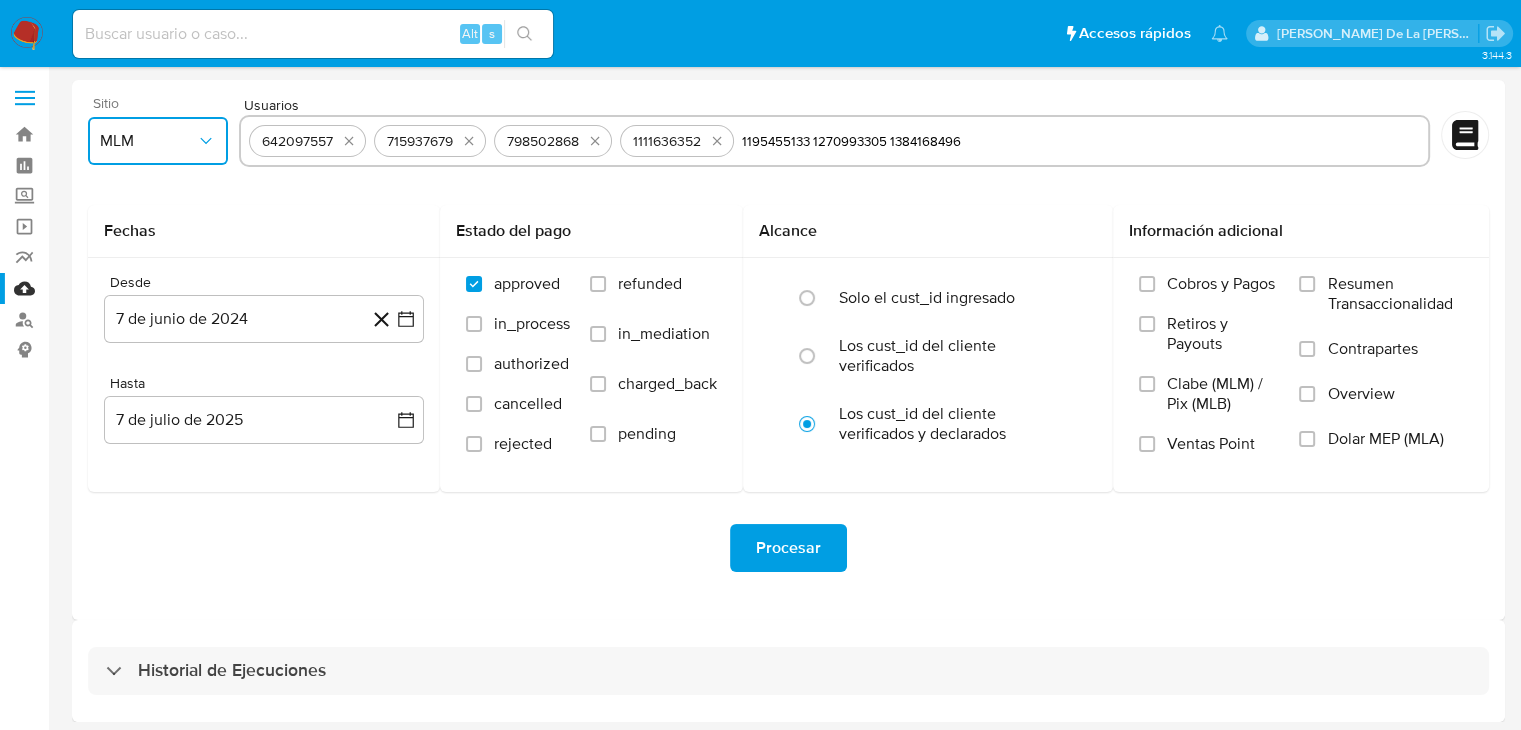 drag, startPoint x: 816, startPoint y: 142, endPoint x: 1076, endPoint y: 157, distance: 260.43234 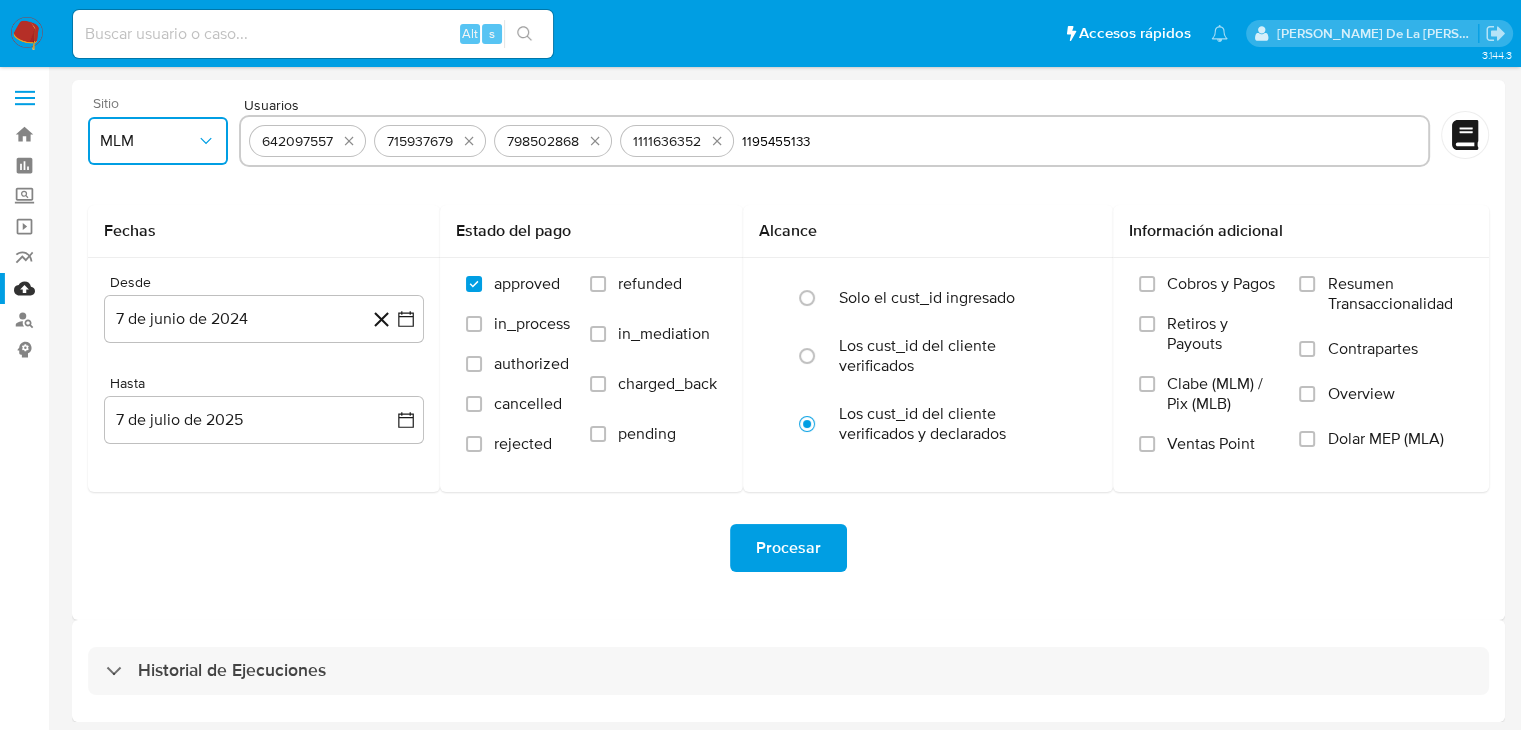 type on "1195455133" 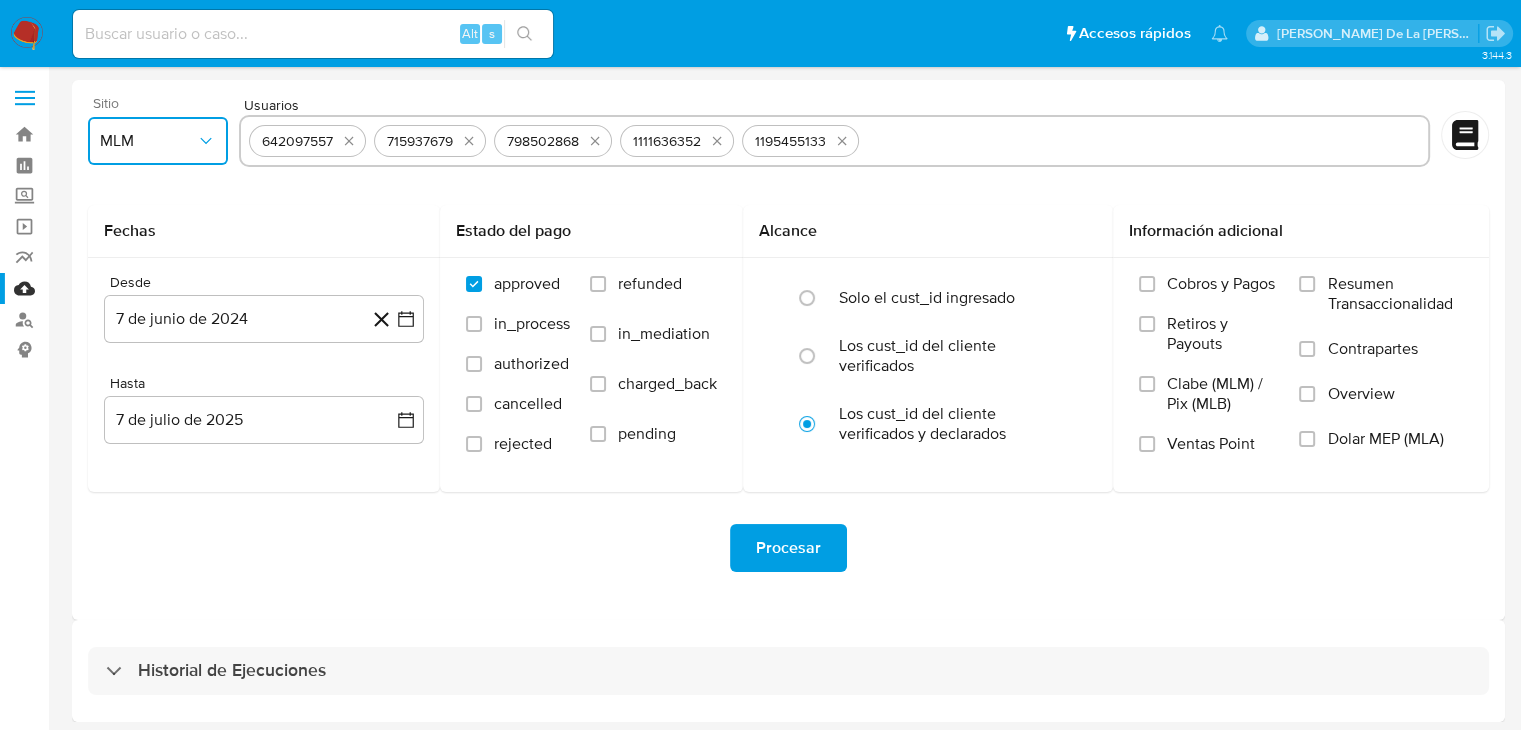 click at bounding box center [1143, 141] 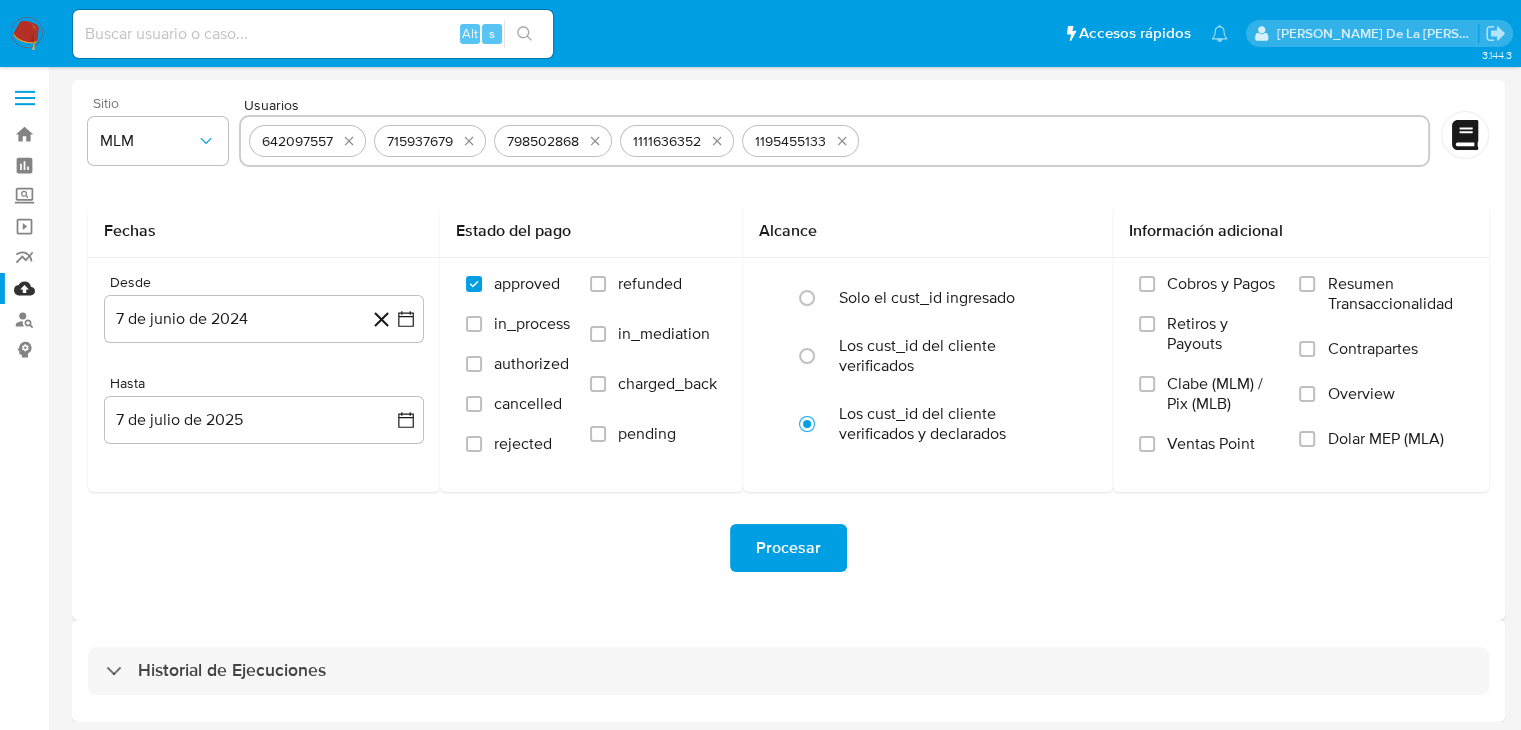 click on "642097557  715937679  798502868  1111636352  1195455133" at bounding box center [834, 141] 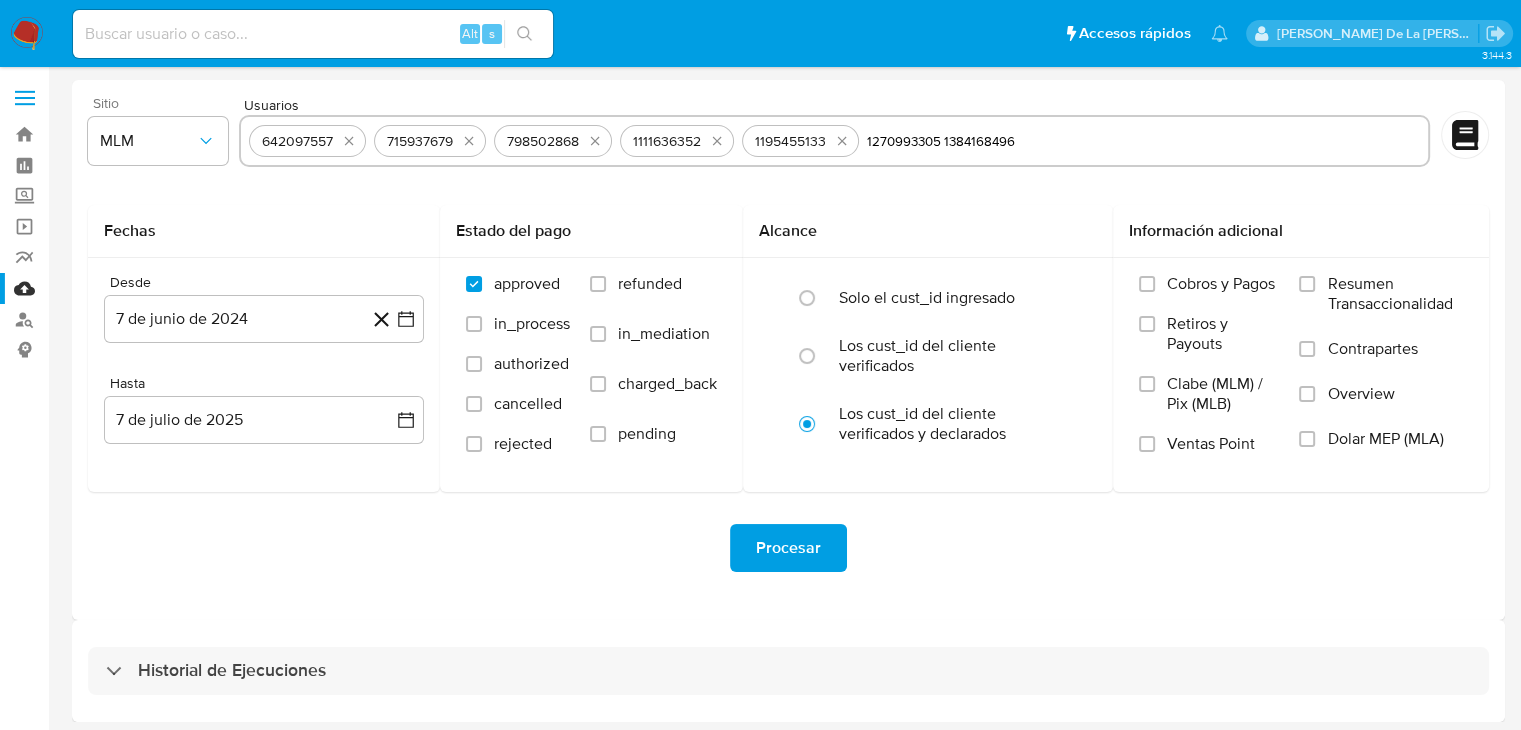 drag, startPoint x: 944, startPoint y: 137, endPoint x: 1172, endPoint y: 142, distance: 228.05482 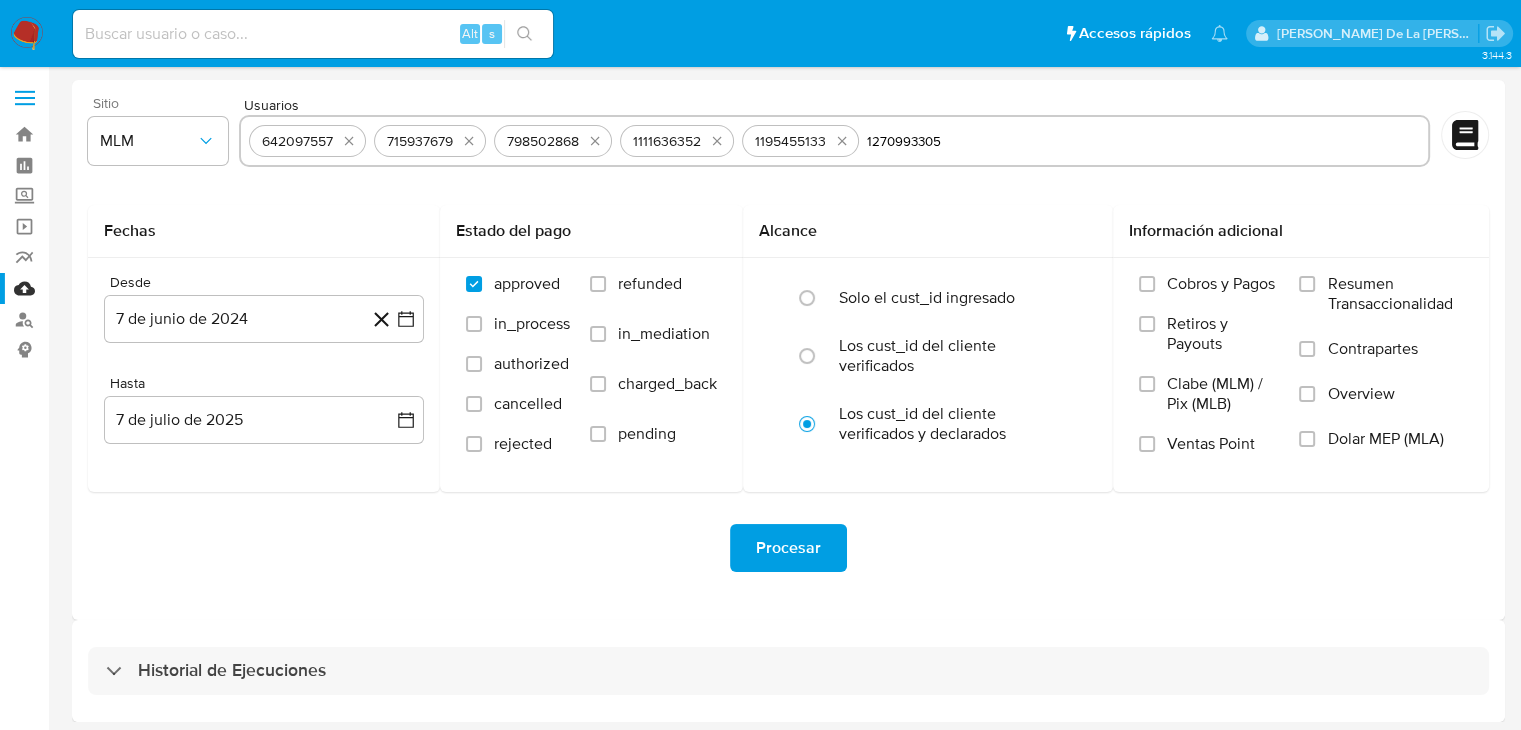 type on "1270993305" 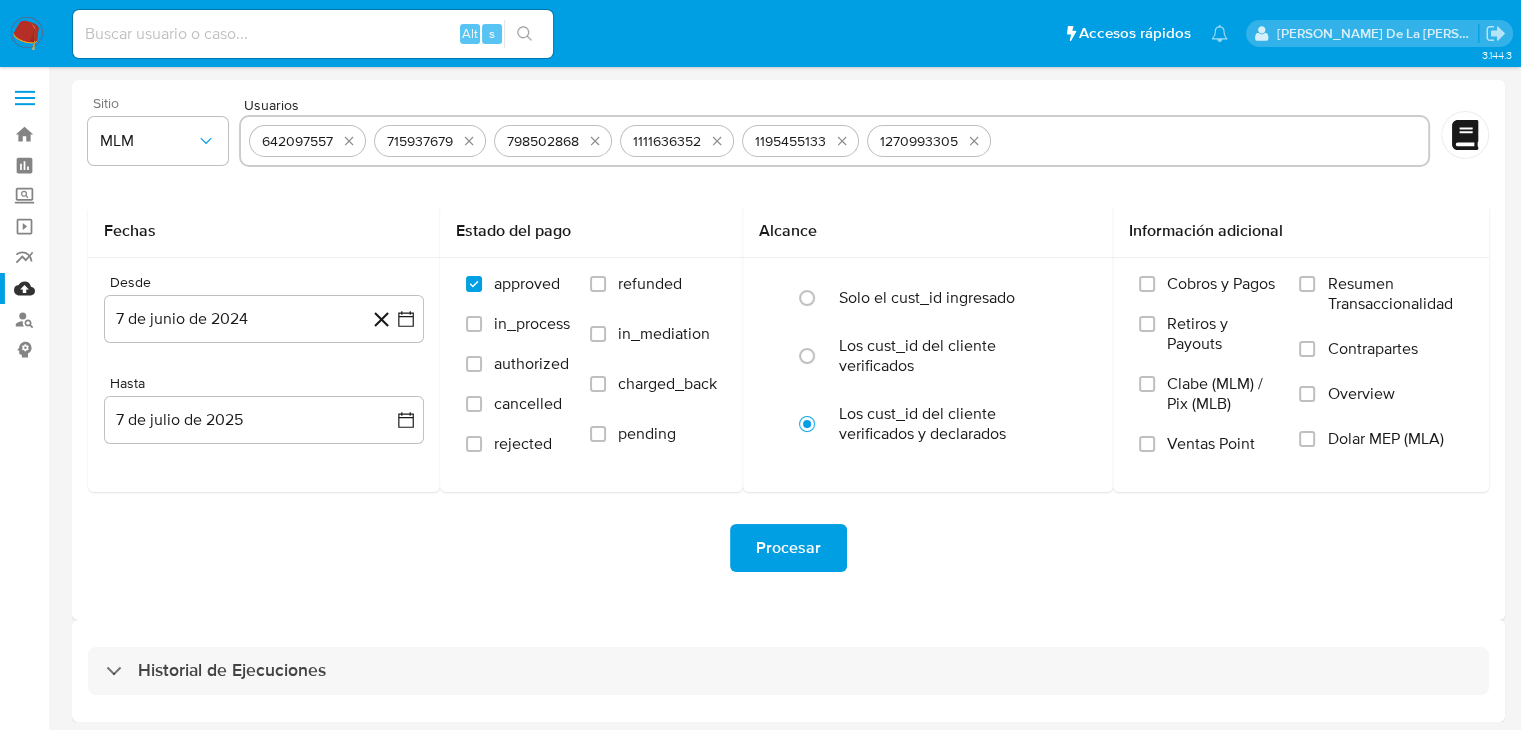 click at bounding box center (1209, 141) 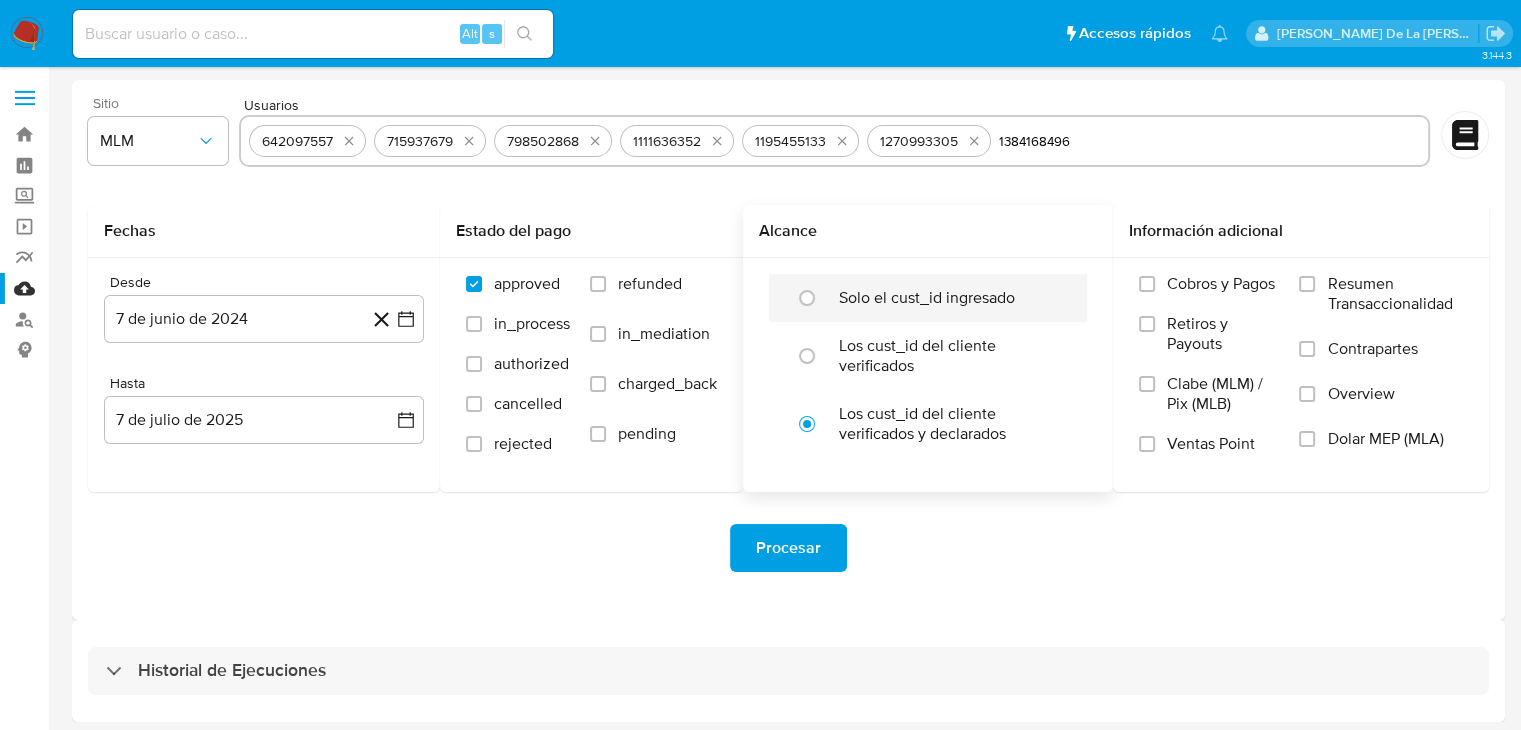 type on "1384168496" 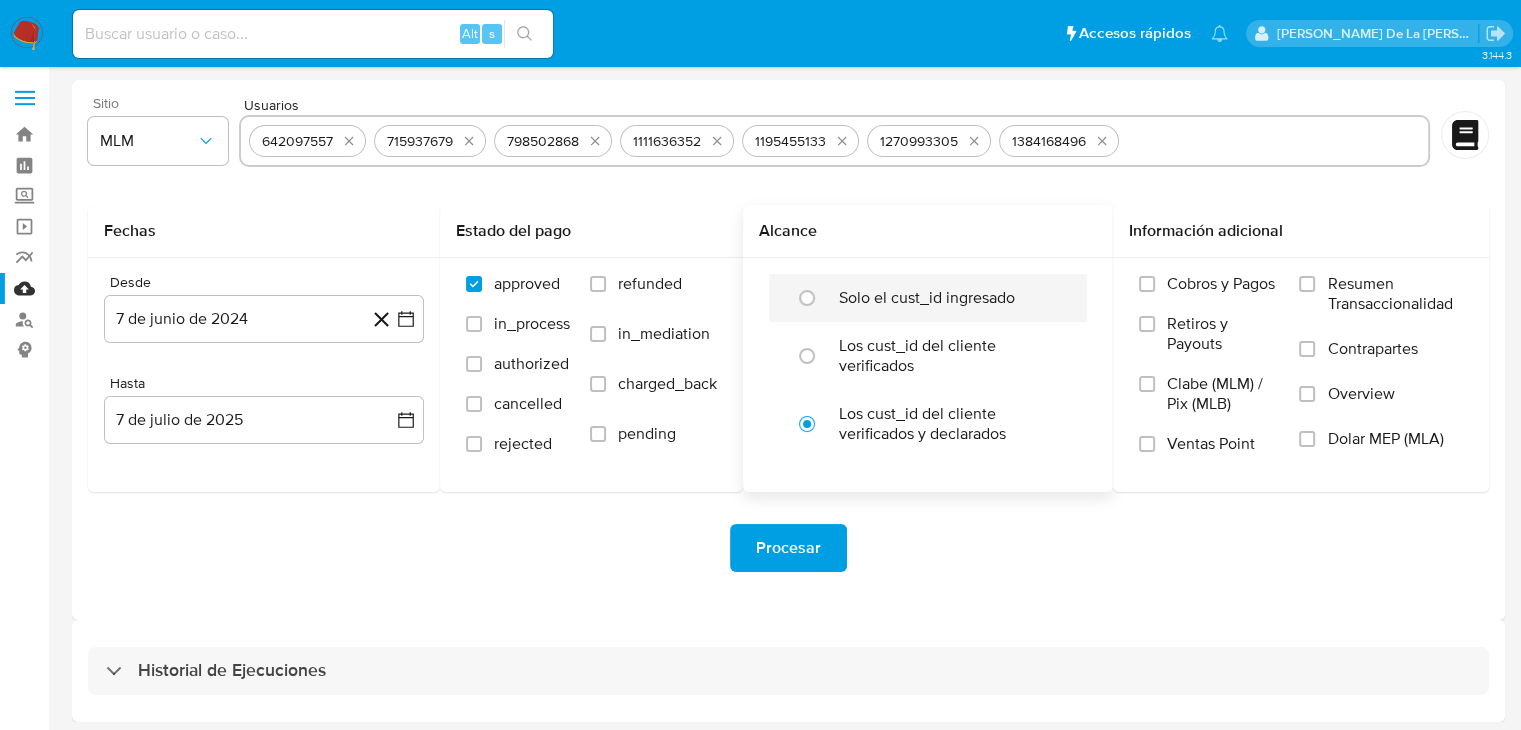 click on "Solo el cust_id ingresado" at bounding box center (927, 298) 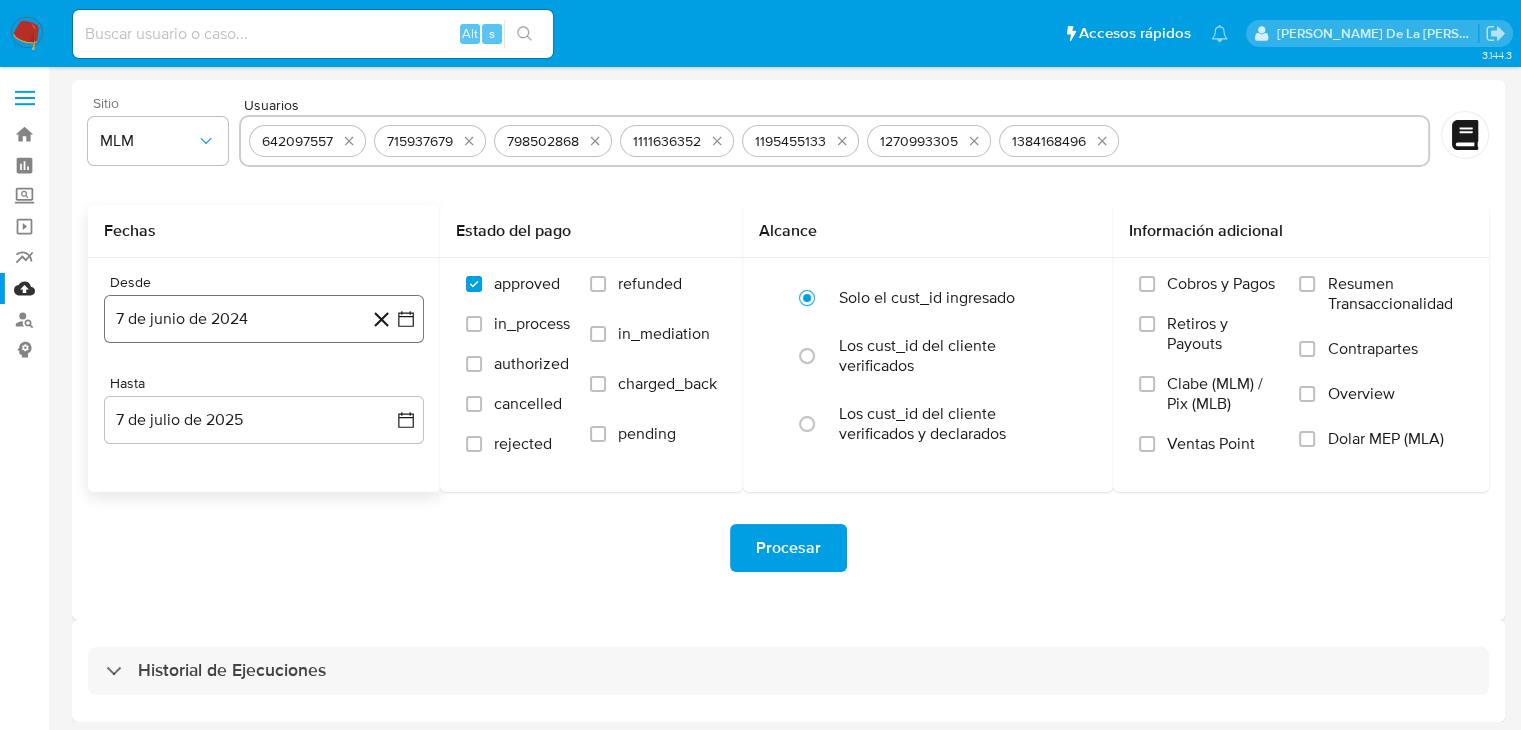 click 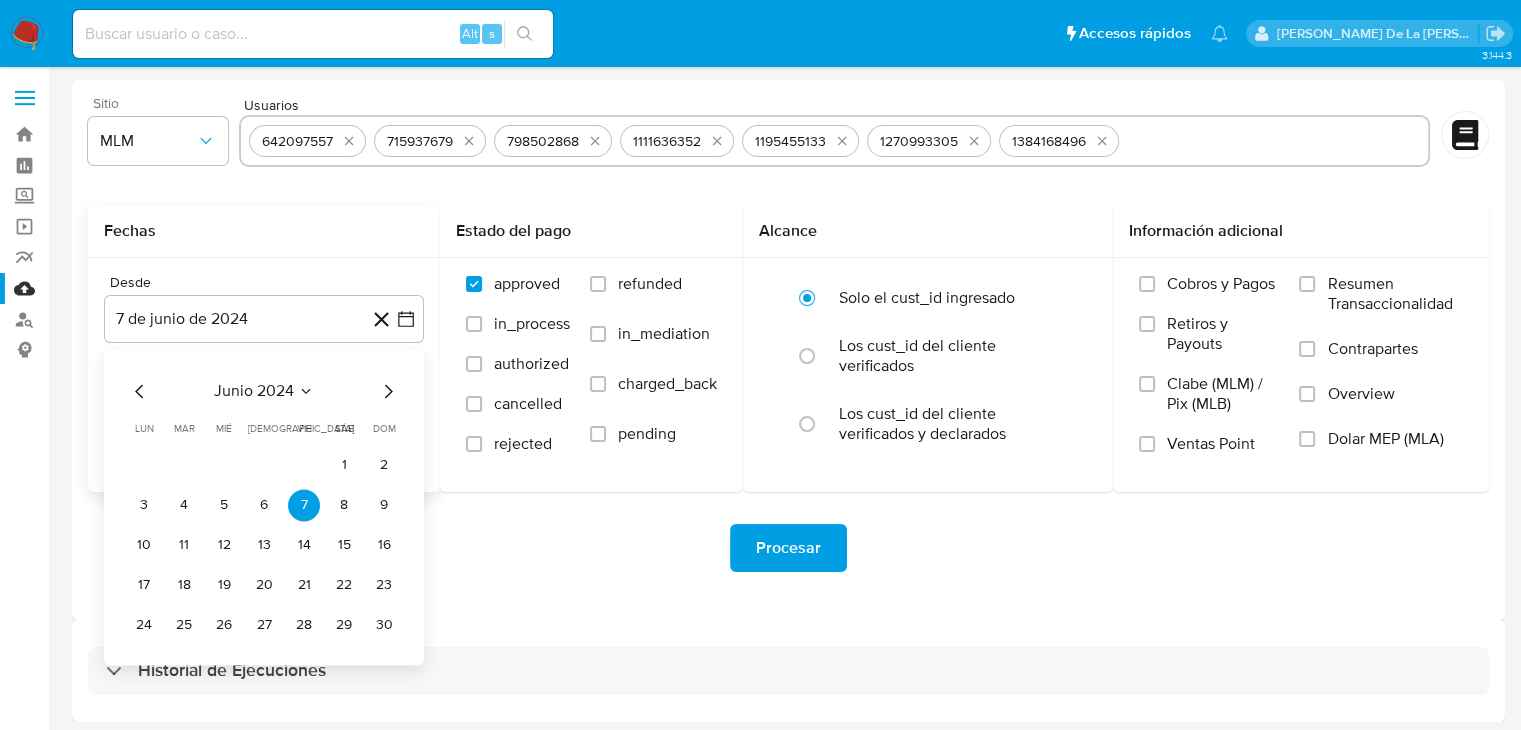 click 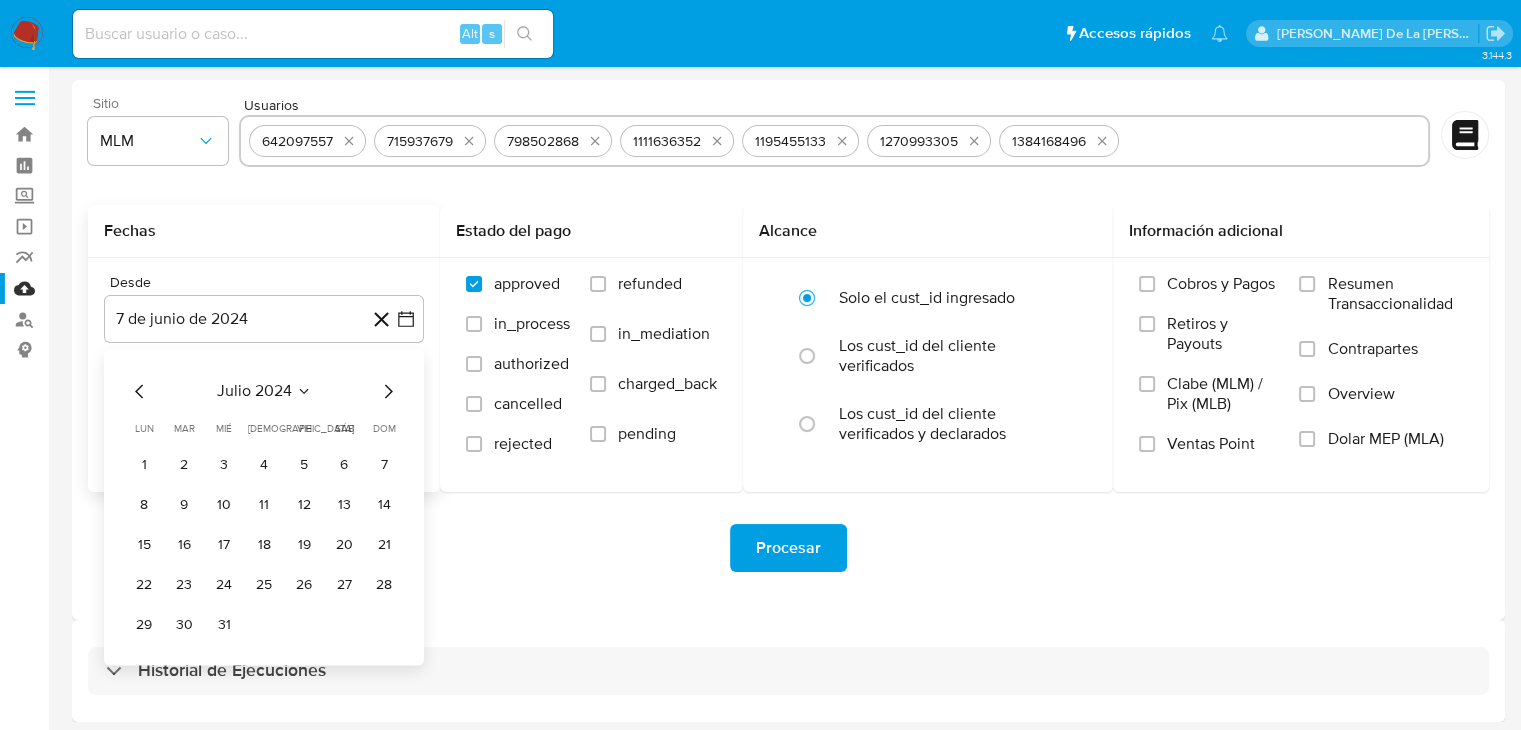 click 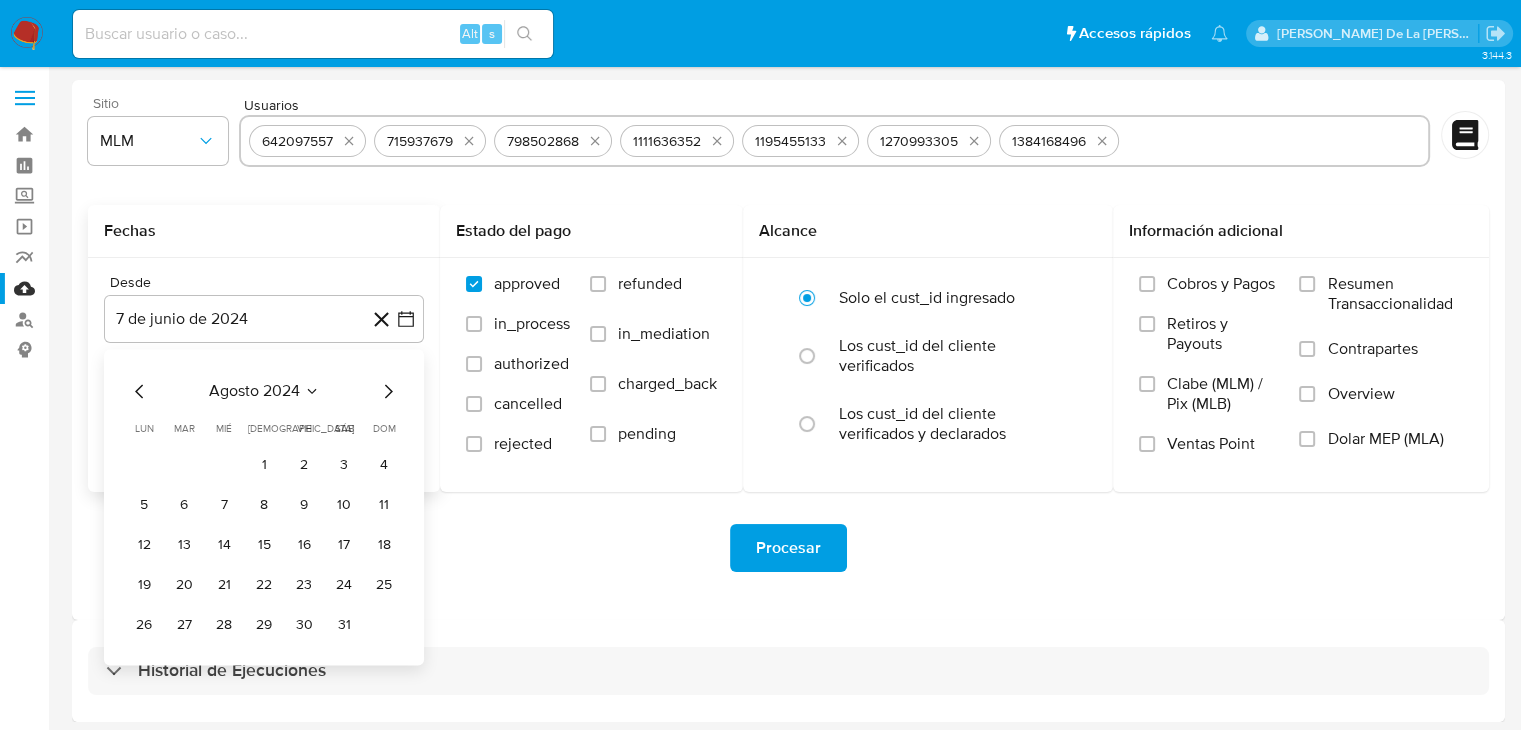 click 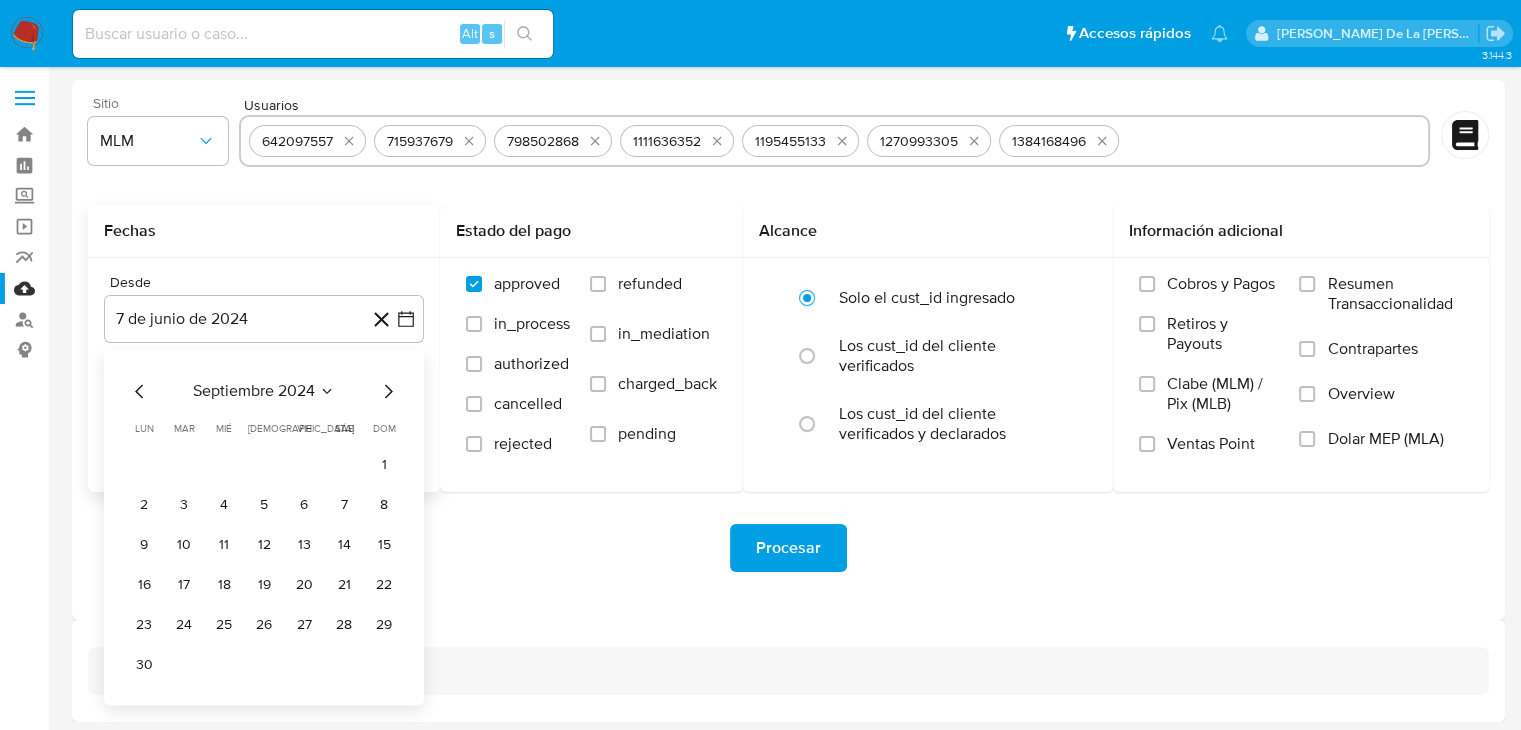 click 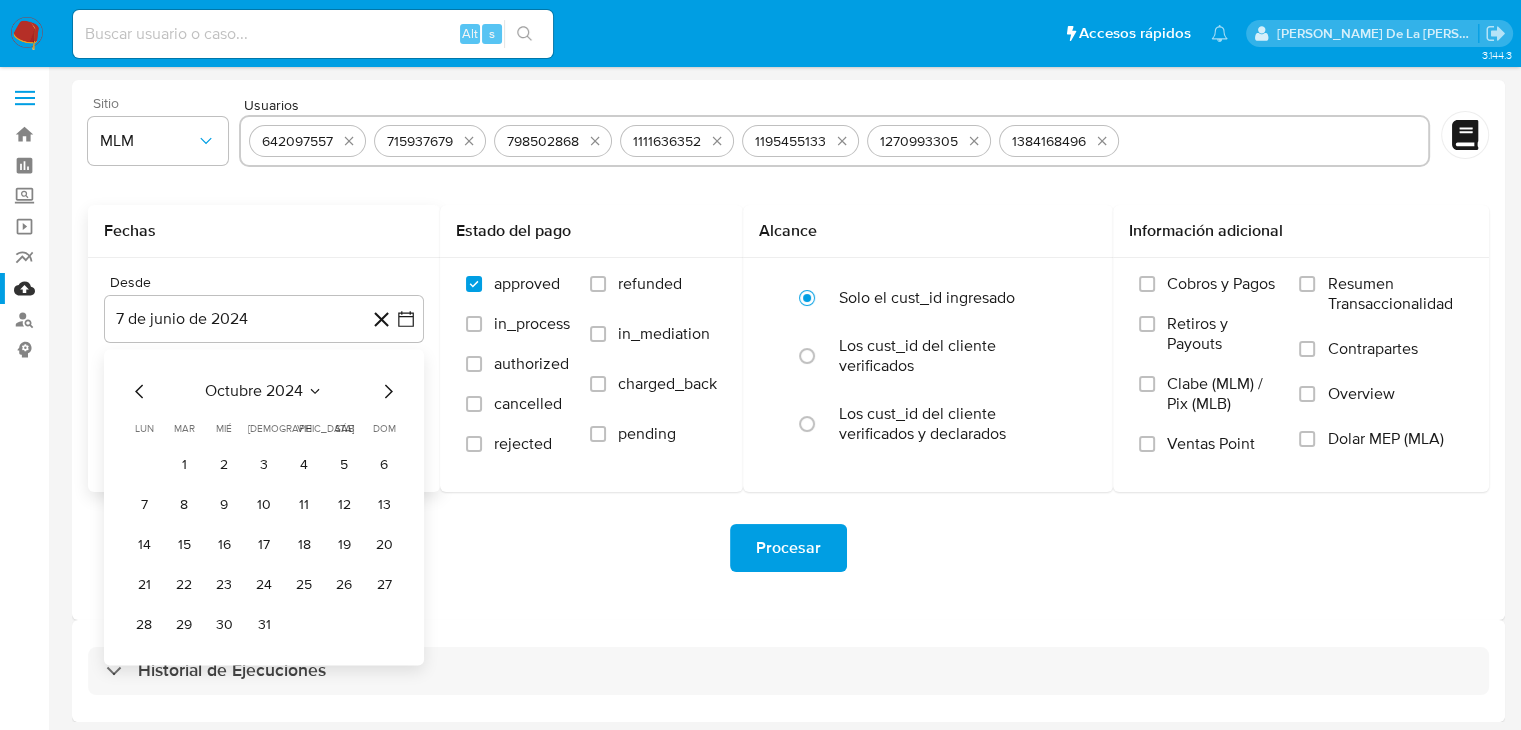 click 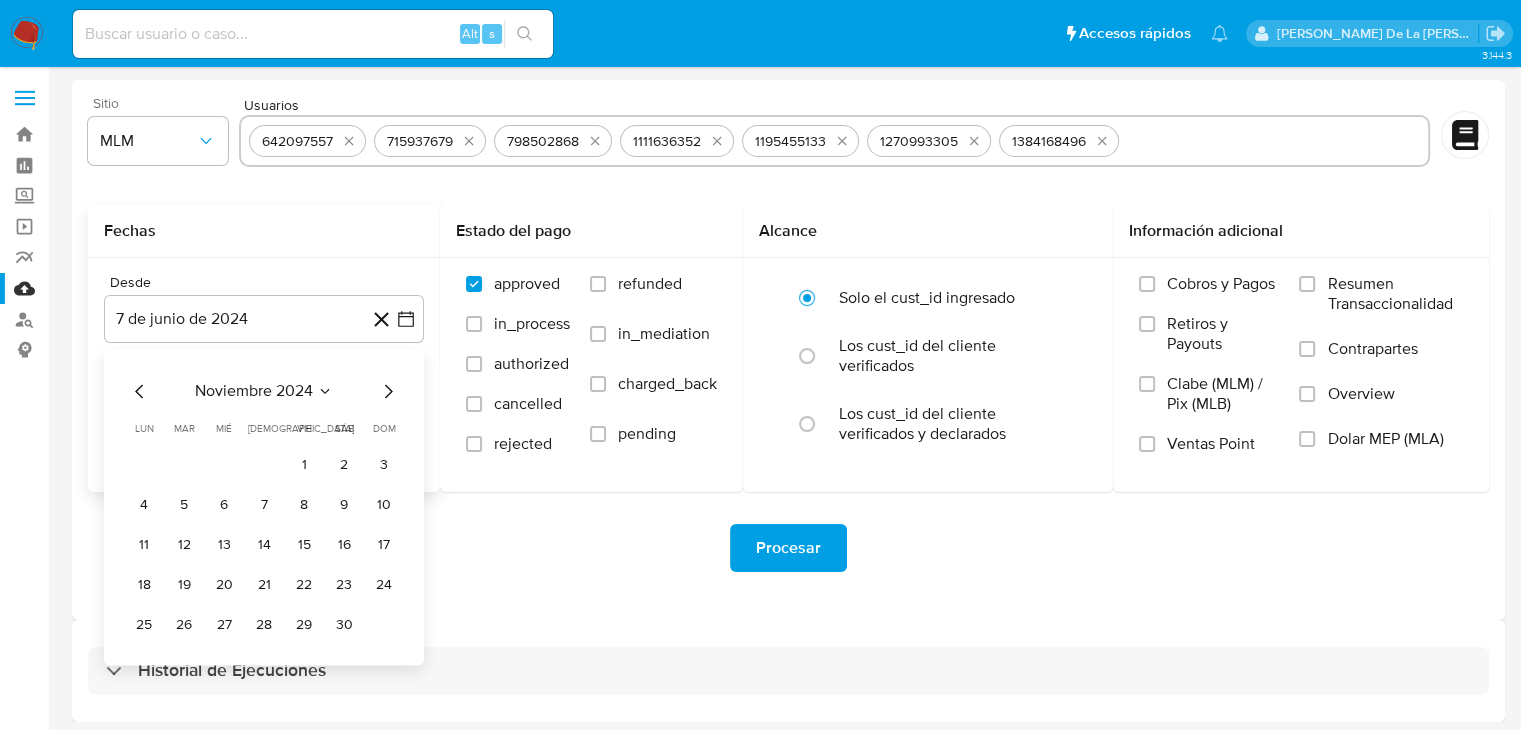 click 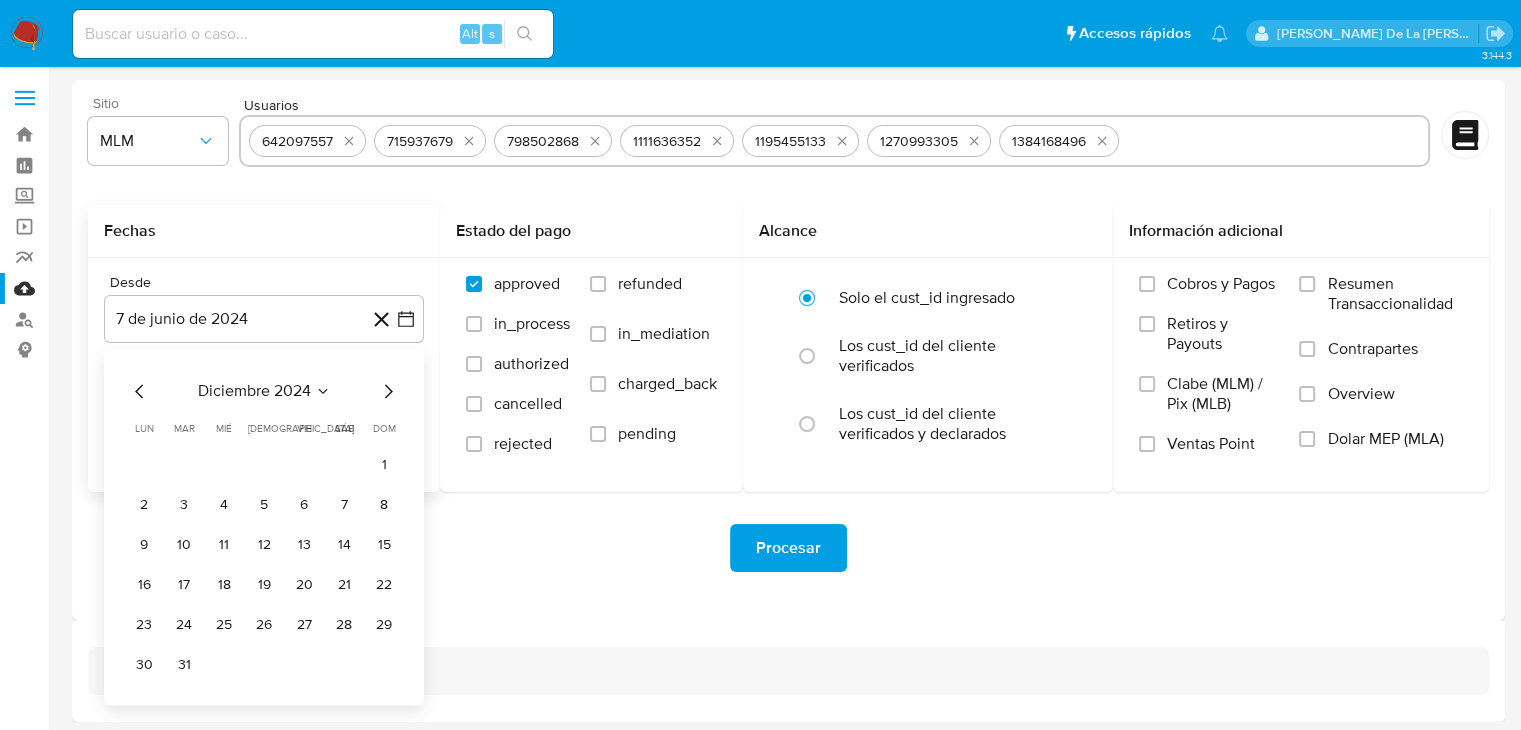 click 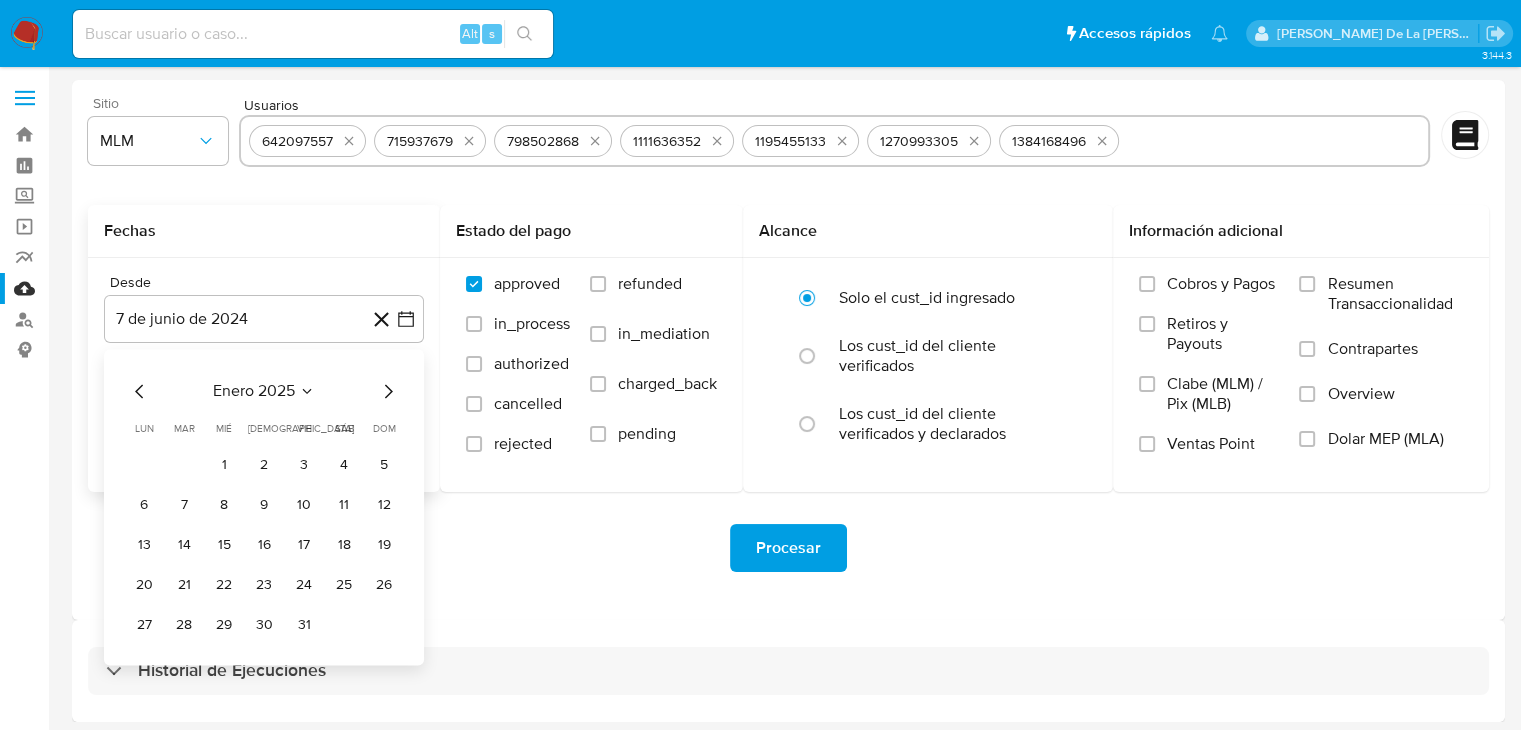 click 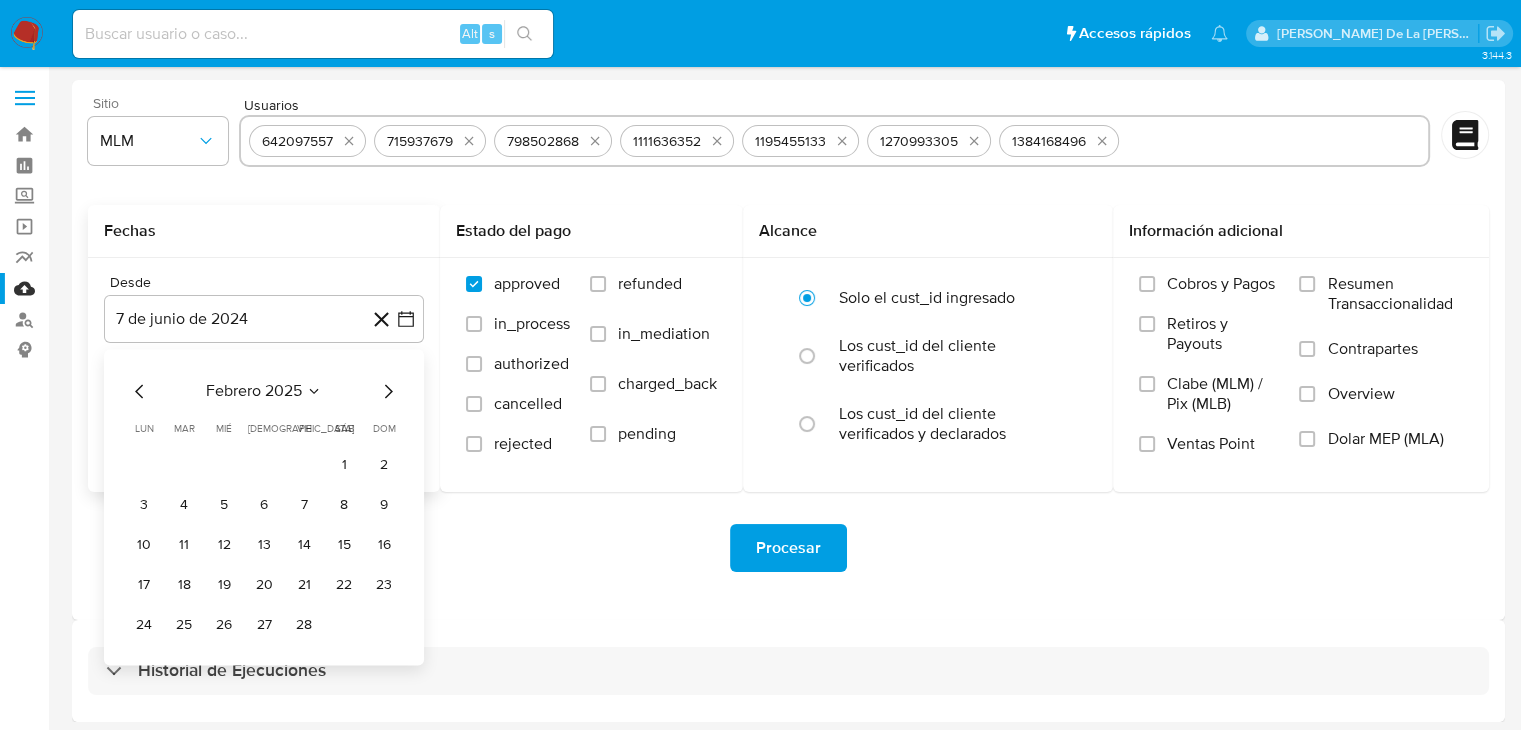 click 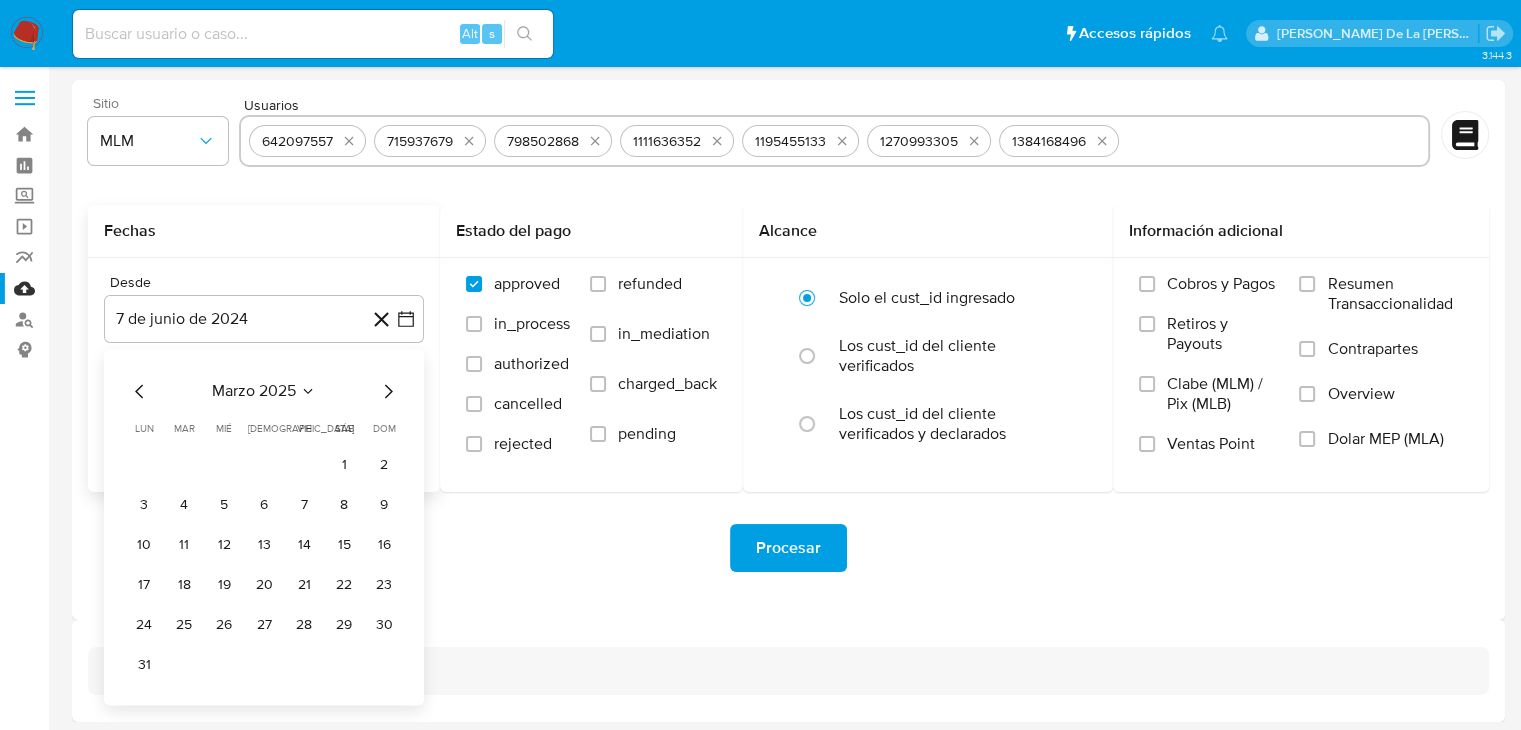 click 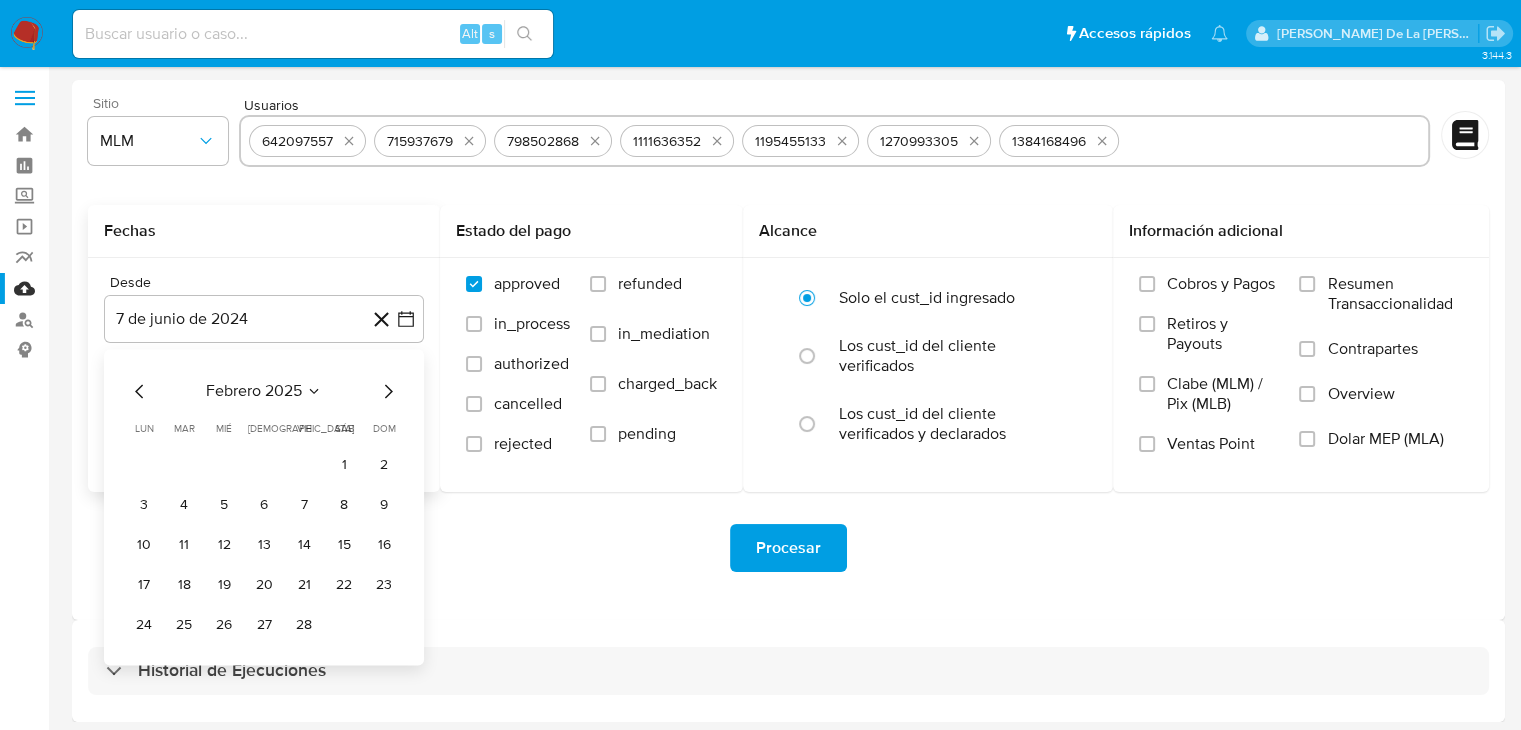 click 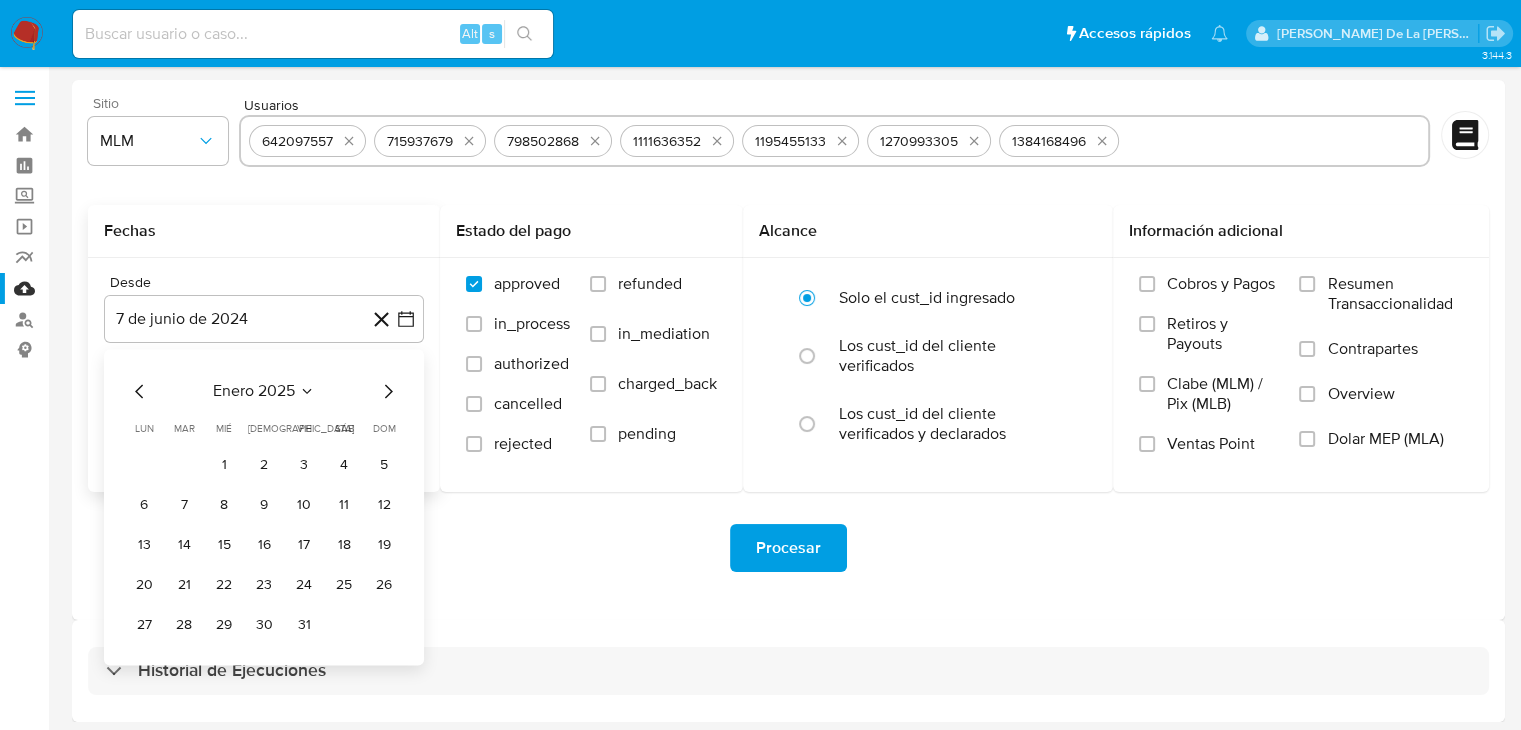 click 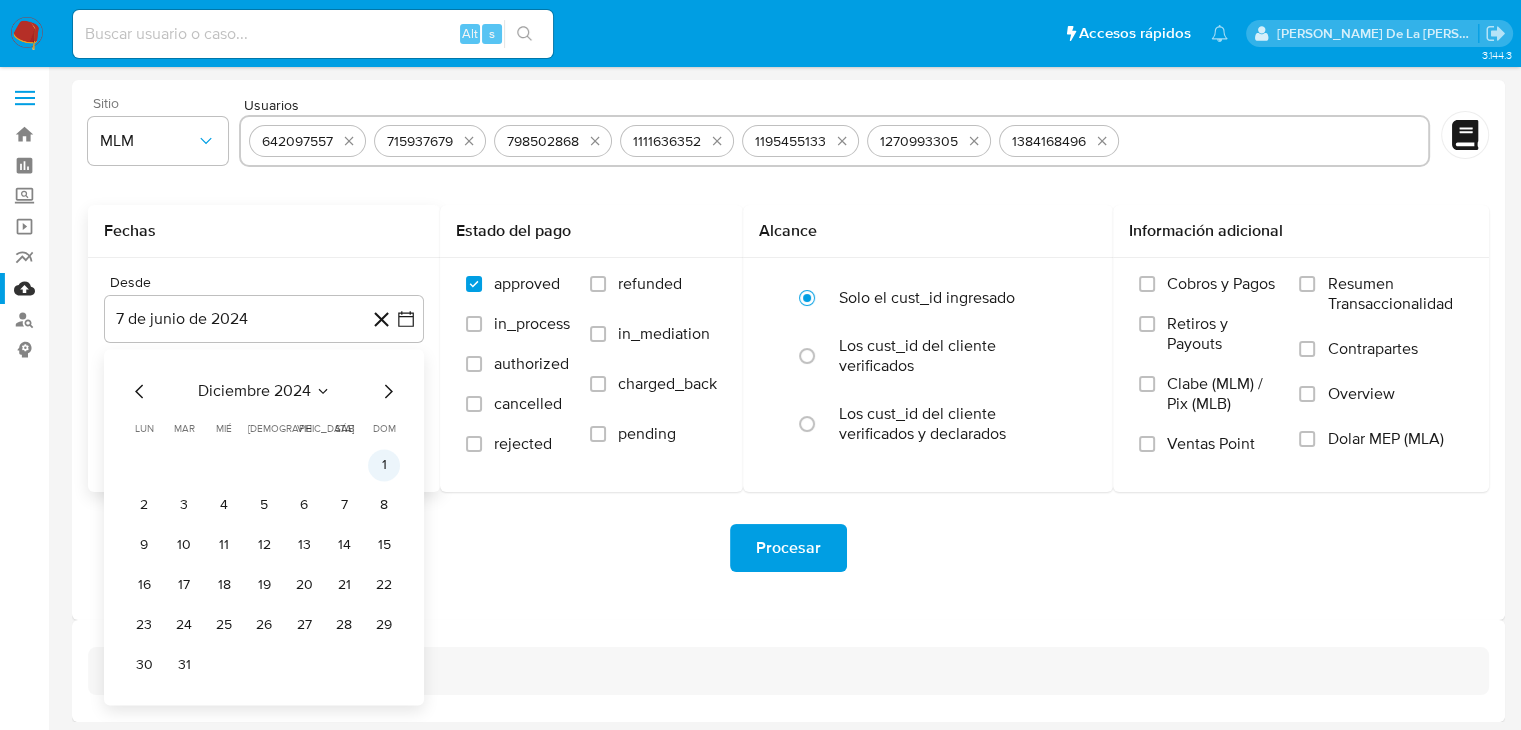 click on "1" at bounding box center (384, 465) 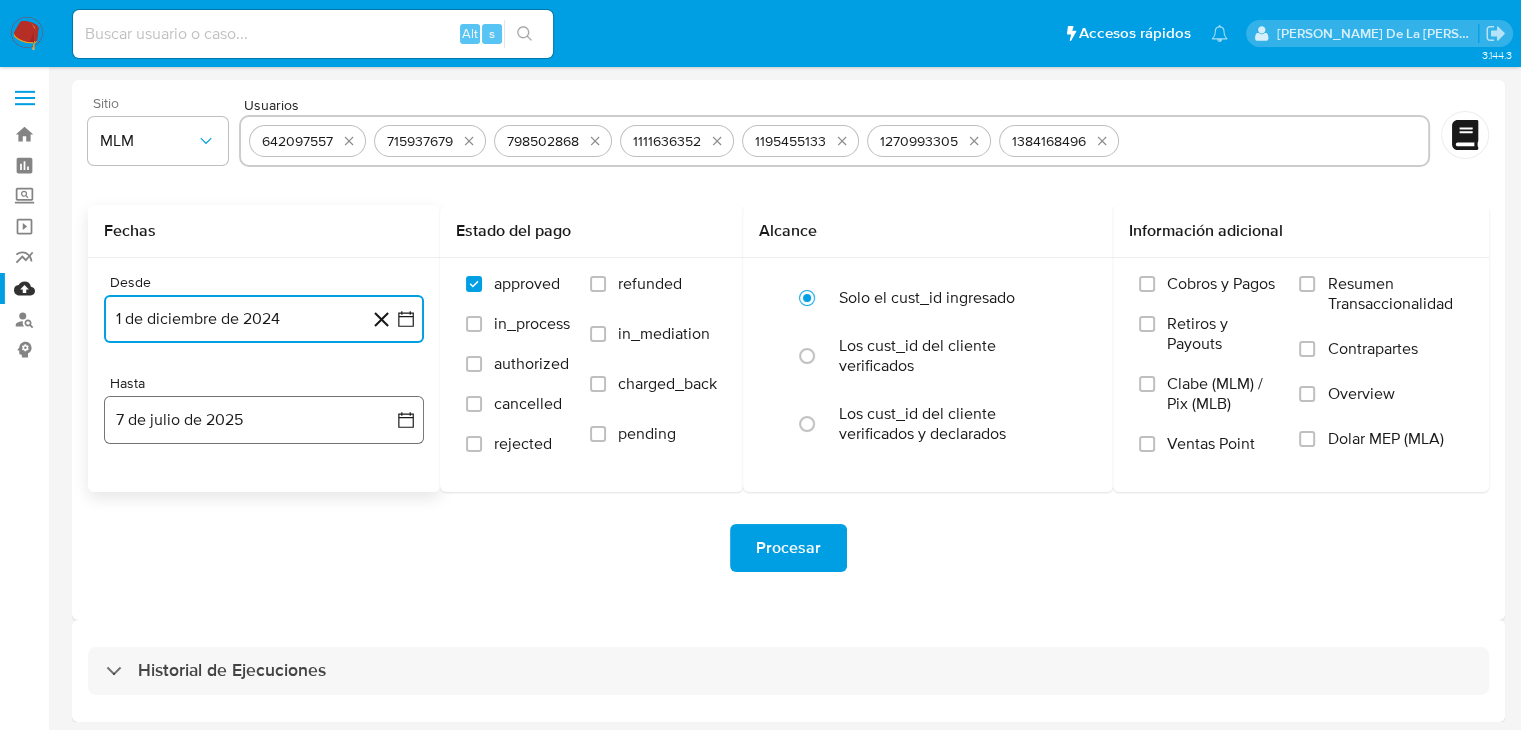 click on "7 de julio de 2025" at bounding box center (264, 420) 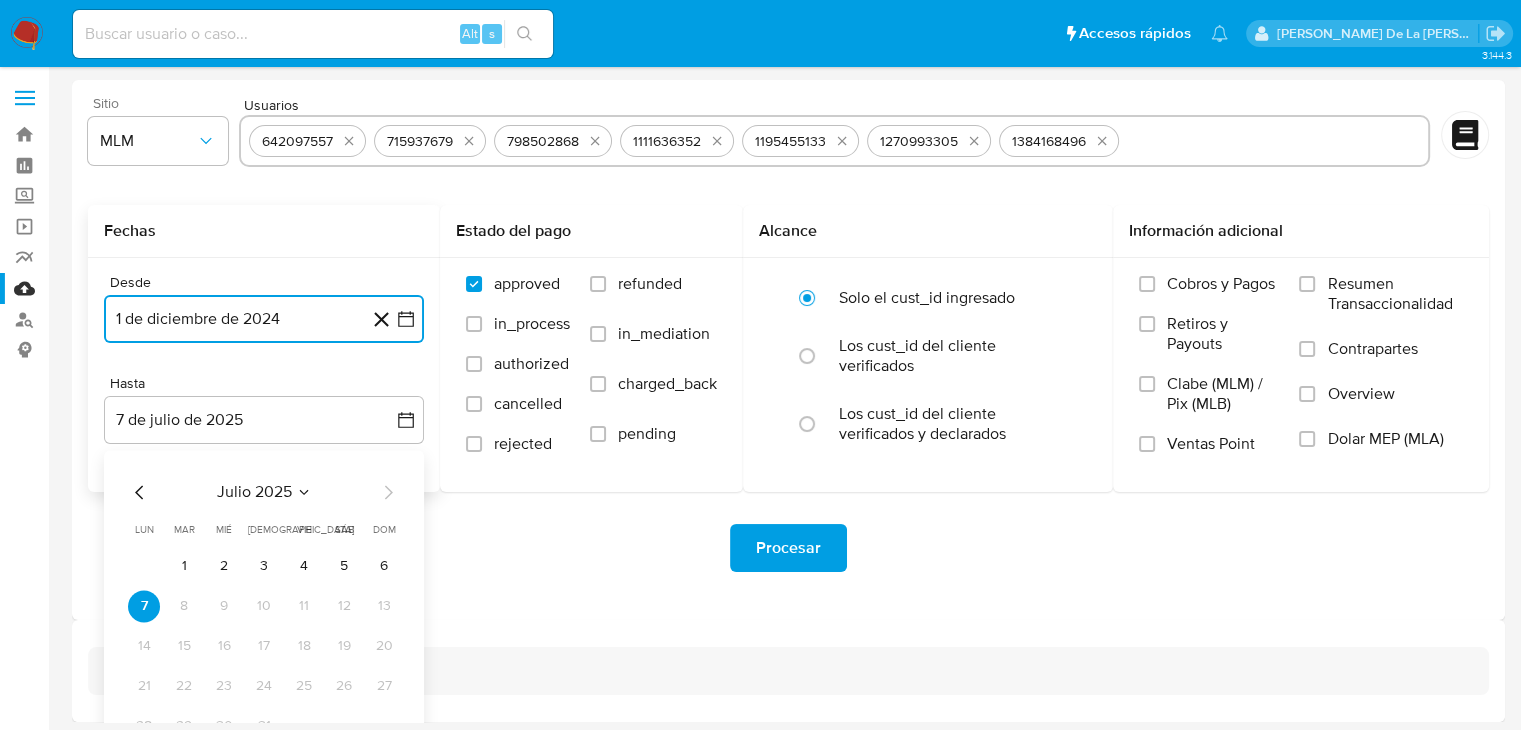 click 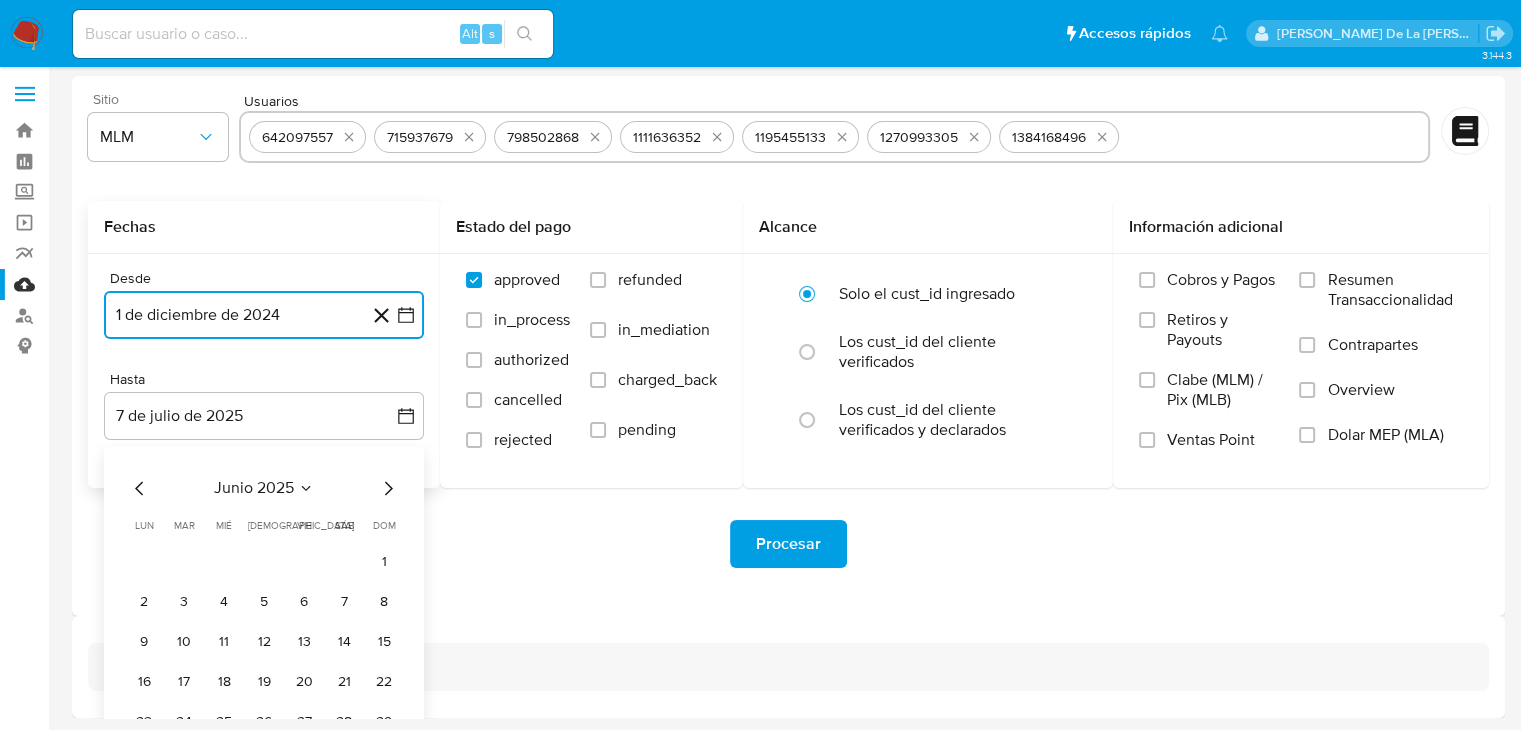 scroll, scrollTop: 4, scrollLeft: 0, axis: vertical 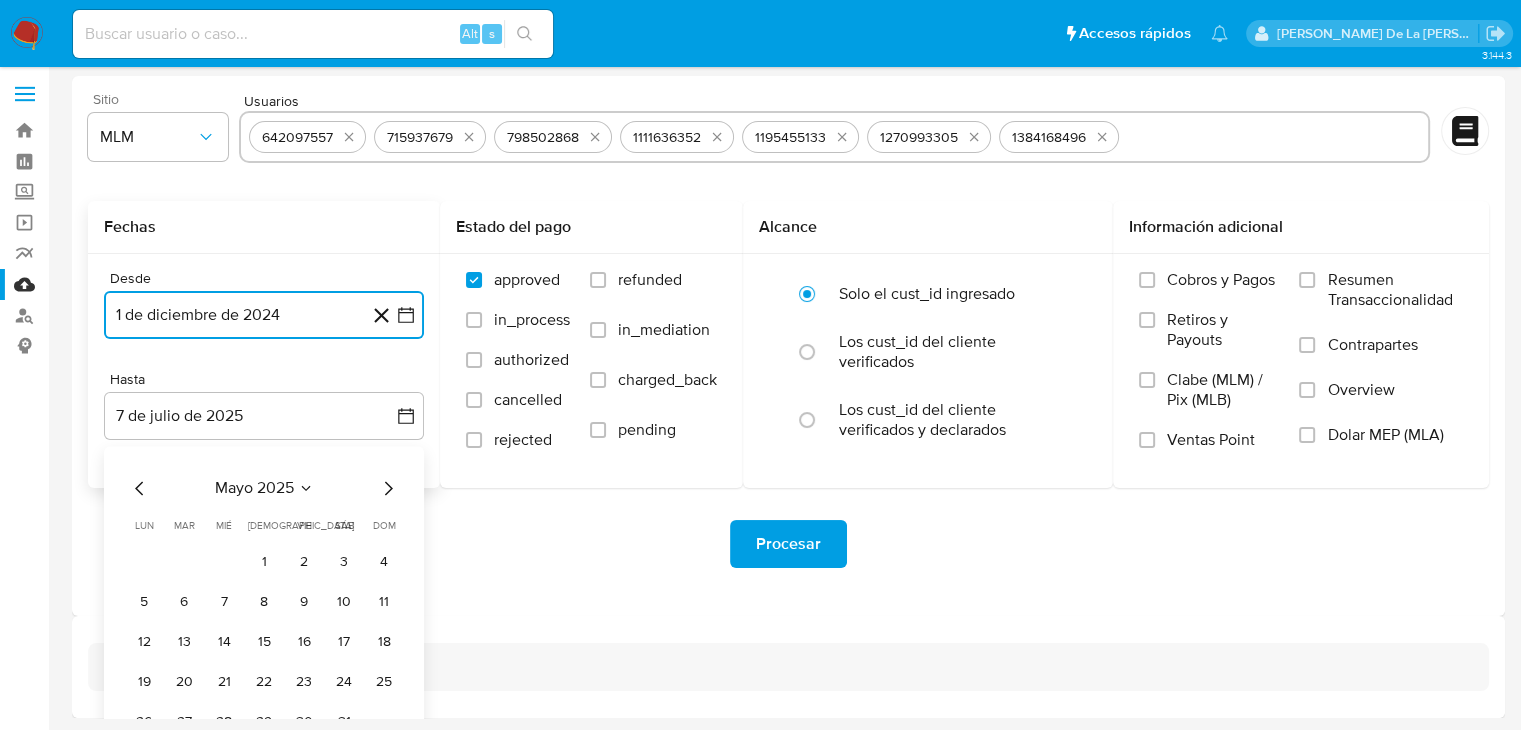 type 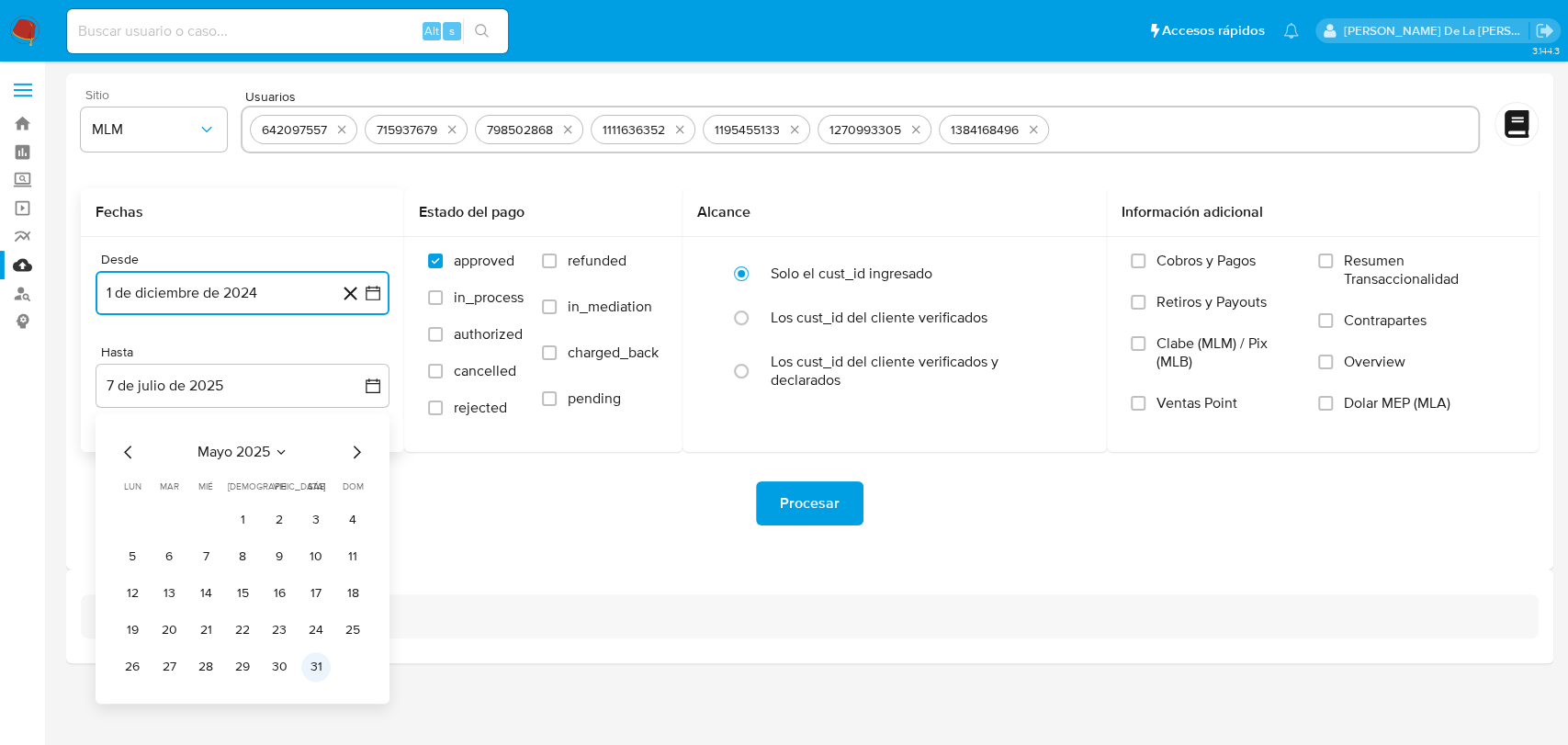 click on "31" at bounding box center (316, 667) 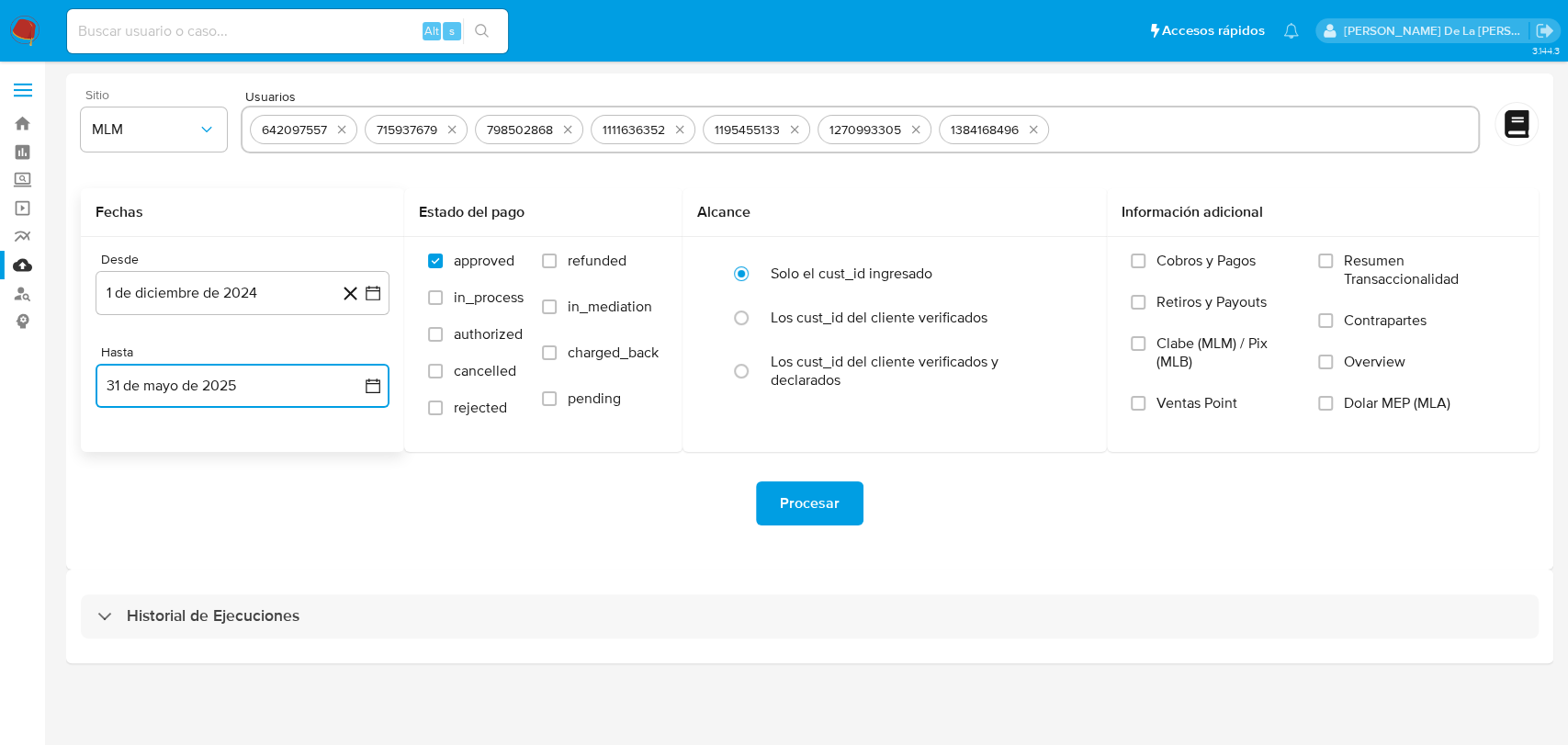 type 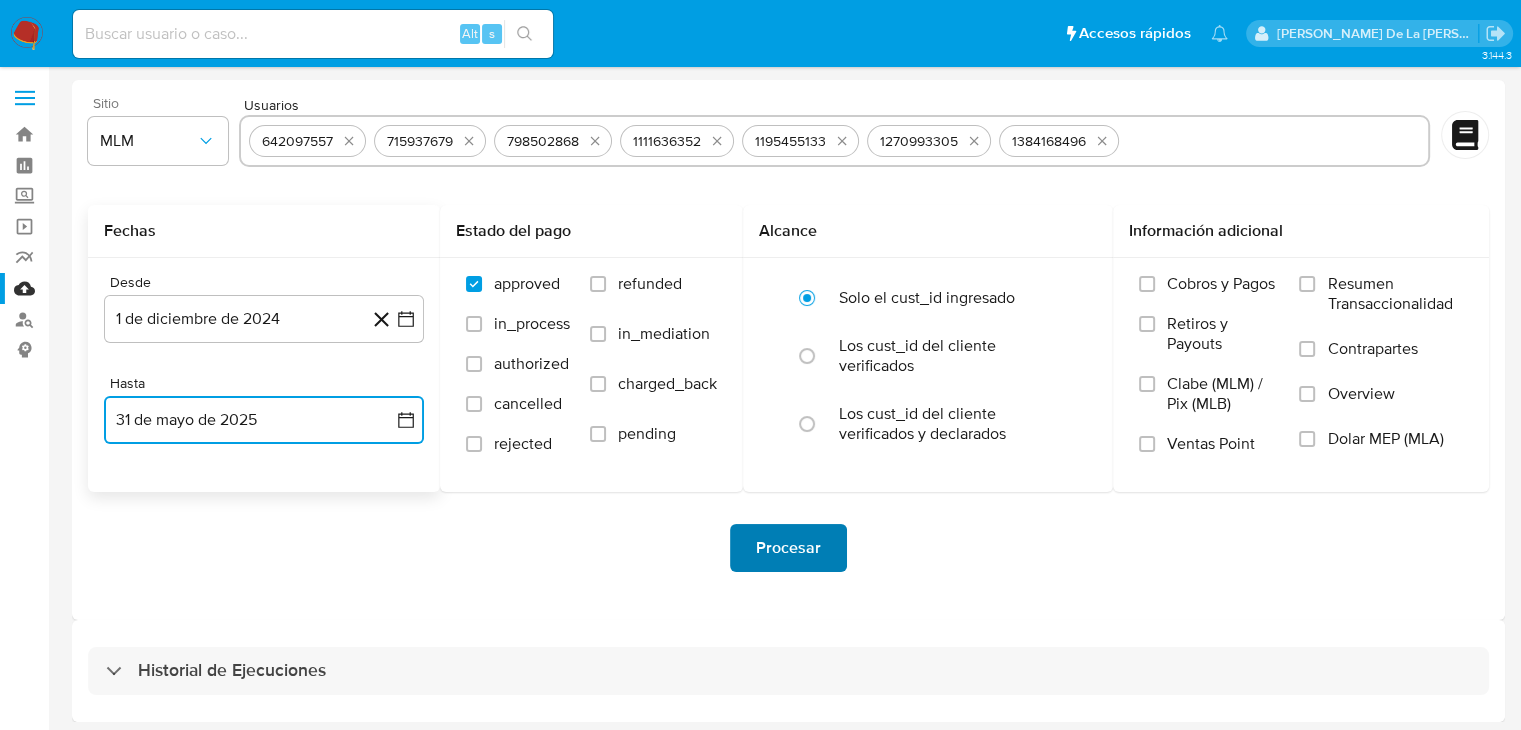 click on "Procesar" at bounding box center [788, 548] 